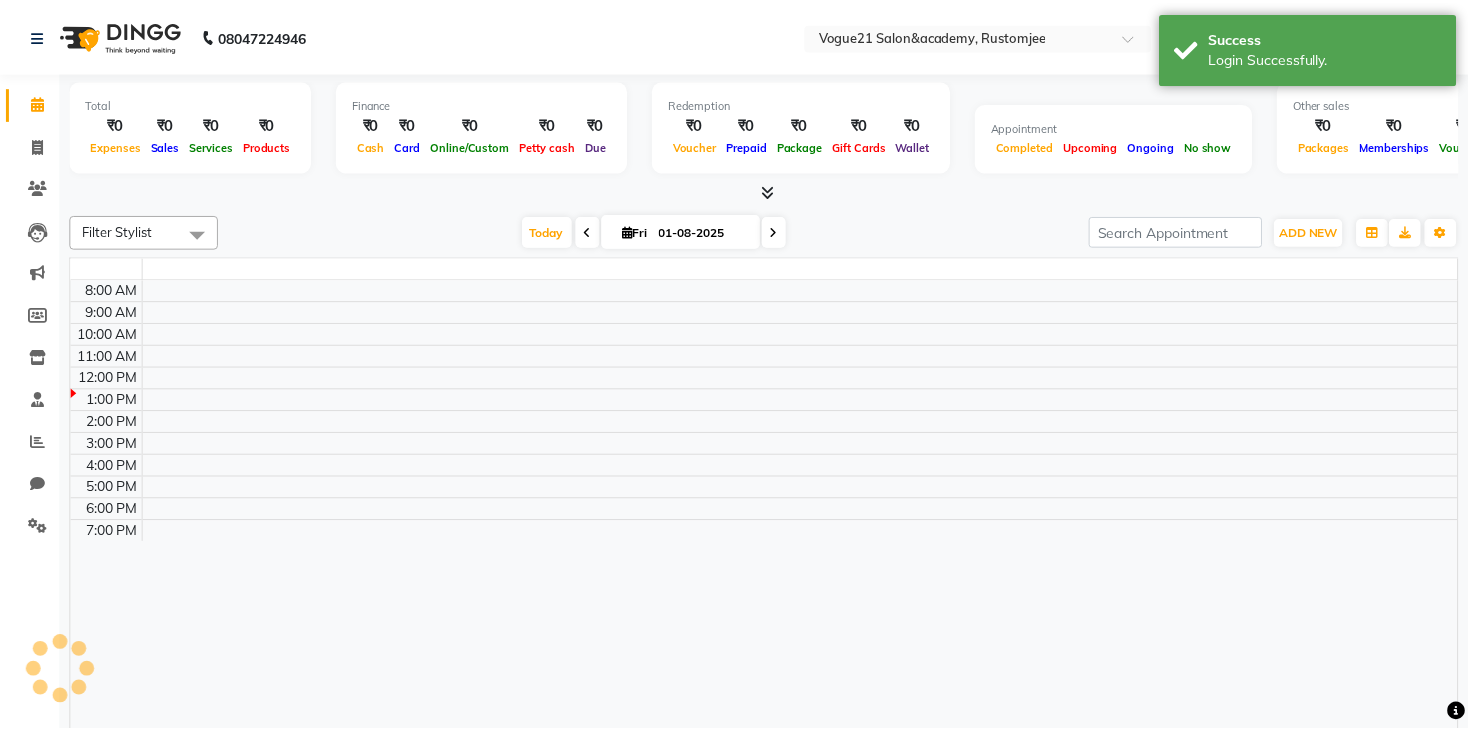 scroll, scrollTop: 0, scrollLeft: 0, axis: both 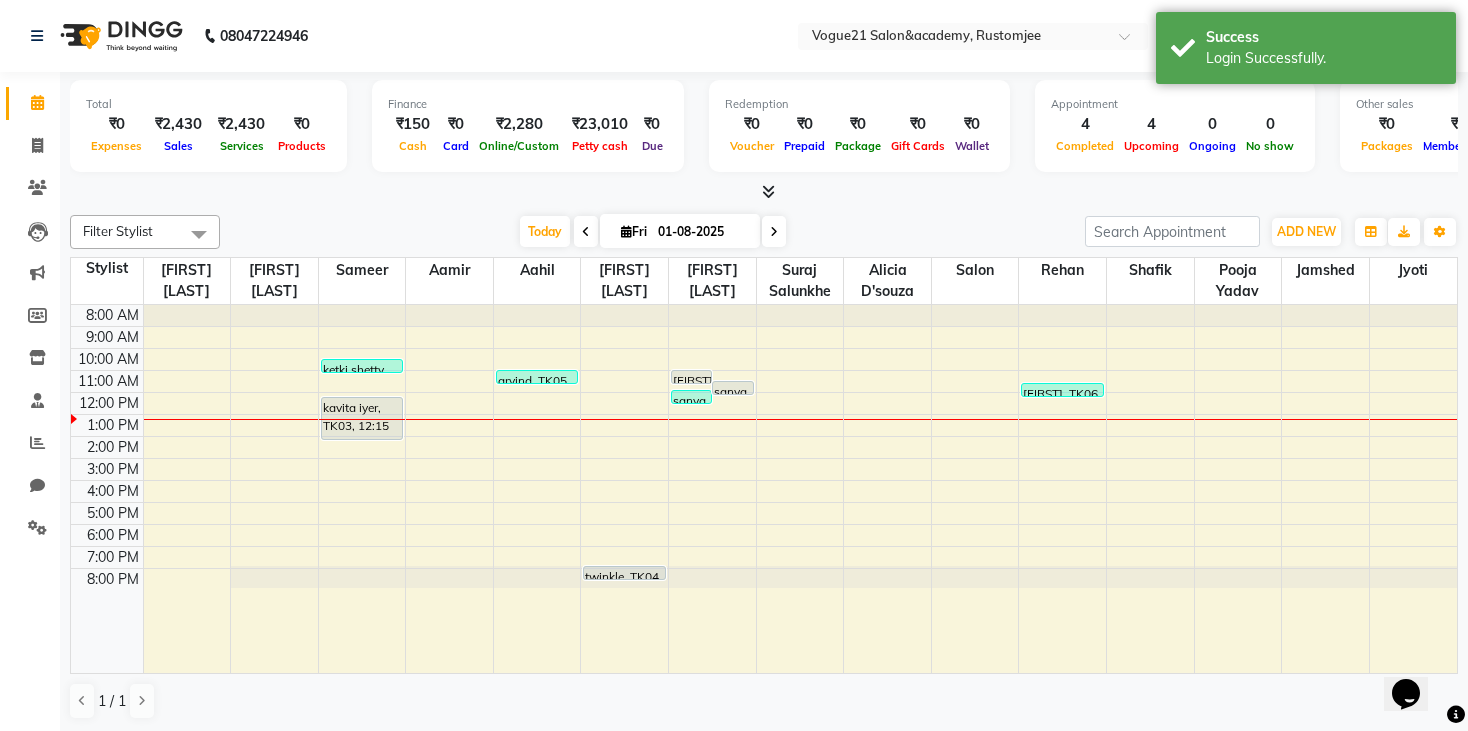 drag, startPoint x: 994, startPoint y: 304, endPoint x: 1063, endPoint y: 304, distance: 69 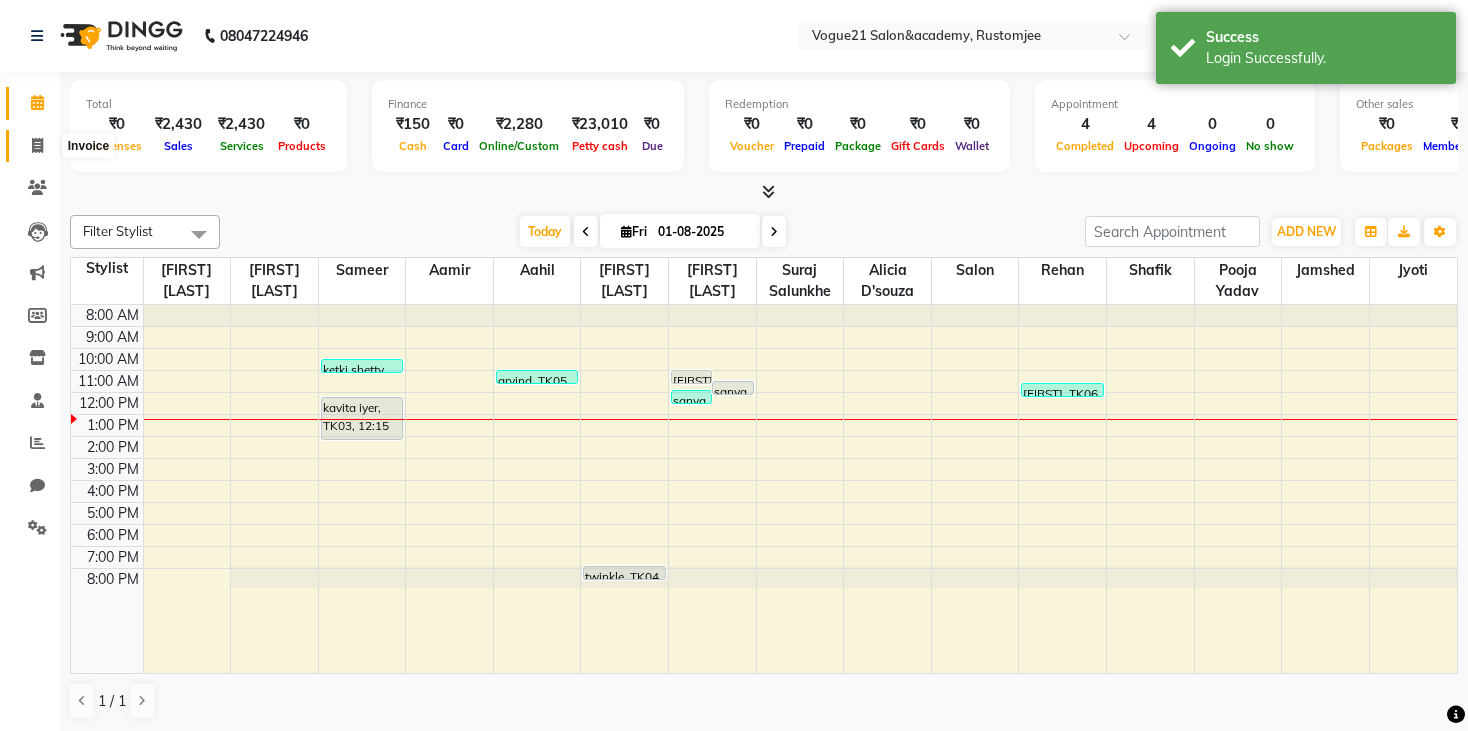 click 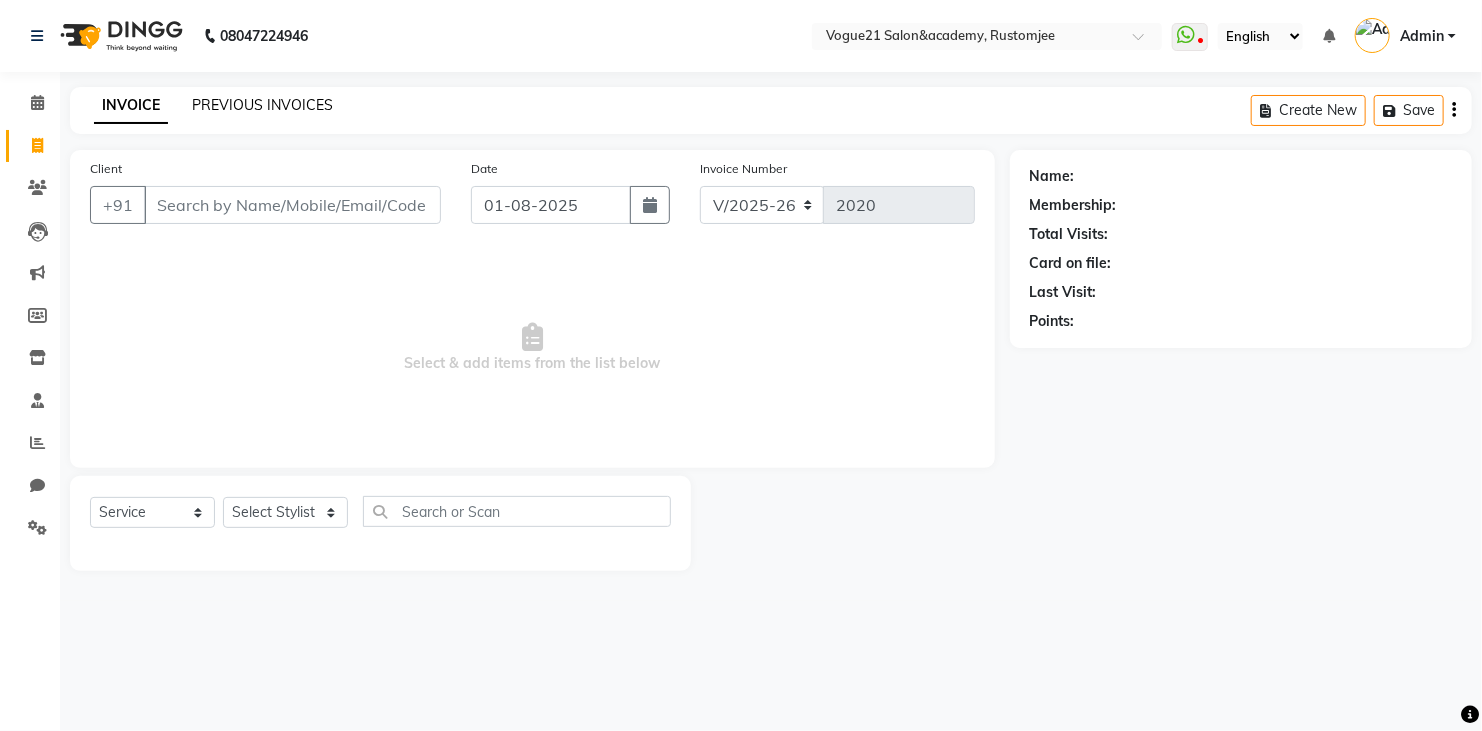 click on "PREVIOUS INVOICES" 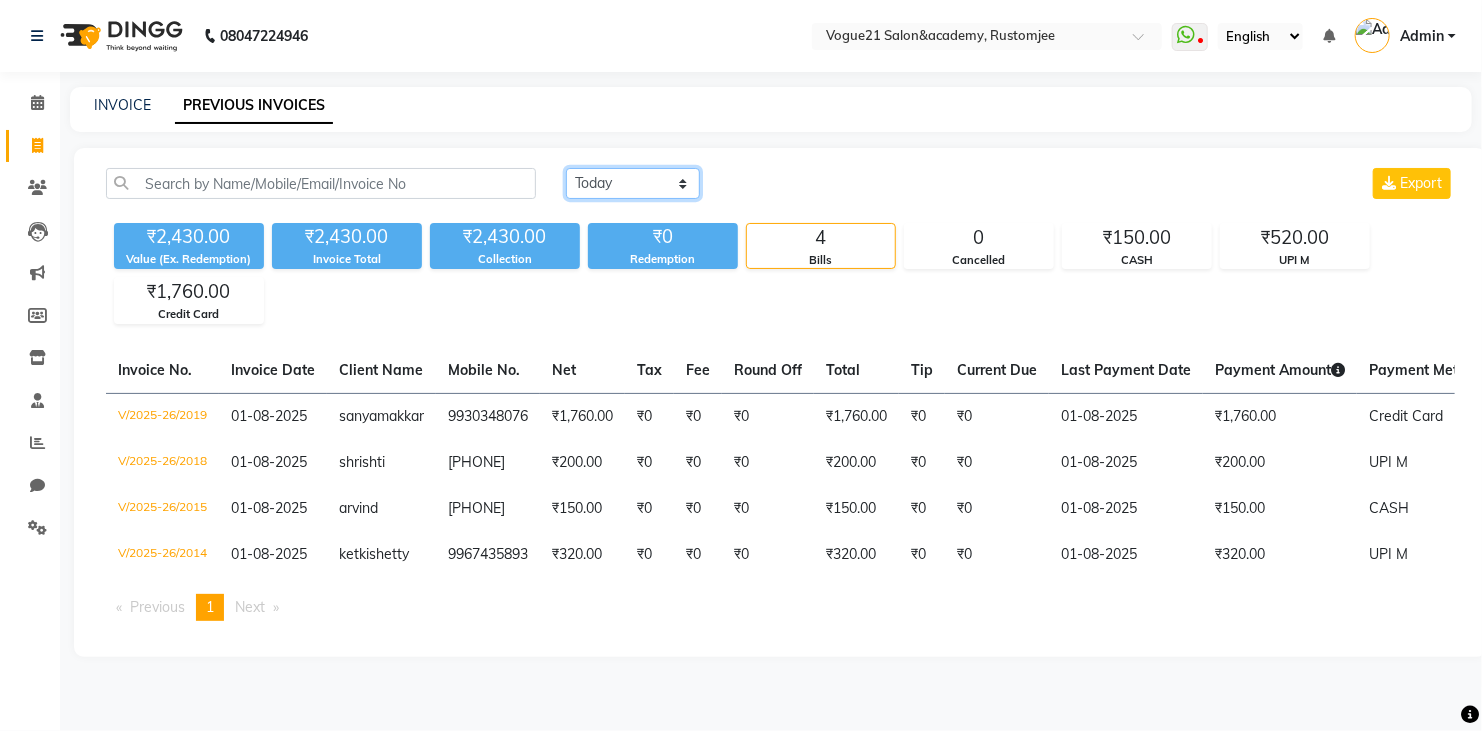 click on "Today Yesterday Custom Range" 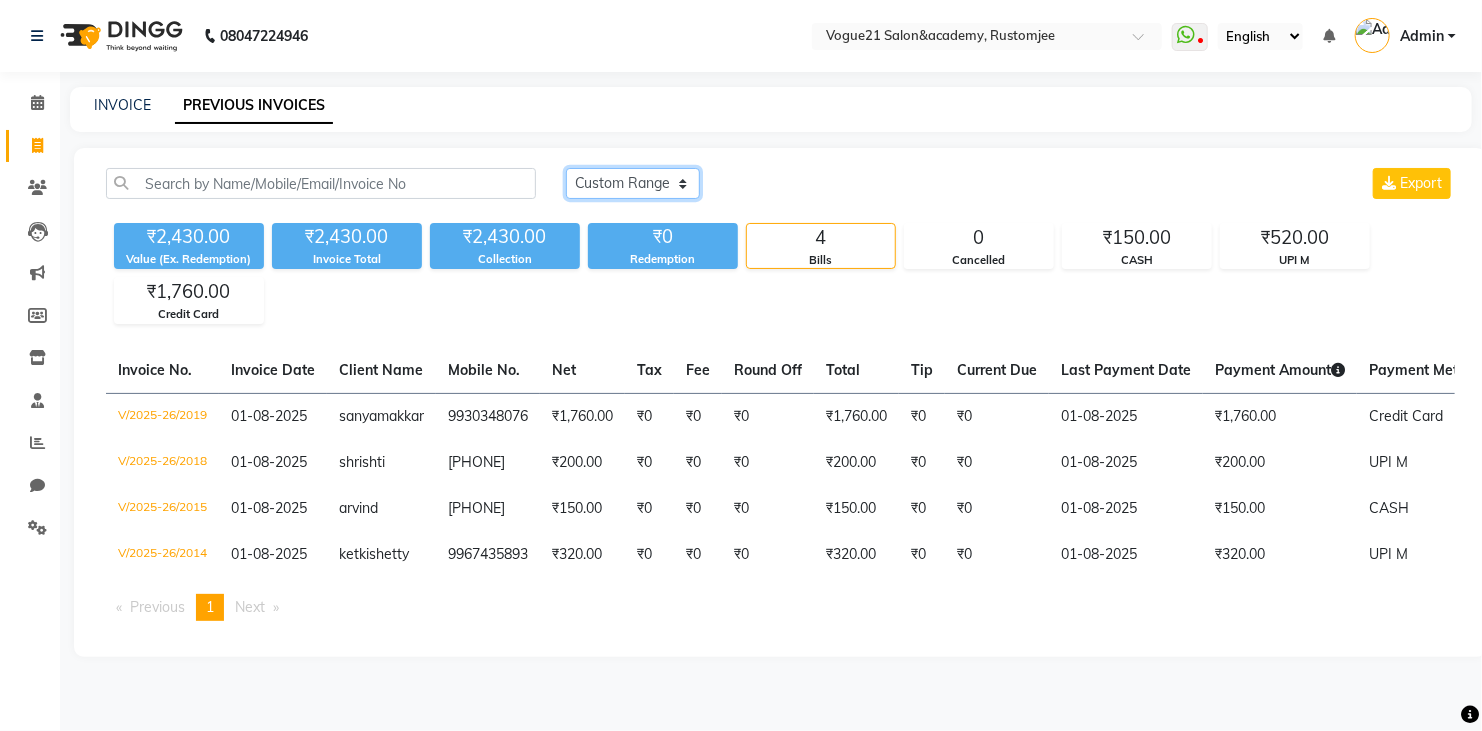 click on "Today Yesterday Custom Range" 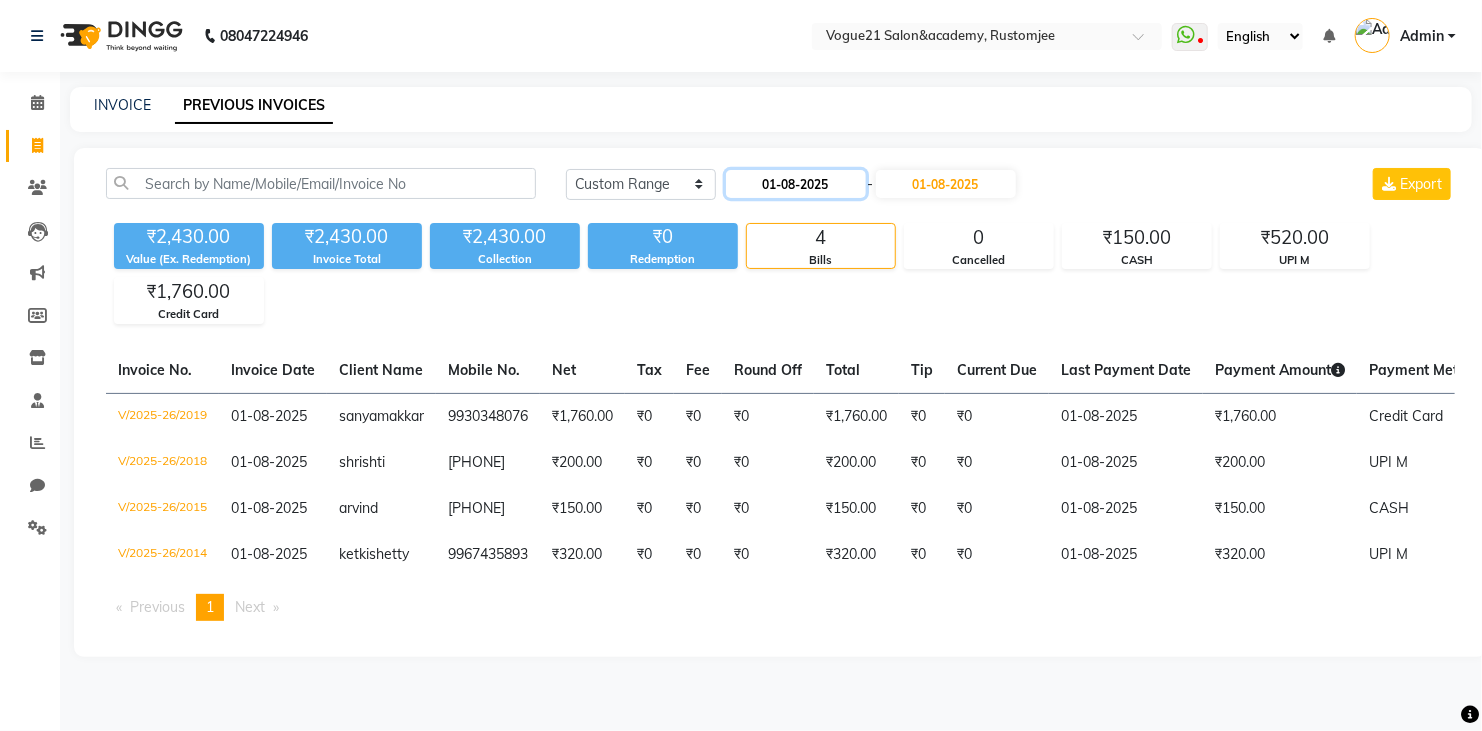 click on "01-08-2025" 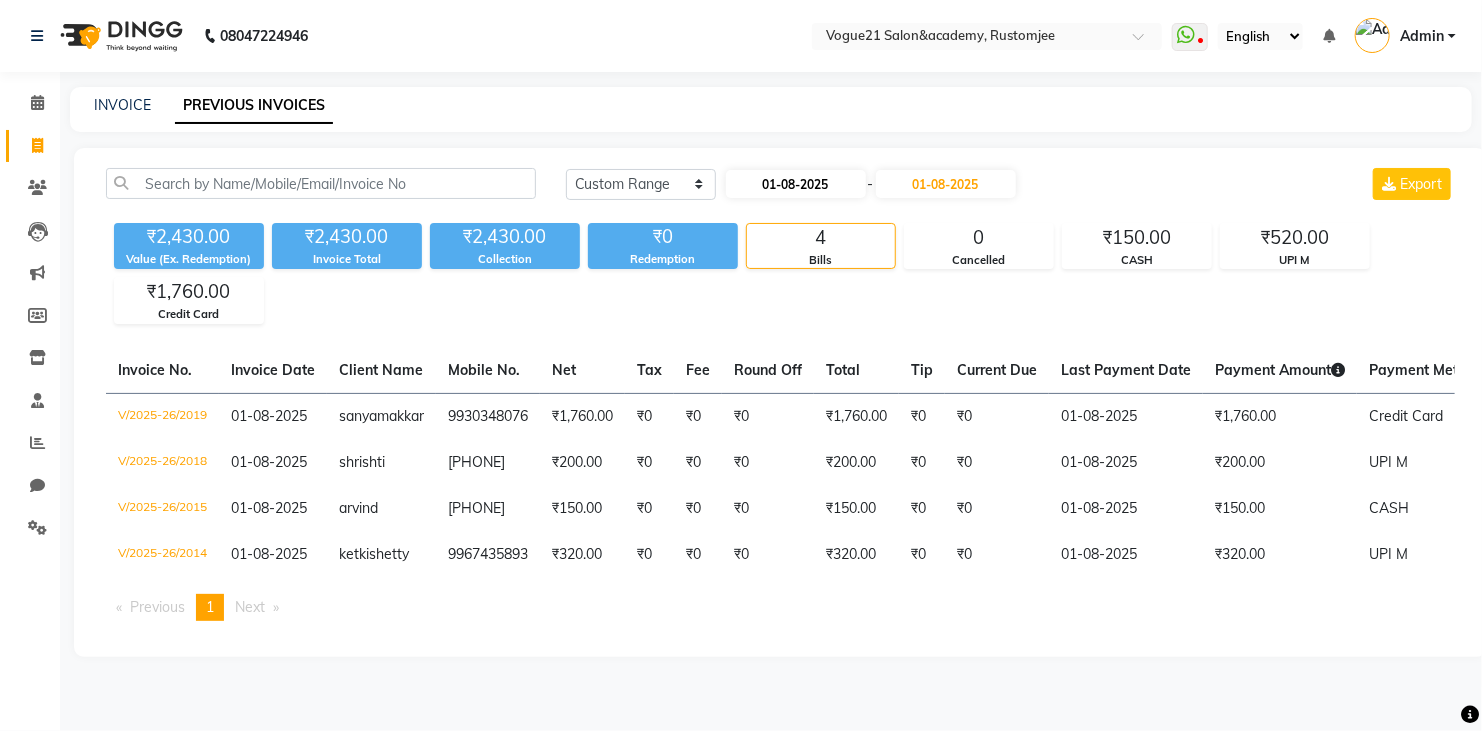 select on "8" 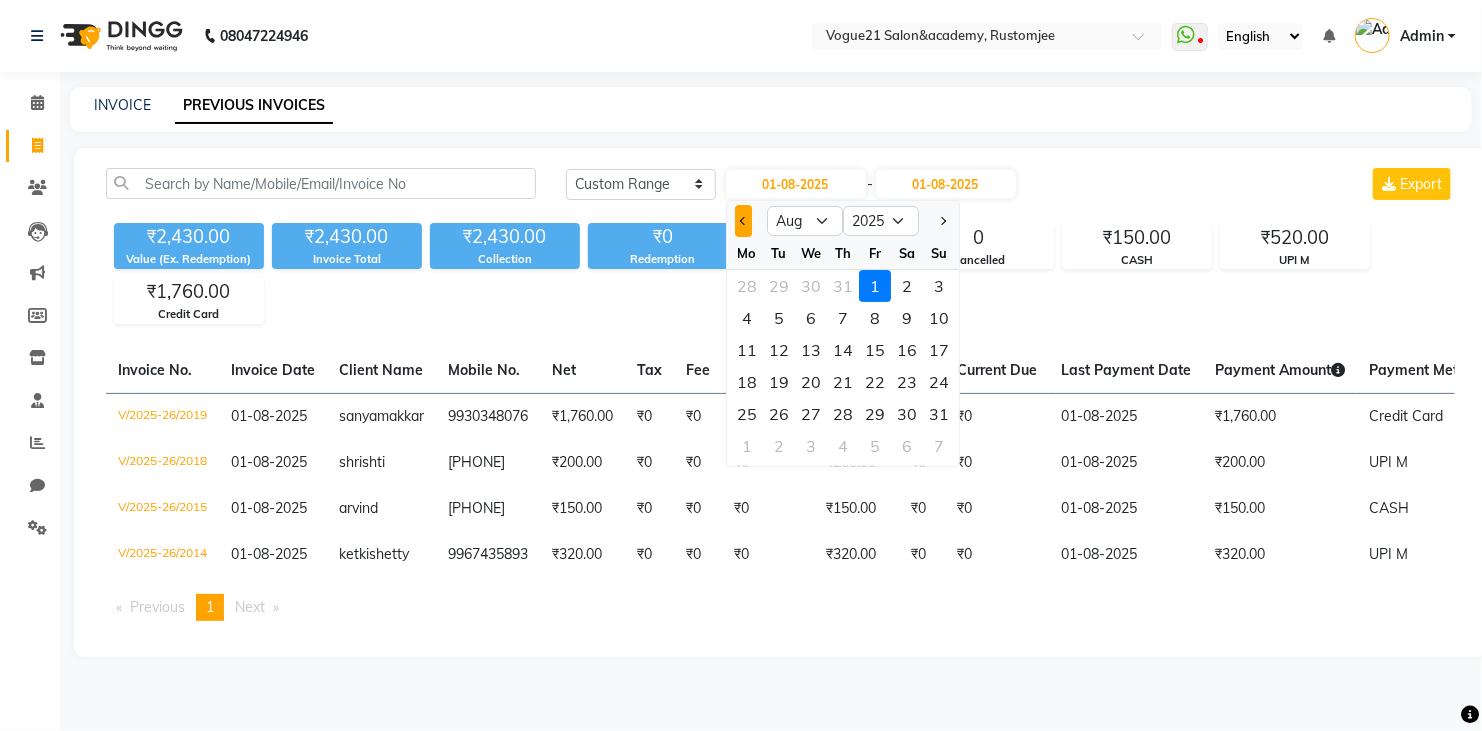 click 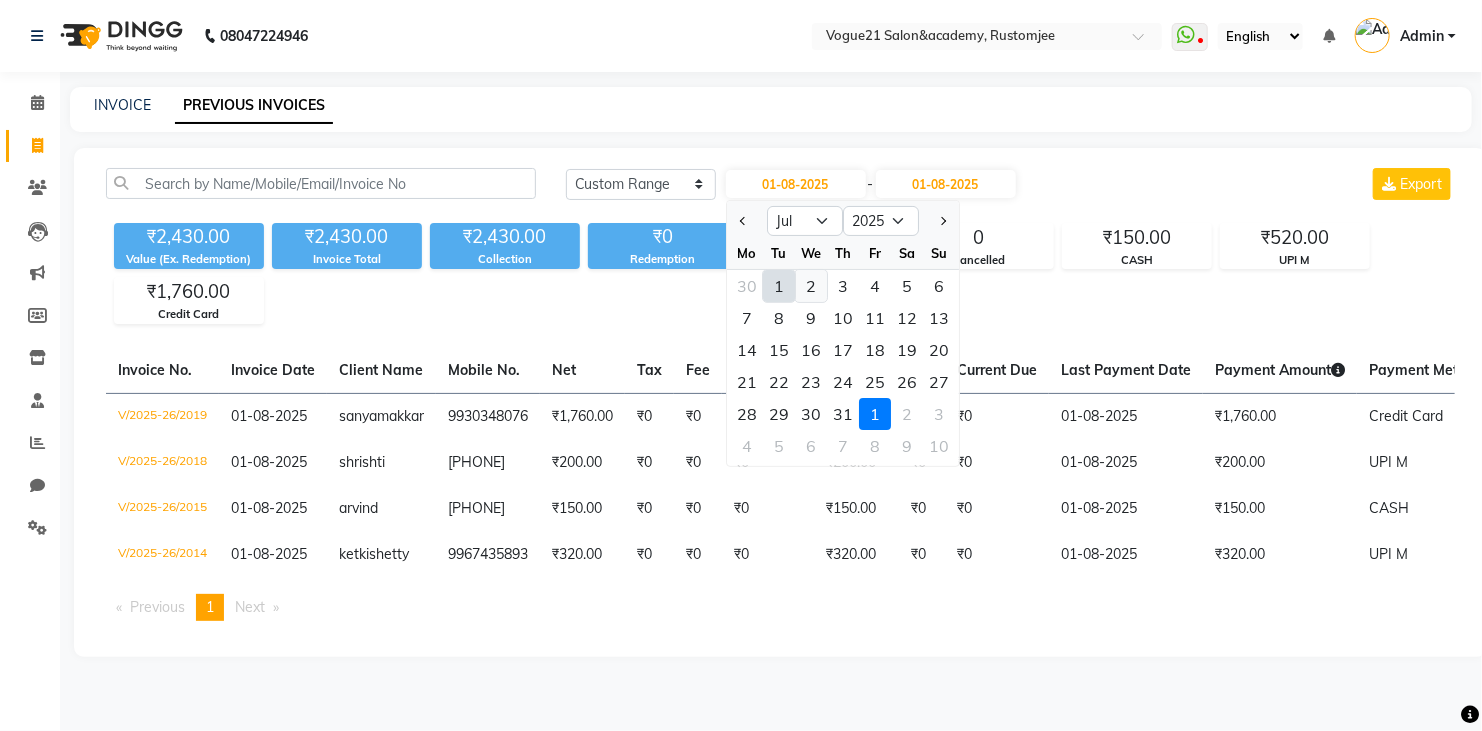 click on "2" 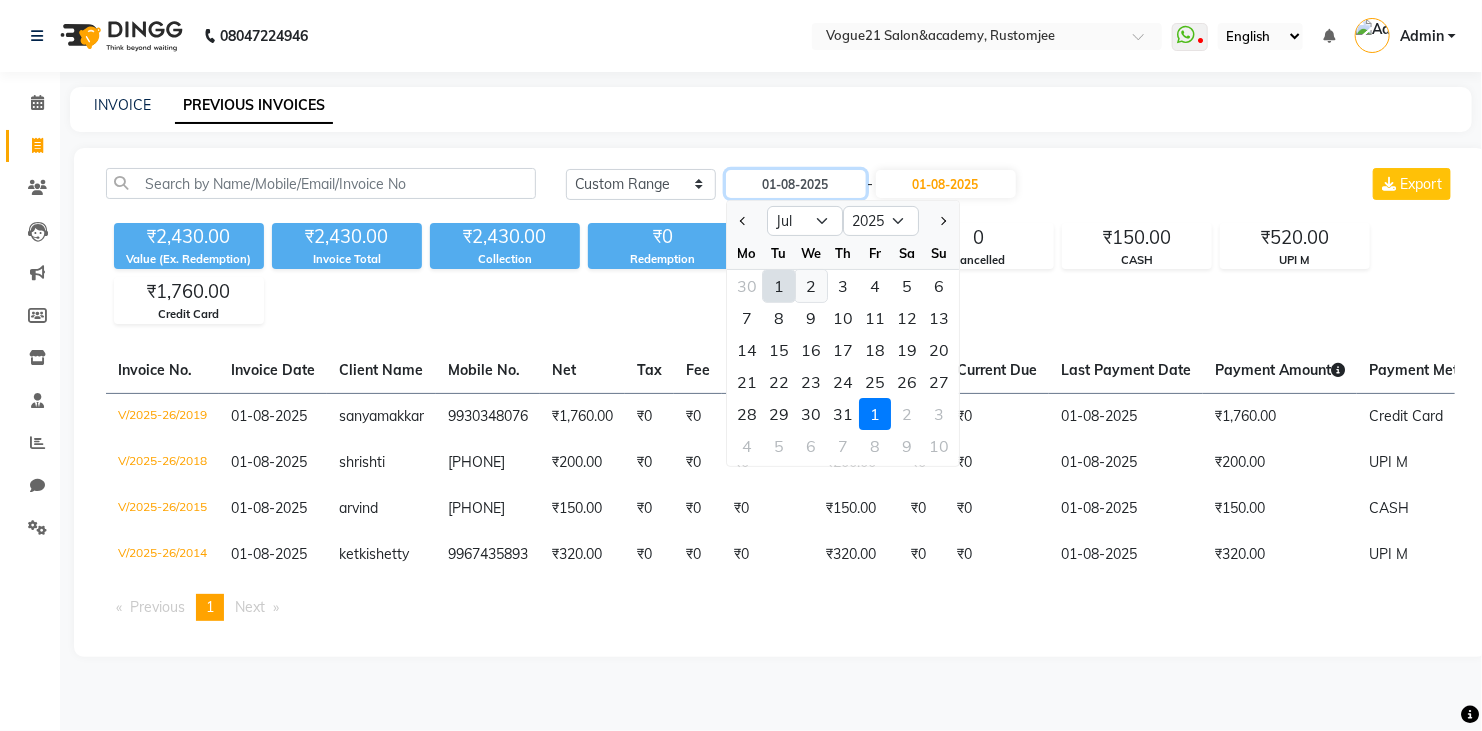 type on "02-07-2025" 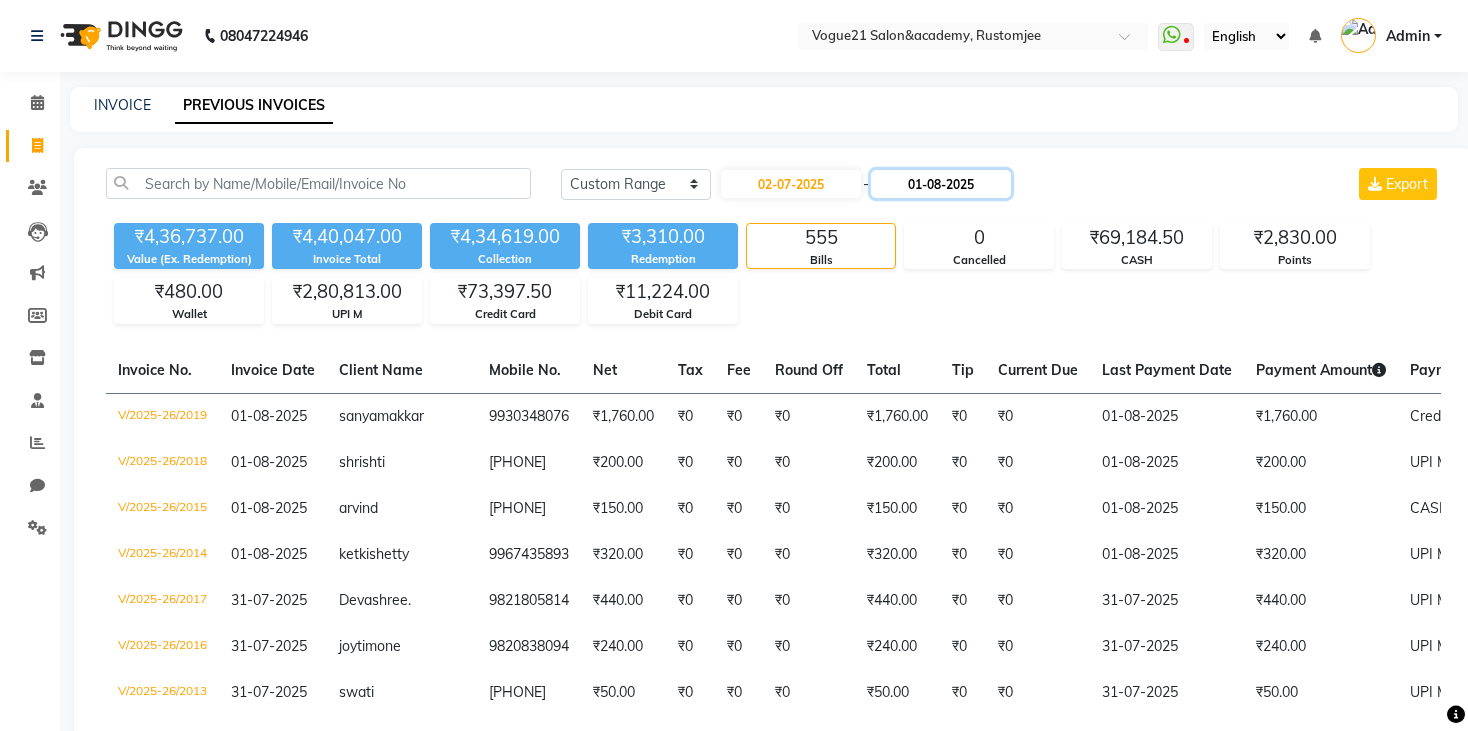 click on "01-08-2025" 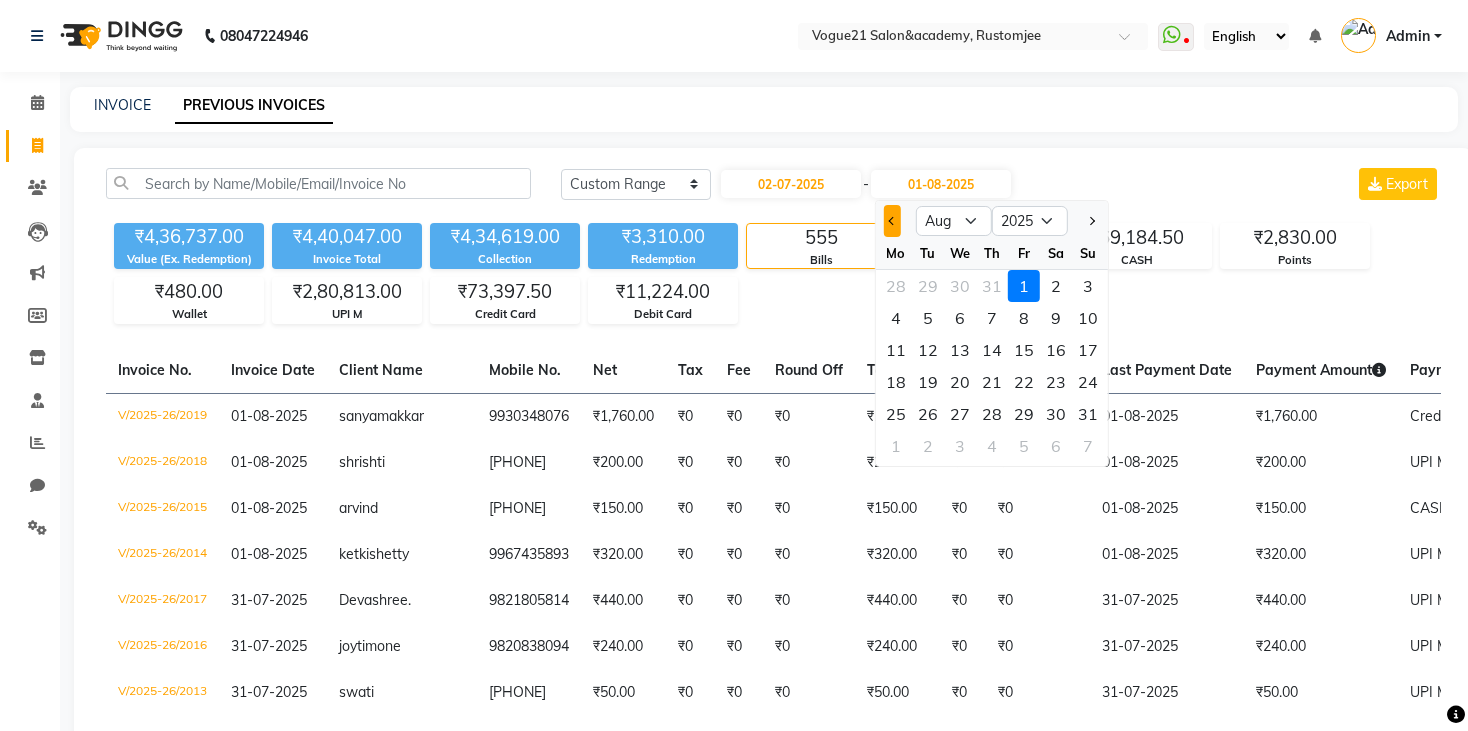 click 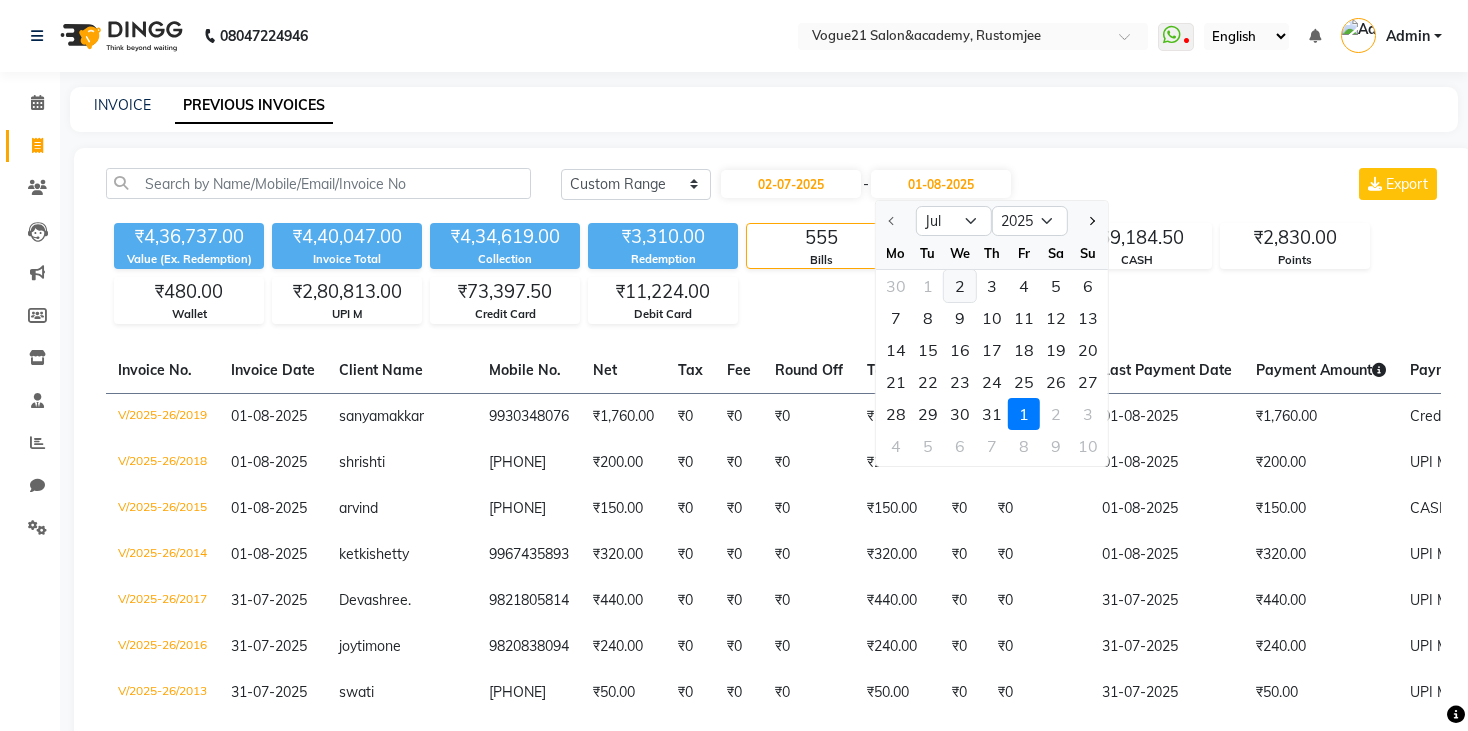 click on "2" 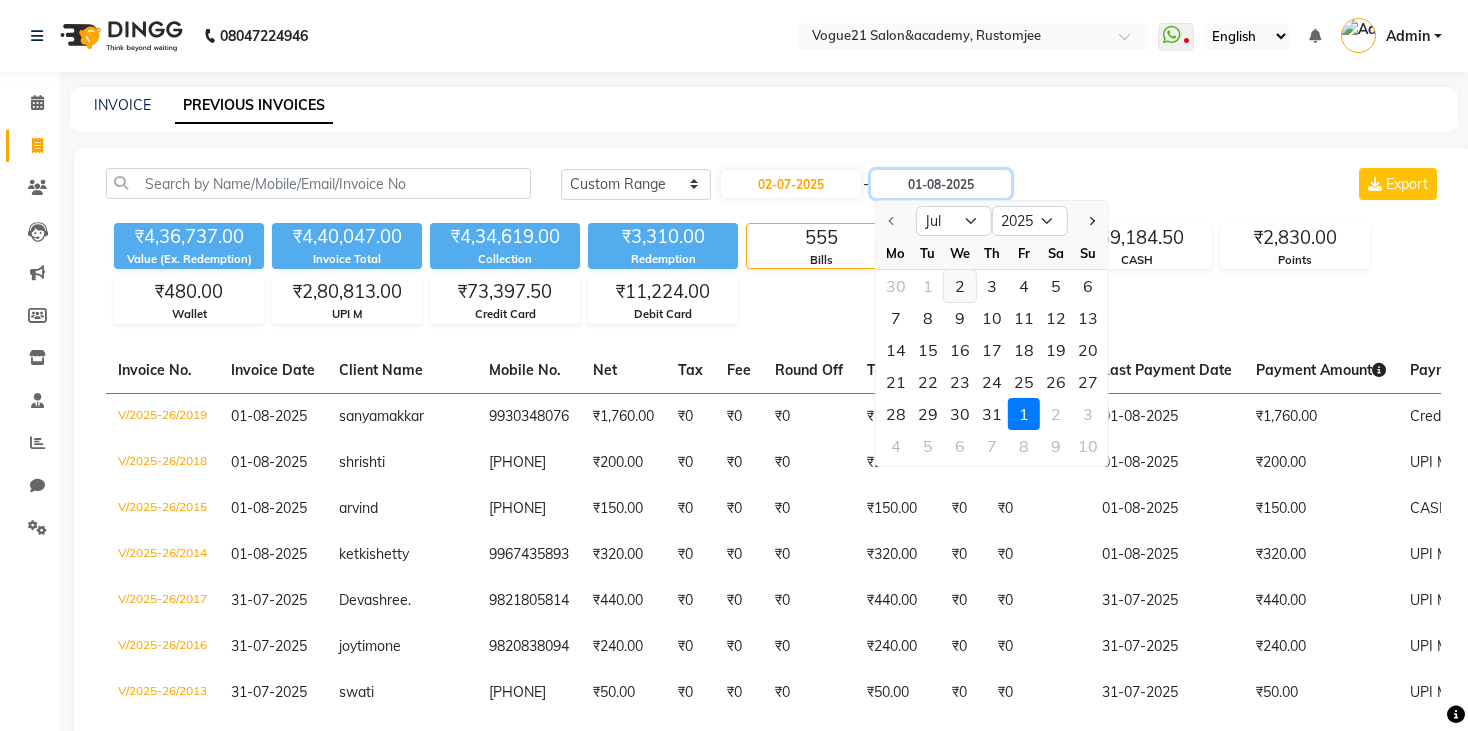 type on "02-07-2025" 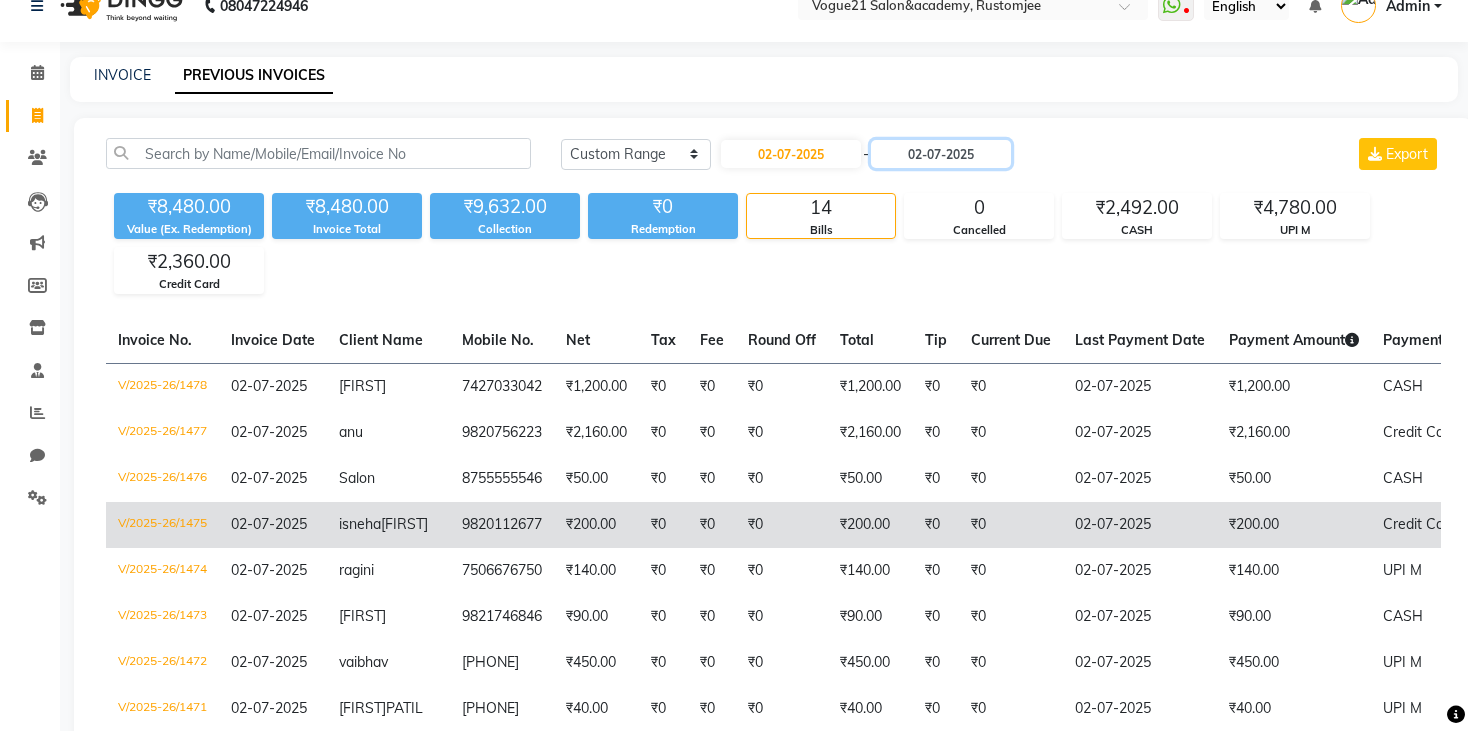 scroll, scrollTop: 0, scrollLeft: 0, axis: both 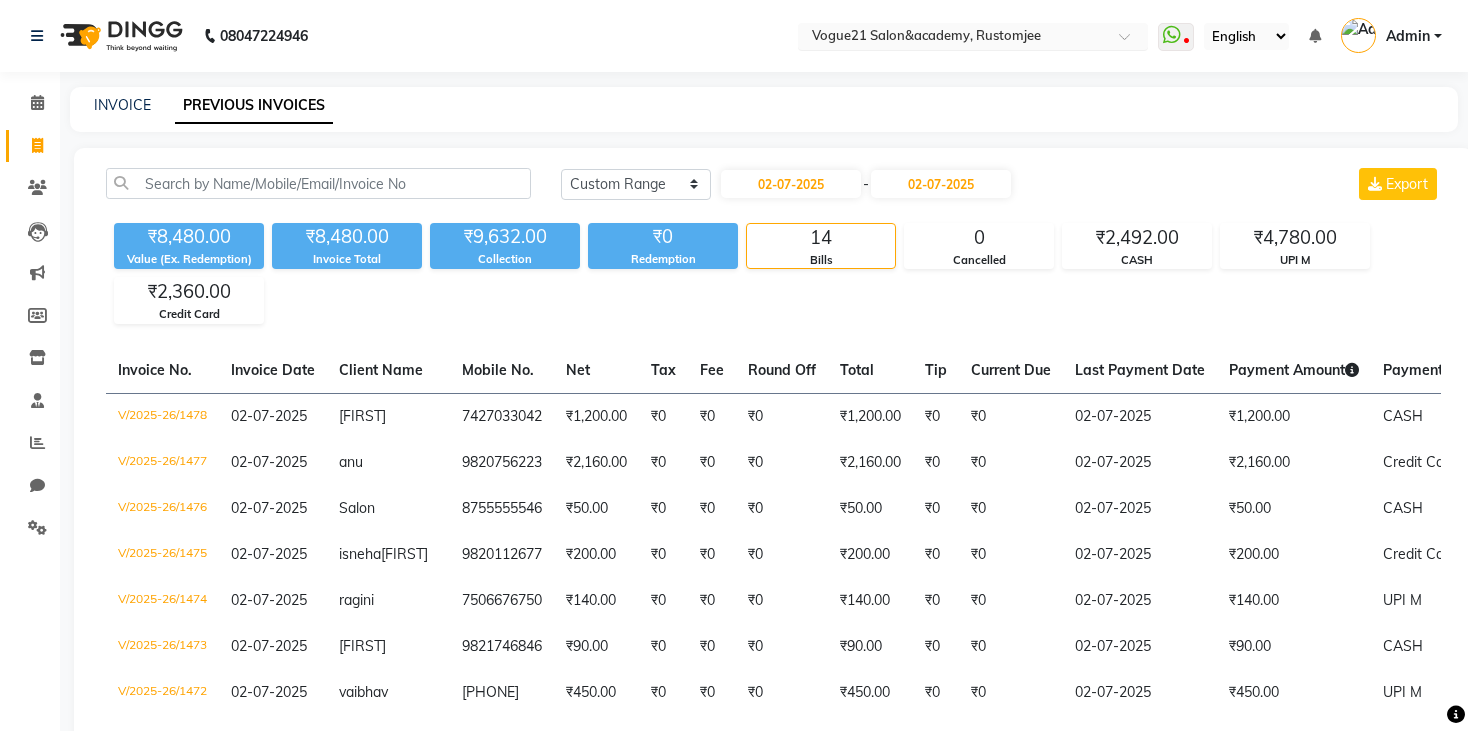 click at bounding box center [953, 38] 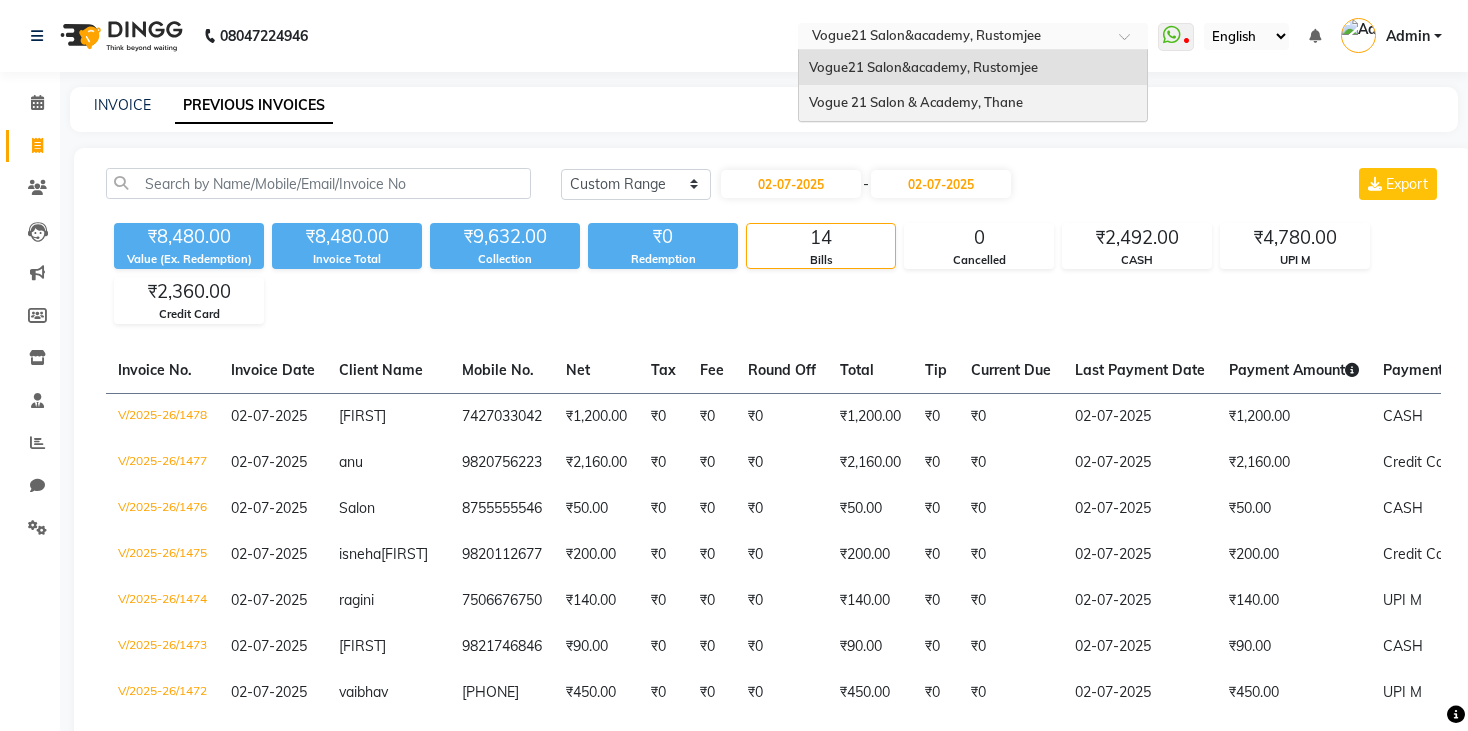 click on "Vogue 21 Salon & Academy, Thane" at bounding box center [916, 102] 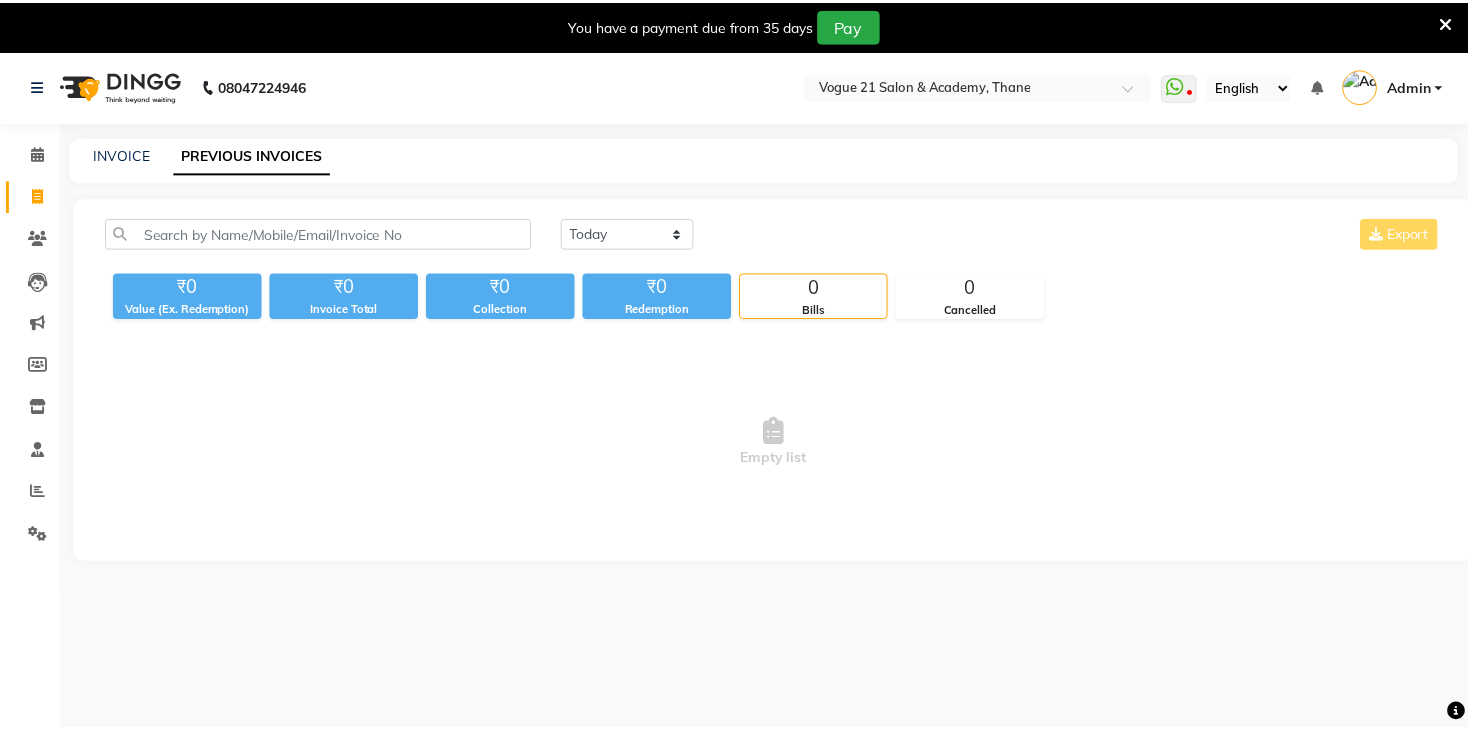 scroll, scrollTop: 0, scrollLeft: 0, axis: both 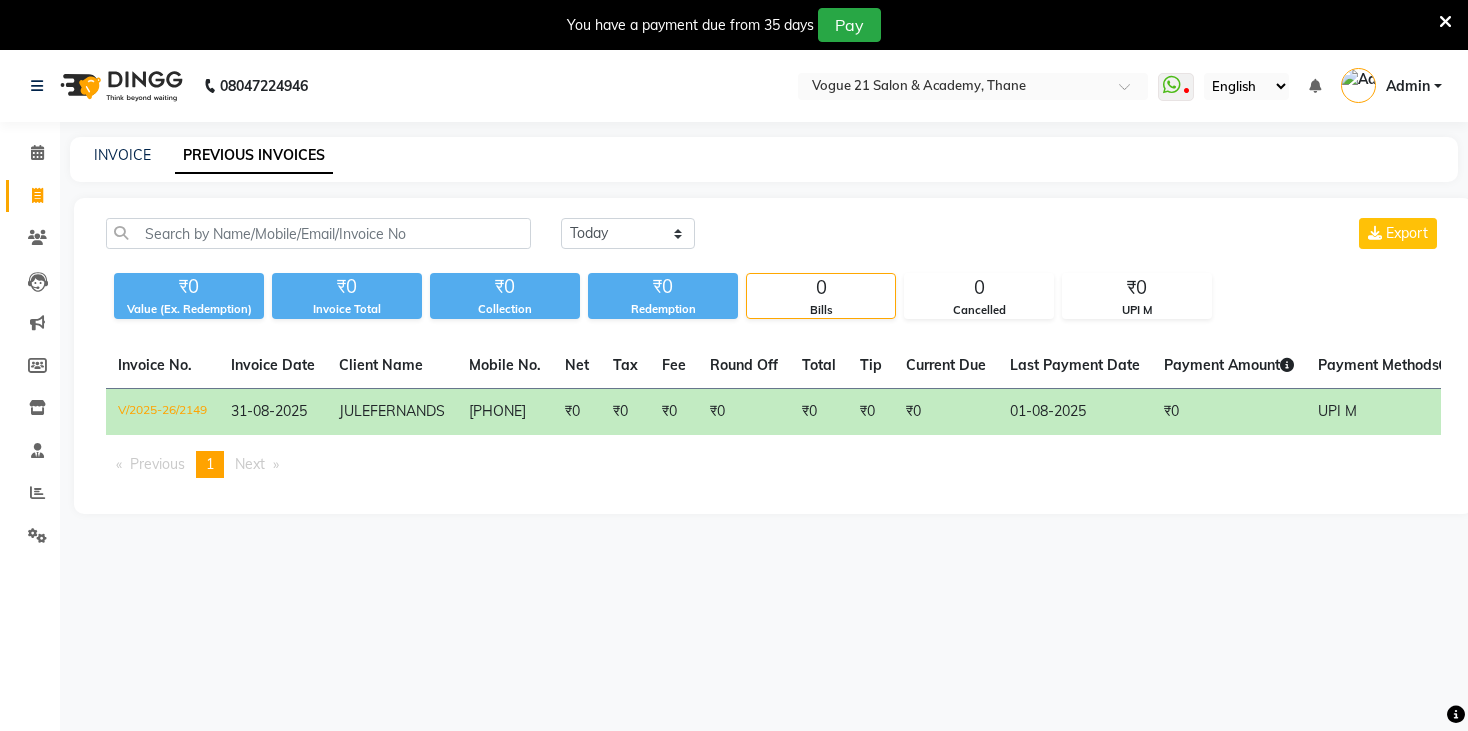 click at bounding box center (1445, 22) 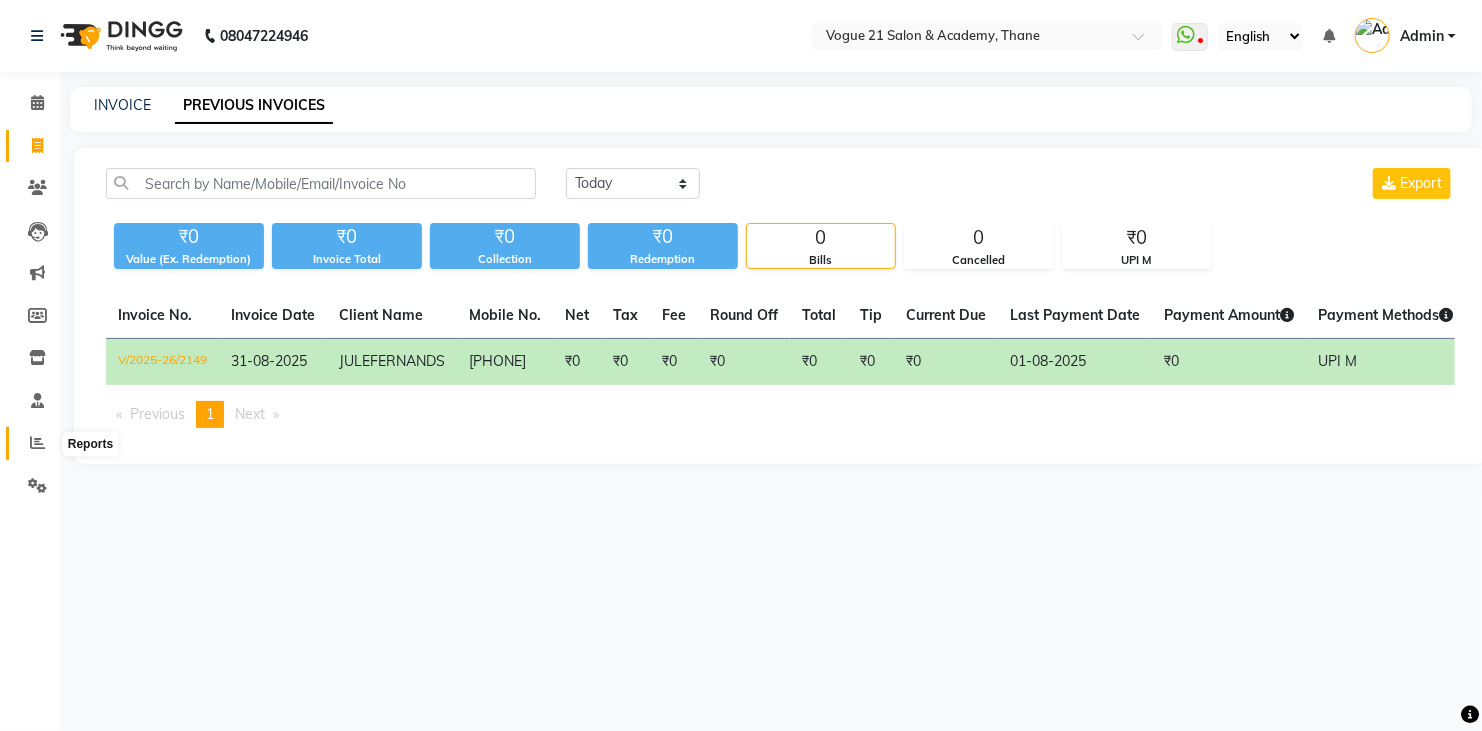 click 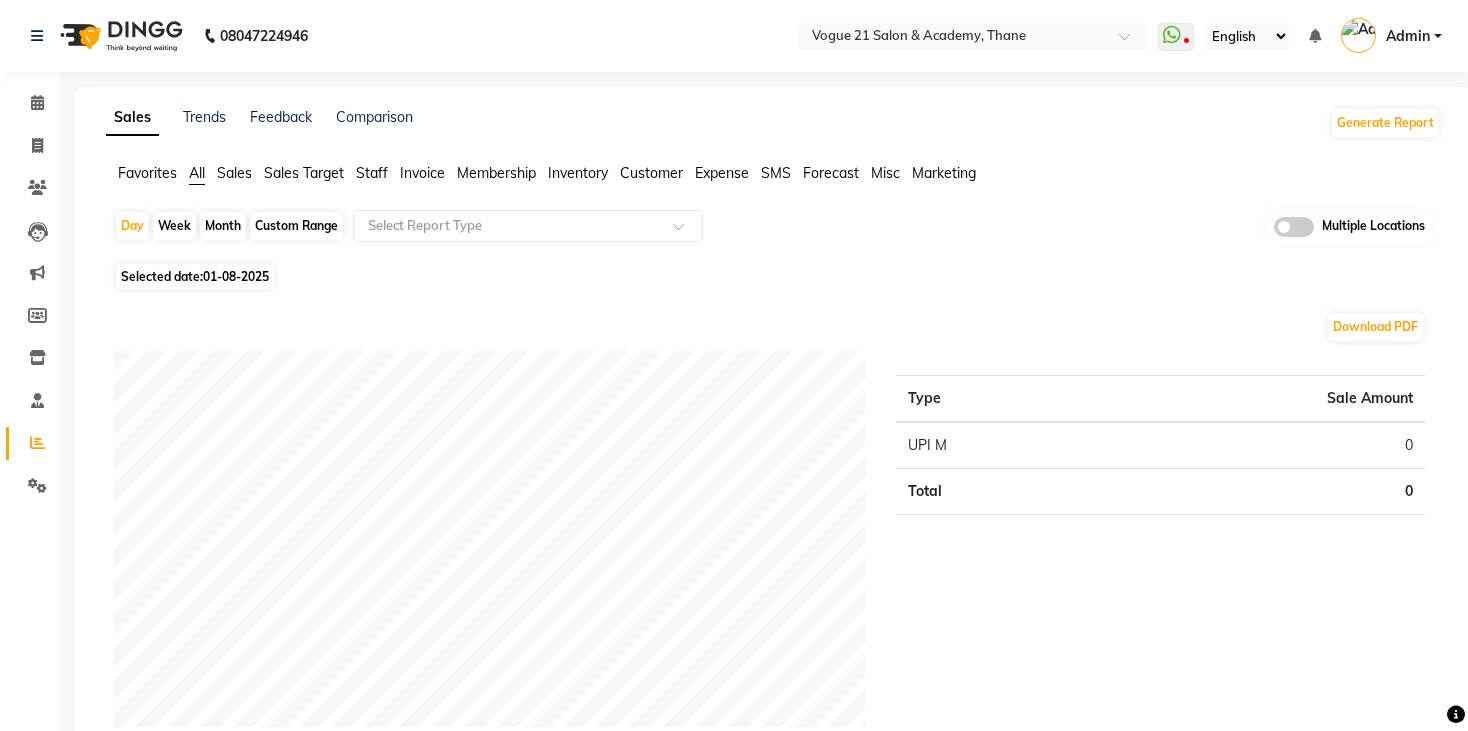 click on "Staff" 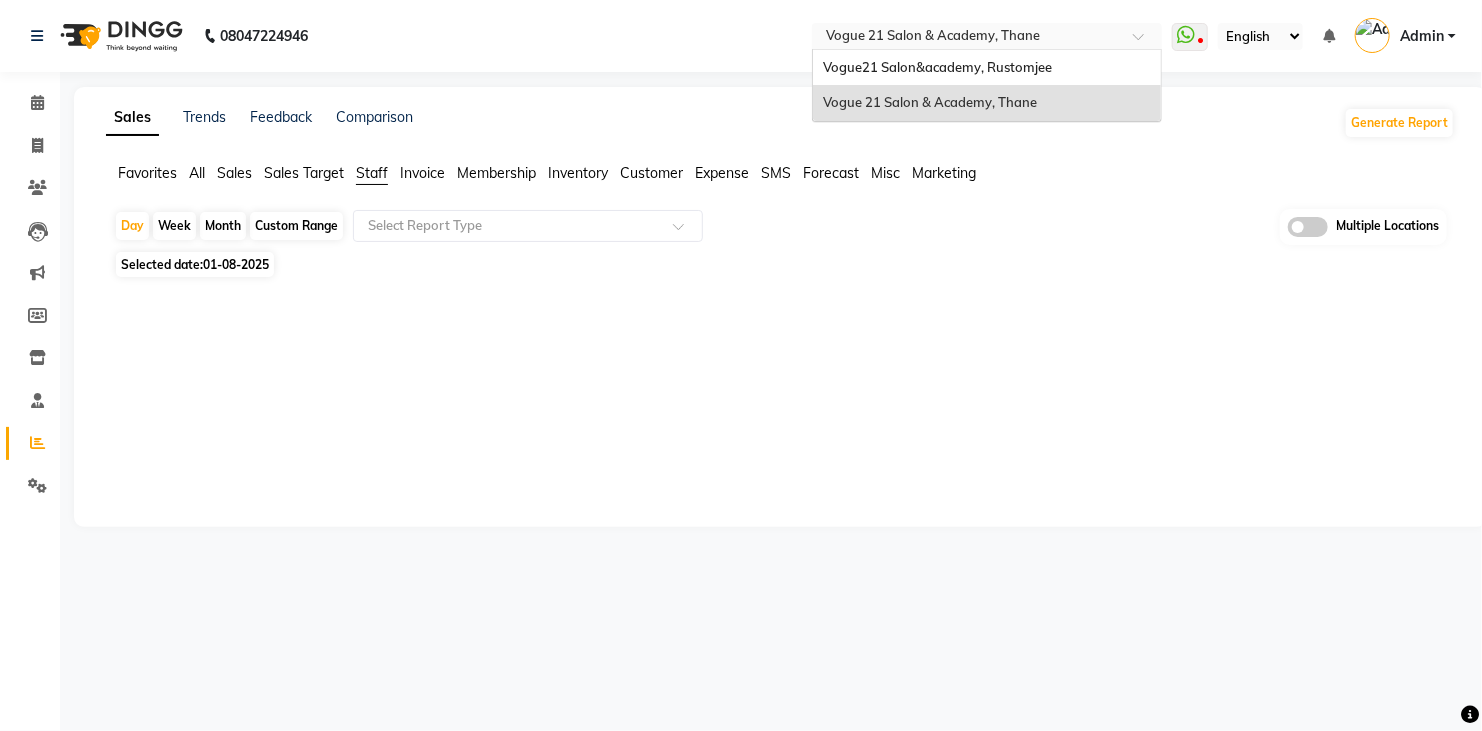 click at bounding box center (967, 38) 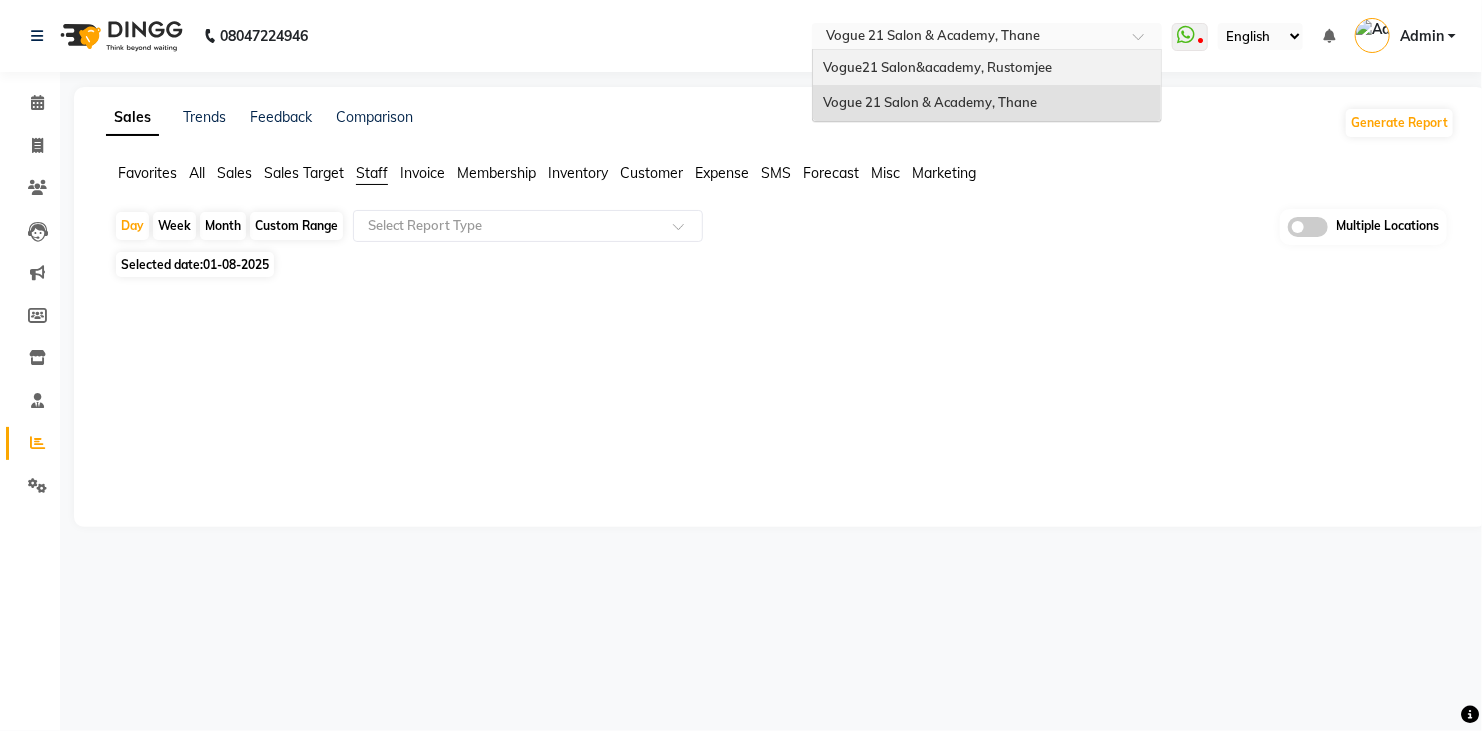 click on "Vogue21 Salon&academy, Rustomjee" at bounding box center (937, 67) 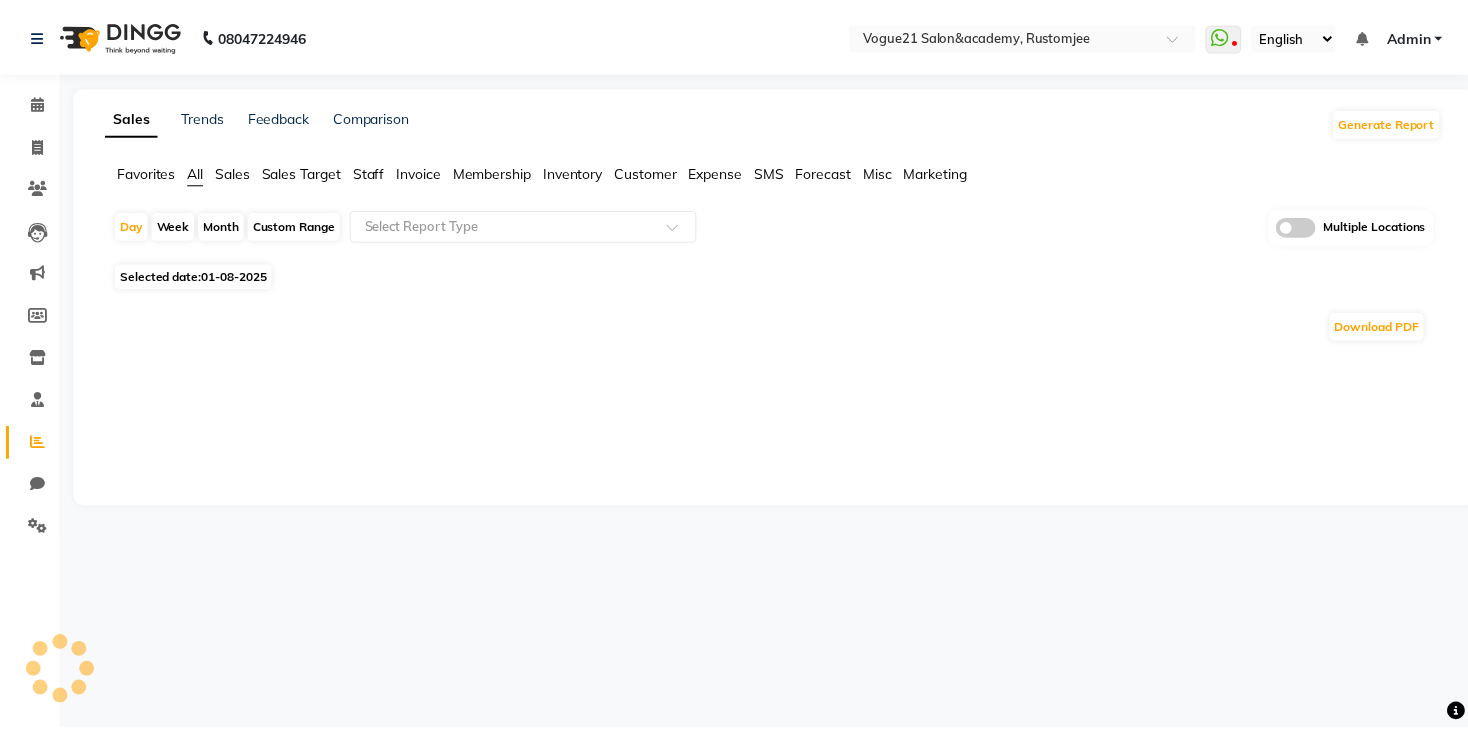 scroll, scrollTop: 0, scrollLeft: 0, axis: both 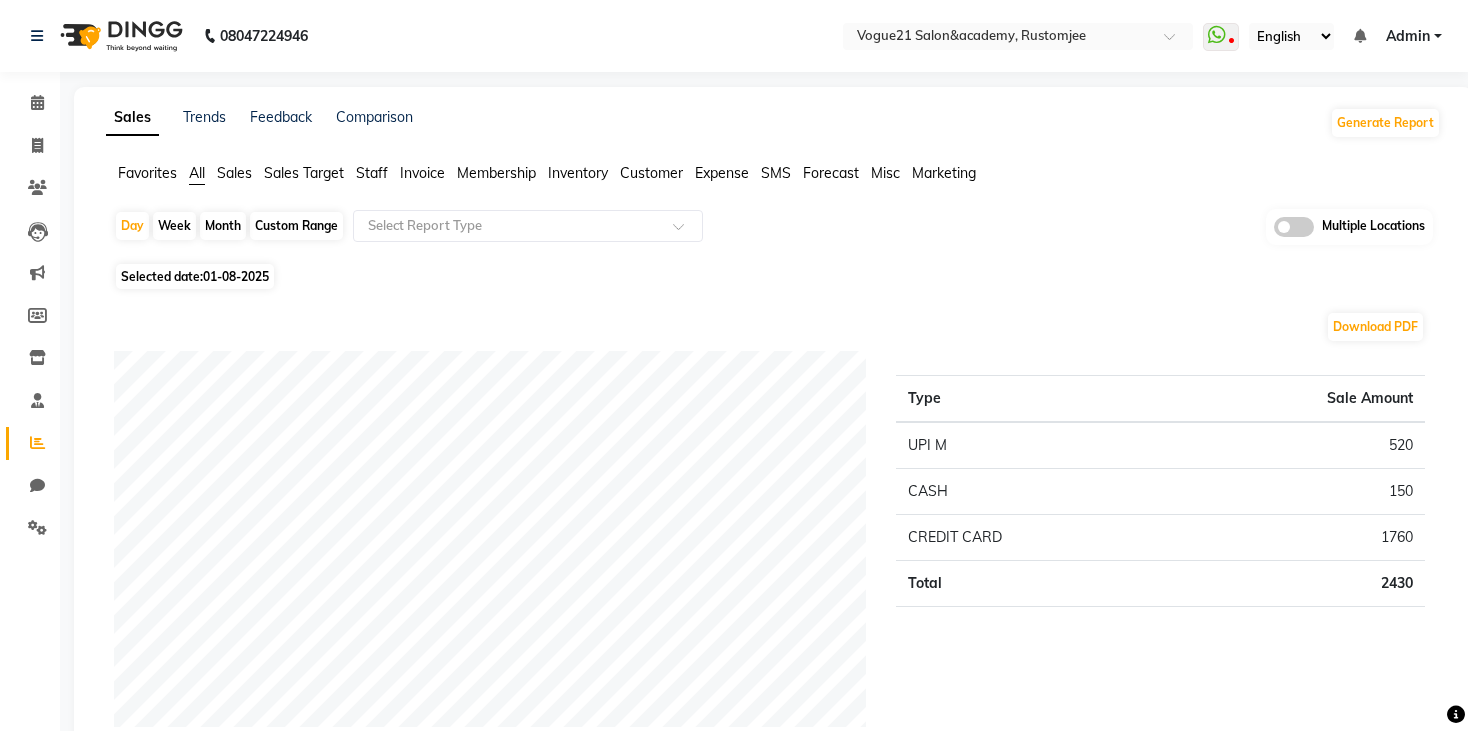 click on "Staff" 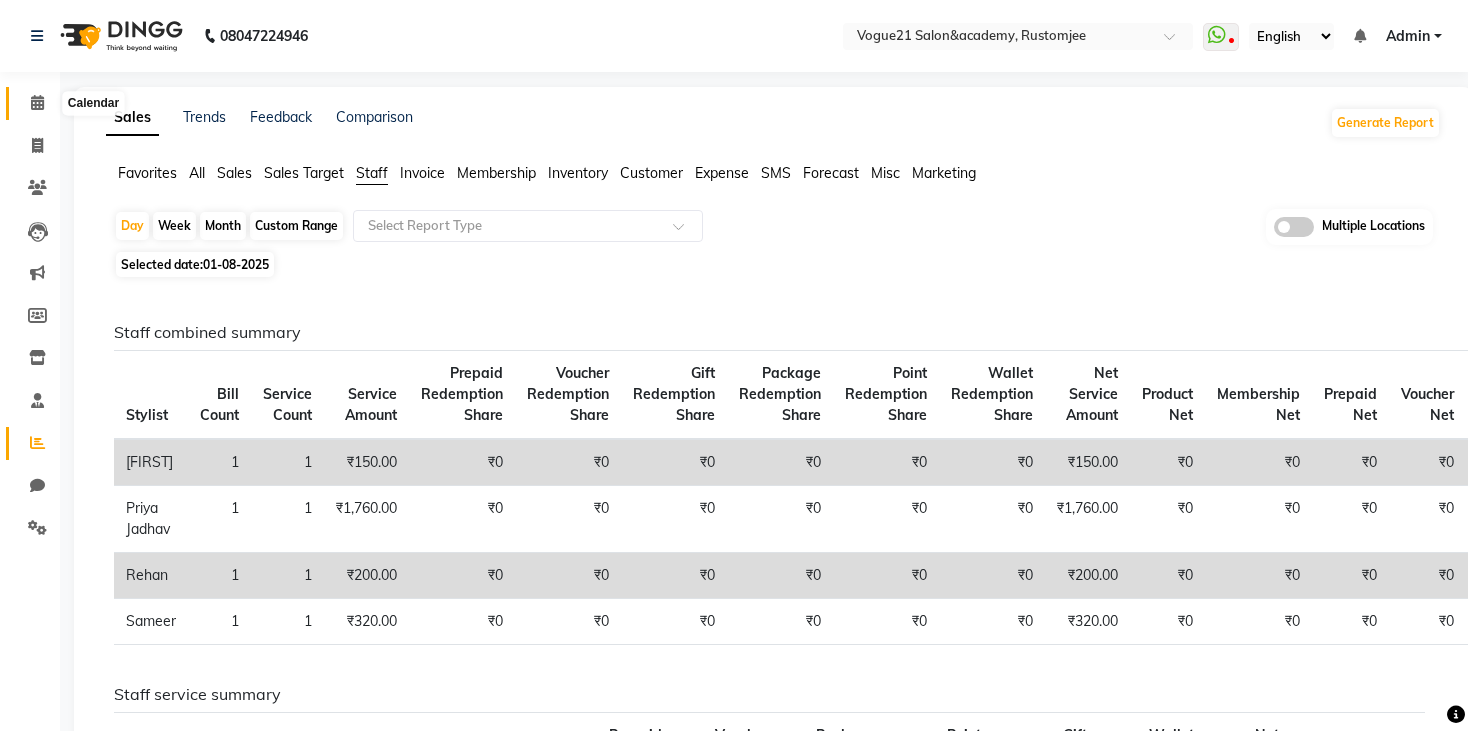 click 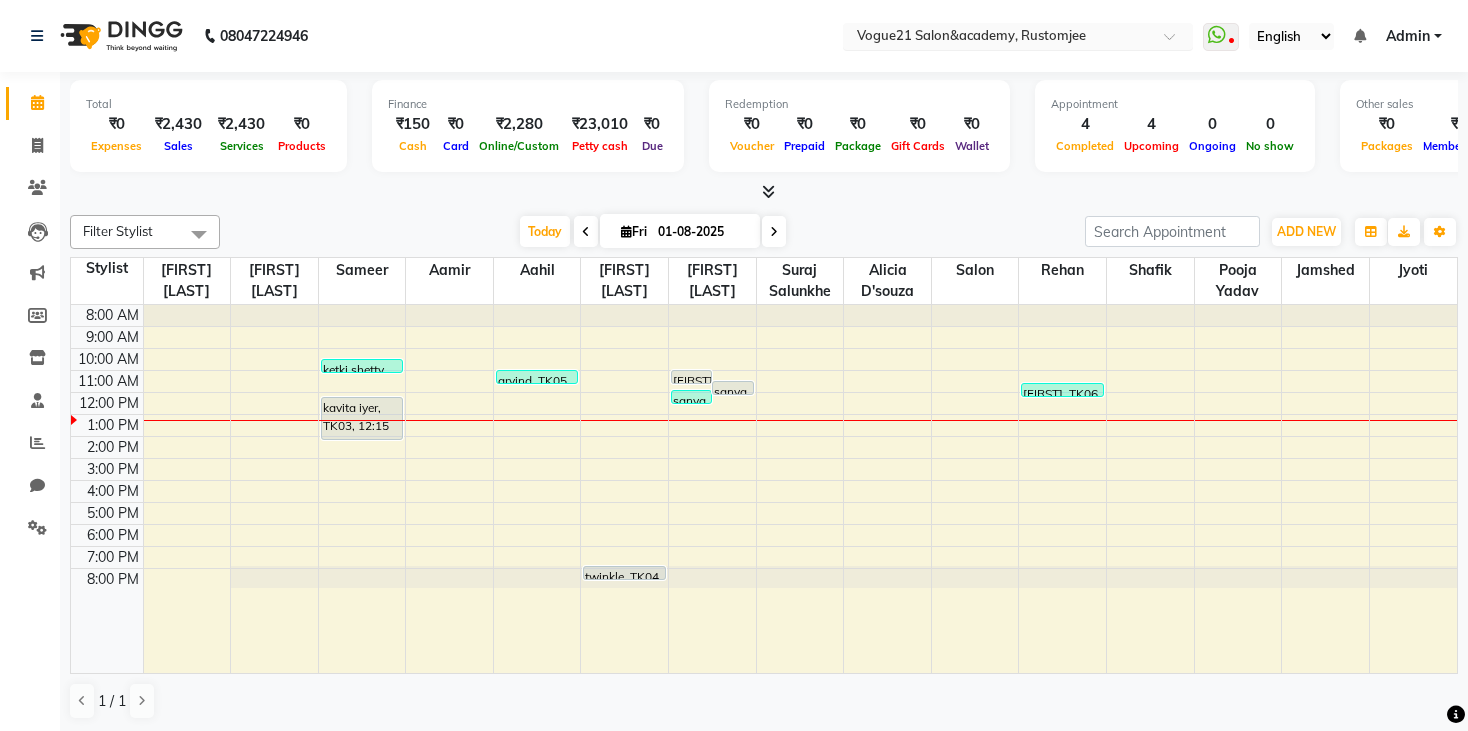 click at bounding box center [998, 38] 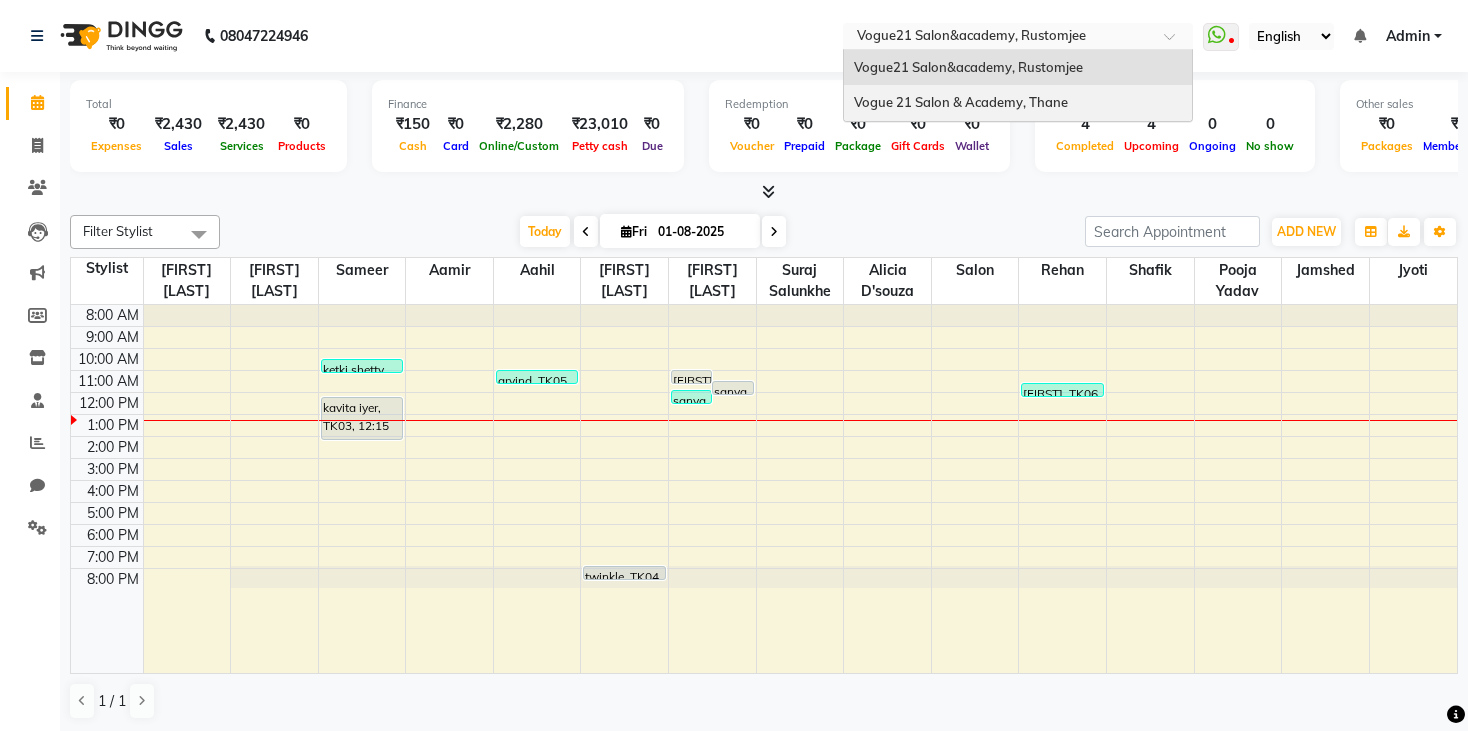 click on "Vogue 21 Salon & Academy, Thane" at bounding box center (961, 102) 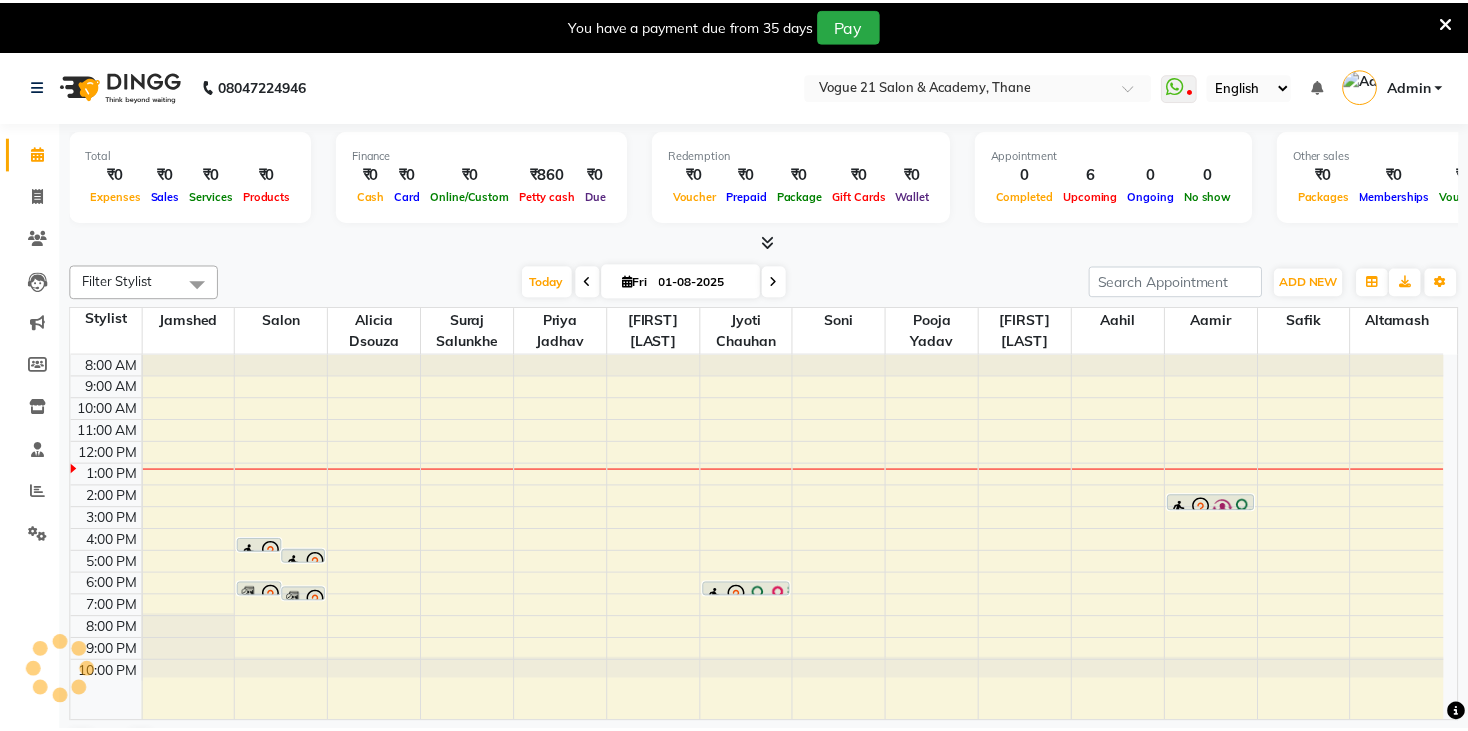 scroll, scrollTop: 0, scrollLeft: 0, axis: both 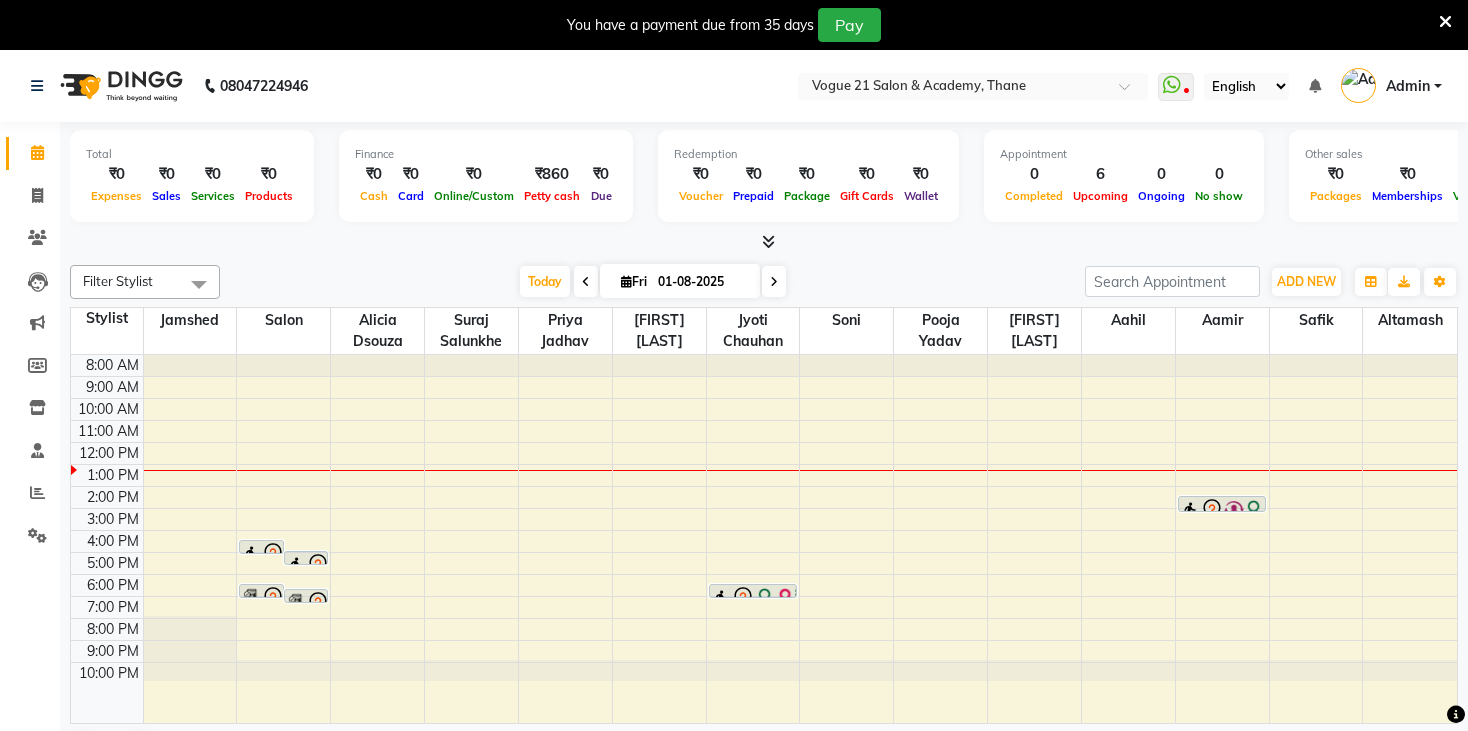 click at bounding box center [1445, 22] 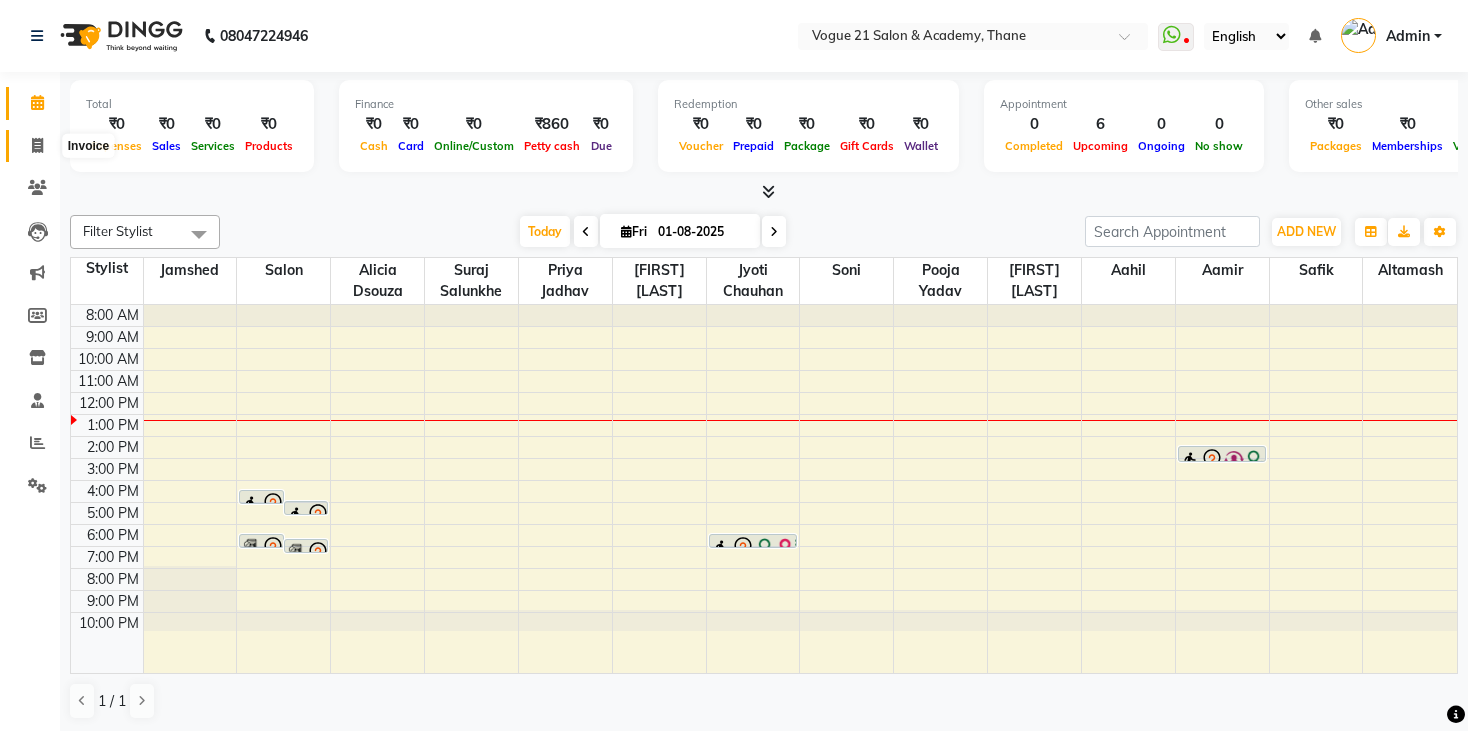click 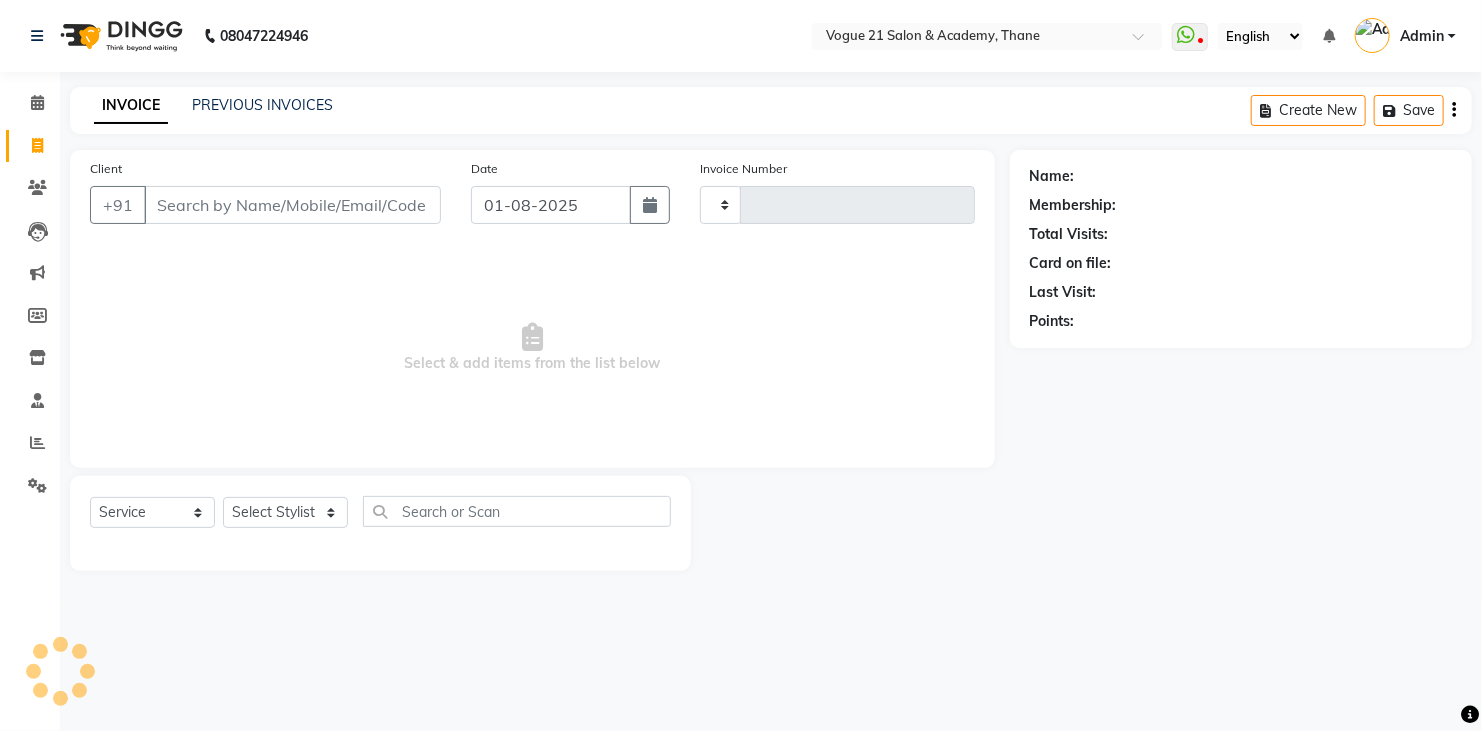 type on "2150" 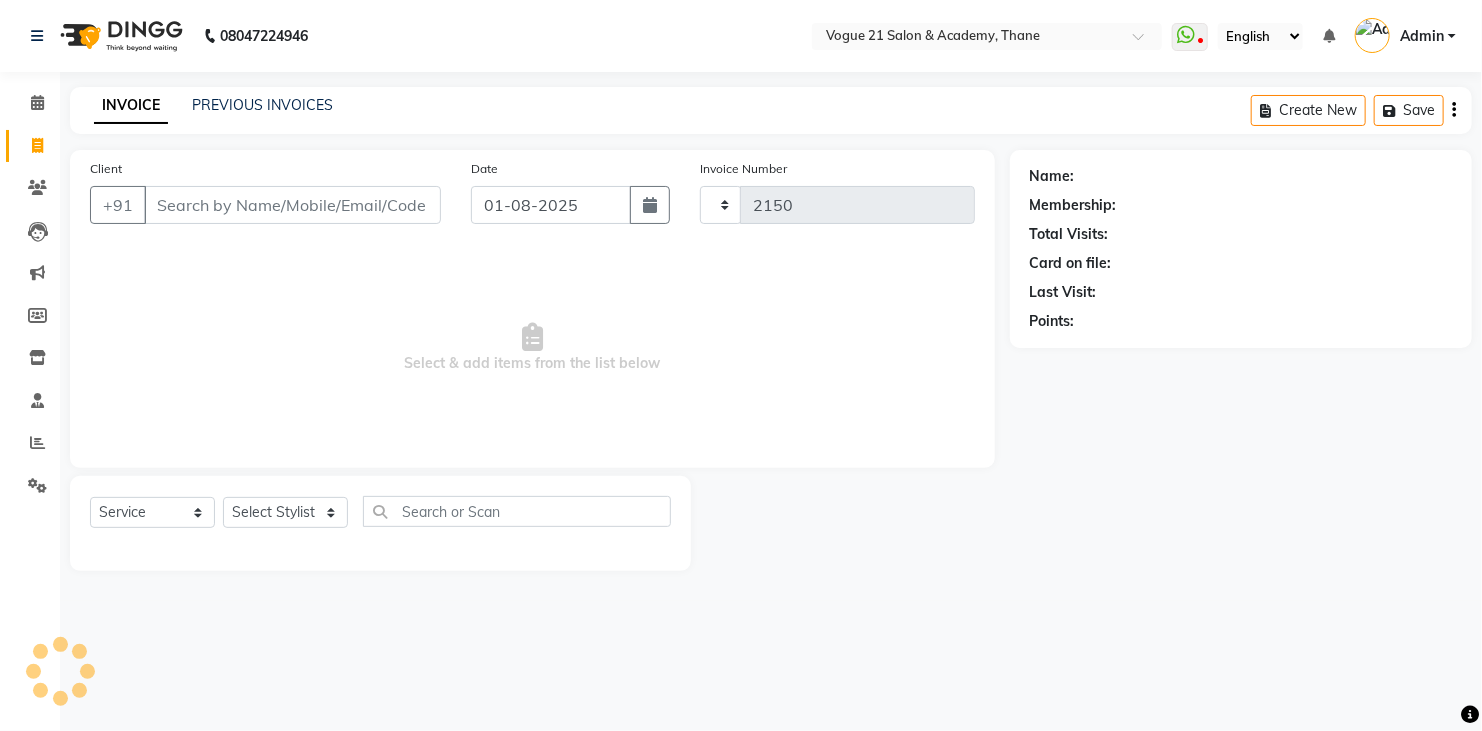 select on "4433" 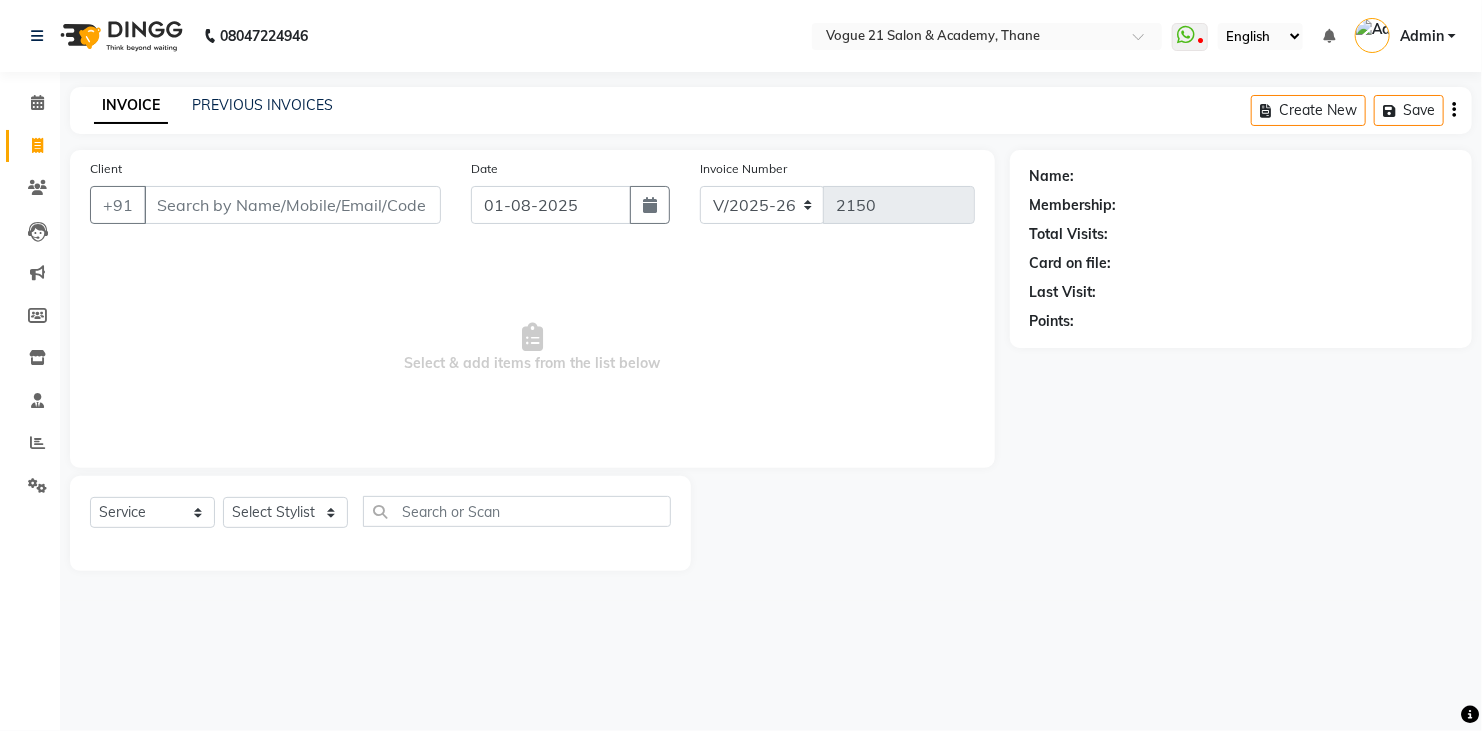 click on "INVOICE PREVIOUS INVOICES" 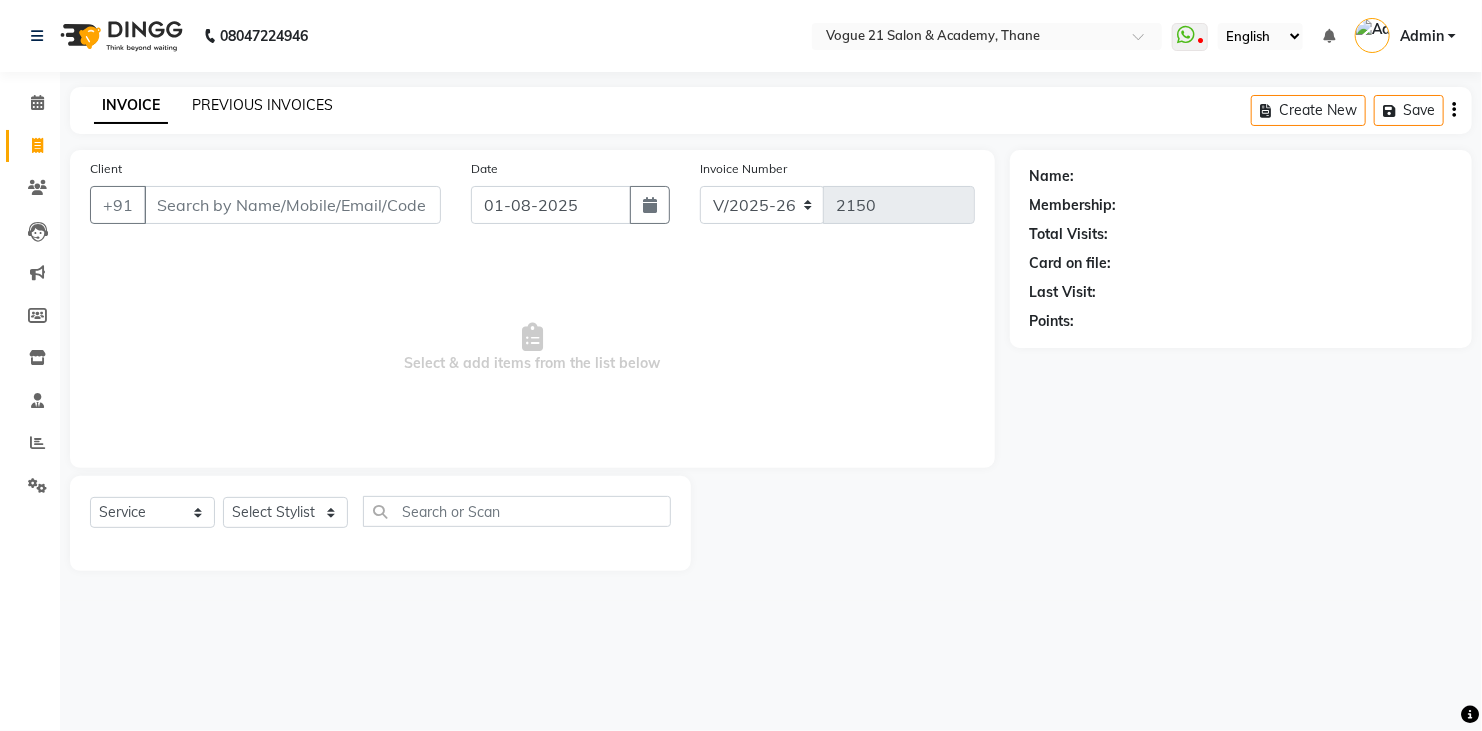 click on "PREVIOUS INVOICES" 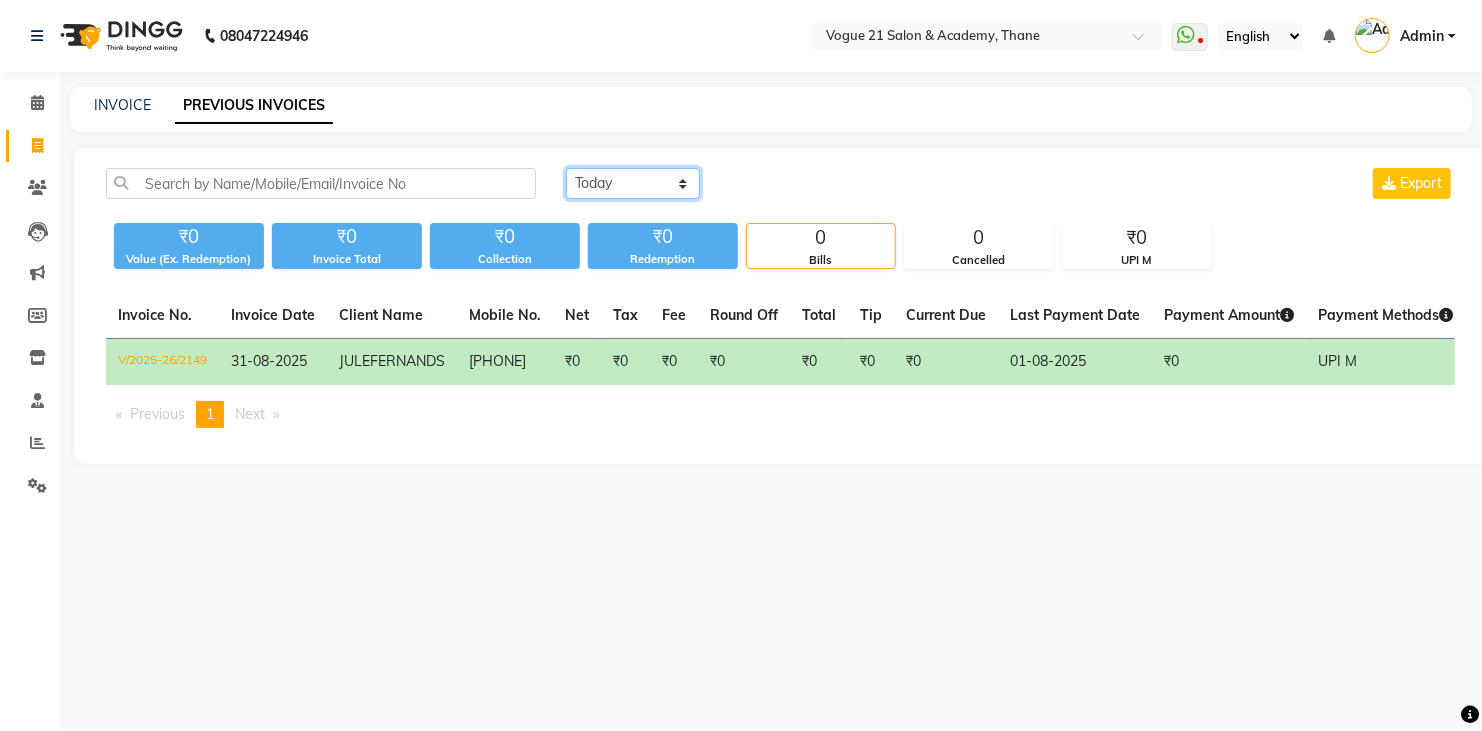 click on "Today Yesterday Custom Range" 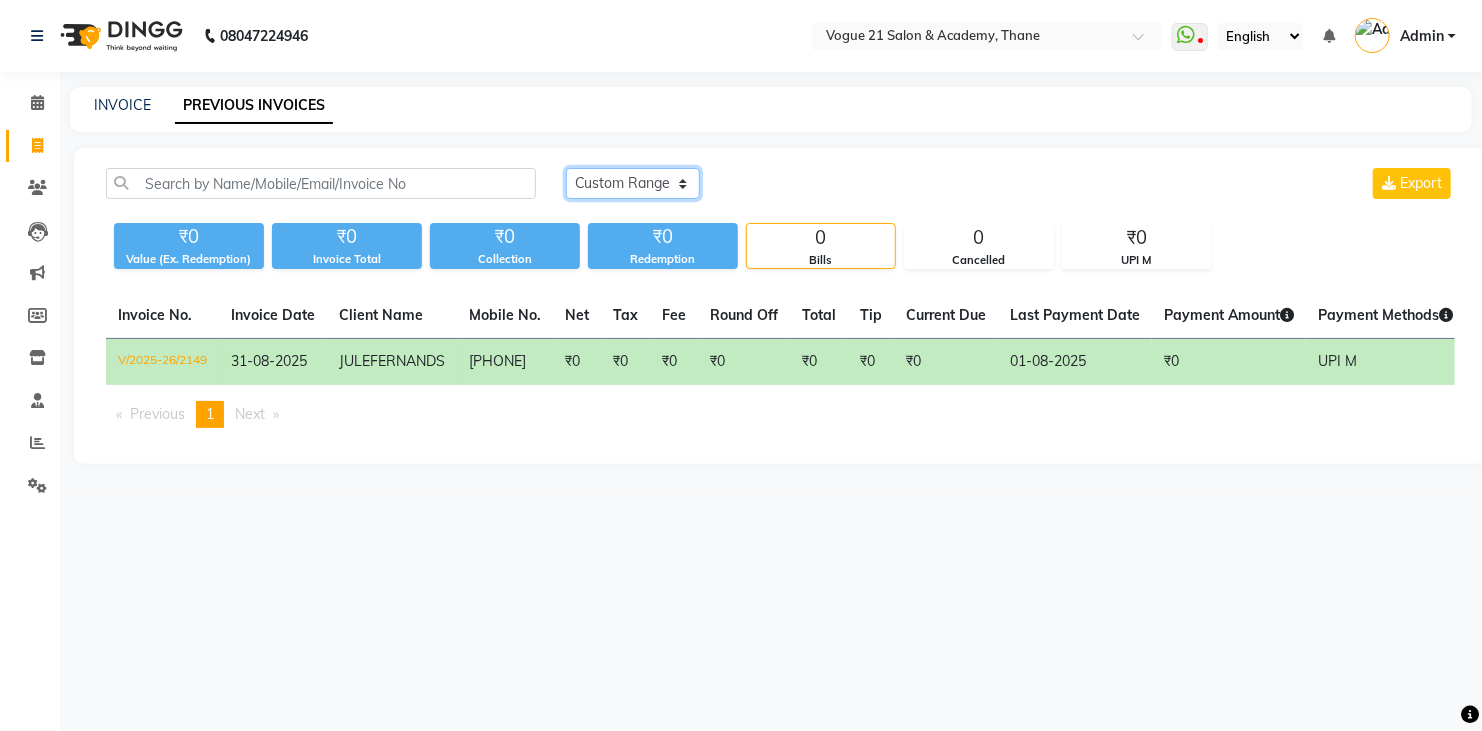 click on "Today Yesterday Custom Range" 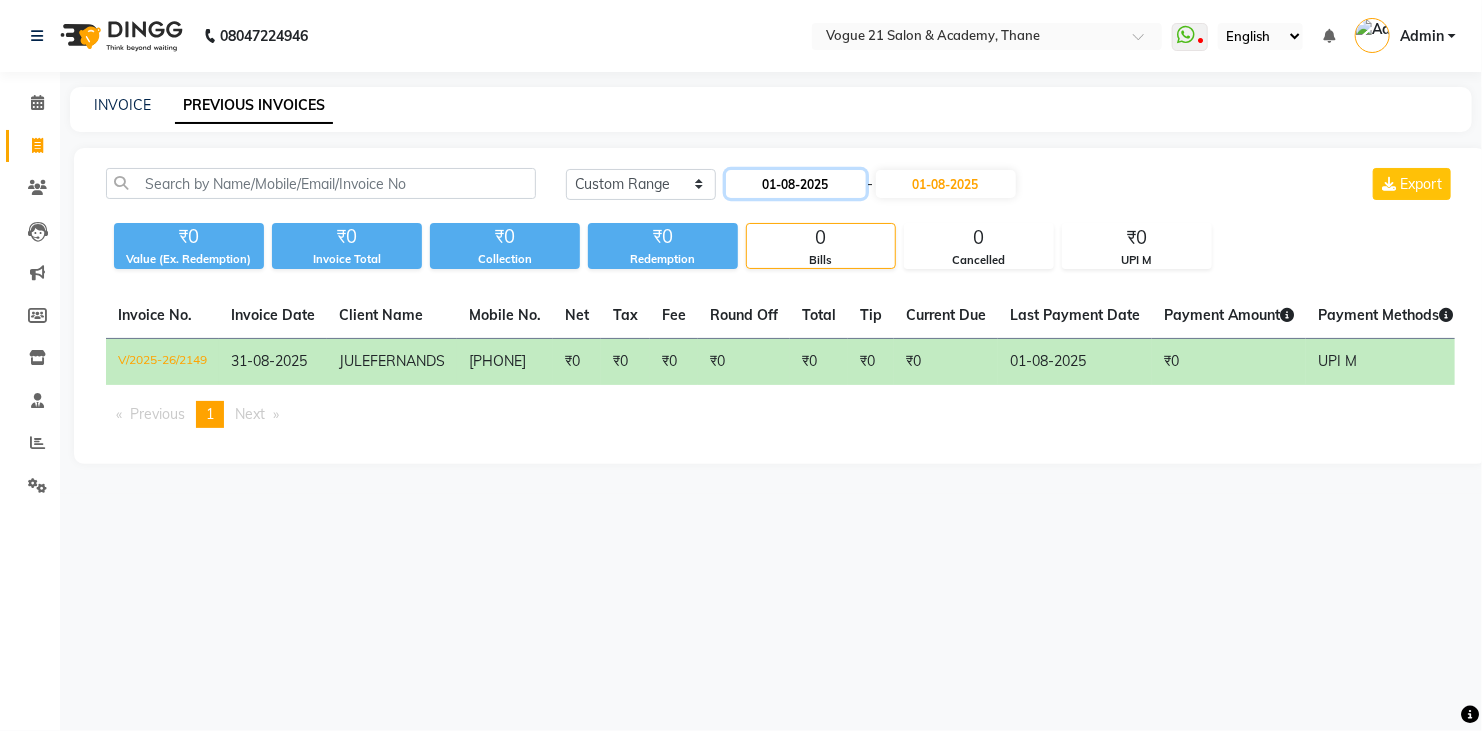 click on "01-08-2025" 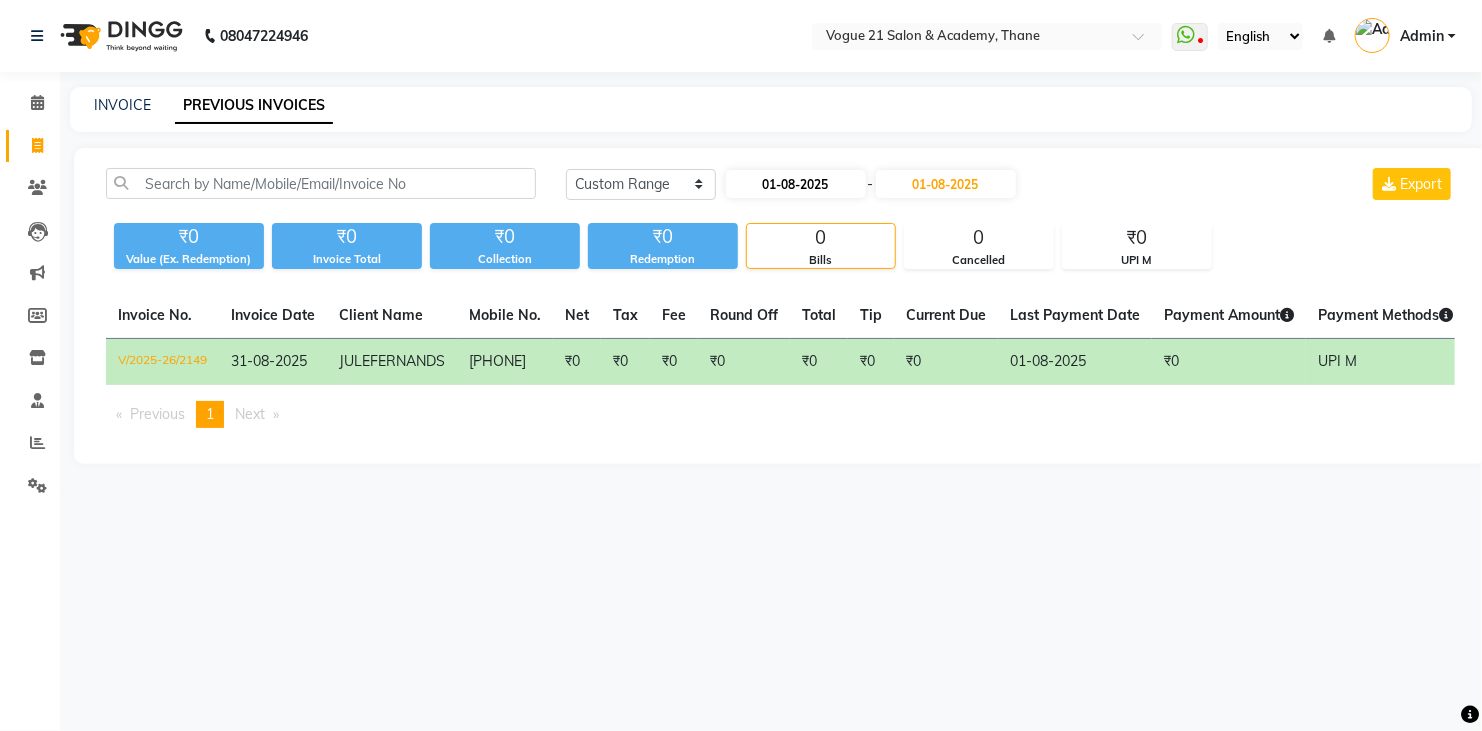 select on "8" 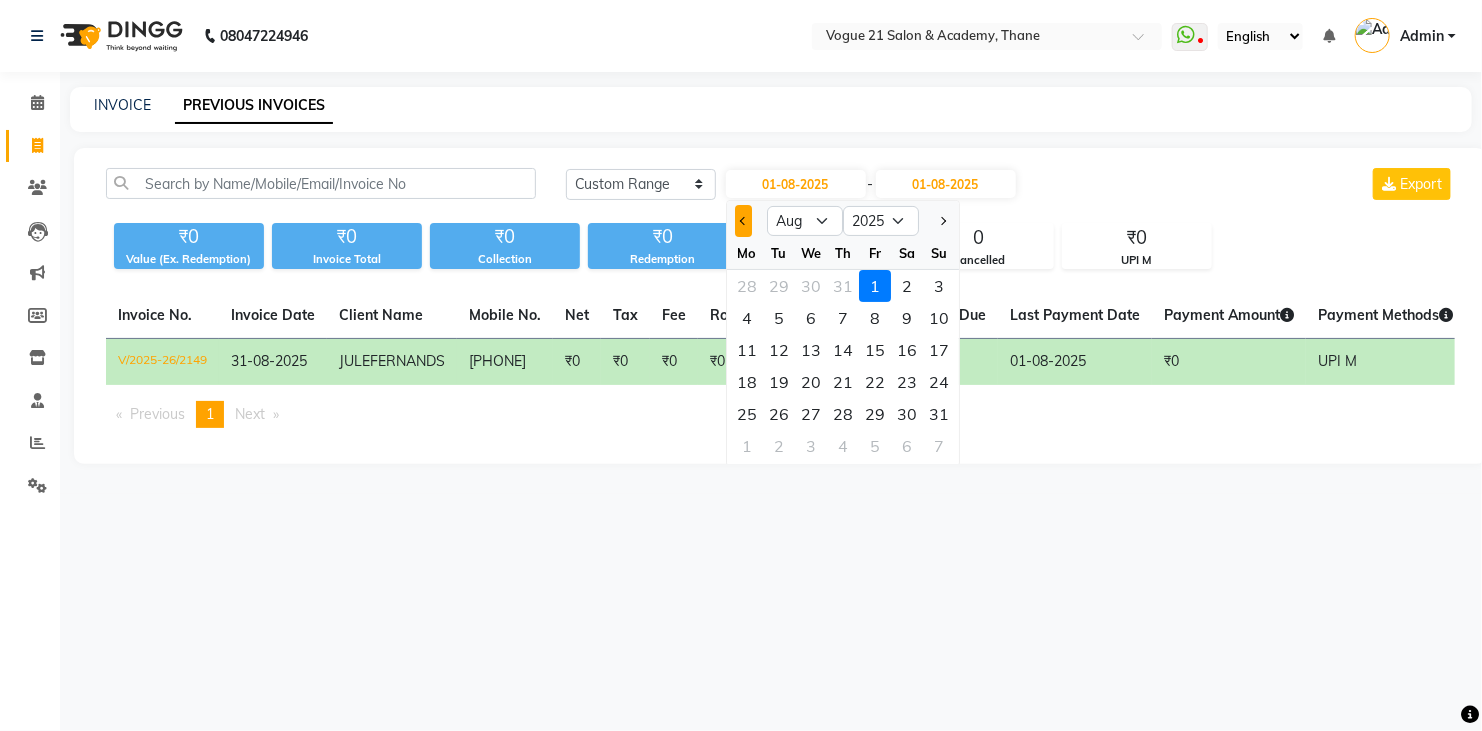 click 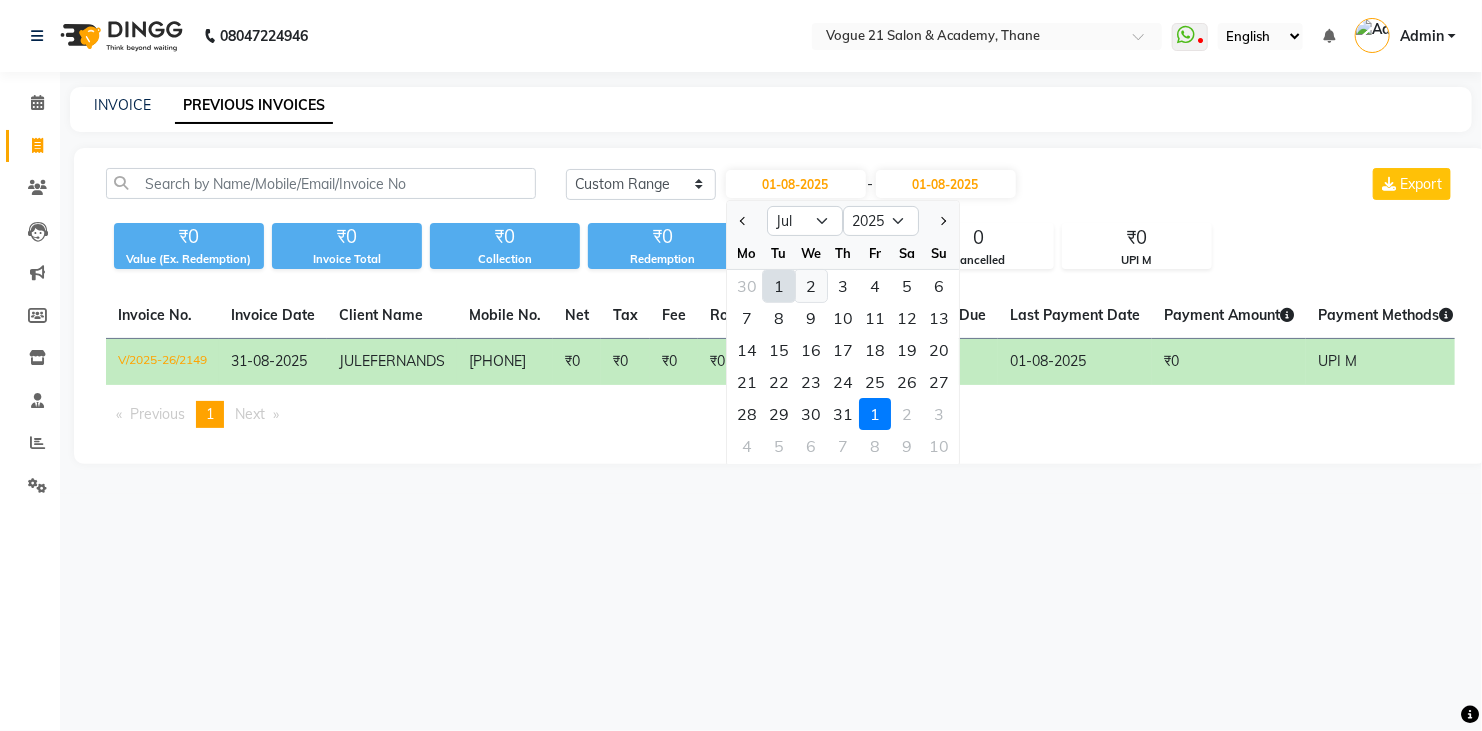 click on "2" 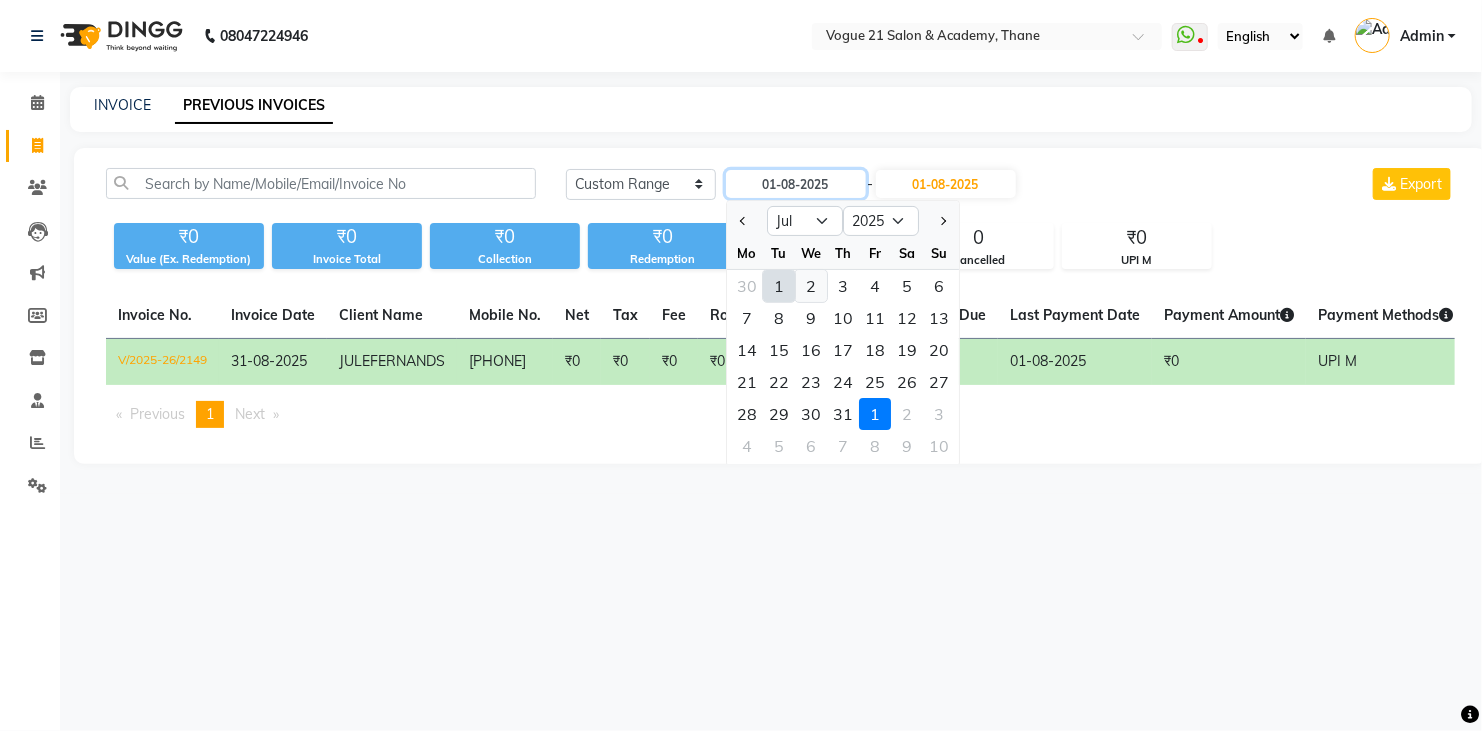 type on "02-07-2025" 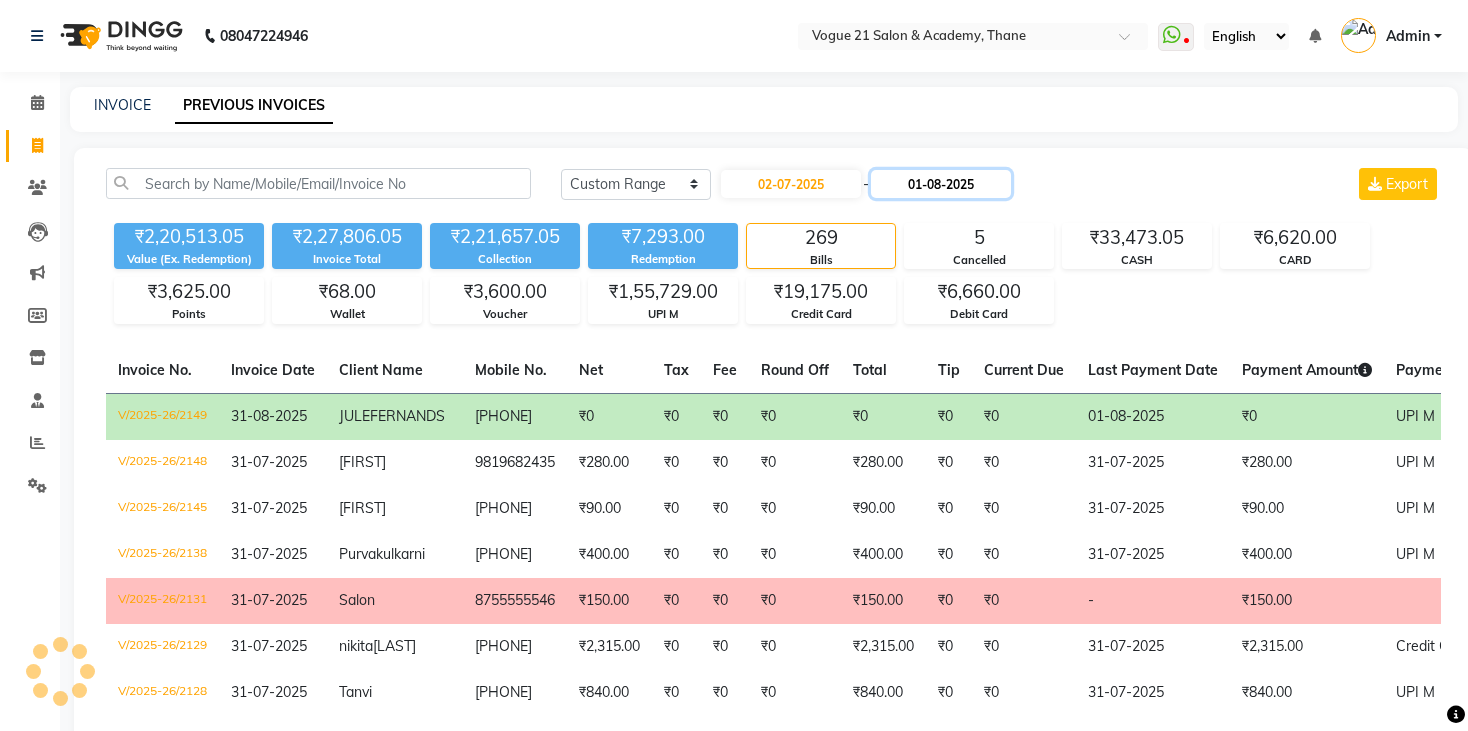 click on "01-08-2025" 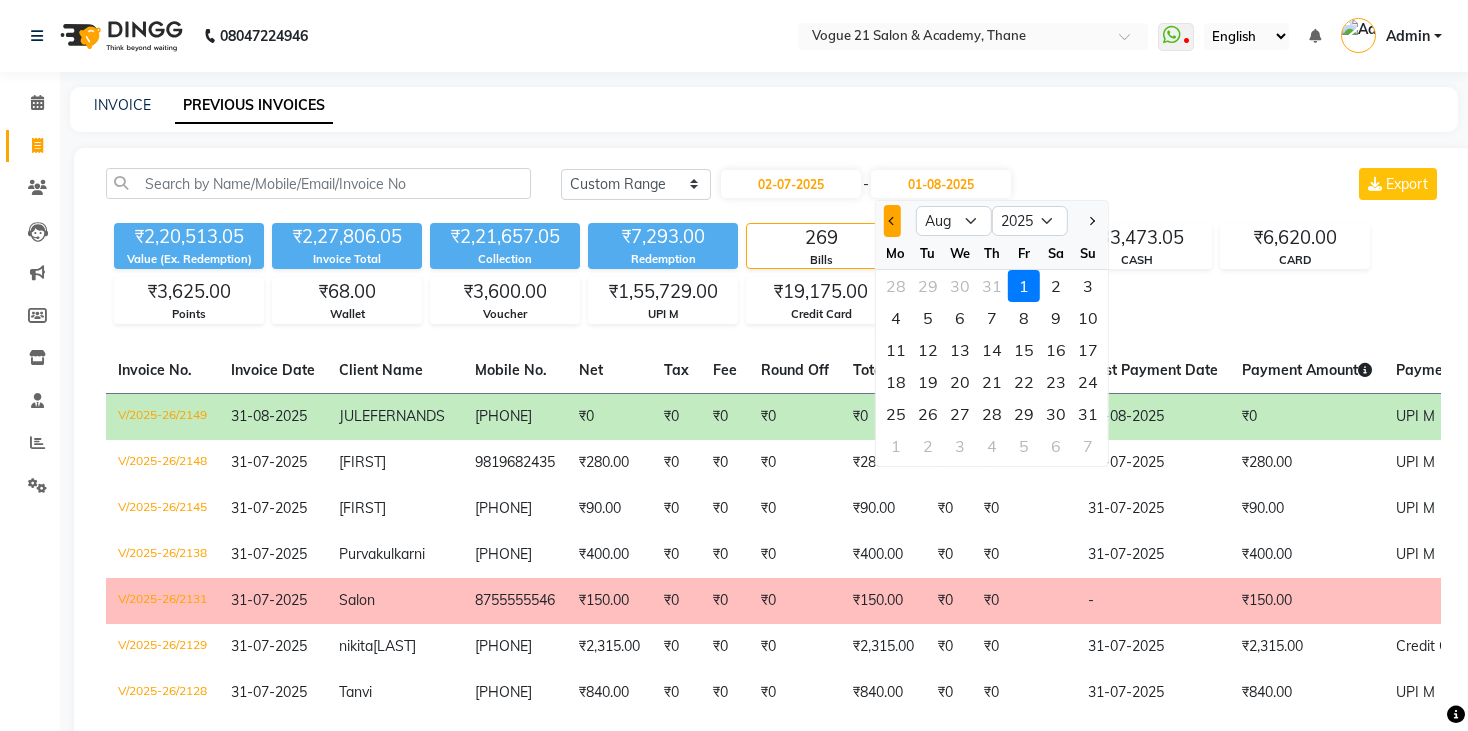 click 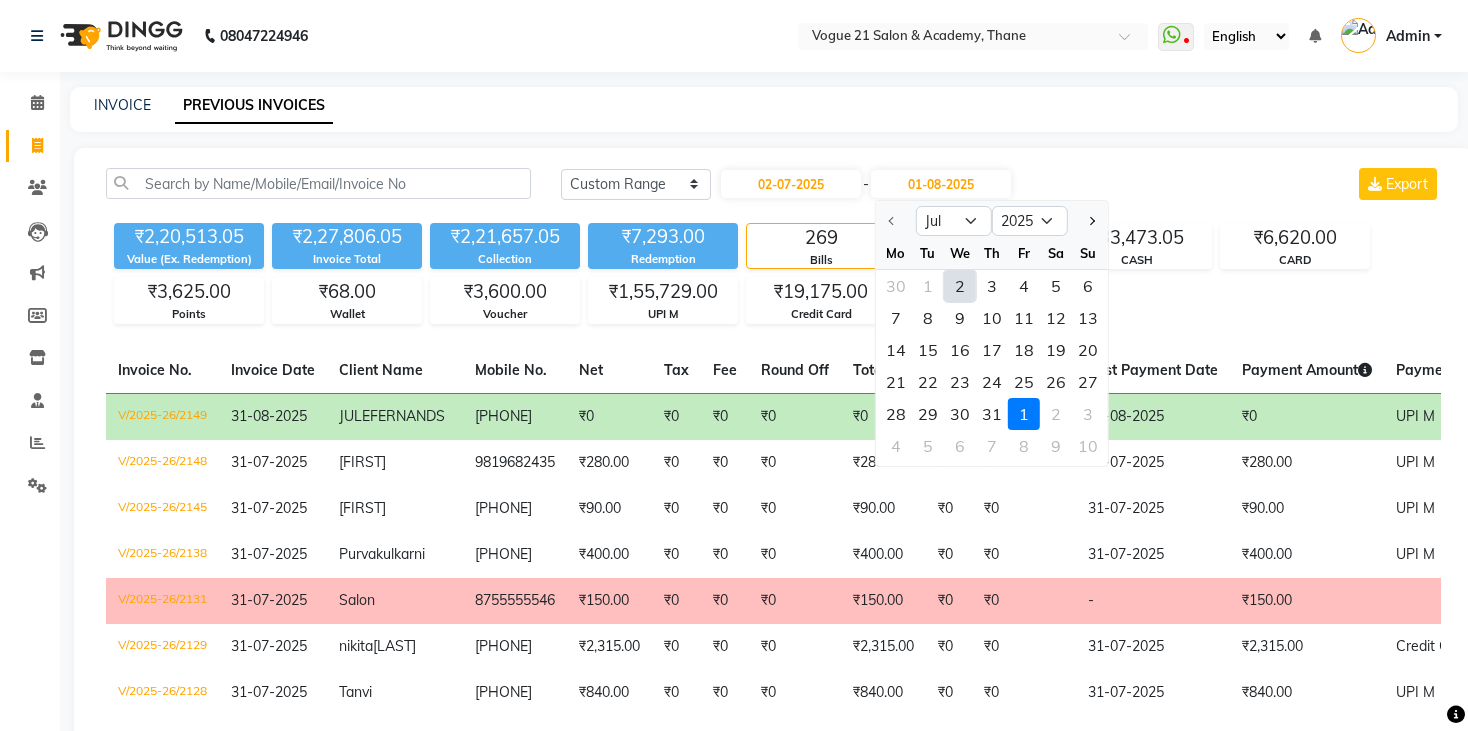click on "2" 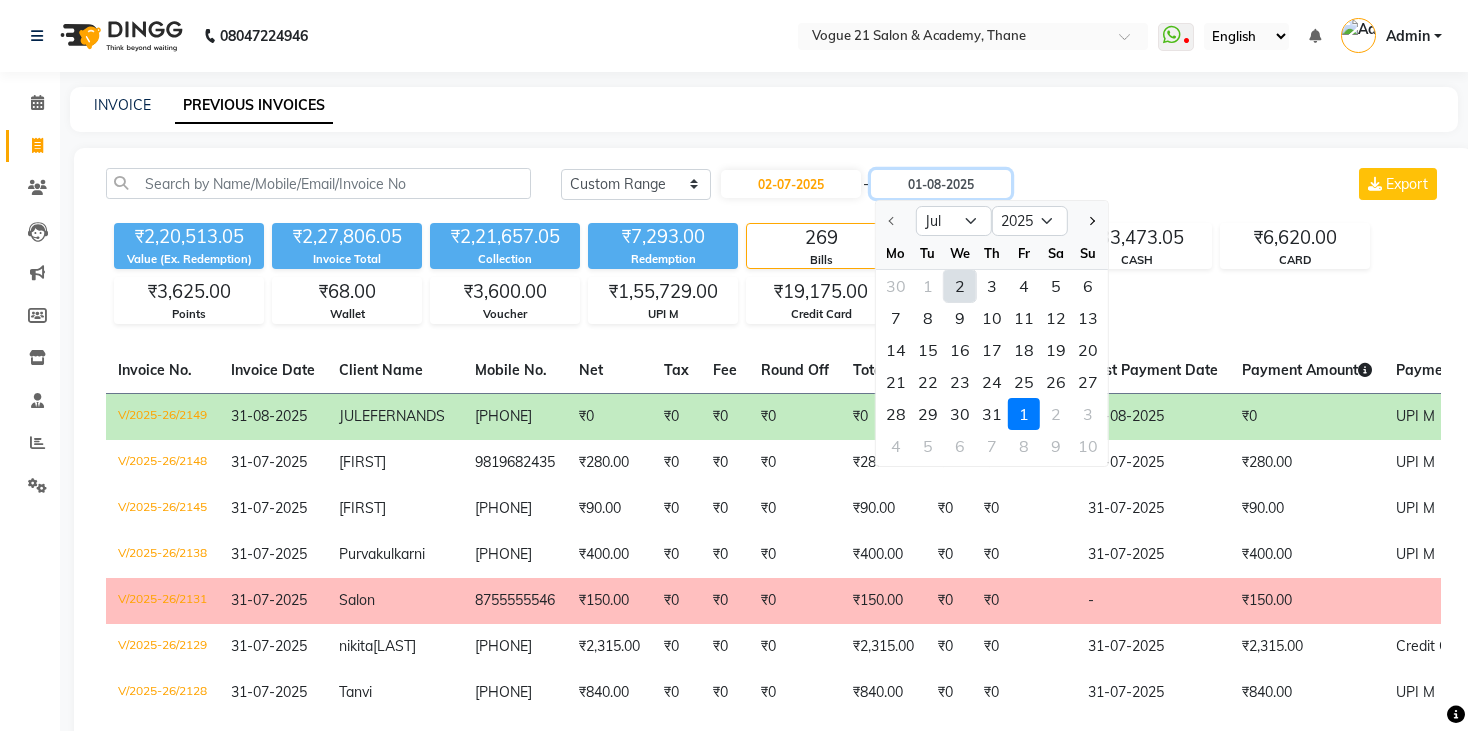 type on "02-07-2025" 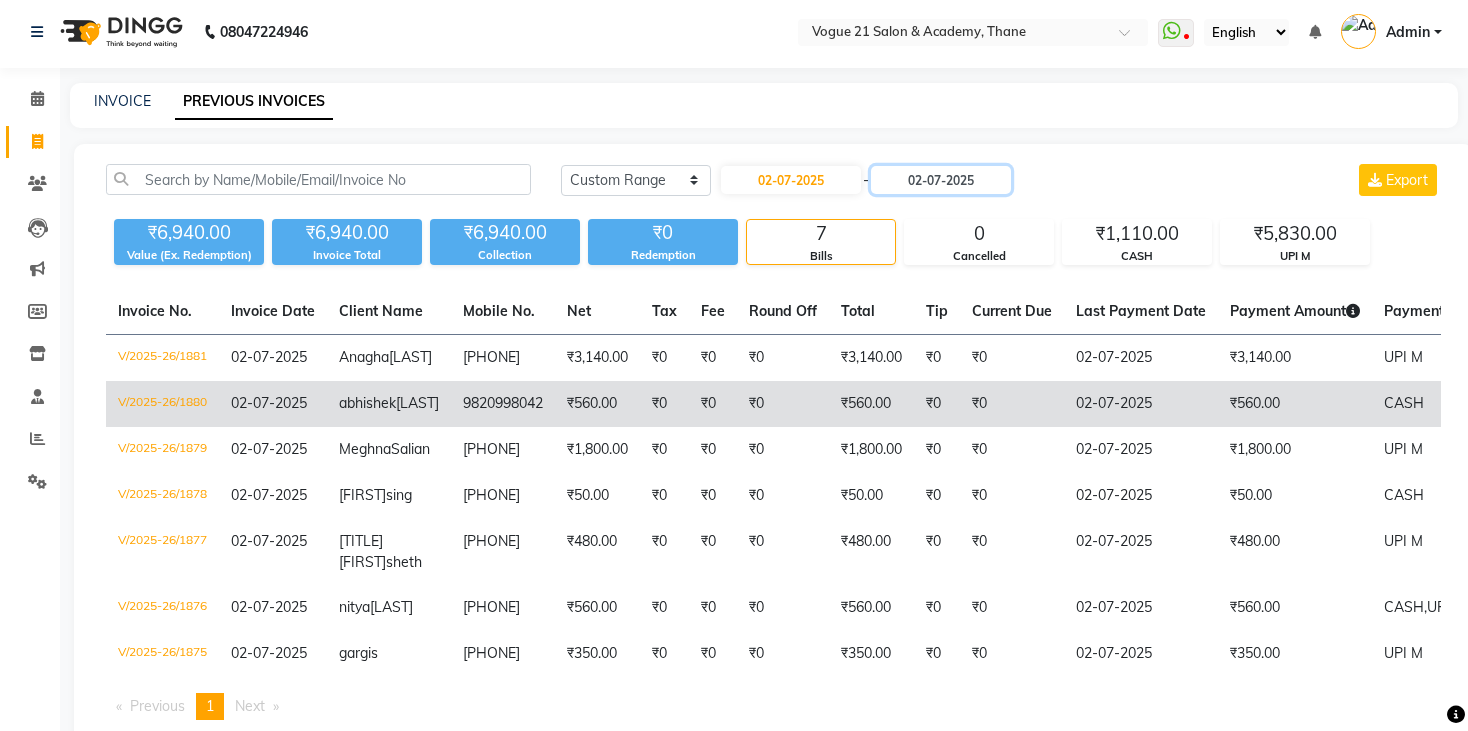 scroll, scrollTop: 0, scrollLeft: 0, axis: both 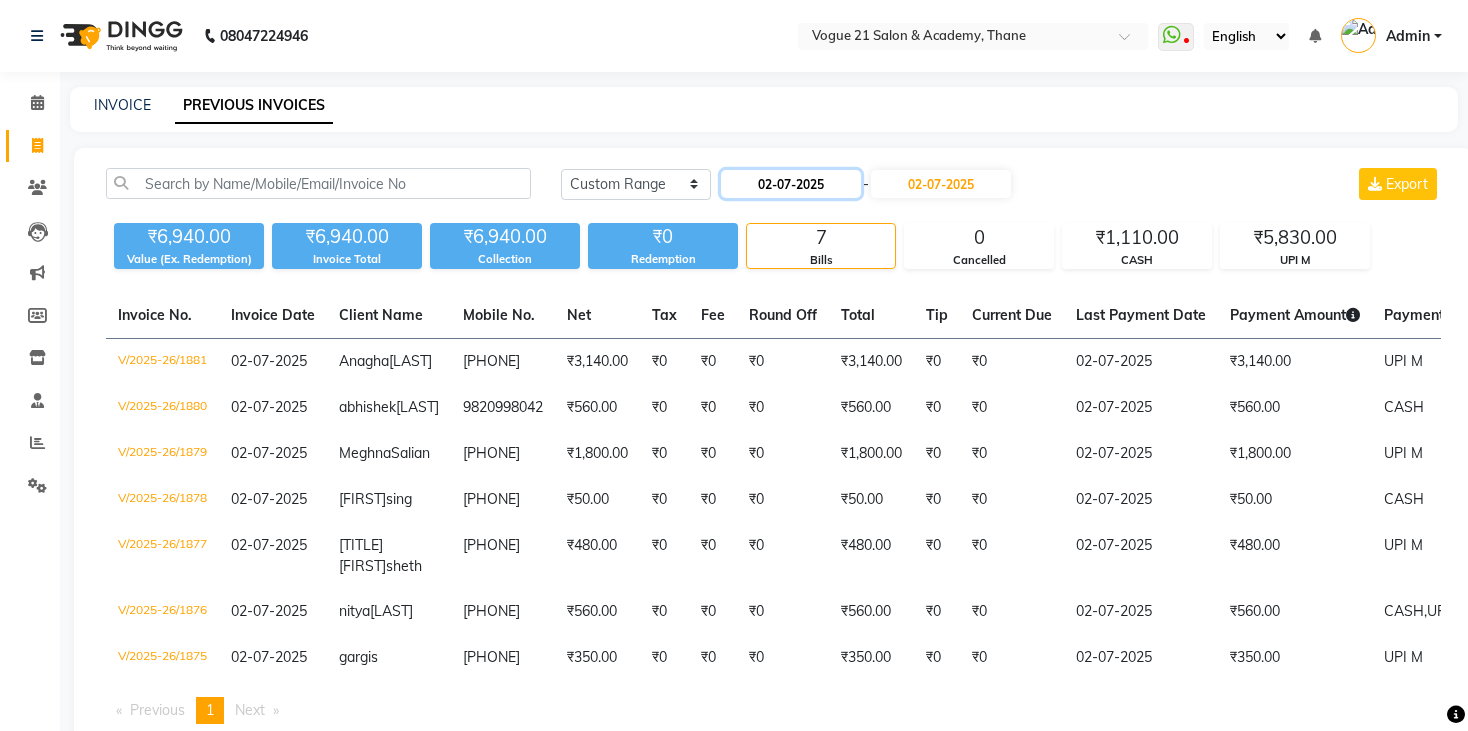 click on "02-07-2025" 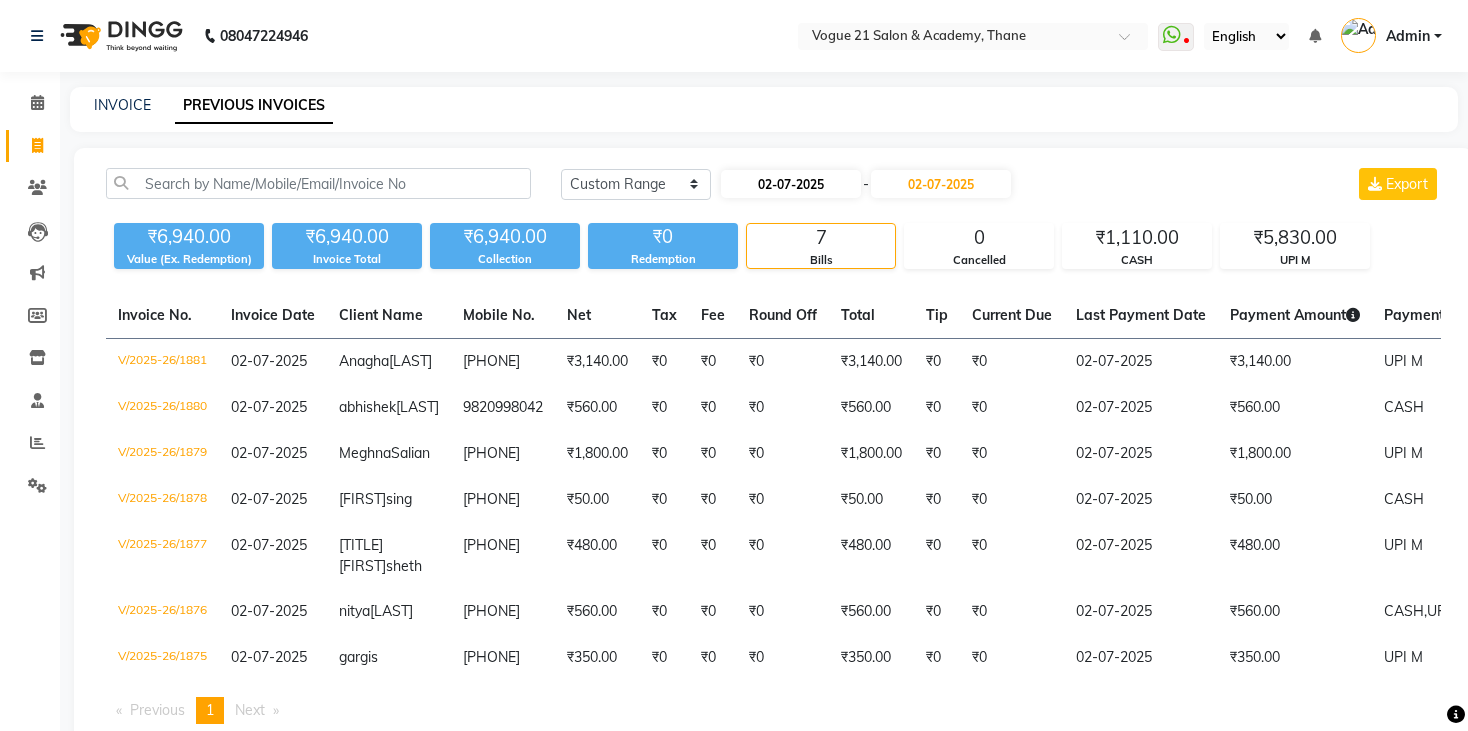 select on "7" 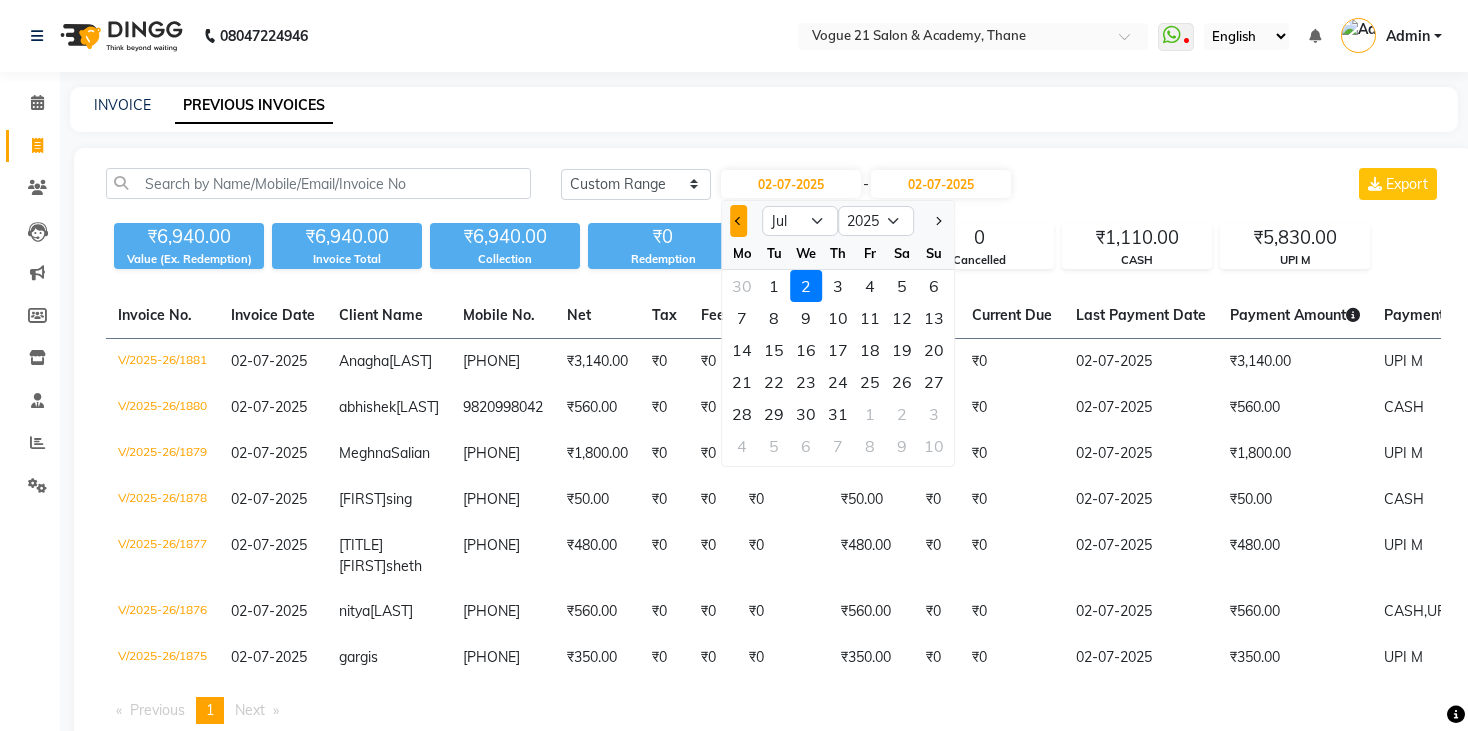 click 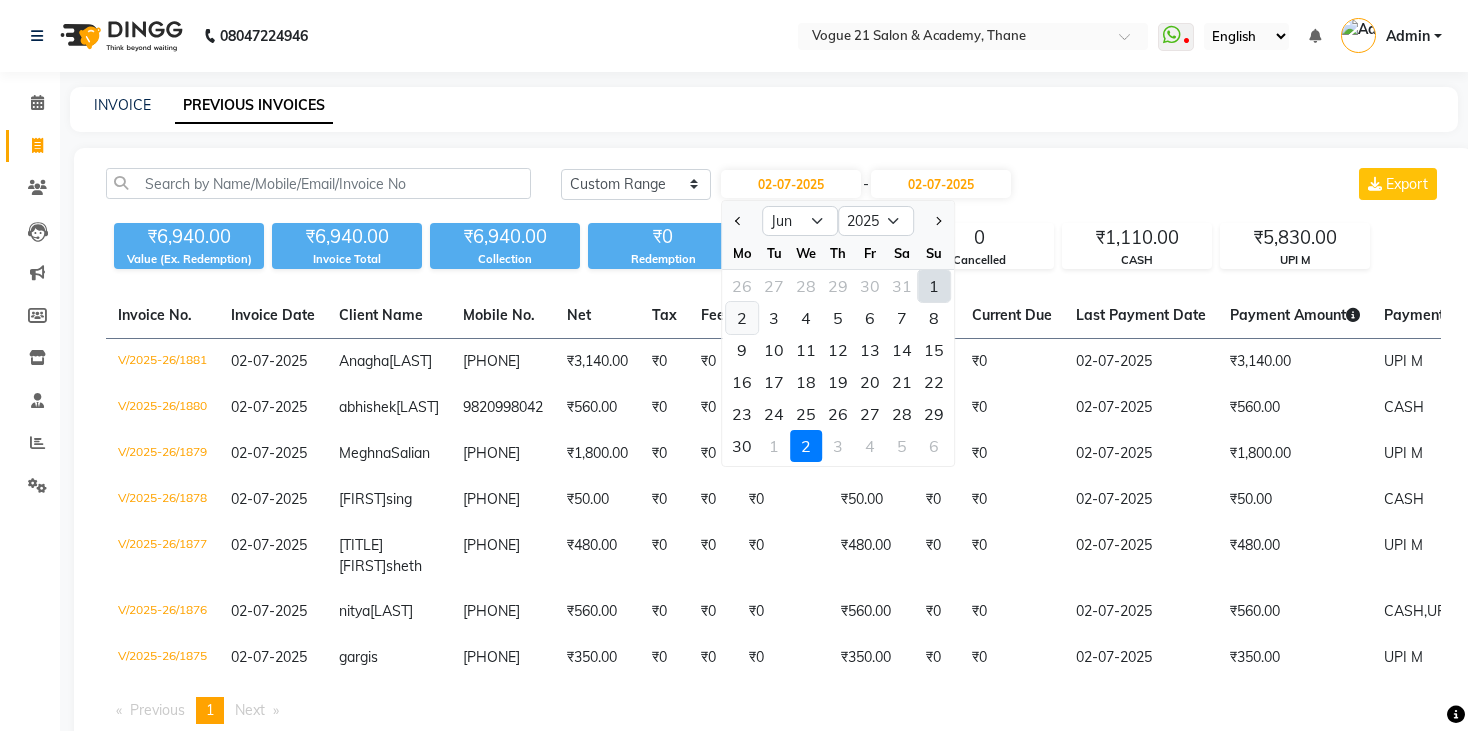 click on "2" 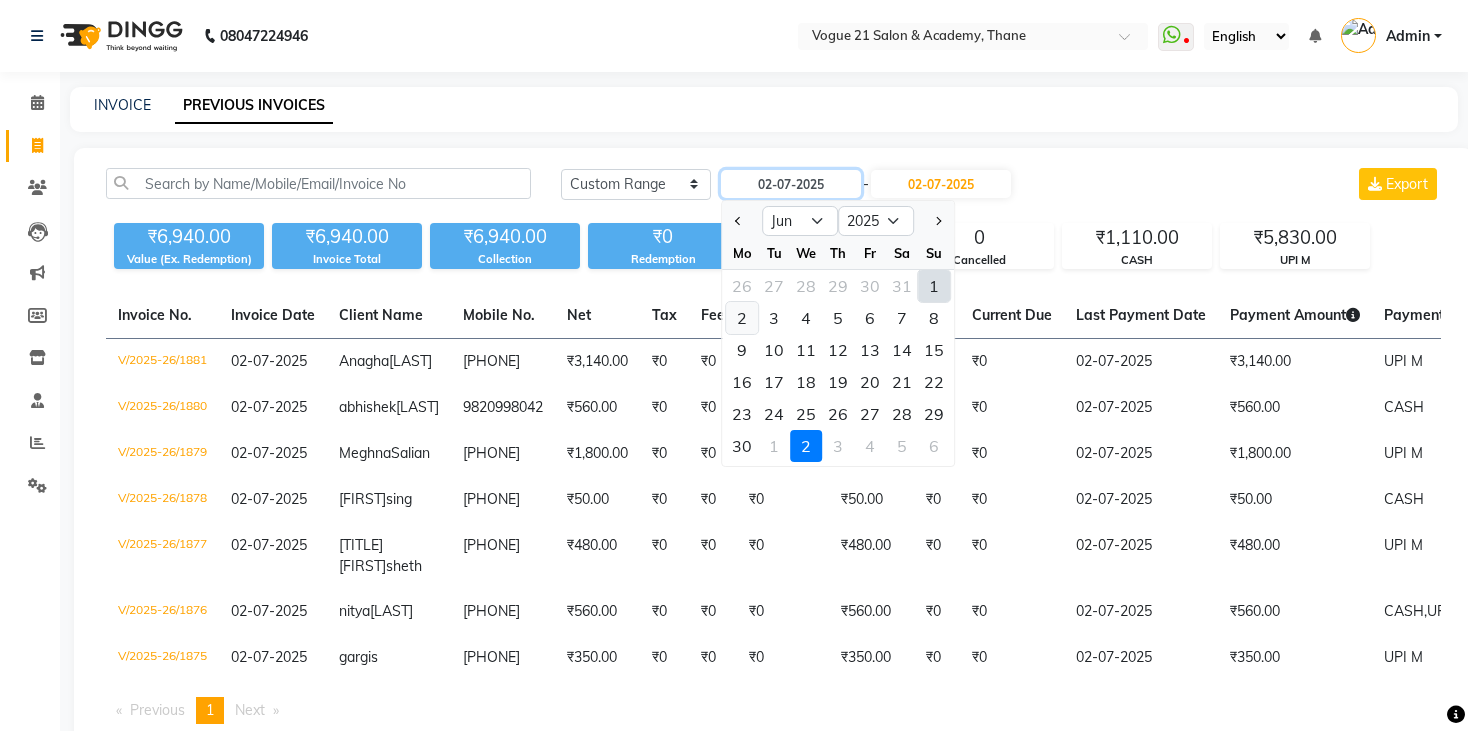 type on "02-06-2025" 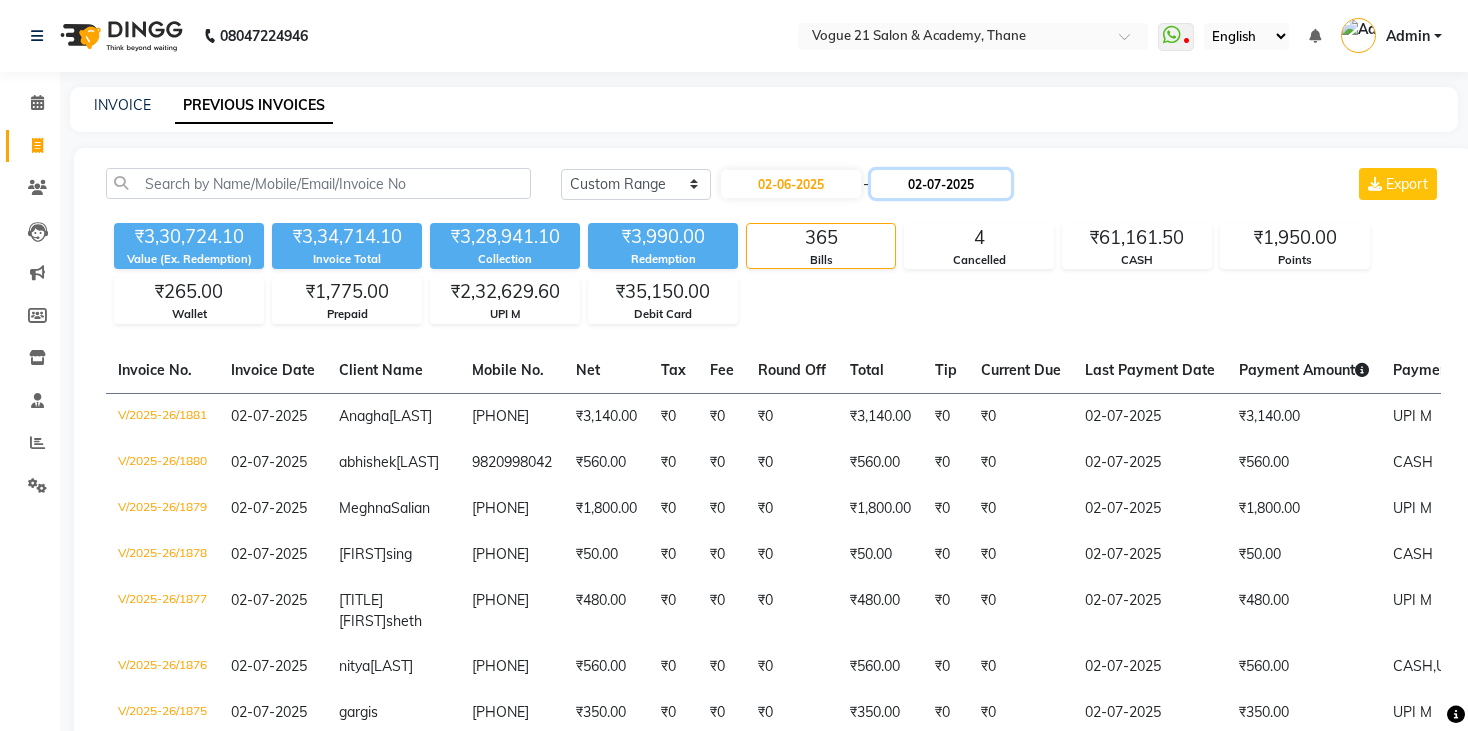 click on "02-07-2025" 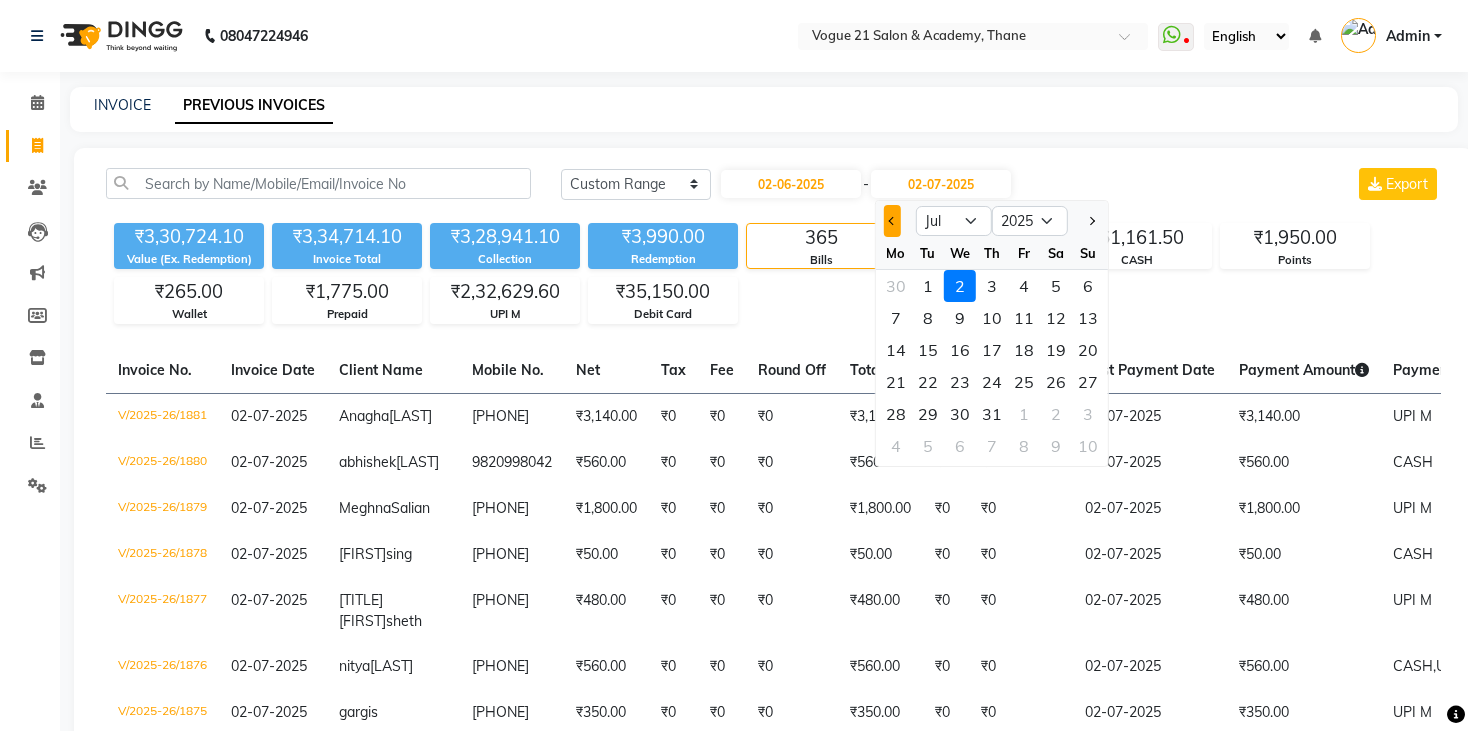 click 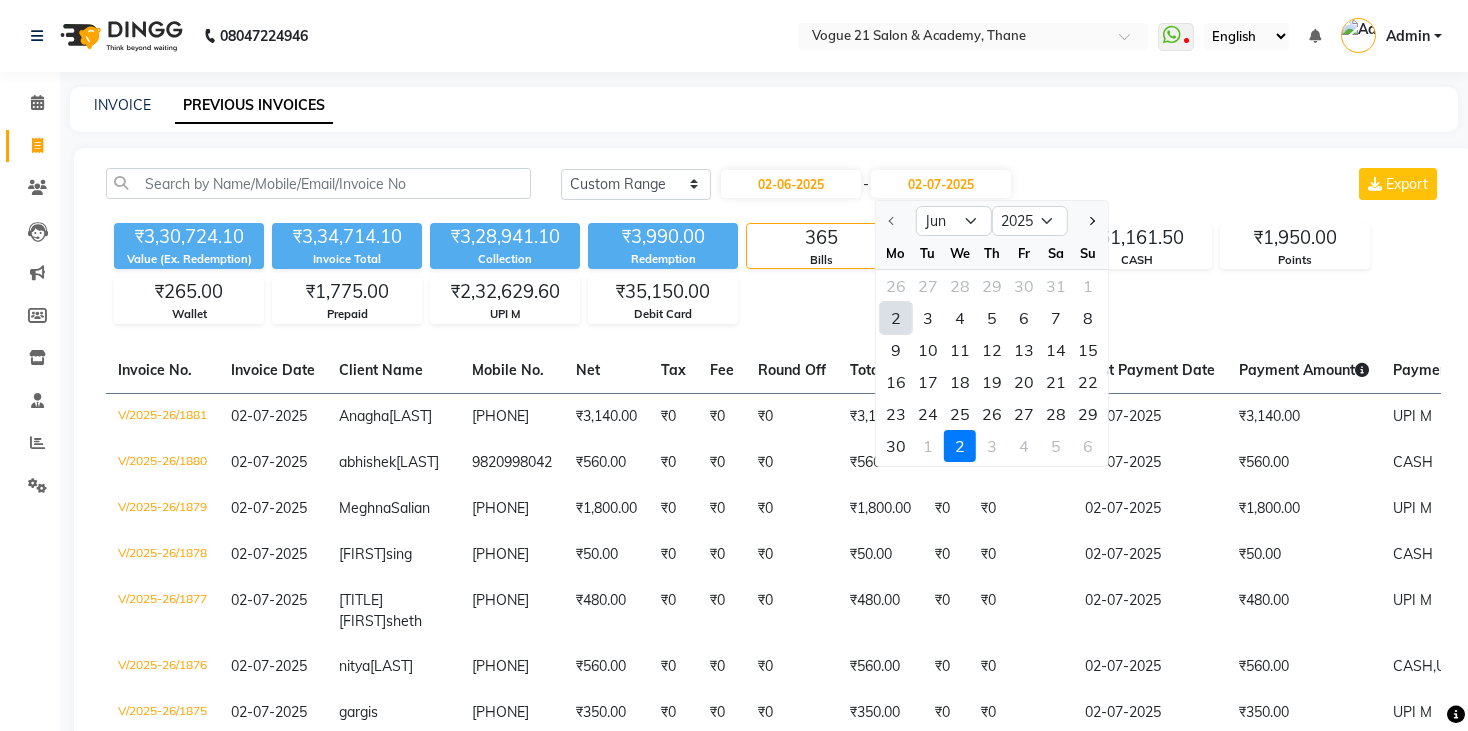 click on "2" 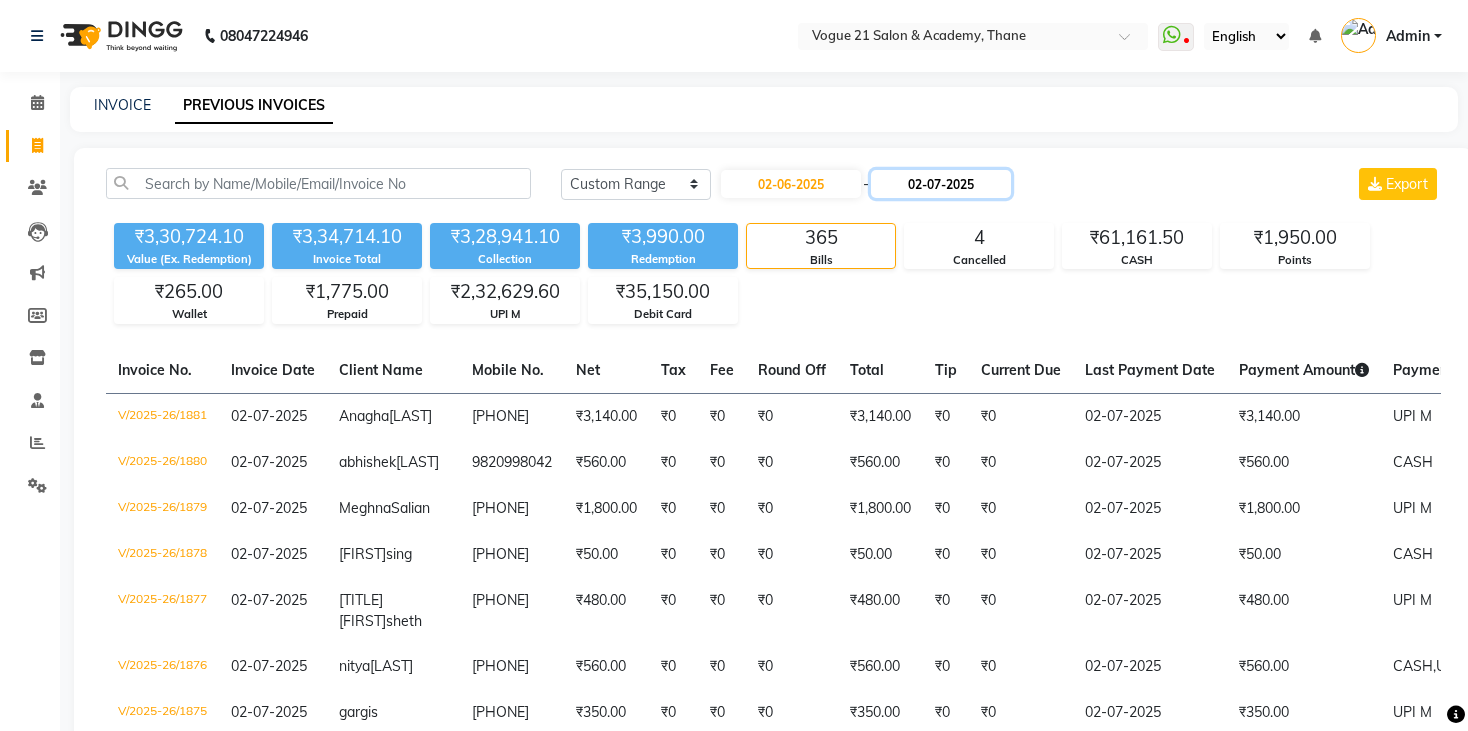 click on "02-07-2025" 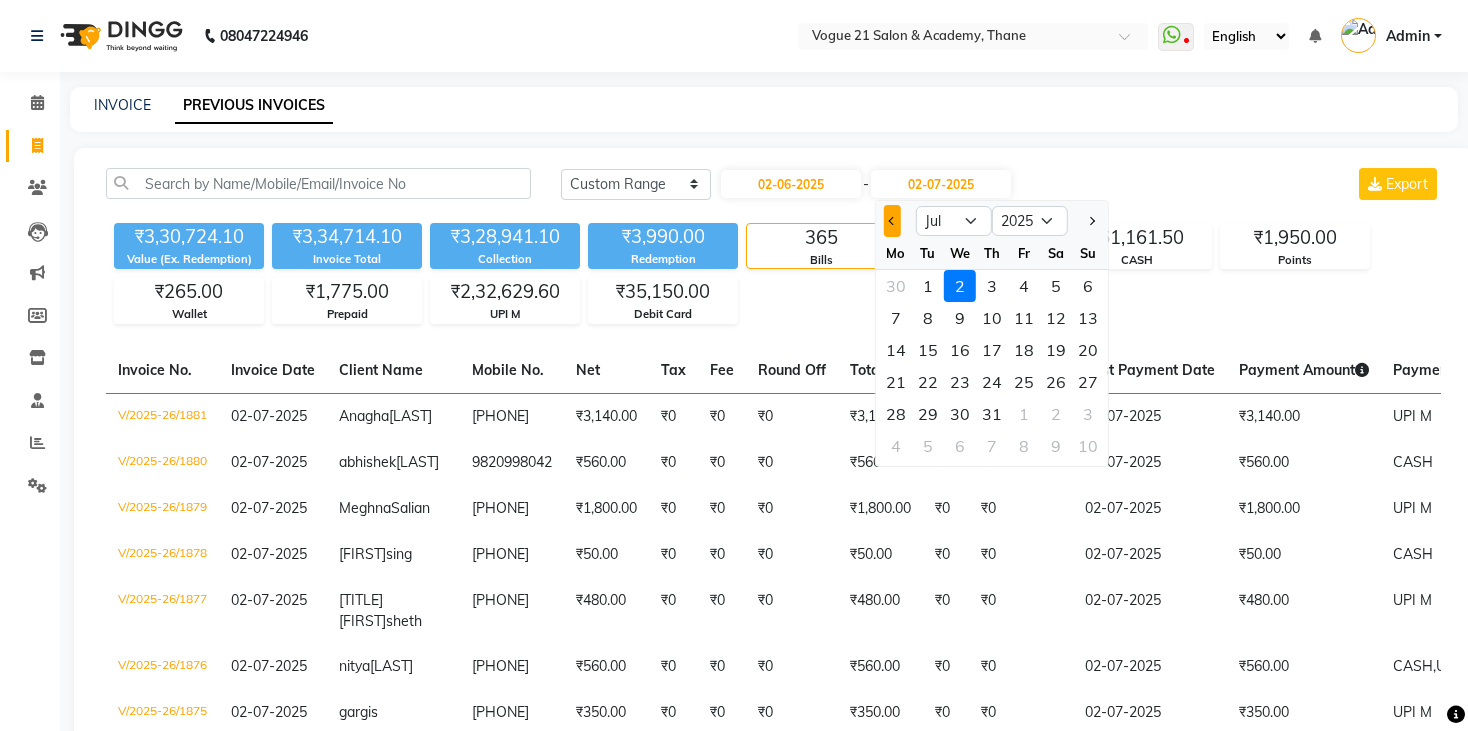 click 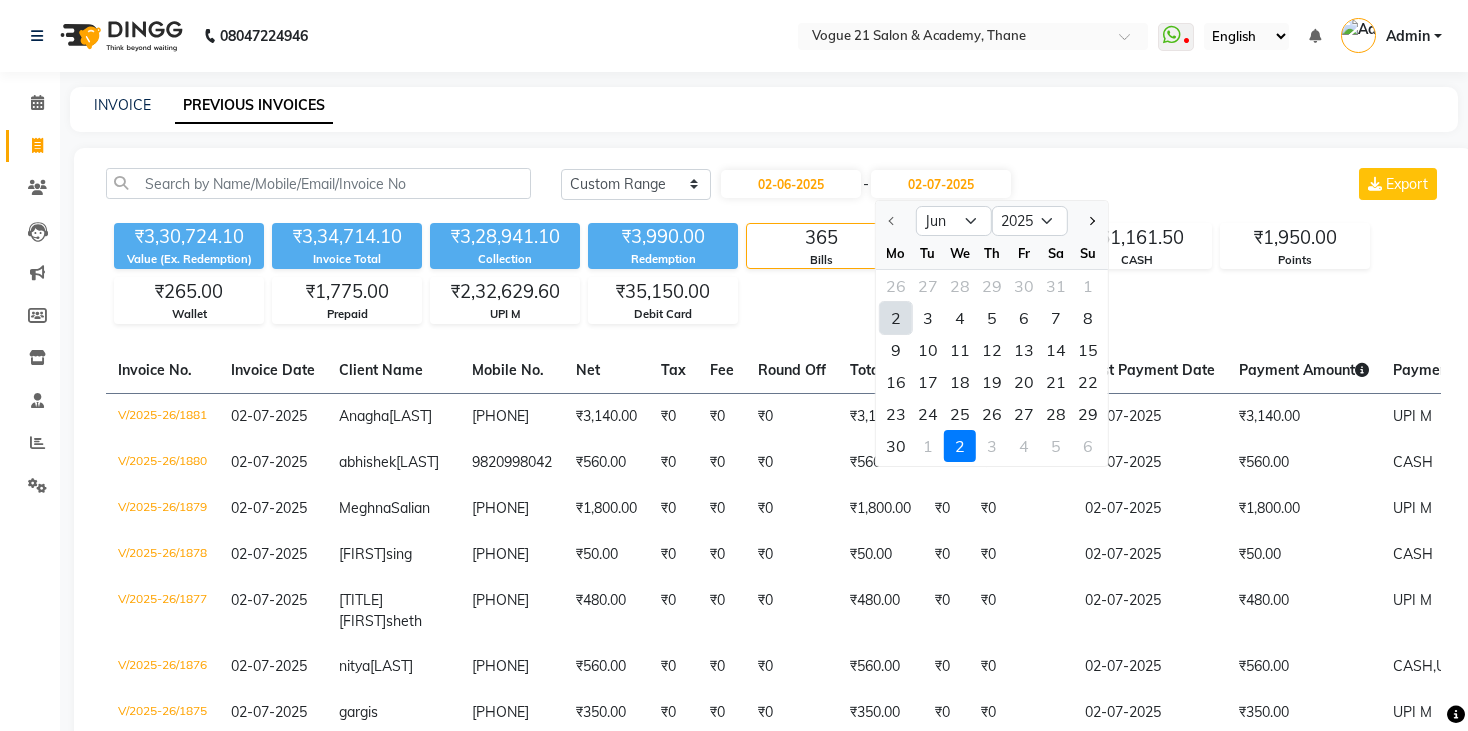 click on "2" 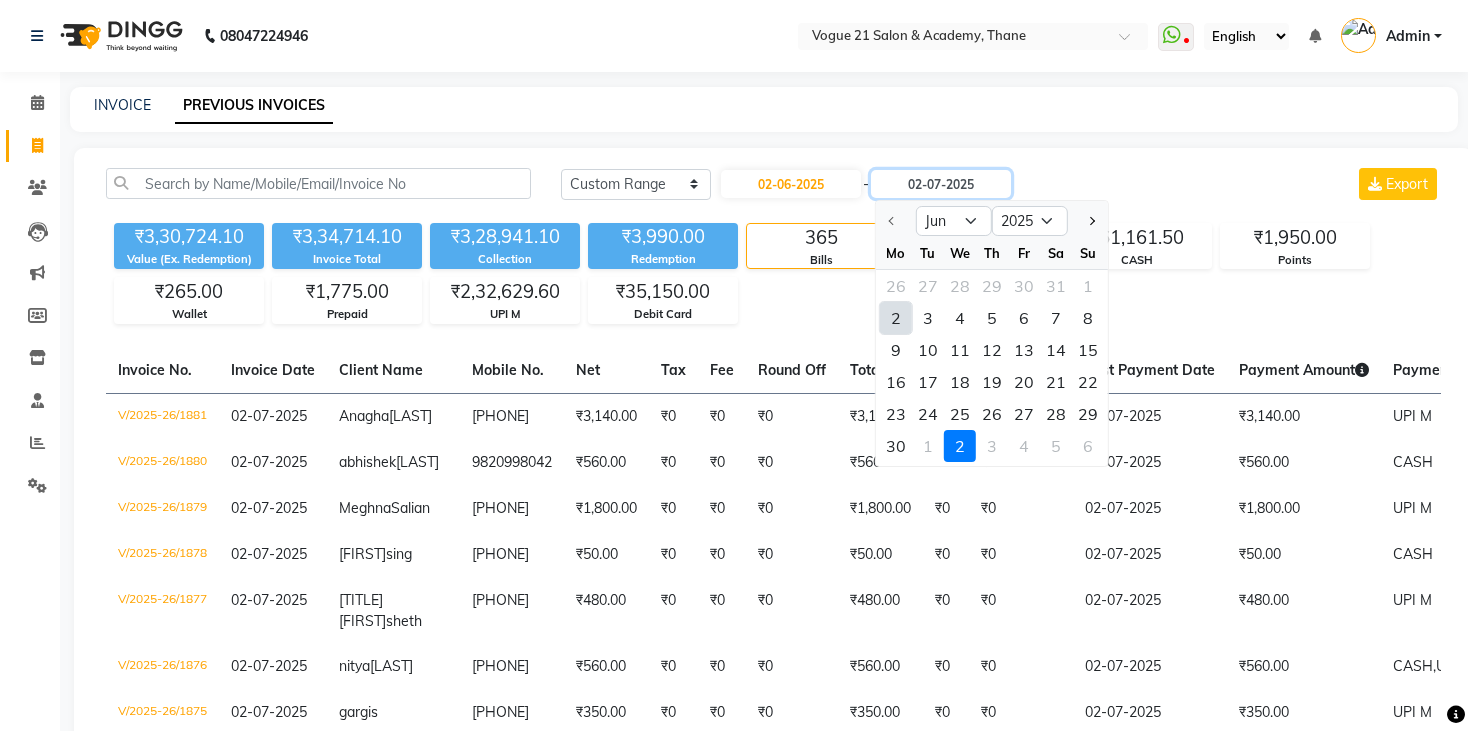 type on "02-06-2025" 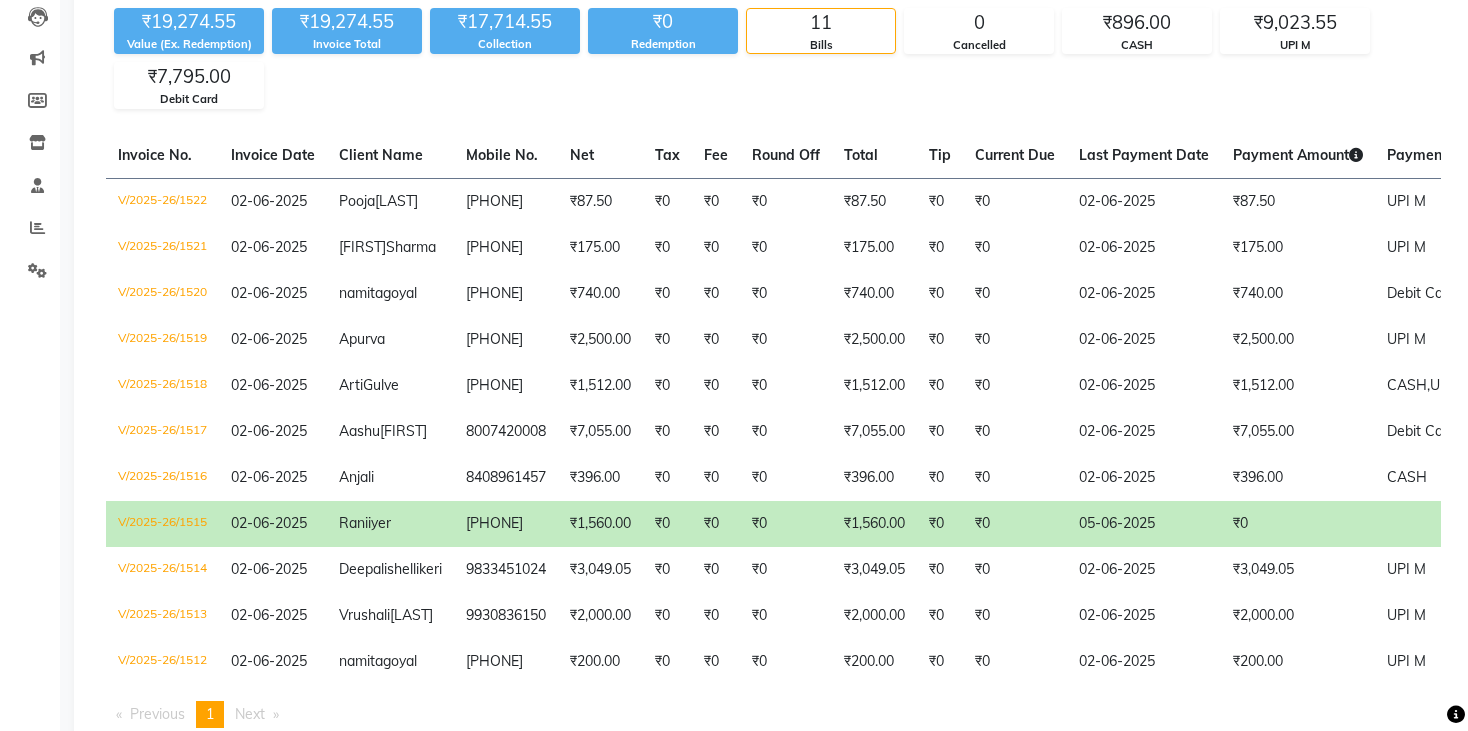 scroll, scrollTop: 212, scrollLeft: 0, axis: vertical 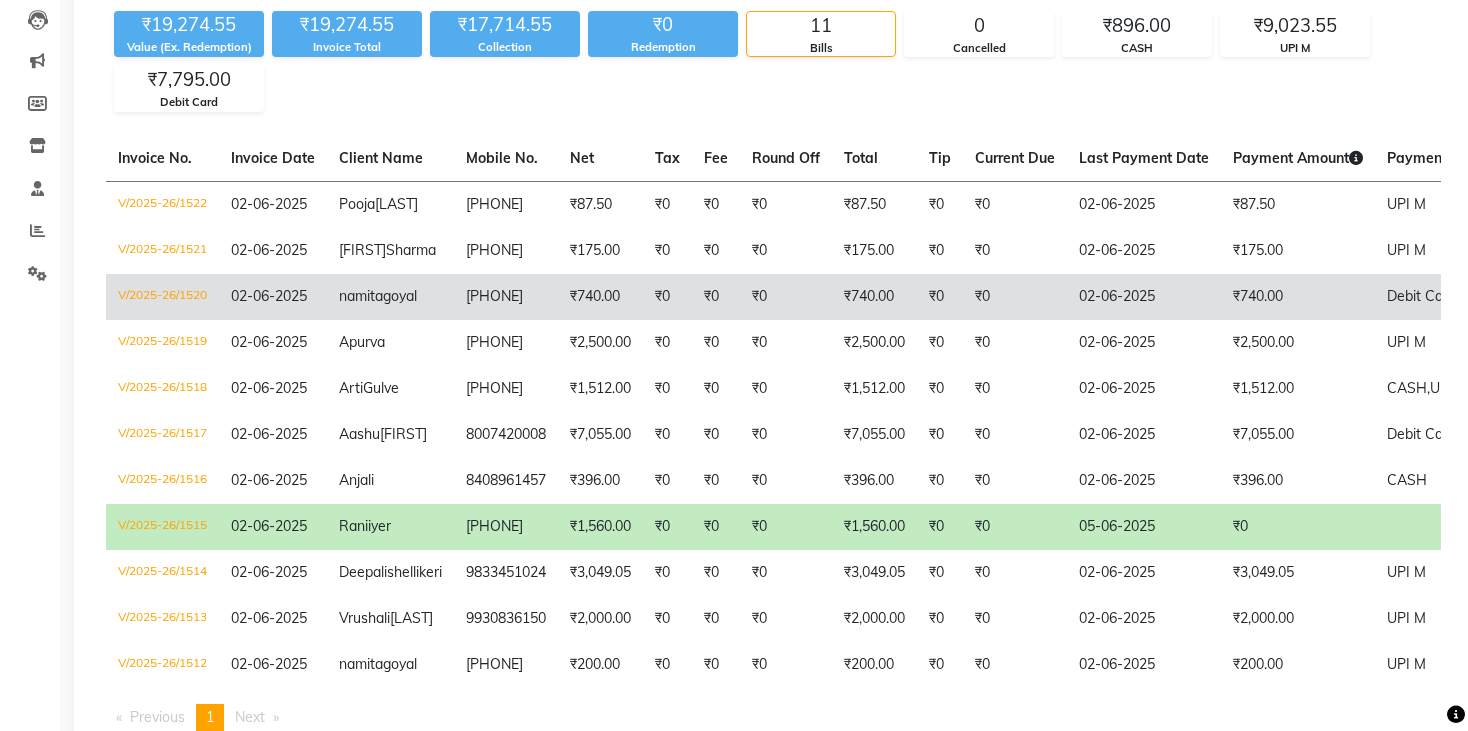 click on "₹0" 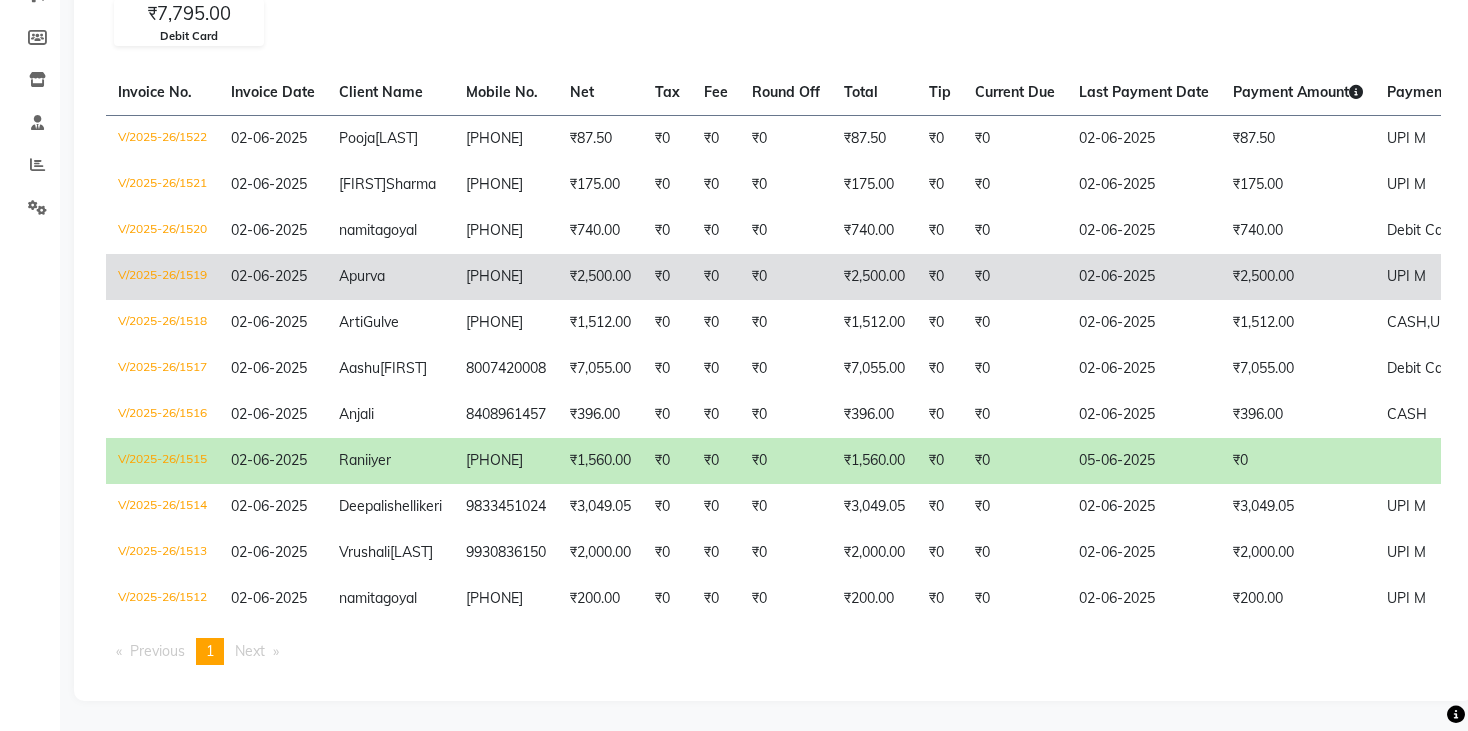 scroll, scrollTop: 412, scrollLeft: 0, axis: vertical 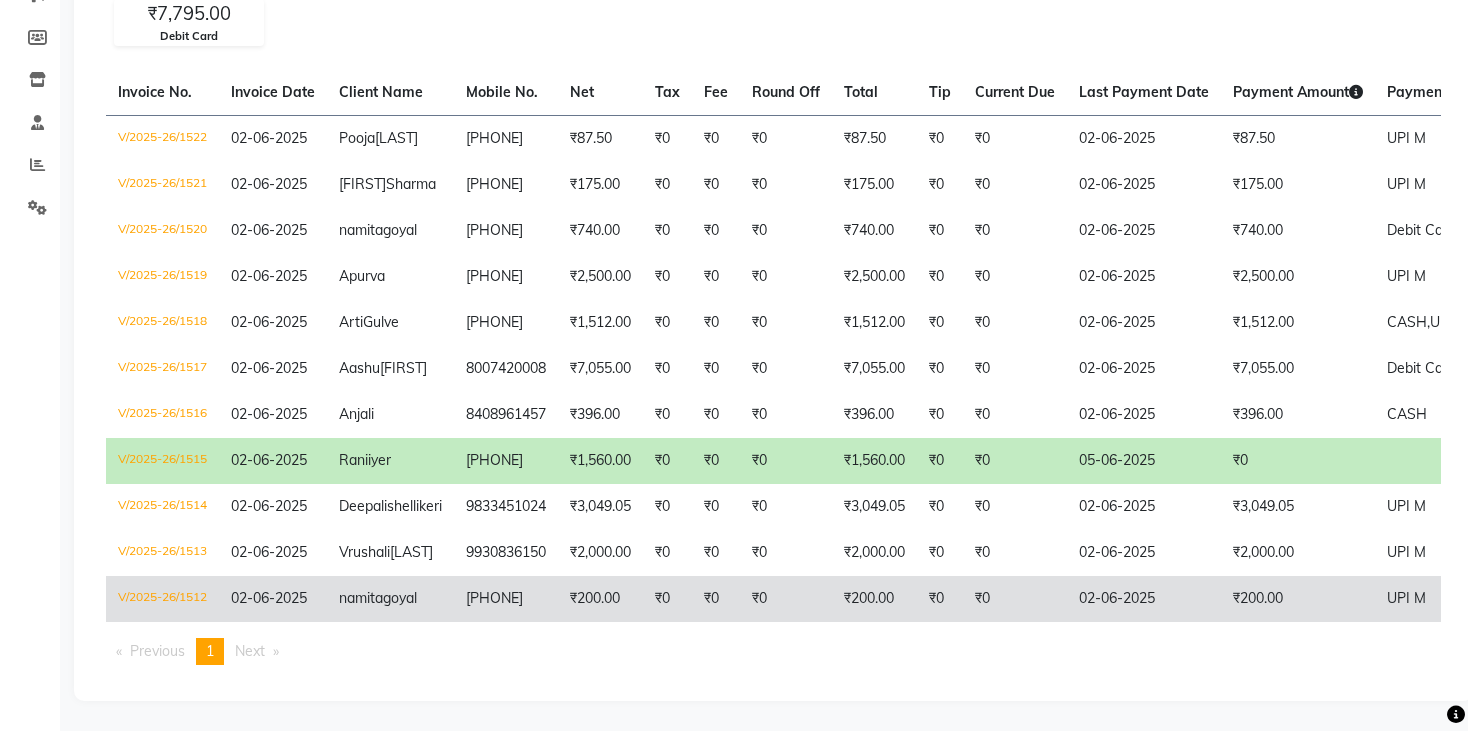 click on "₹200.00" 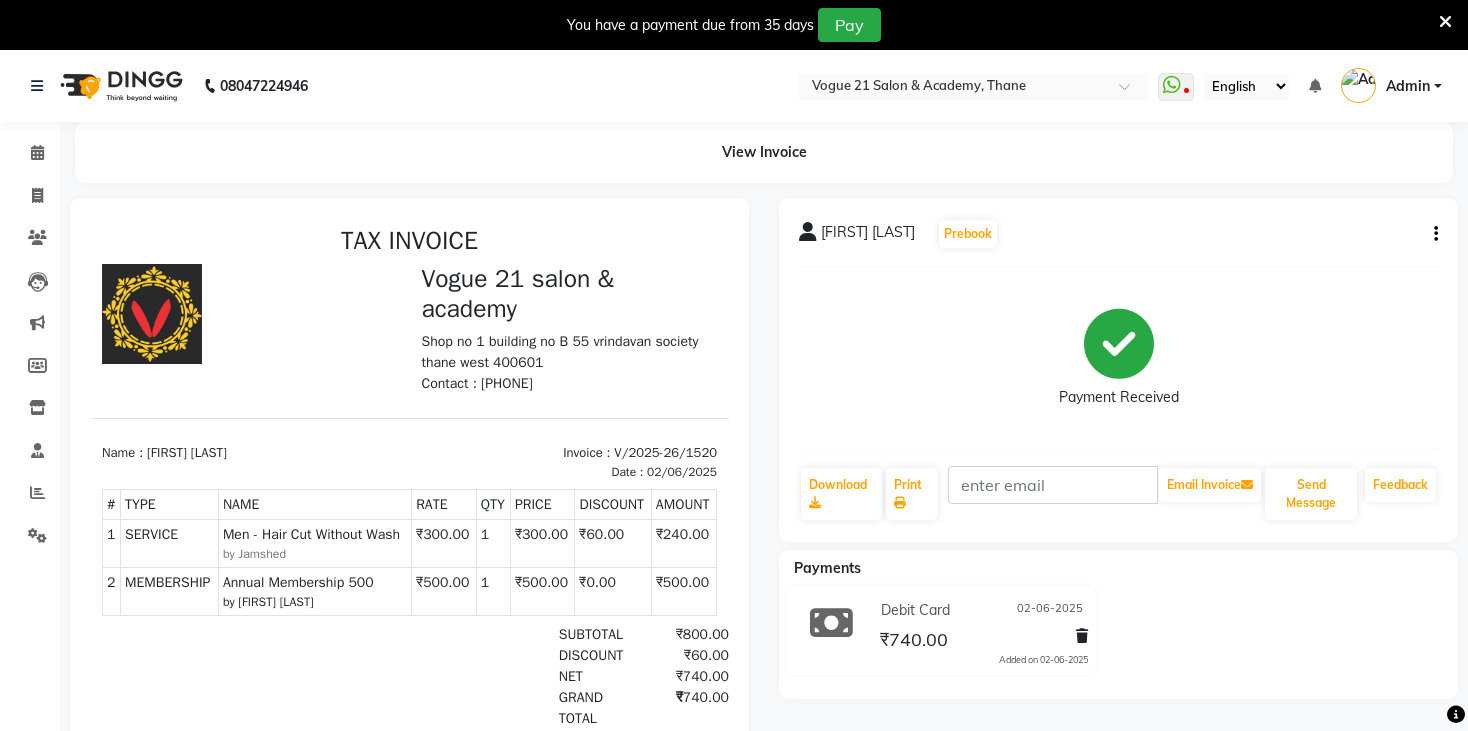 scroll, scrollTop: 0, scrollLeft: 0, axis: both 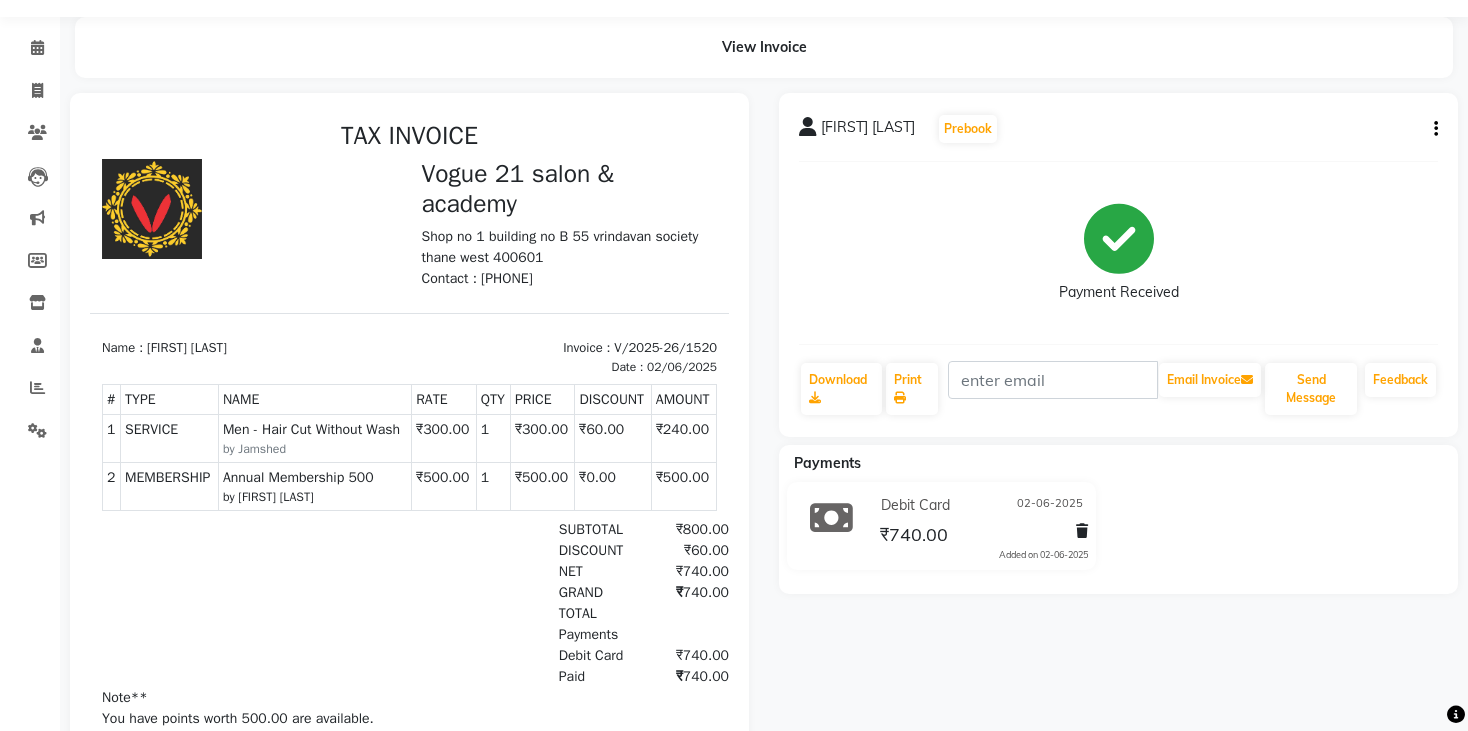 click 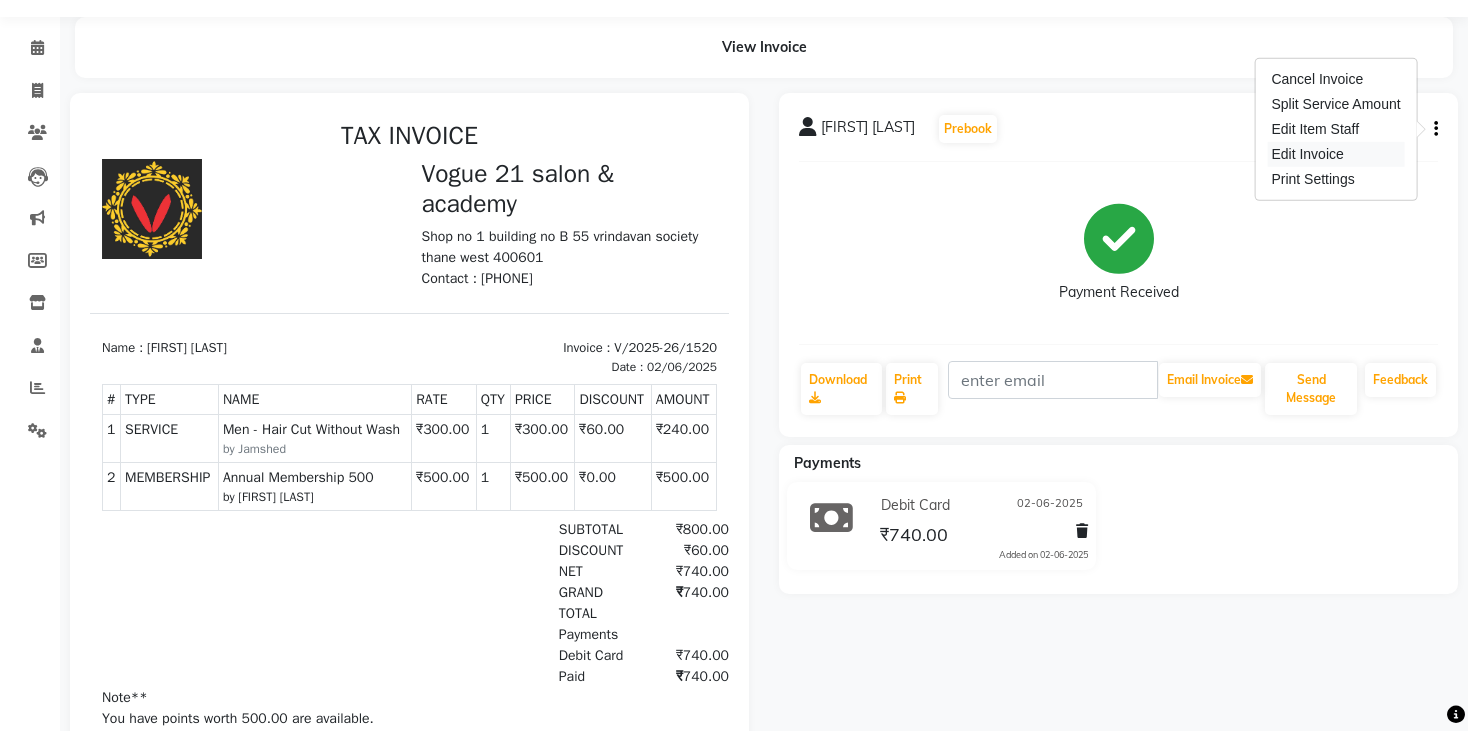 click on "Edit Invoice" at bounding box center [1335, 154] 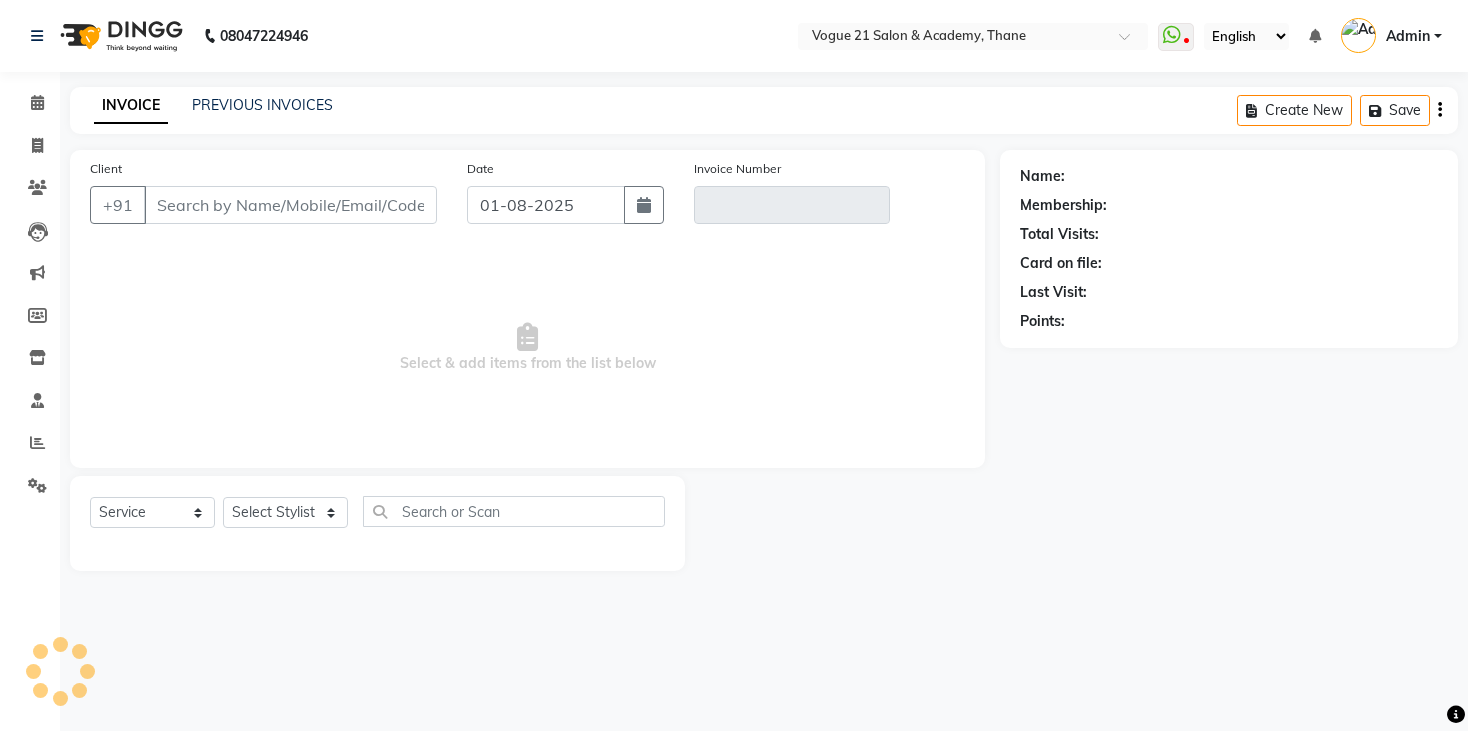 scroll, scrollTop: 0, scrollLeft: 0, axis: both 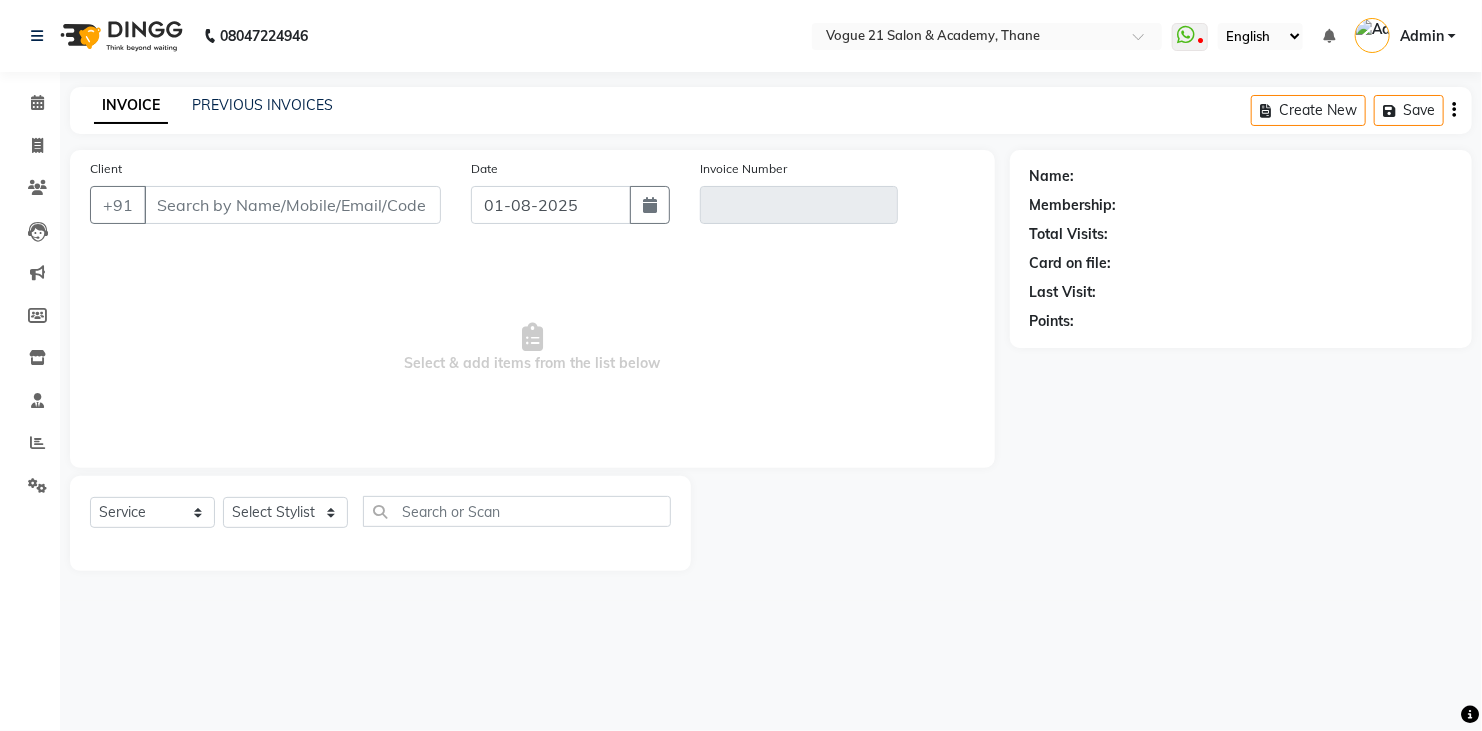type on "[PHONE]" 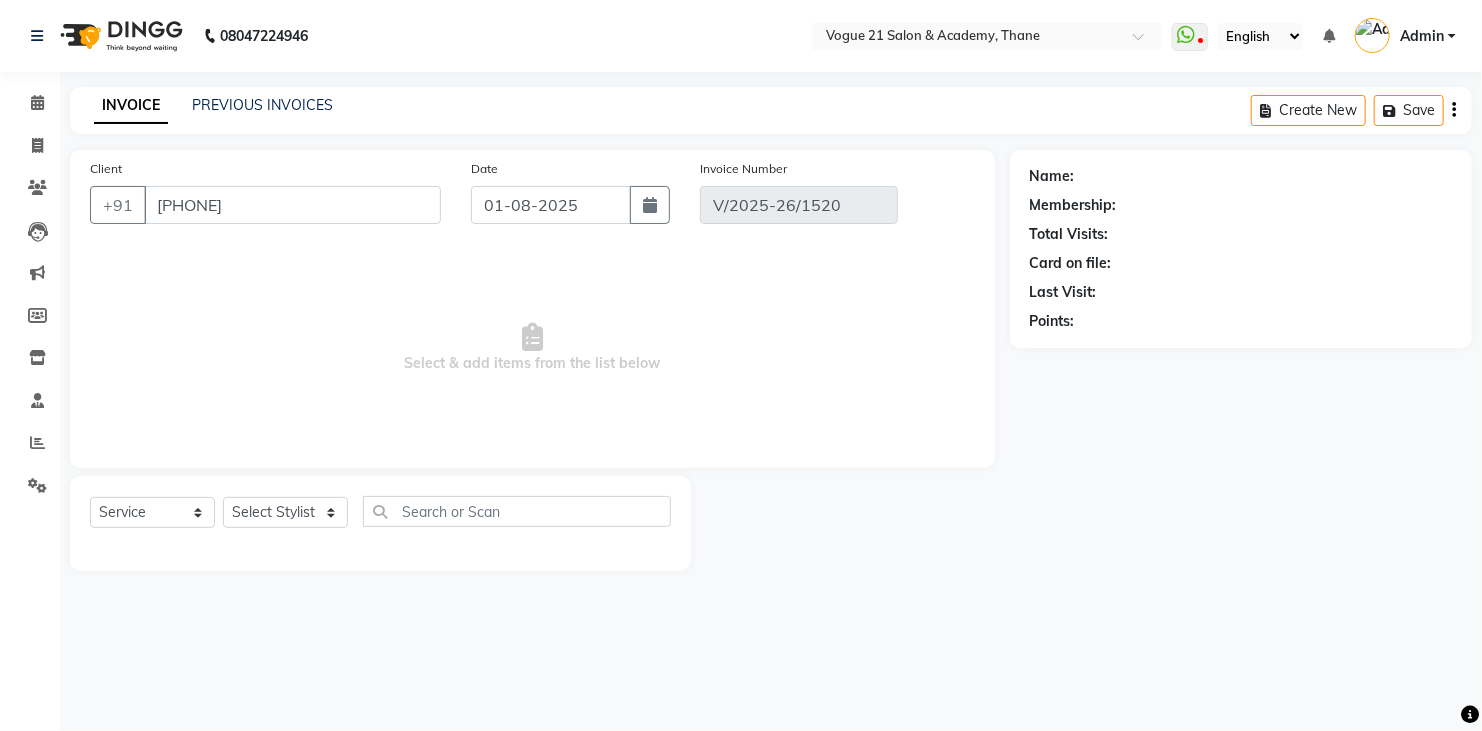 select on "1: Object" 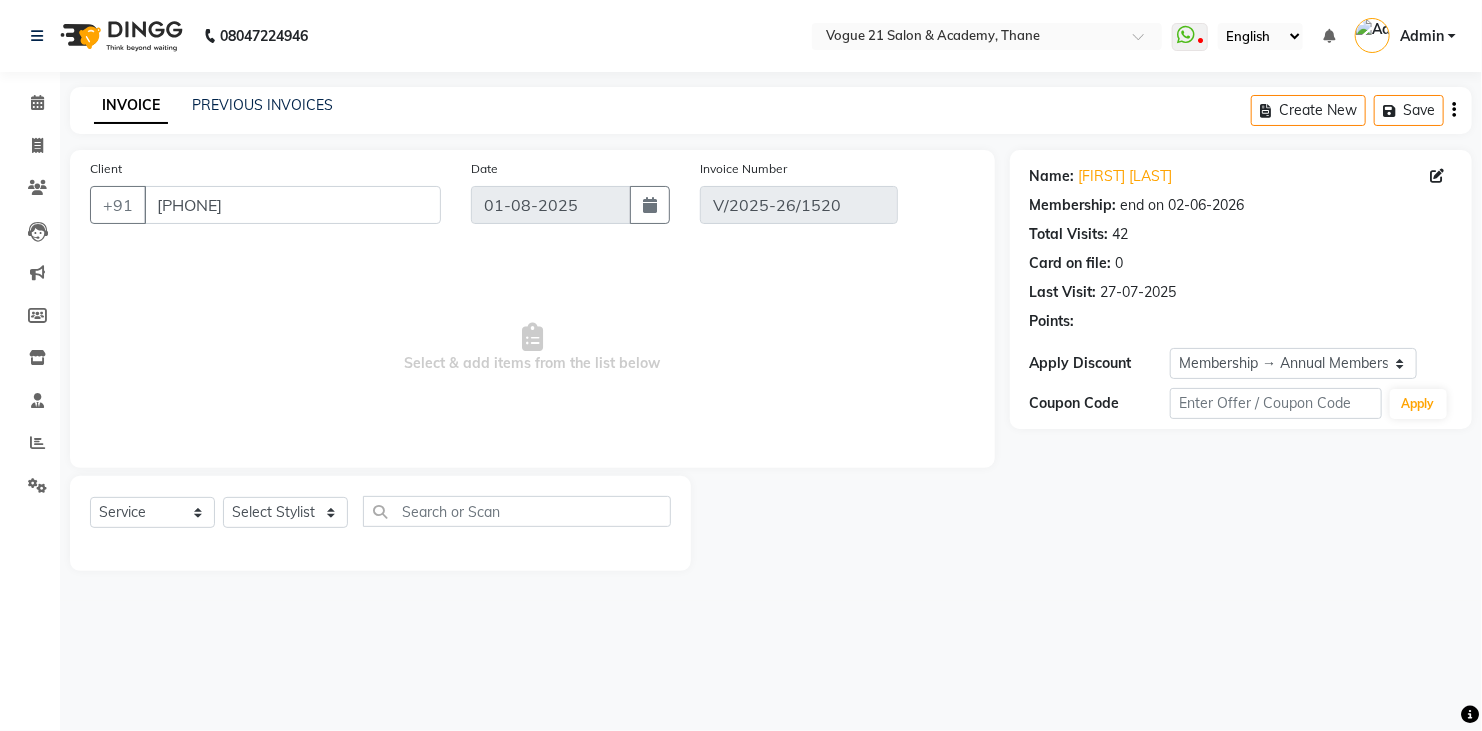 type on "02-06-2025" 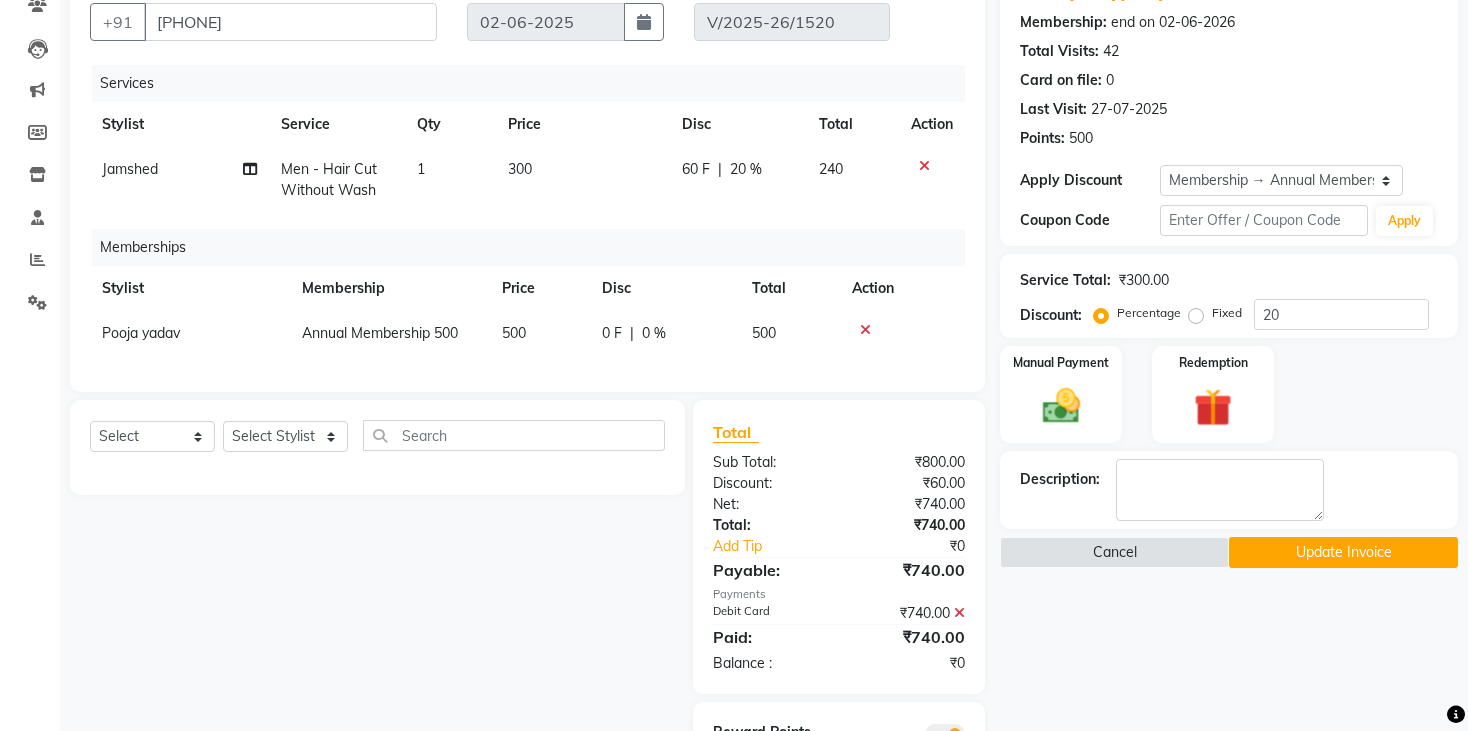 scroll, scrollTop: 290, scrollLeft: 0, axis: vertical 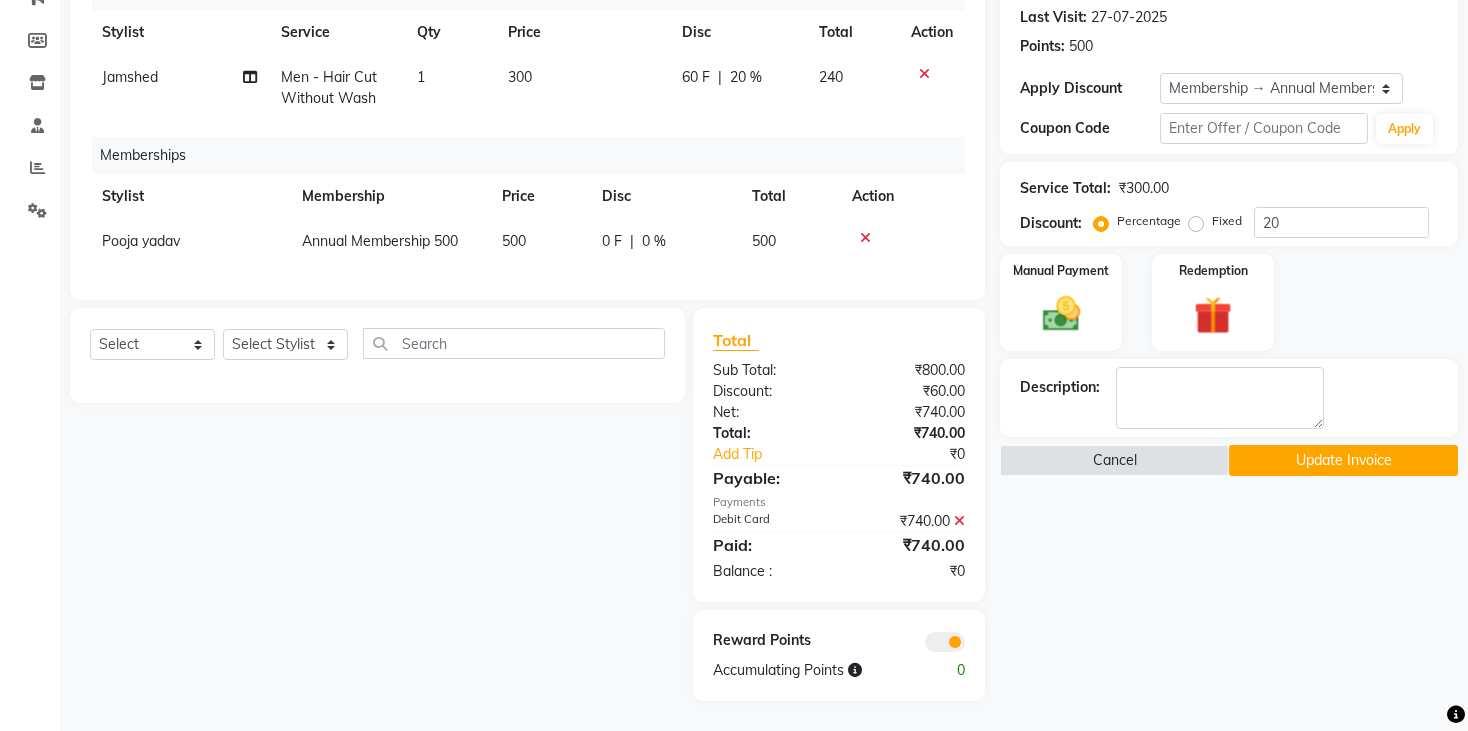 click 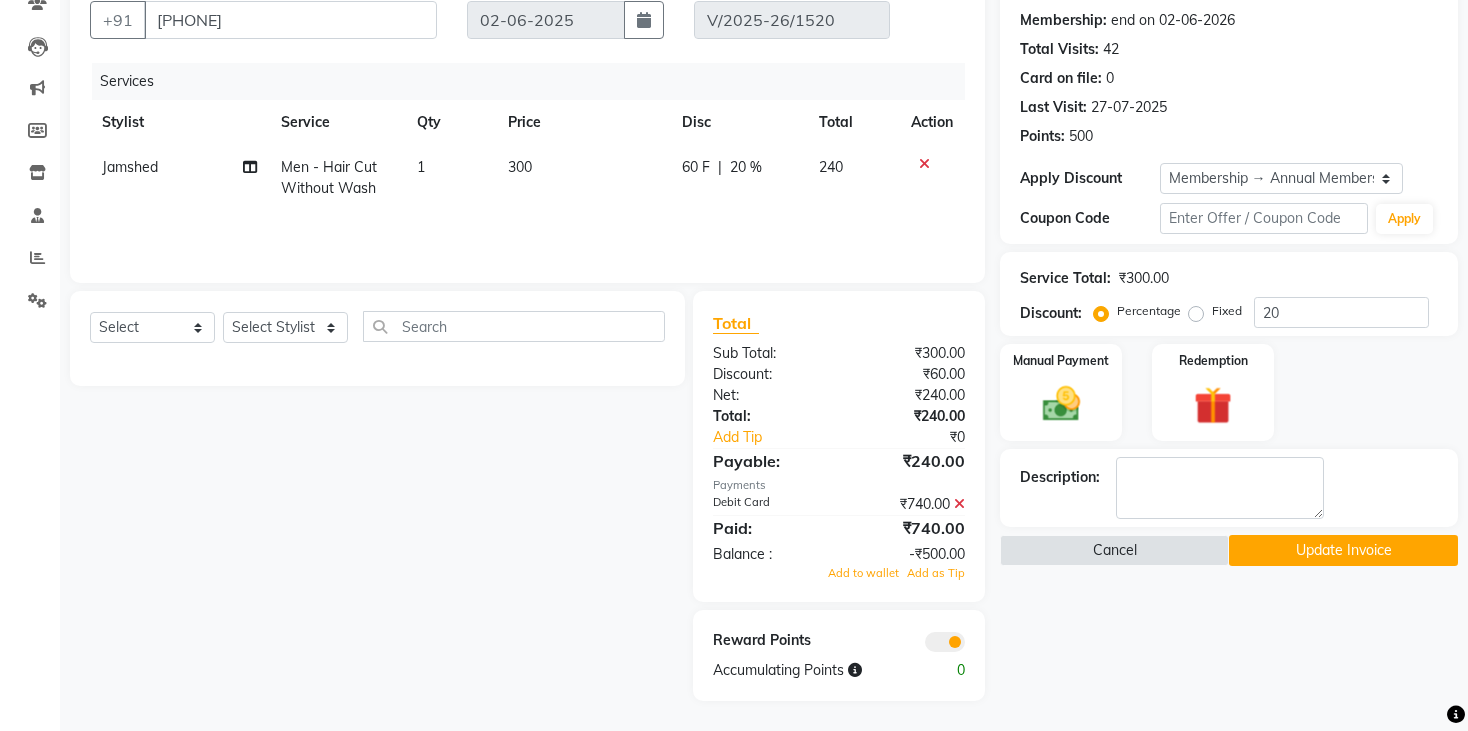 click 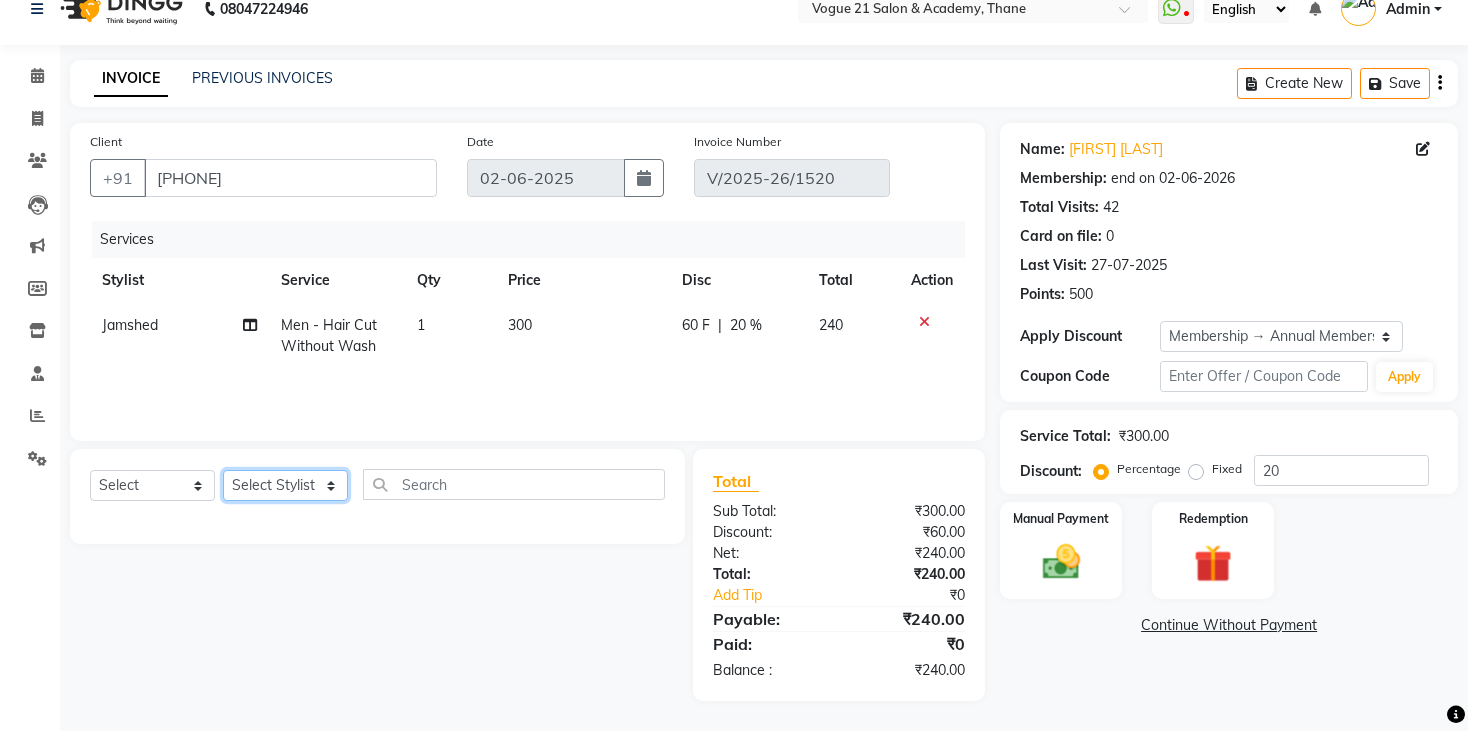 click on "Select Stylist aahil aamir  Alicia Dsouza Altamash Jamshed  jyoti chauhan Pooja yadav Priya jadhav Rihan malik Safik salon sameer jadhav soni suraj salunkhe" 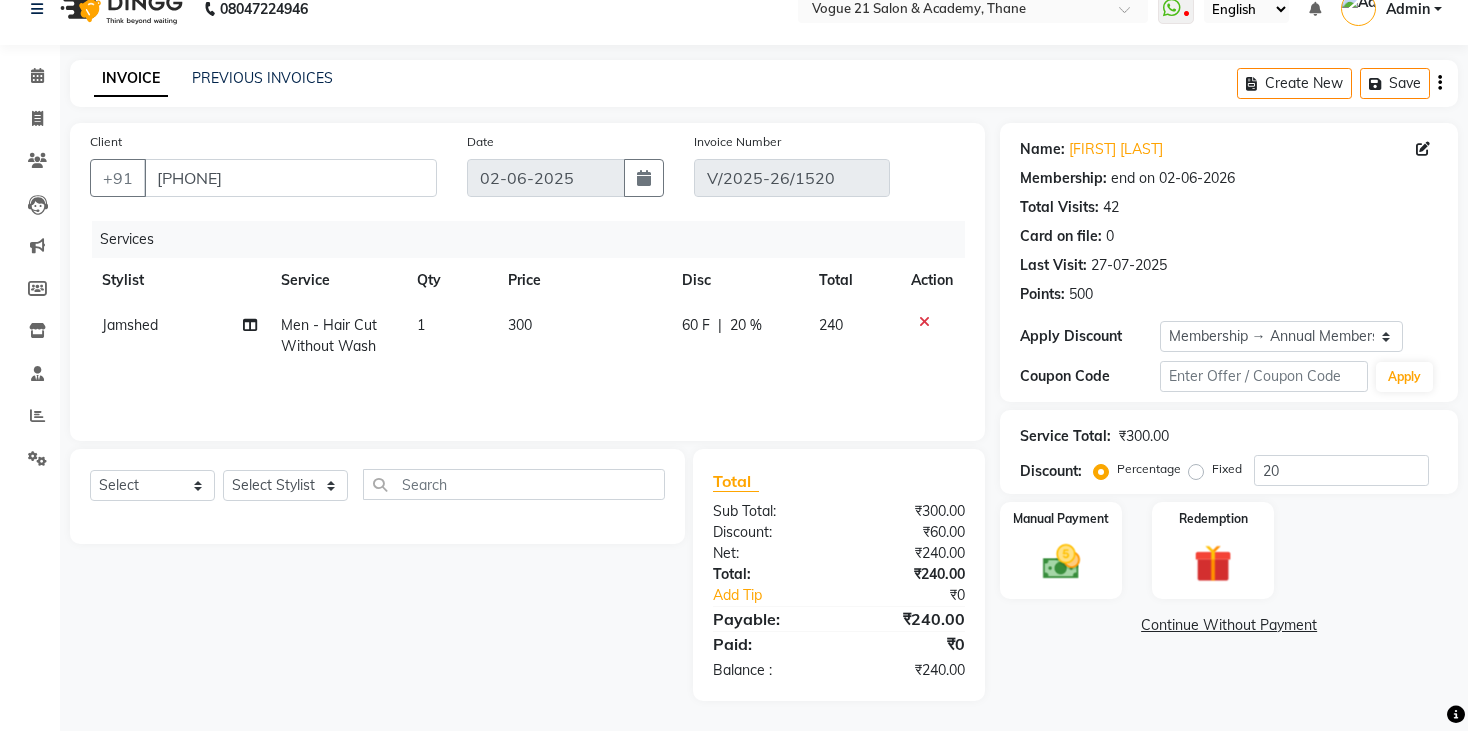 click on "Name: Namita Goyal Membership: end on 02-06-2026 Total Visits:  42 Card on file:  0 Last Visit:   27-07-2025 Points:   500" 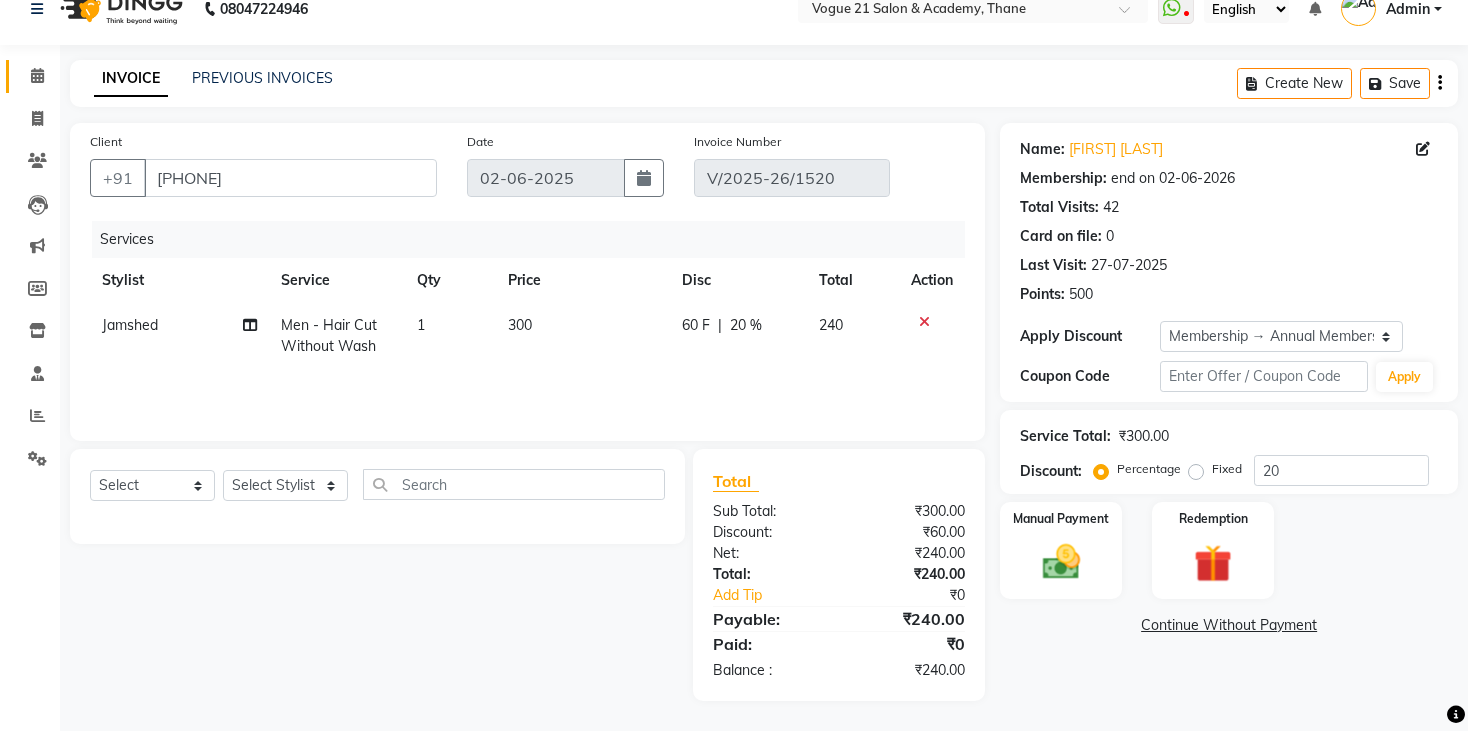 click on "Calendar" 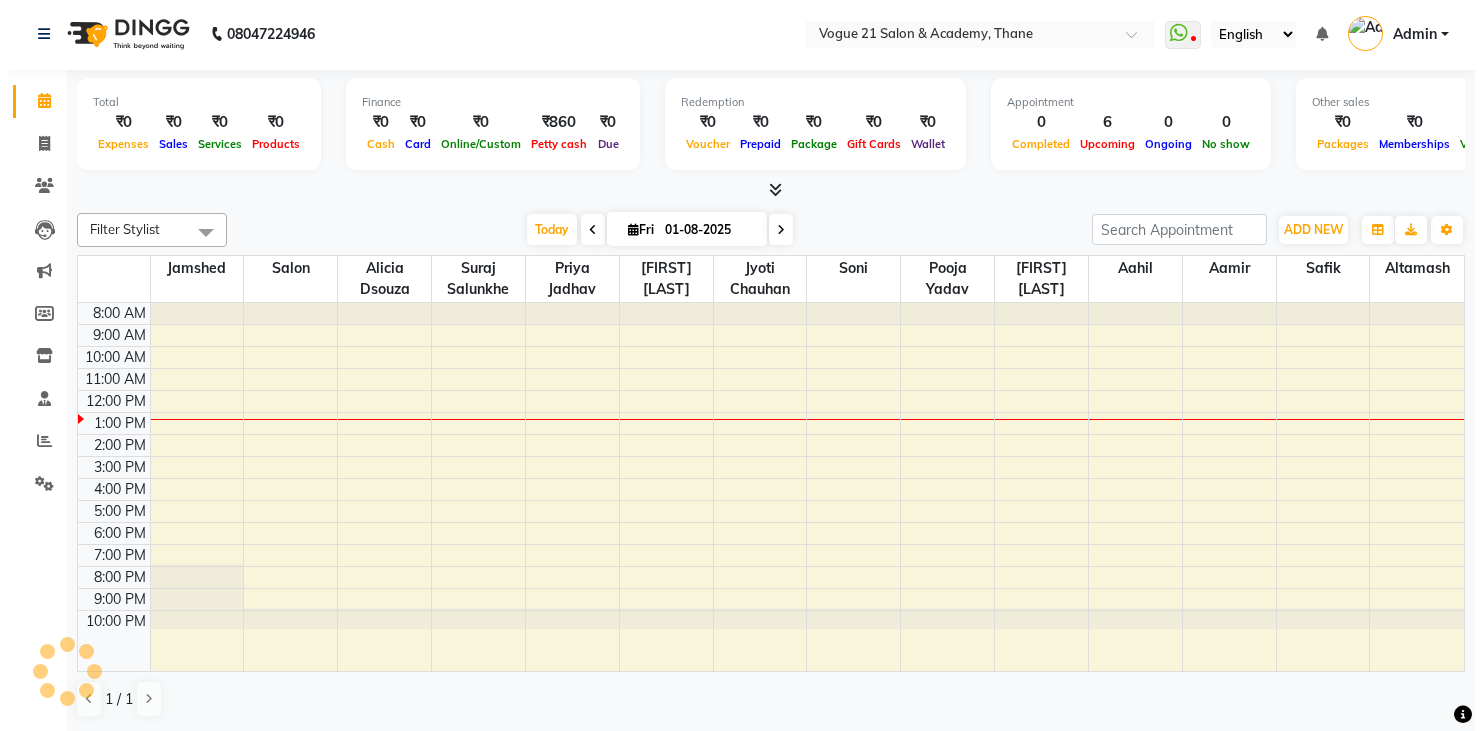 scroll, scrollTop: 0, scrollLeft: 0, axis: both 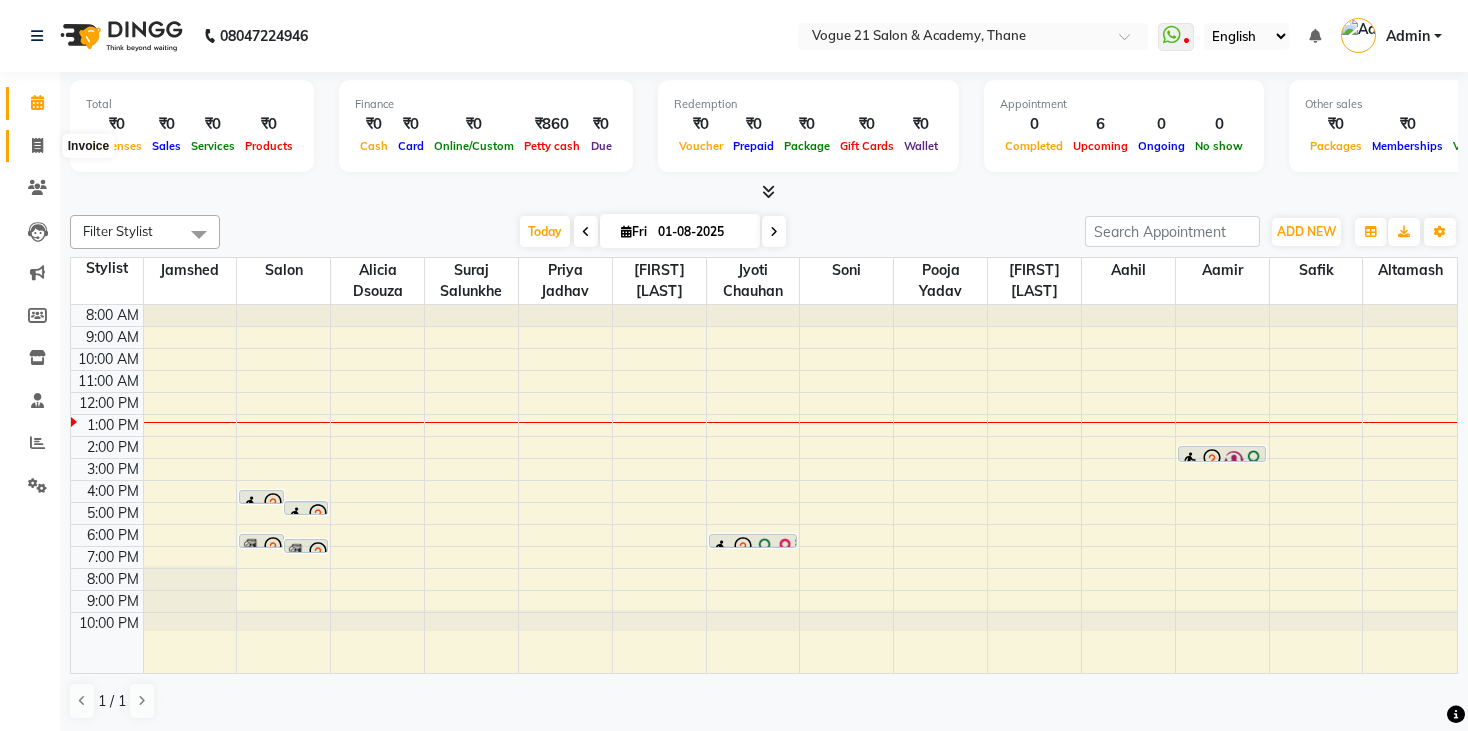 click 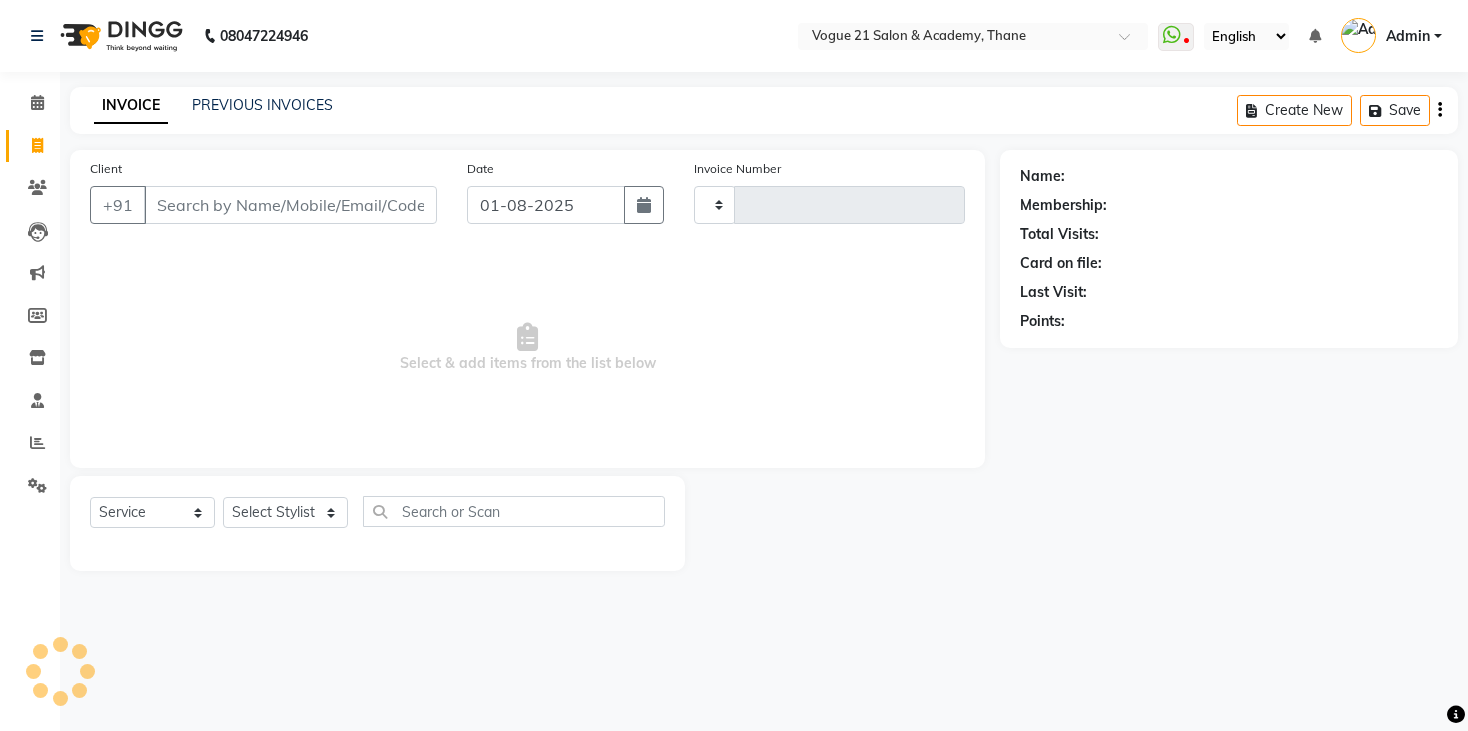 type on "2150" 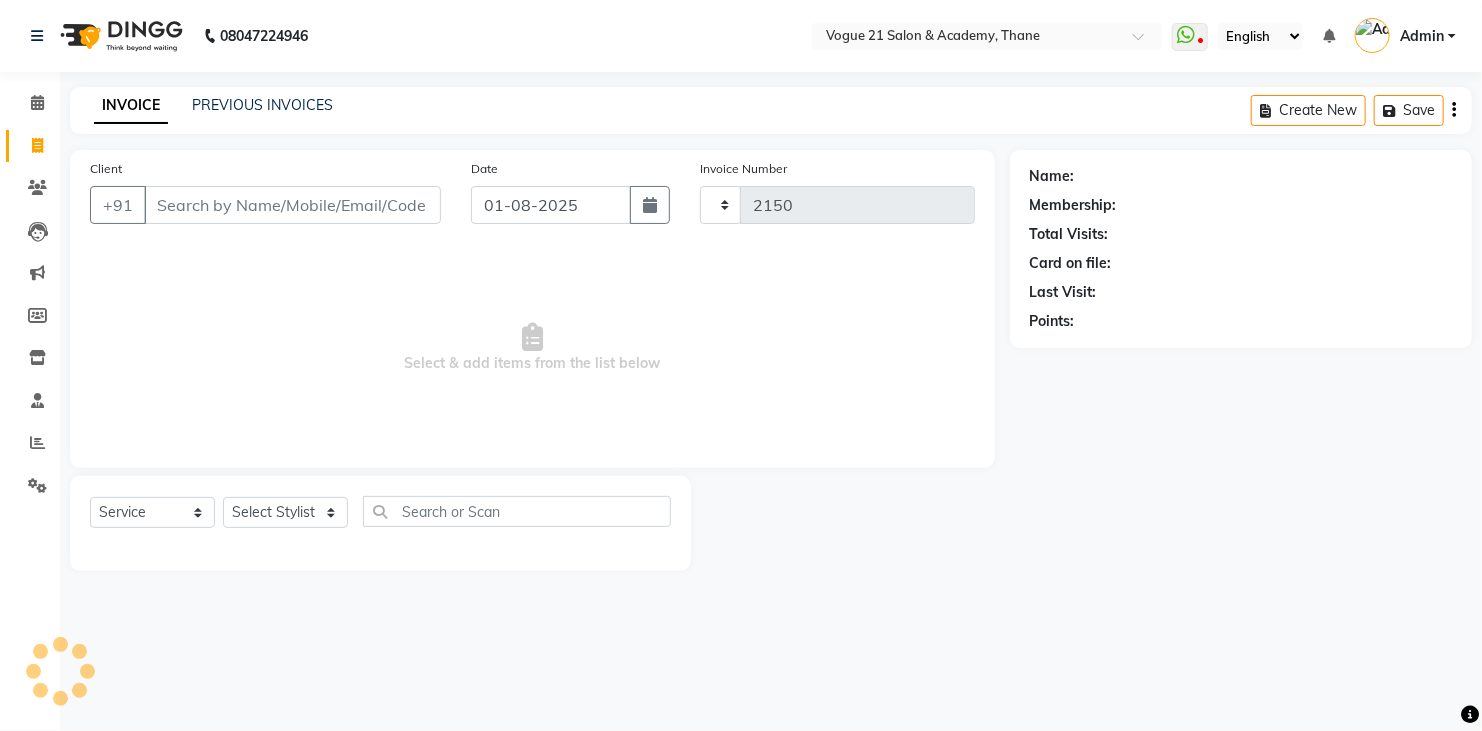 select on "4433" 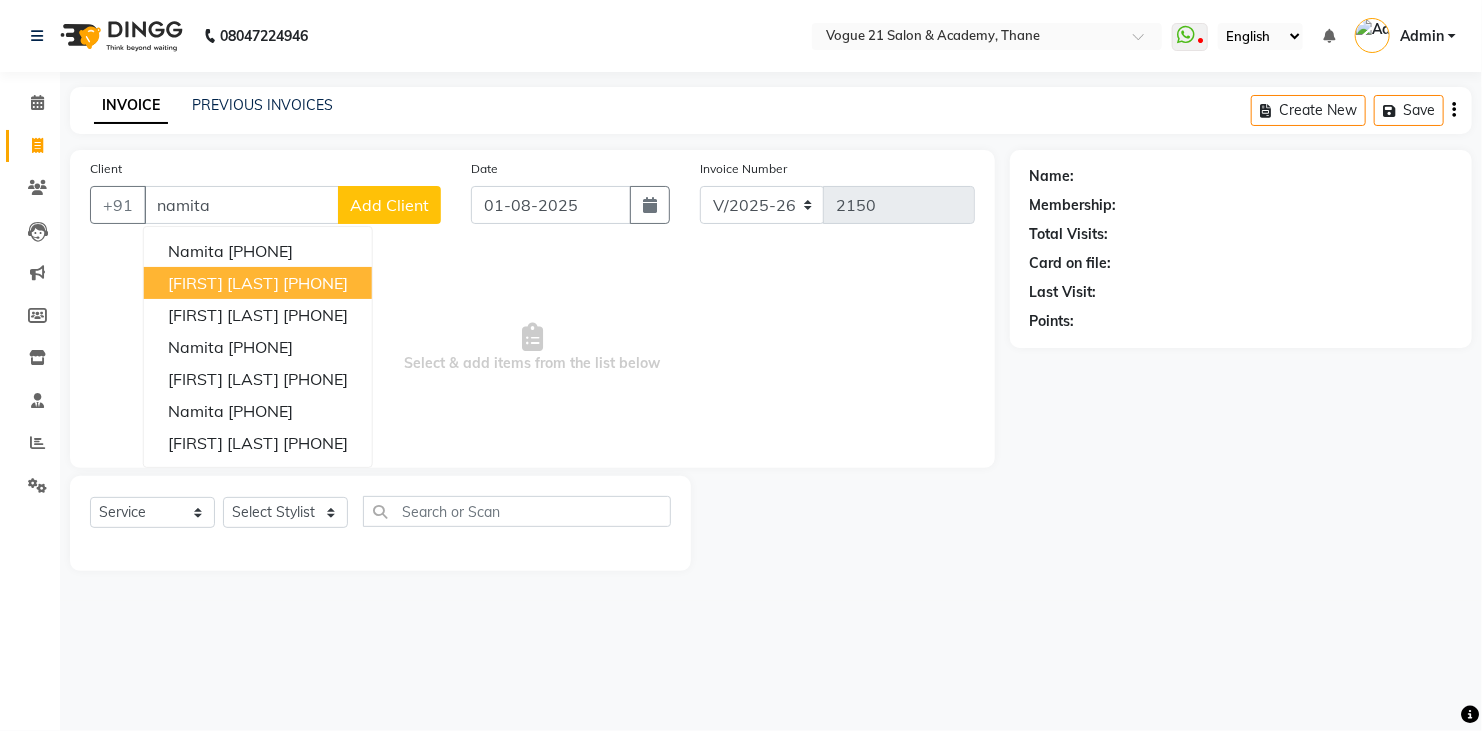 click on "[FIRST] [LAST]" at bounding box center [223, 283] 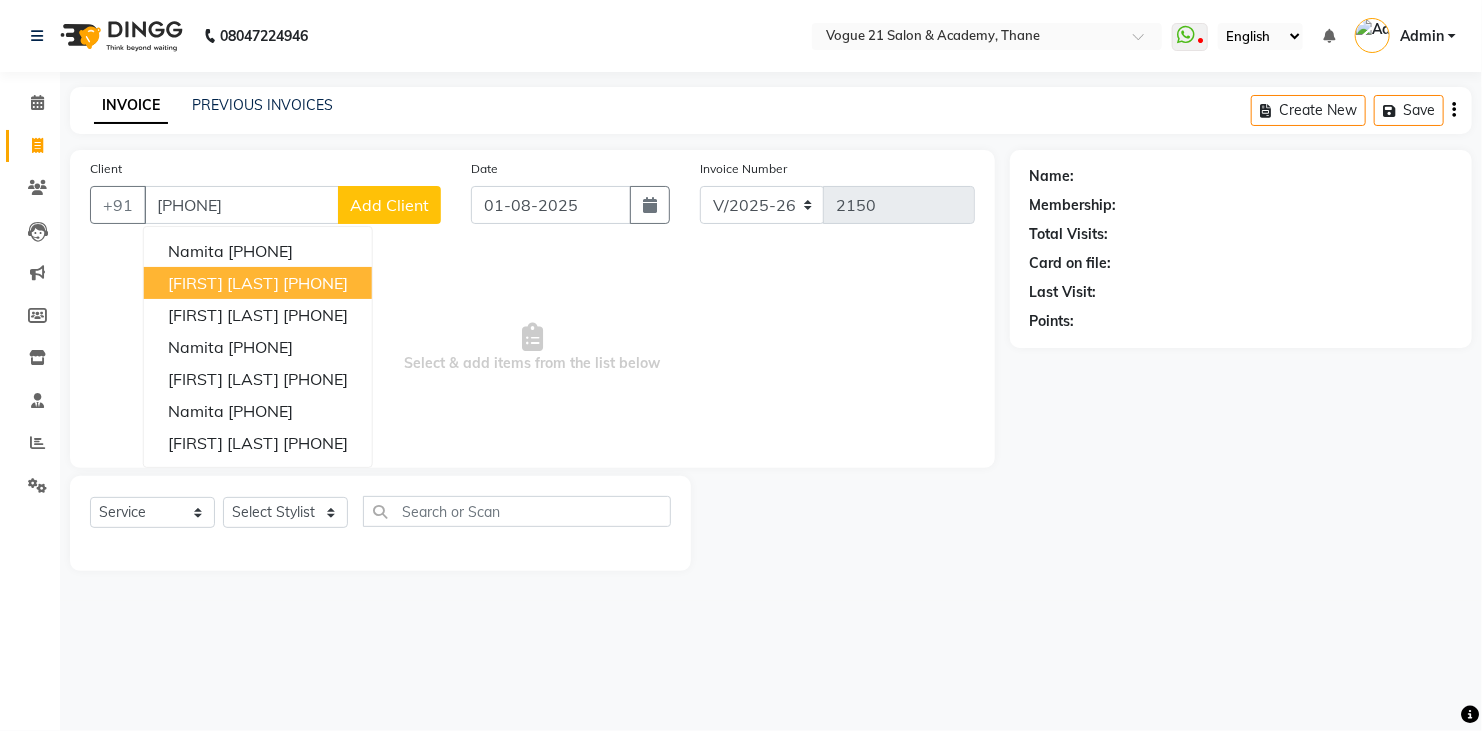 type on "8169900428" 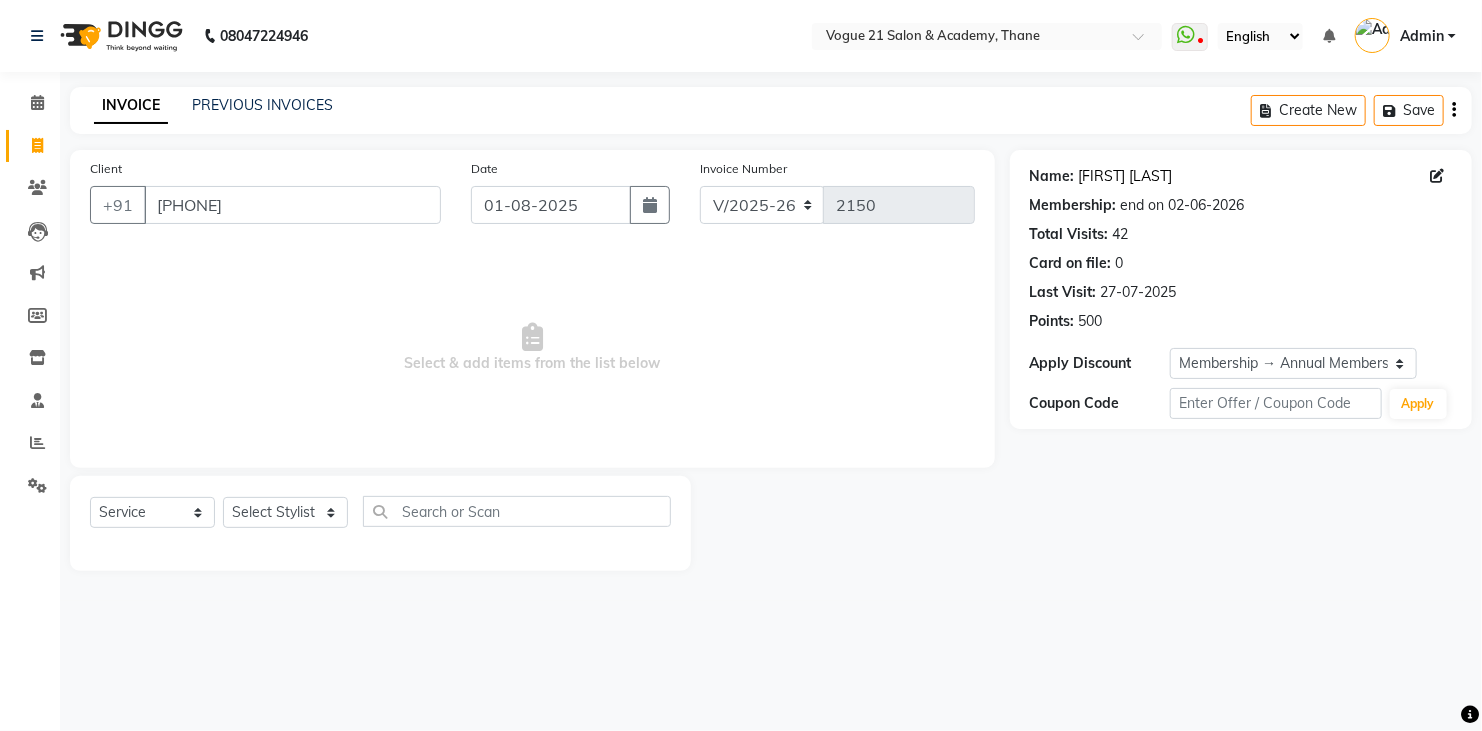 click on "Namita Goyal" 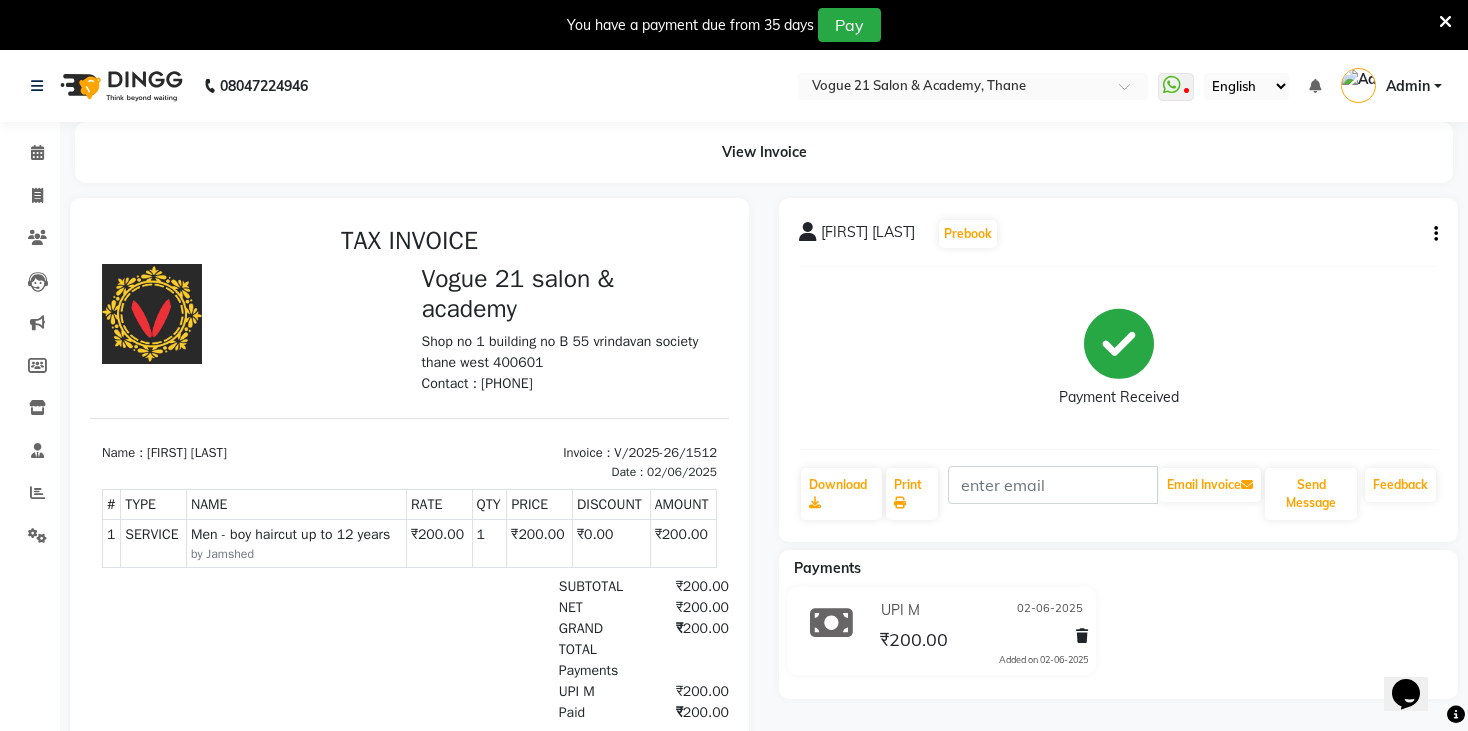 scroll, scrollTop: 0, scrollLeft: 0, axis: both 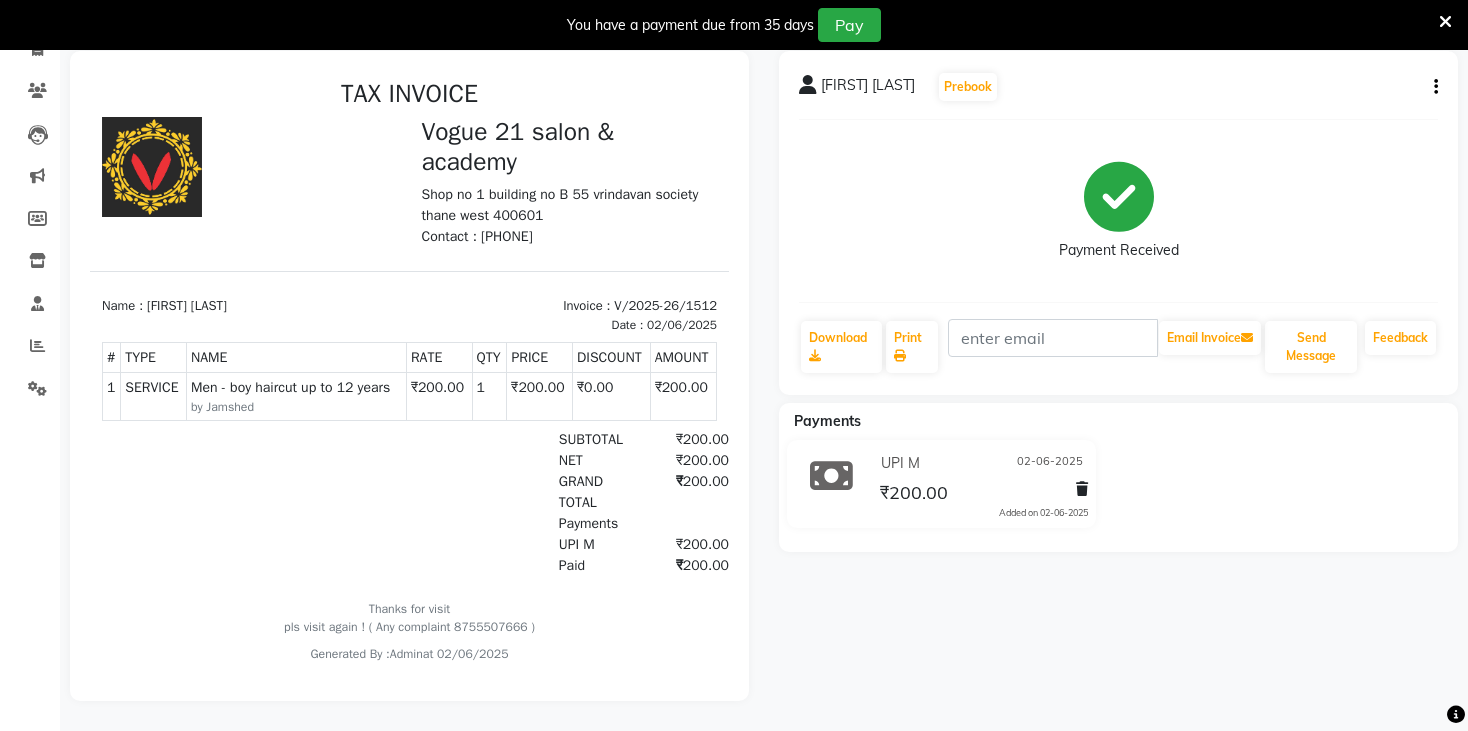 click 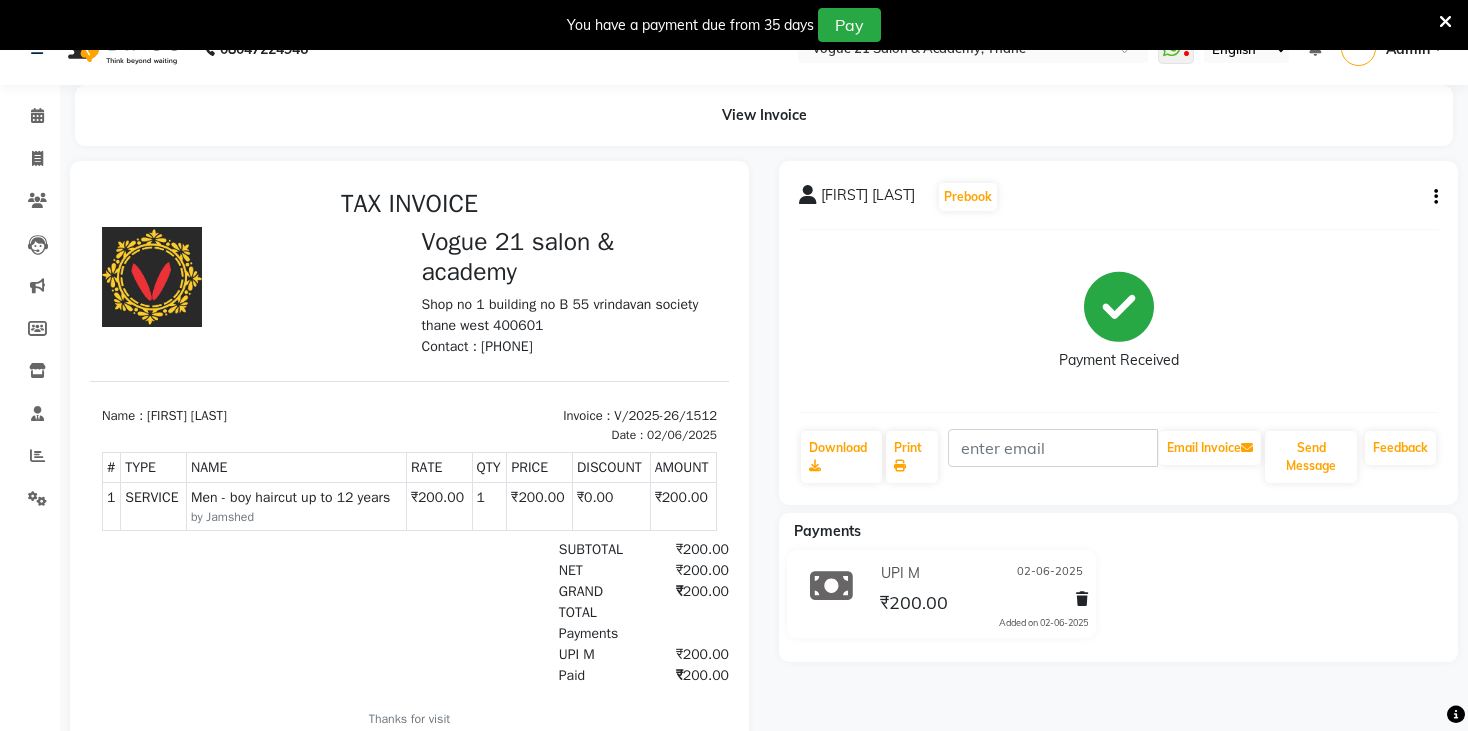 scroll, scrollTop: 0, scrollLeft: 0, axis: both 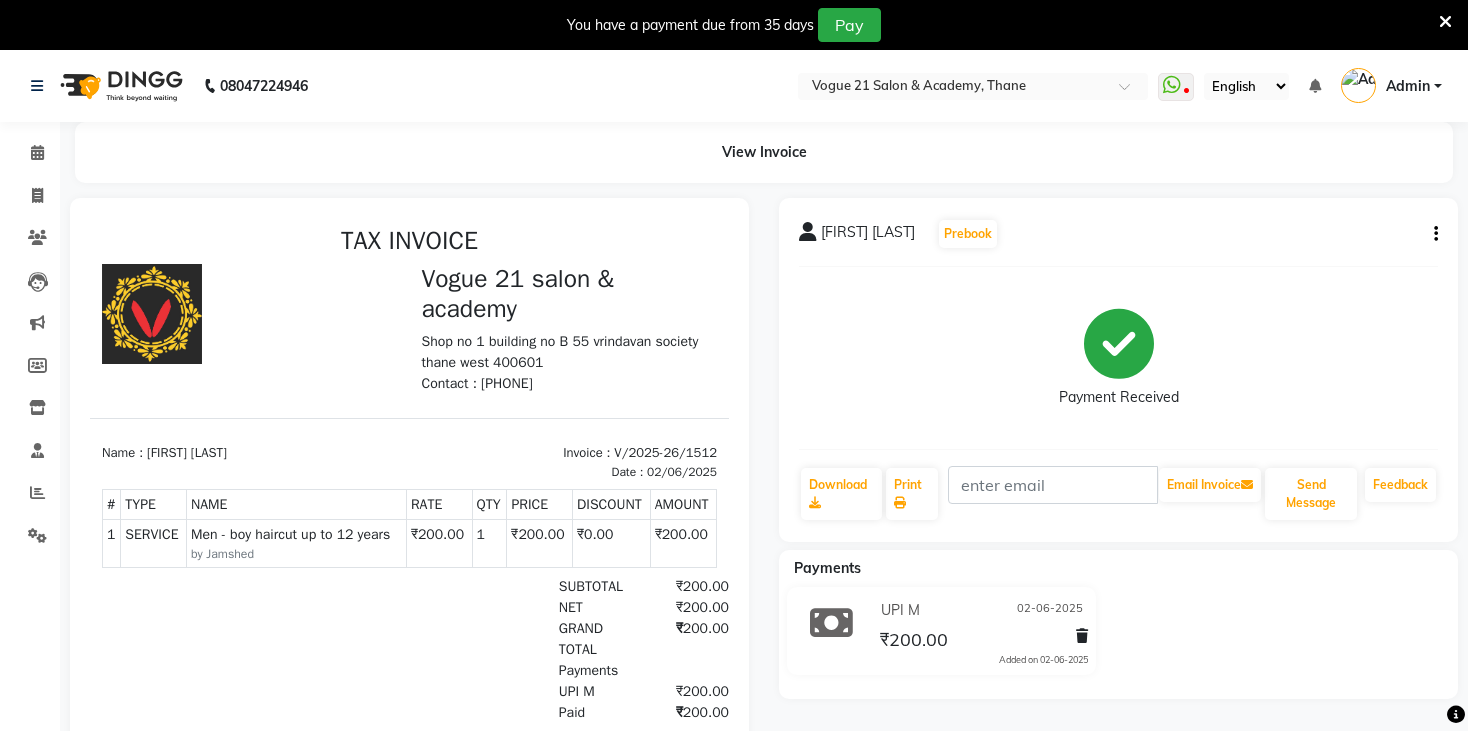 click on "You have a payment due from 35 days   Pay" at bounding box center [734, 25] 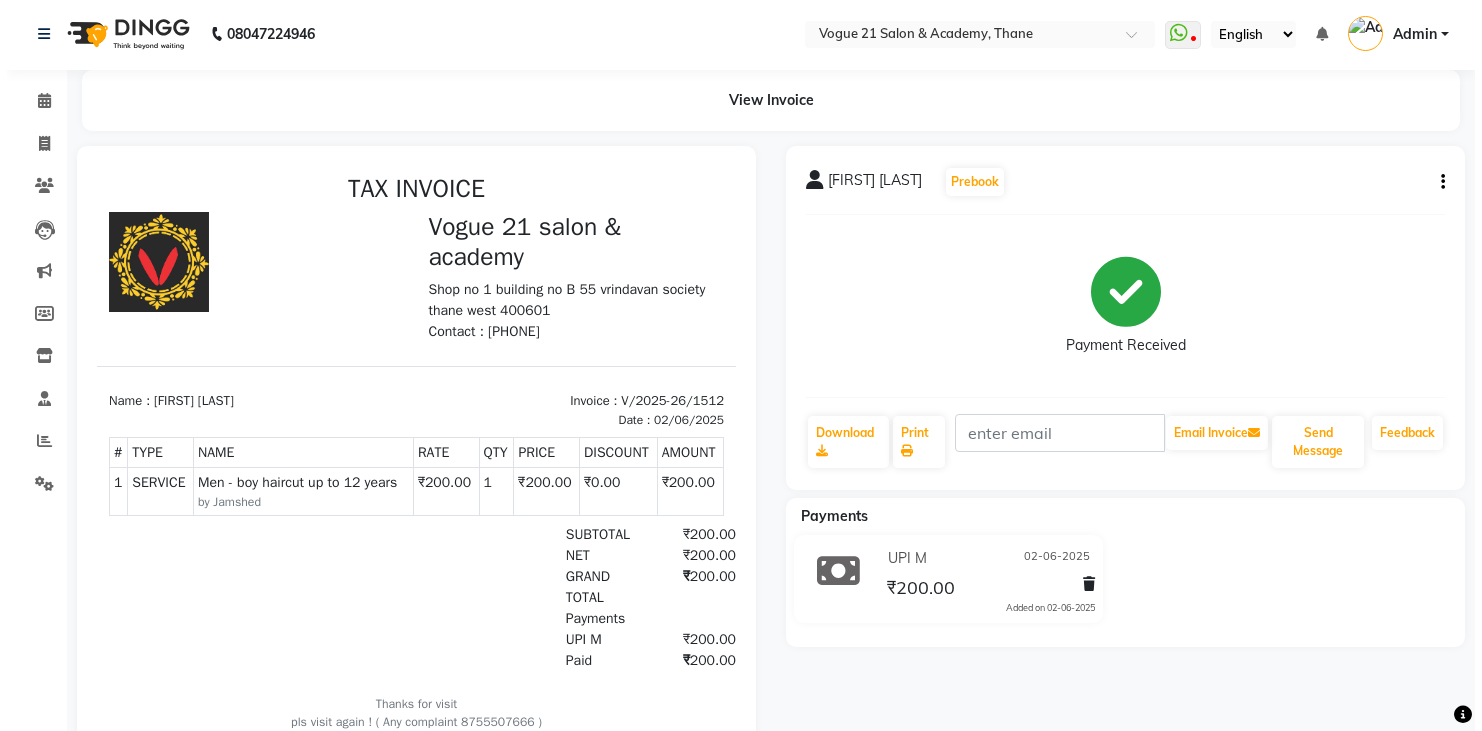 scroll, scrollTop: 0, scrollLeft: 0, axis: both 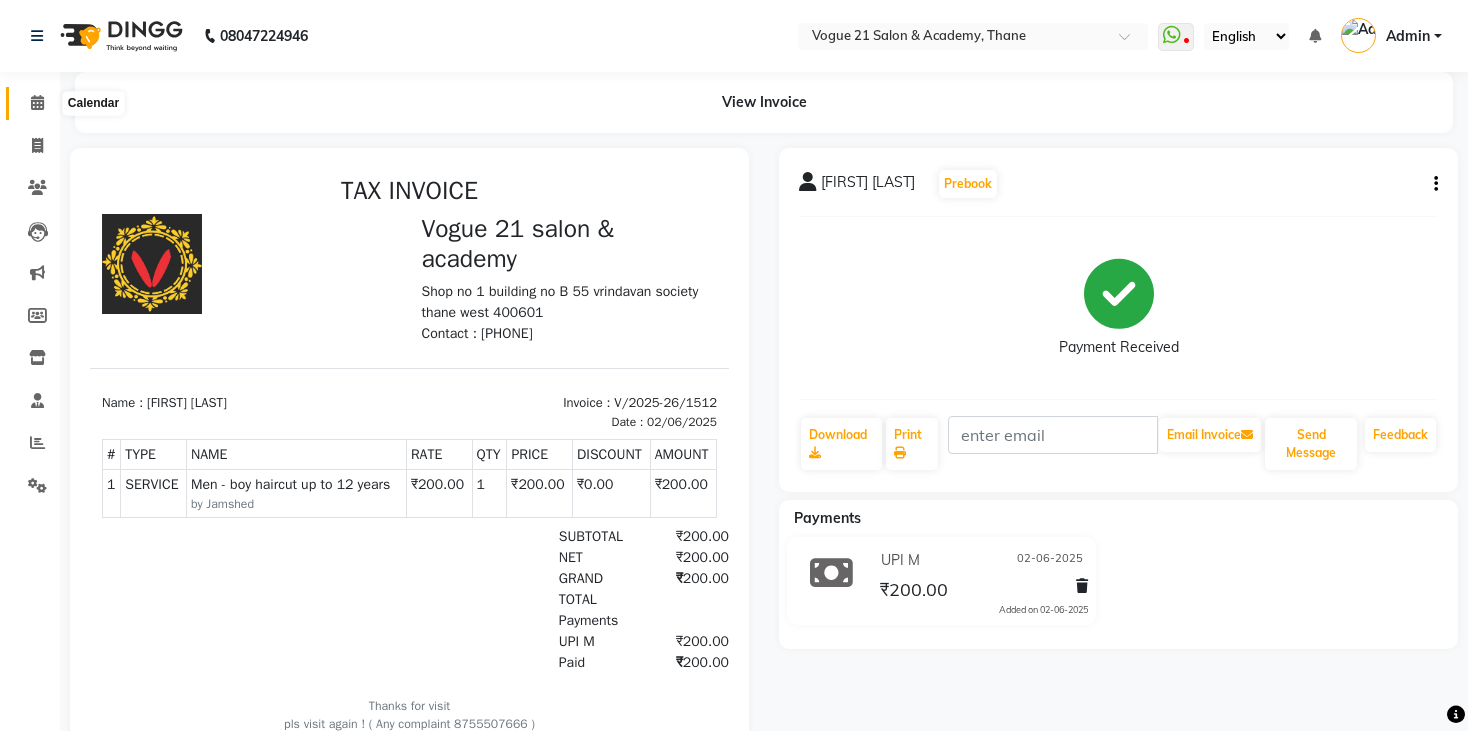 click 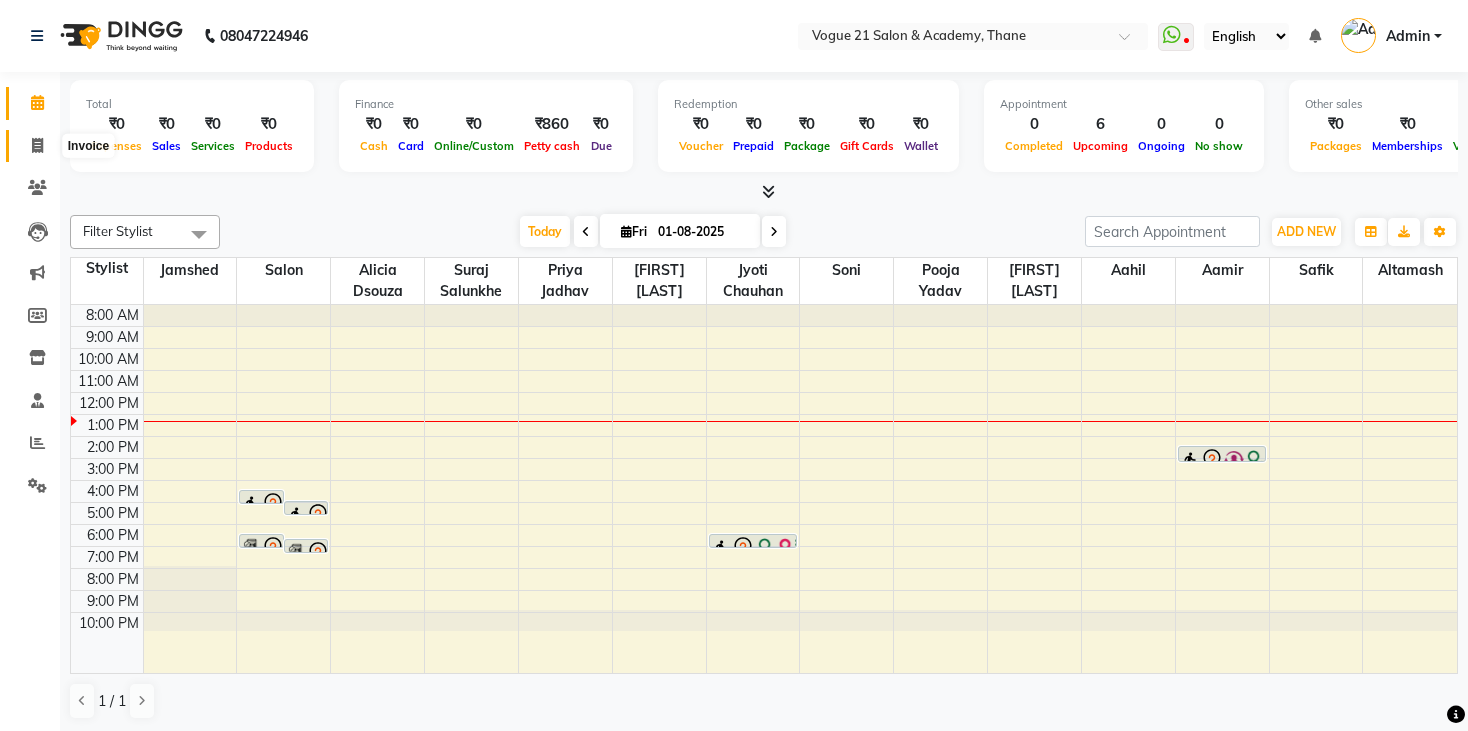 click 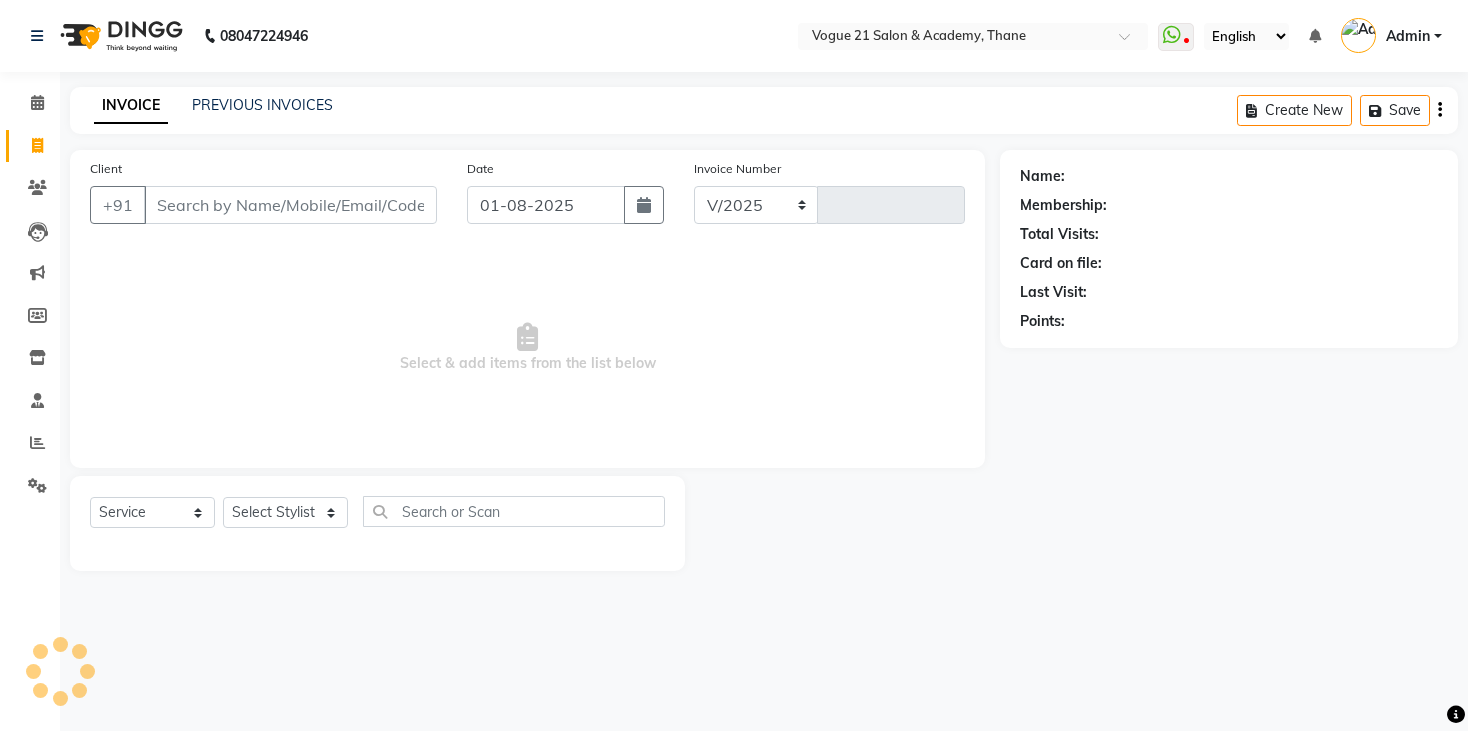 select on "4433" 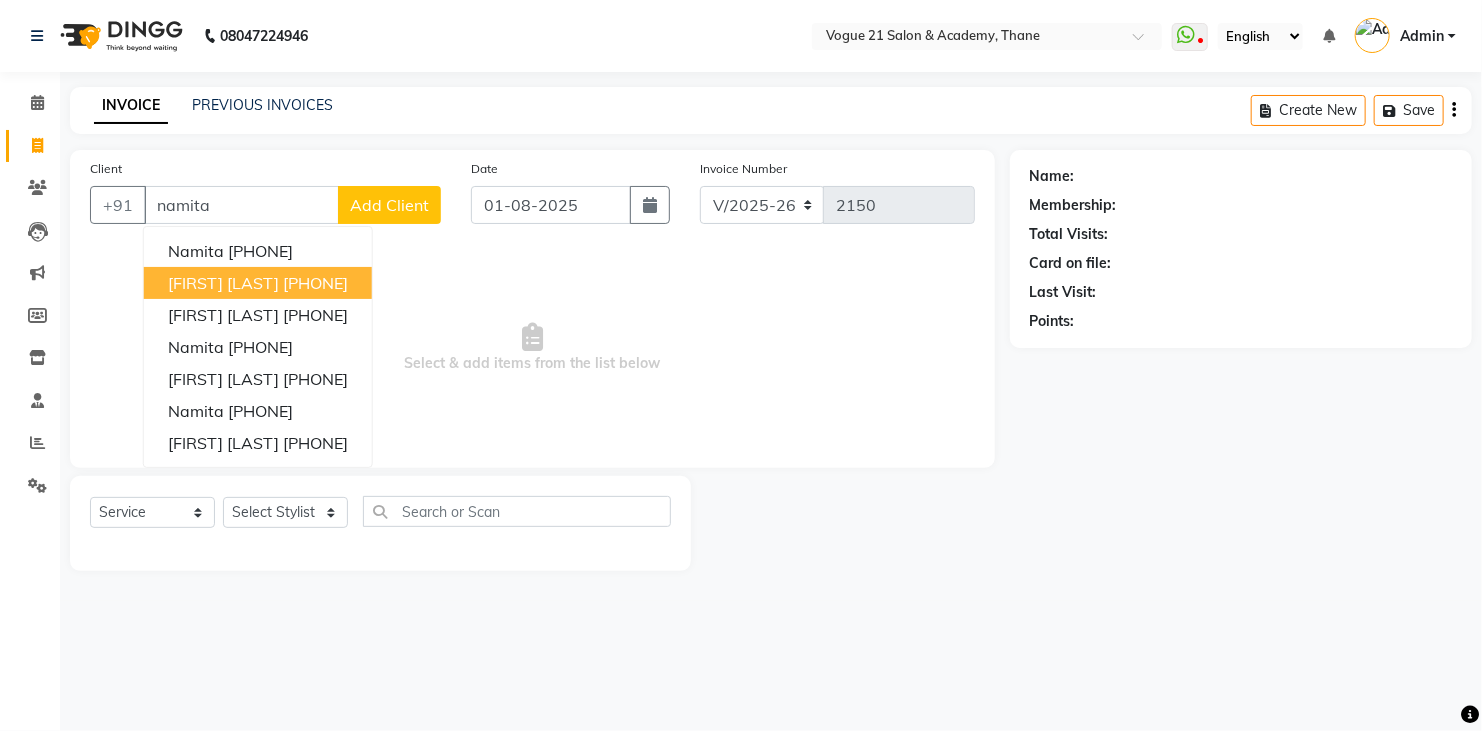 click on "[FIRST] [LAST]" at bounding box center (223, 283) 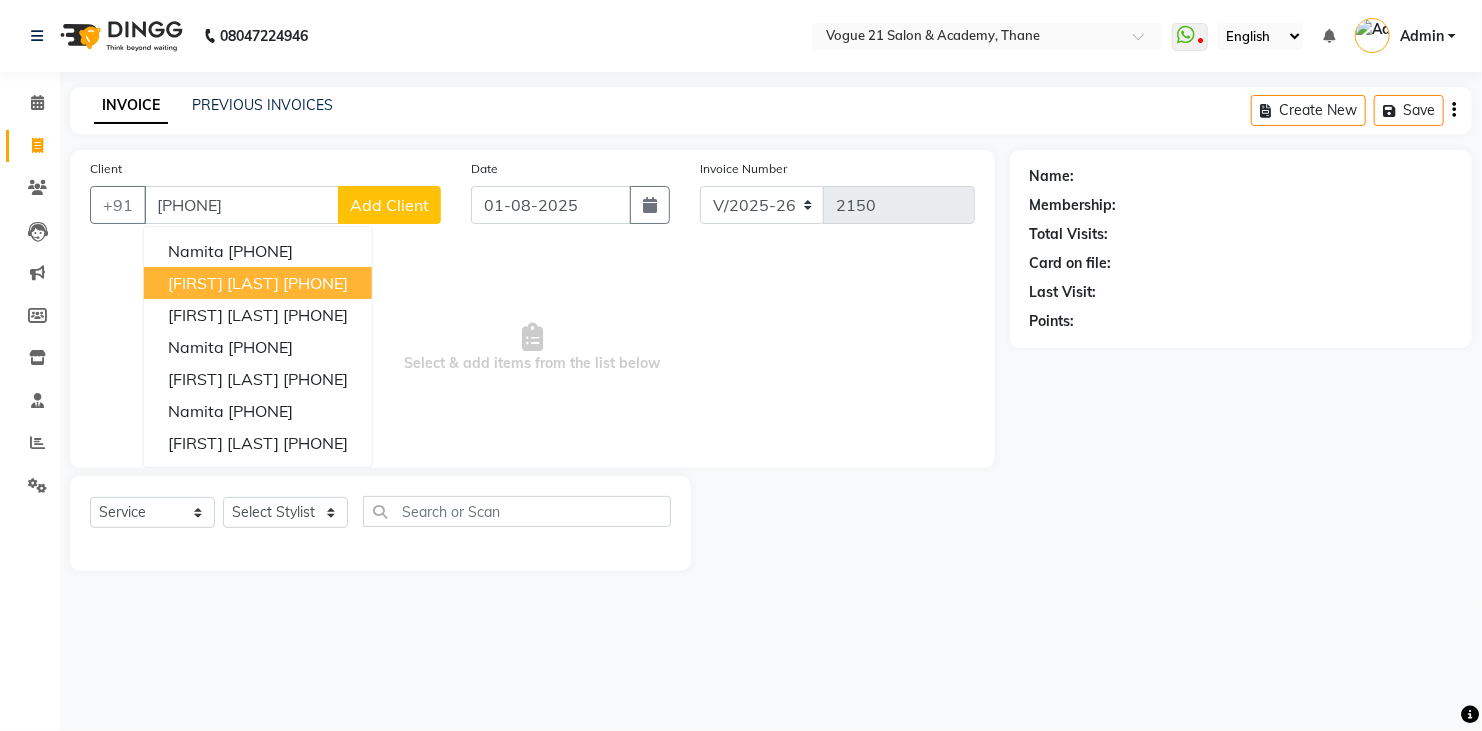 type on "[PHONE]" 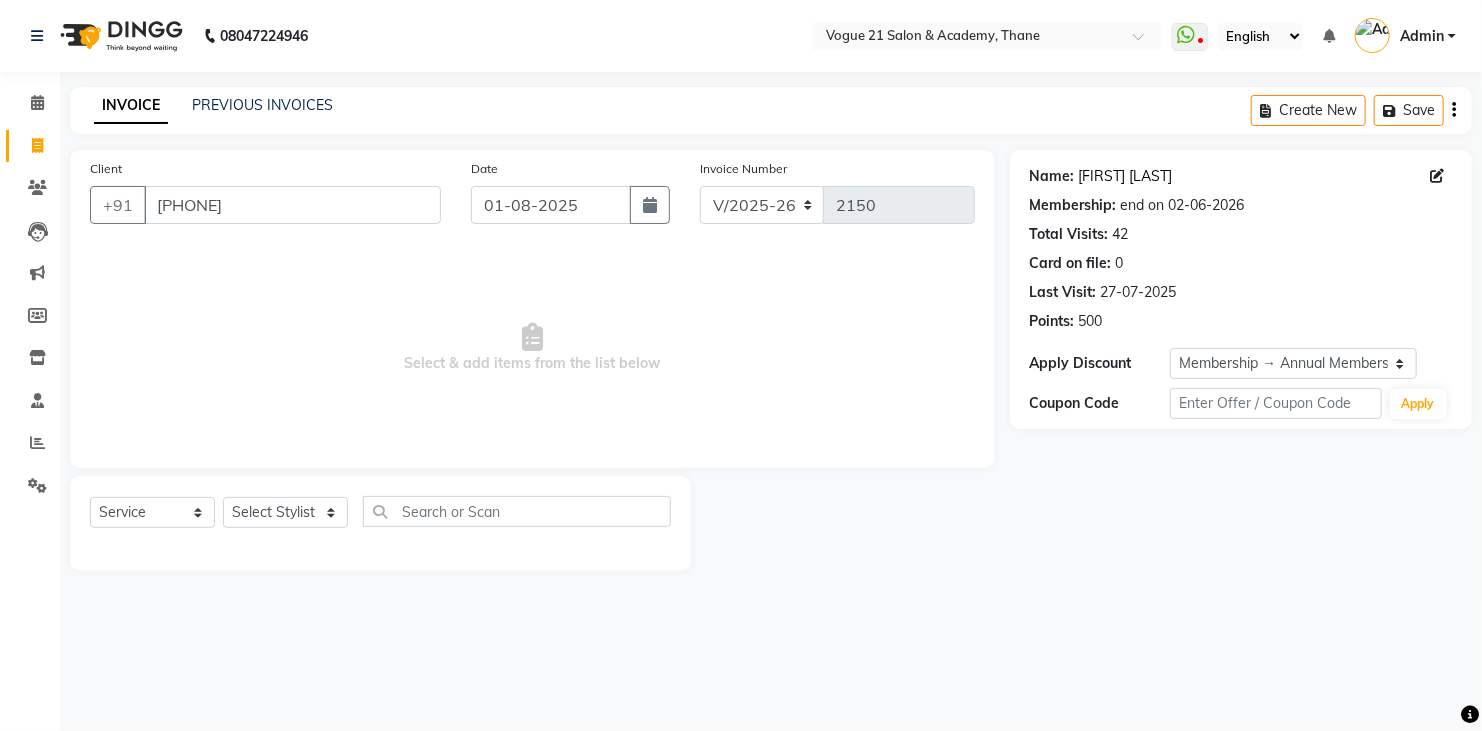 click on "[FIRST] [LAST]" 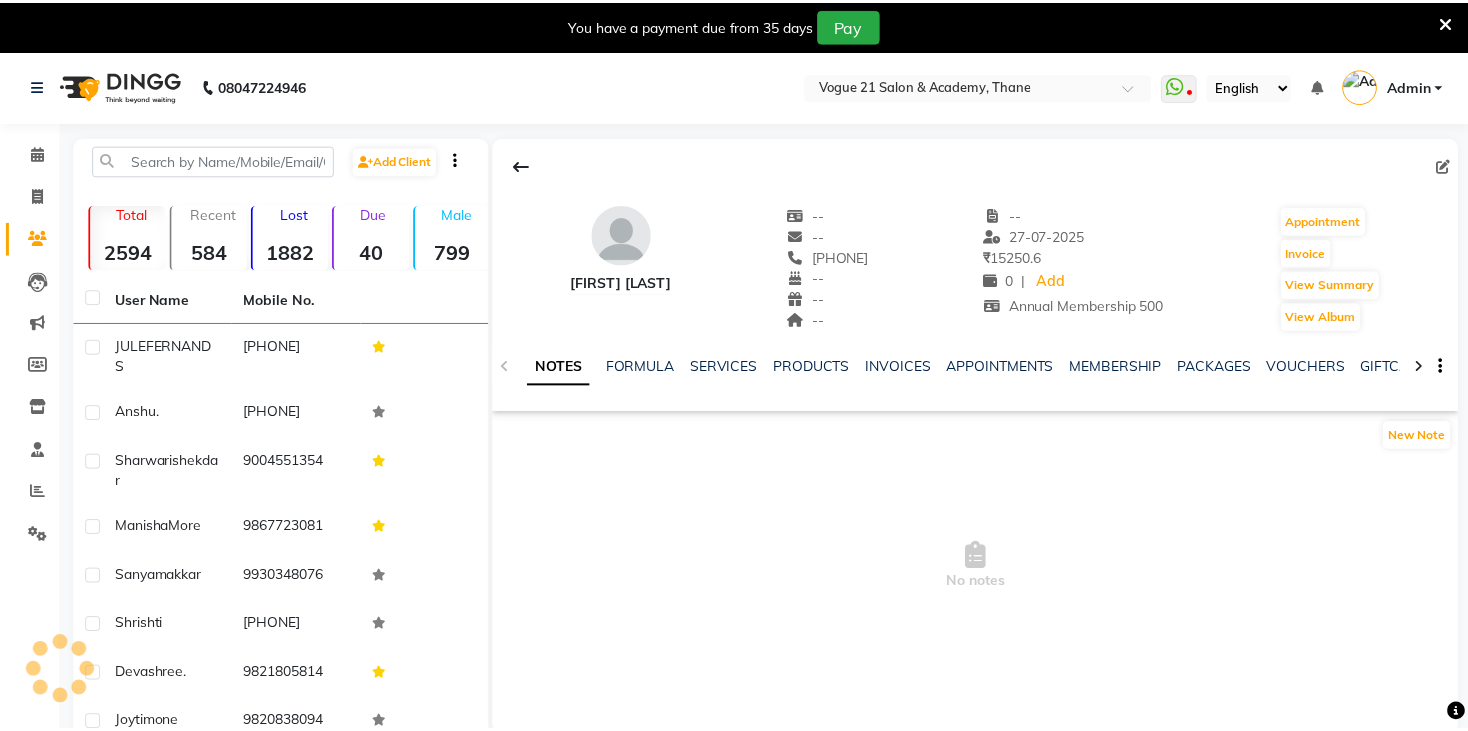 scroll, scrollTop: 0, scrollLeft: 0, axis: both 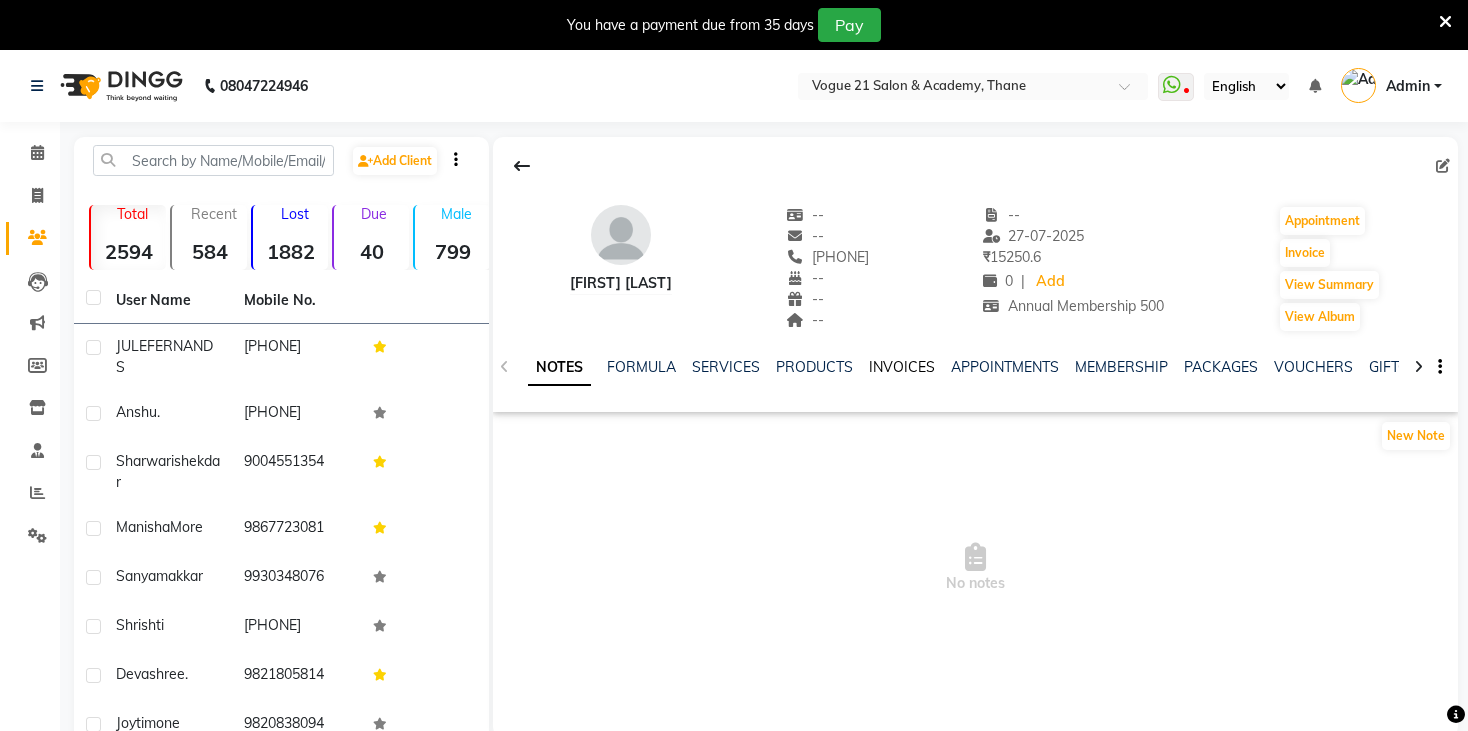 click on "INVOICES" 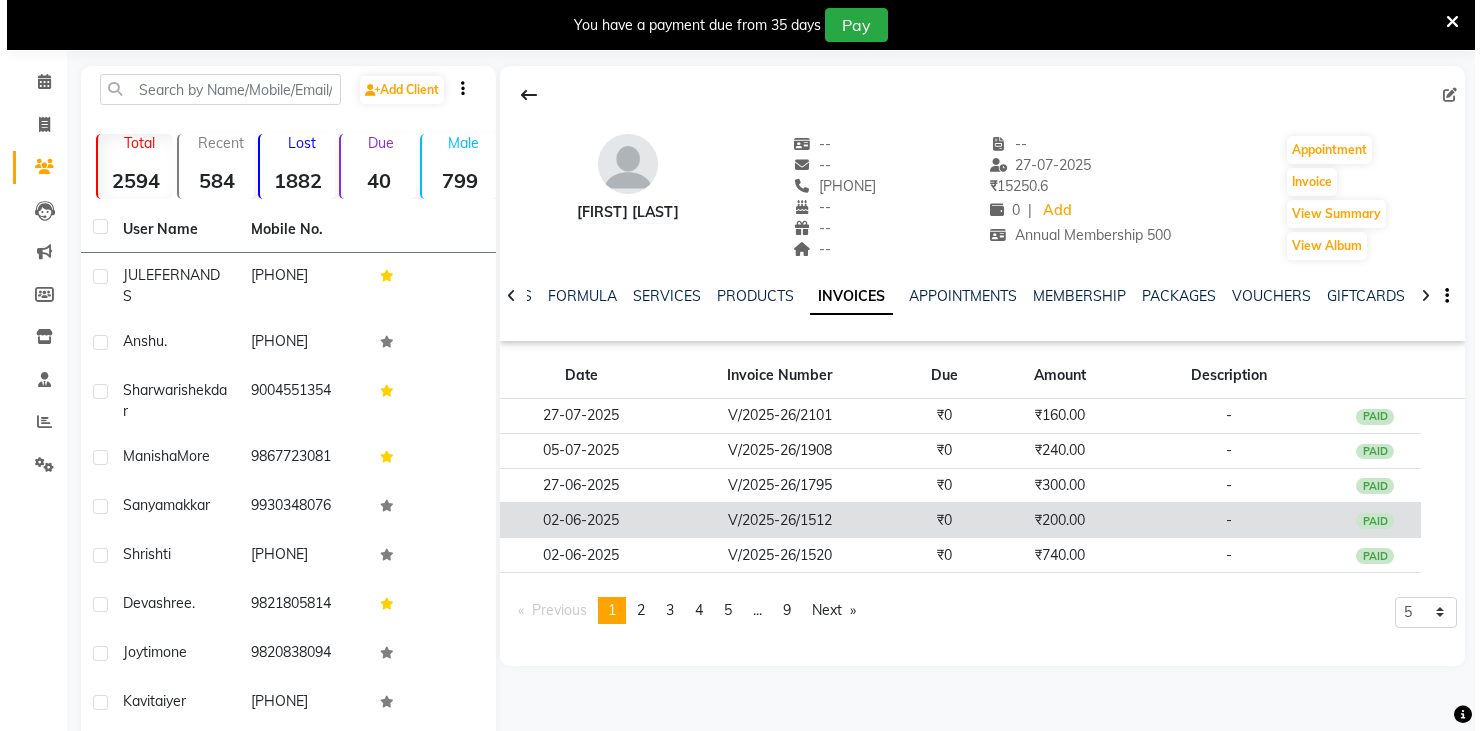 scroll, scrollTop: 100, scrollLeft: 0, axis: vertical 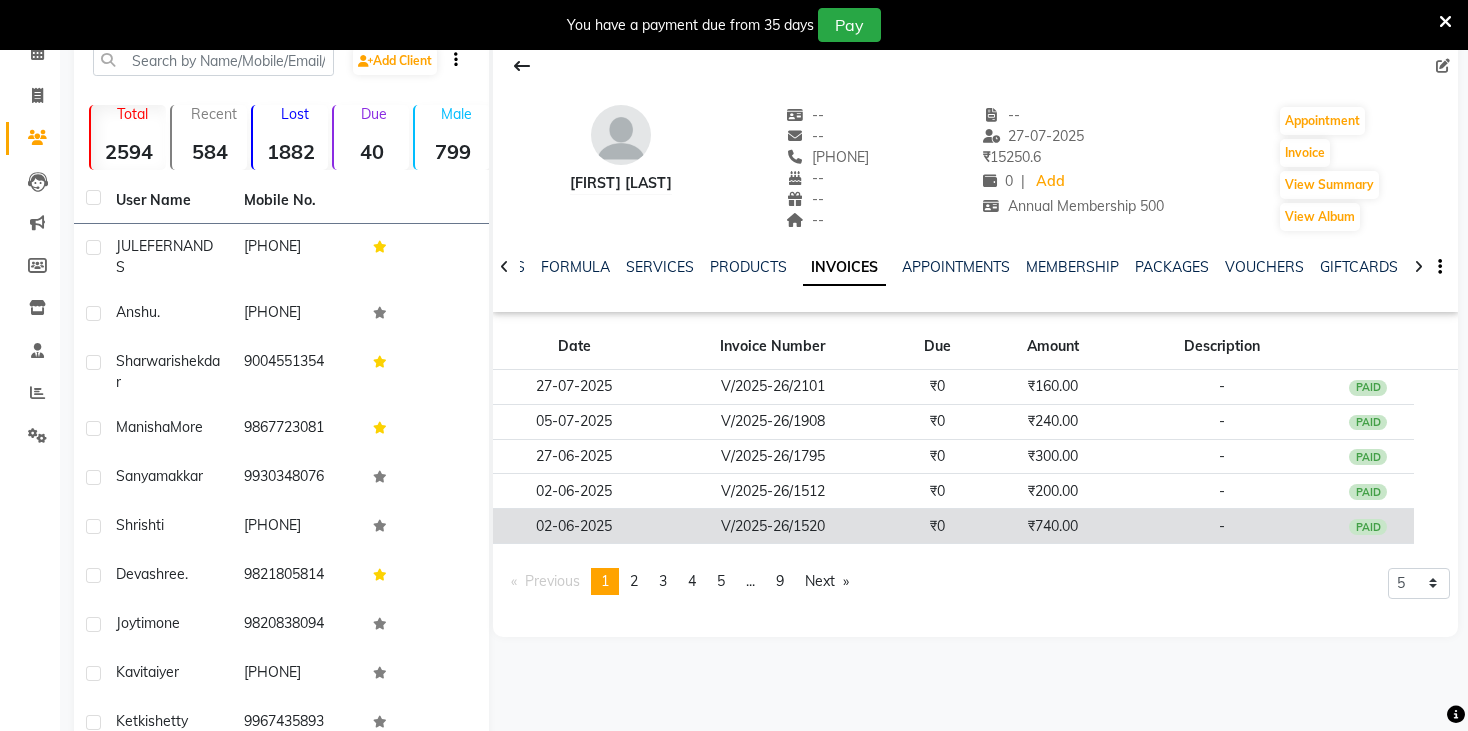 click on "₹740.00" 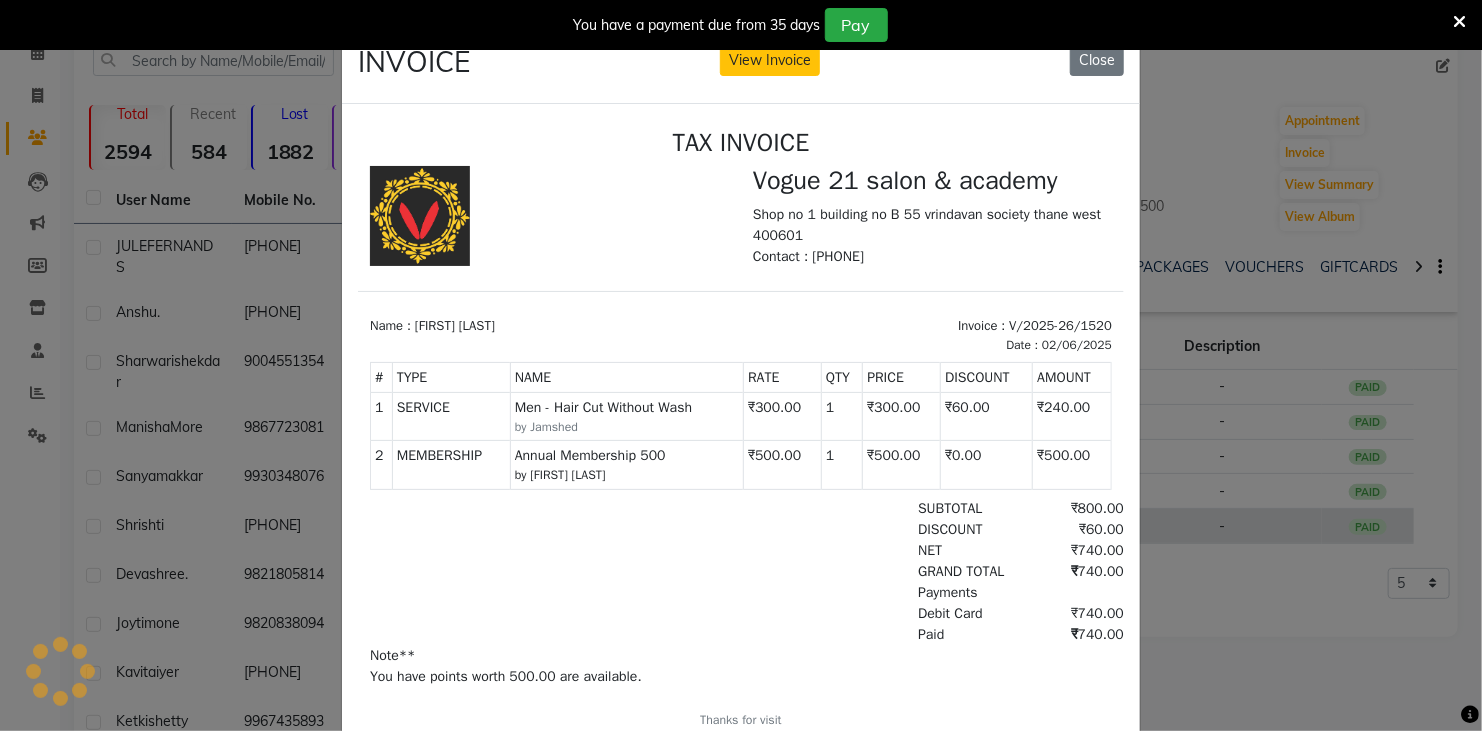 scroll, scrollTop: 0, scrollLeft: 0, axis: both 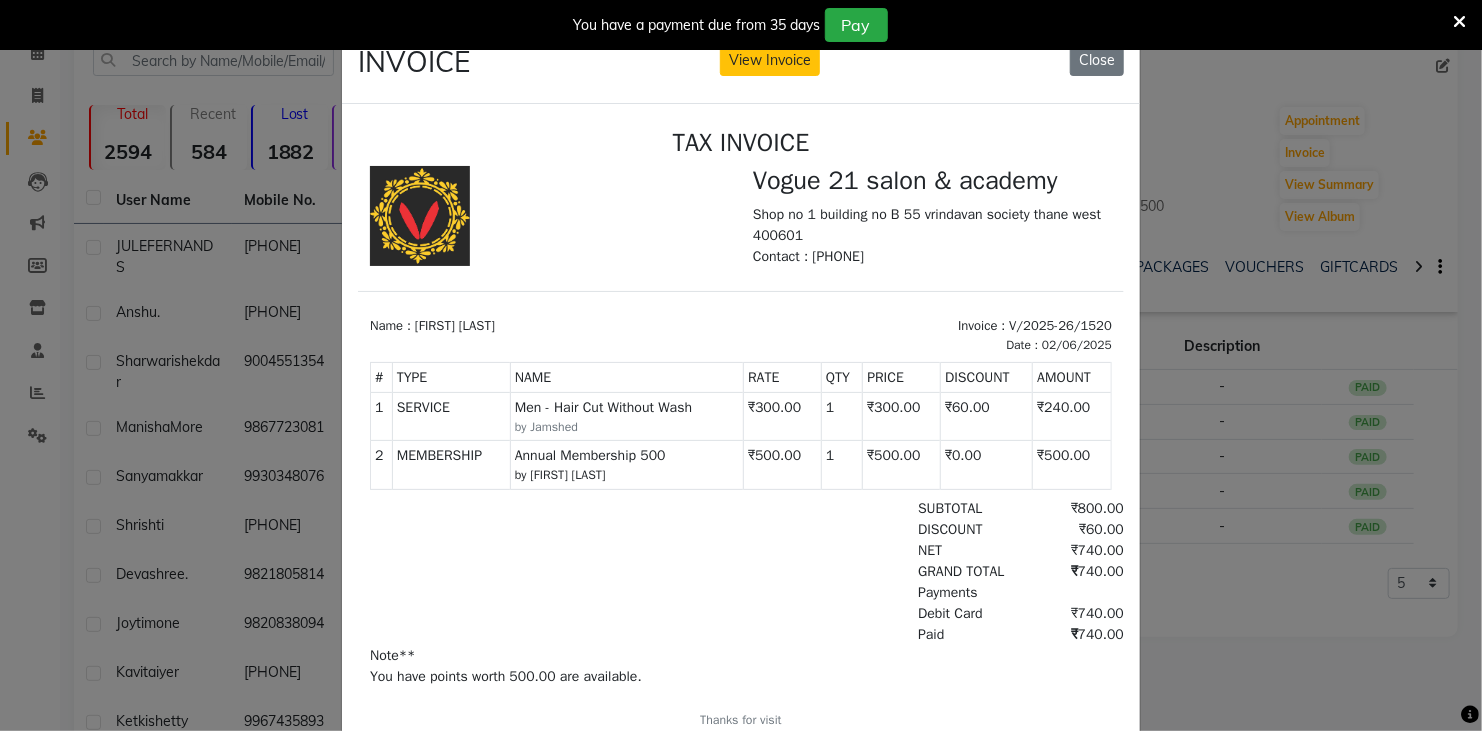 click at bounding box center (1459, 22) 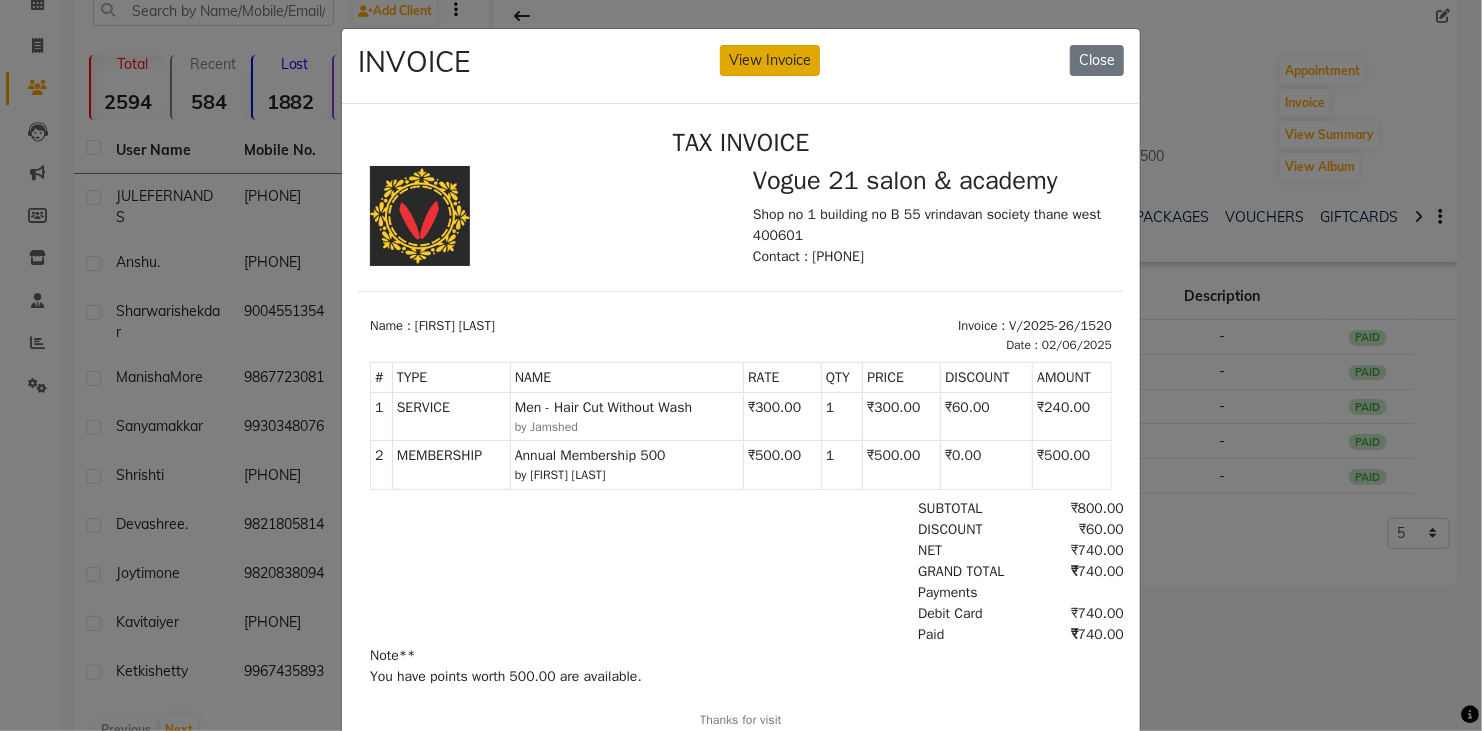 click on "View Invoice" 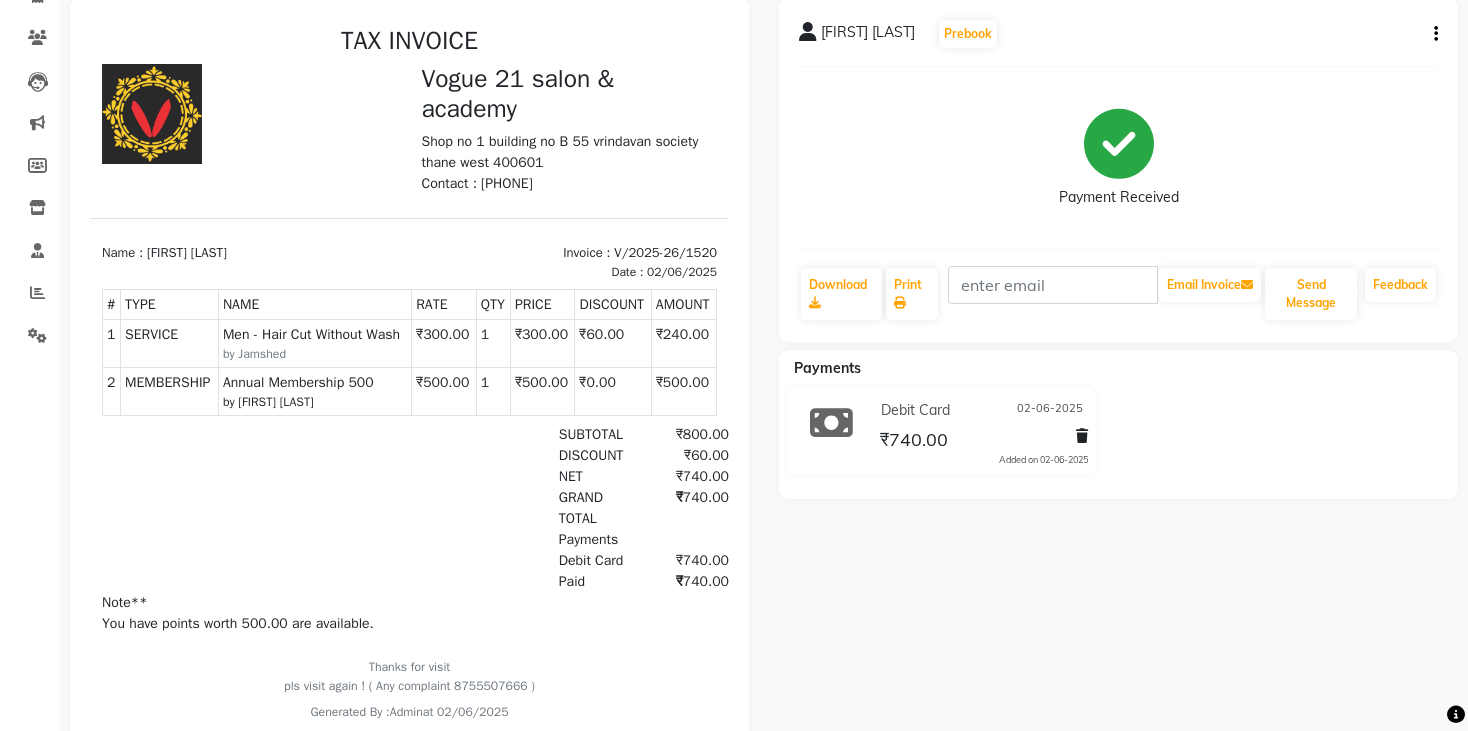 scroll, scrollTop: 133, scrollLeft: 0, axis: vertical 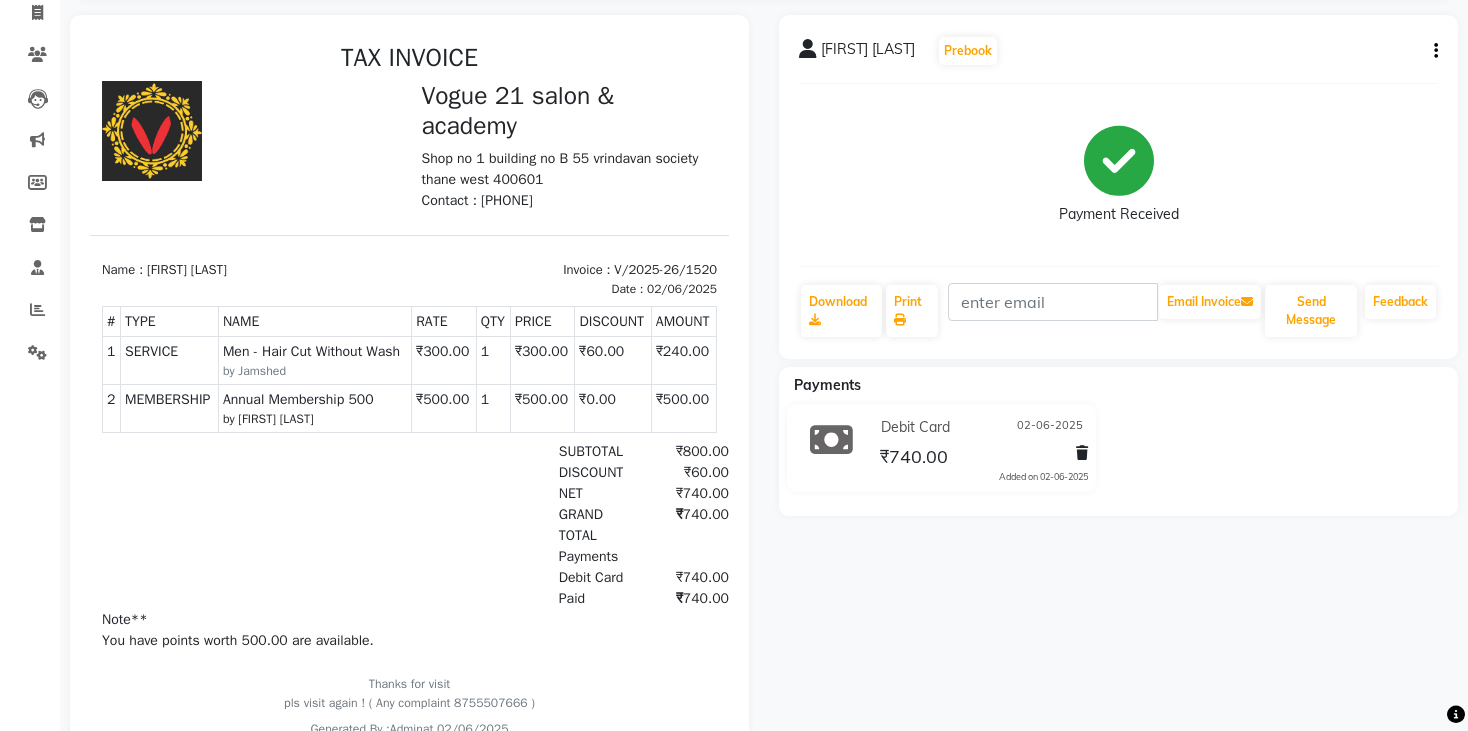 click 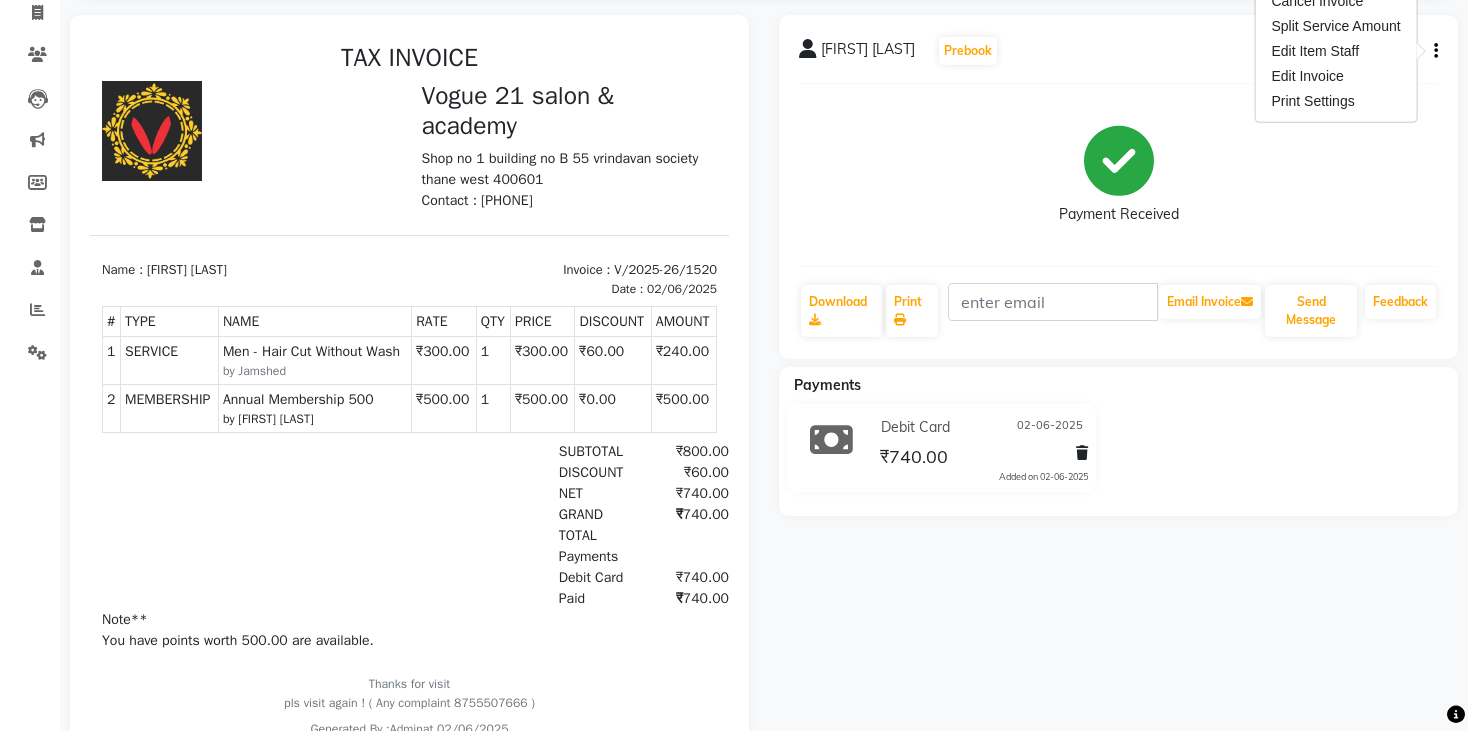 scroll, scrollTop: 100, scrollLeft: 0, axis: vertical 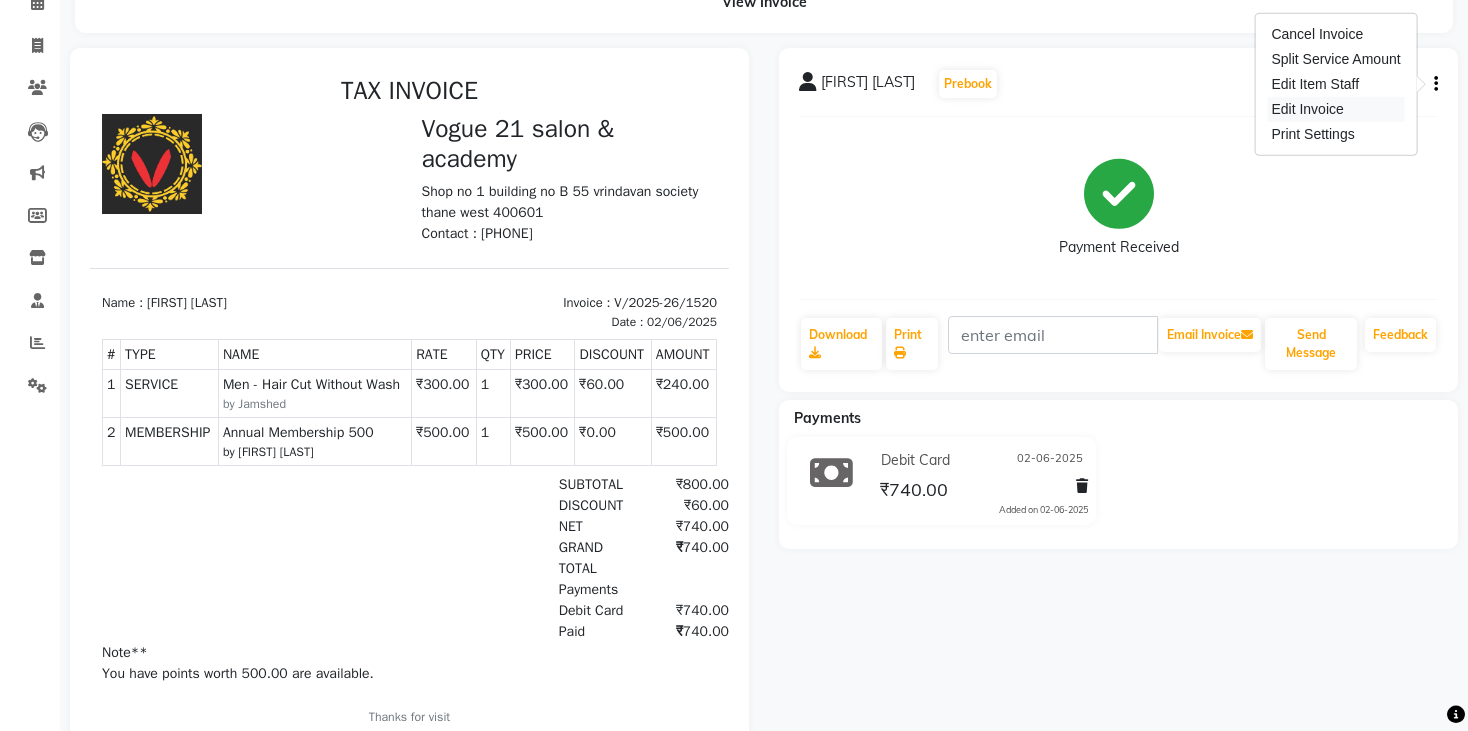 click on "Edit Invoice" at bounding box center [1335, 109] 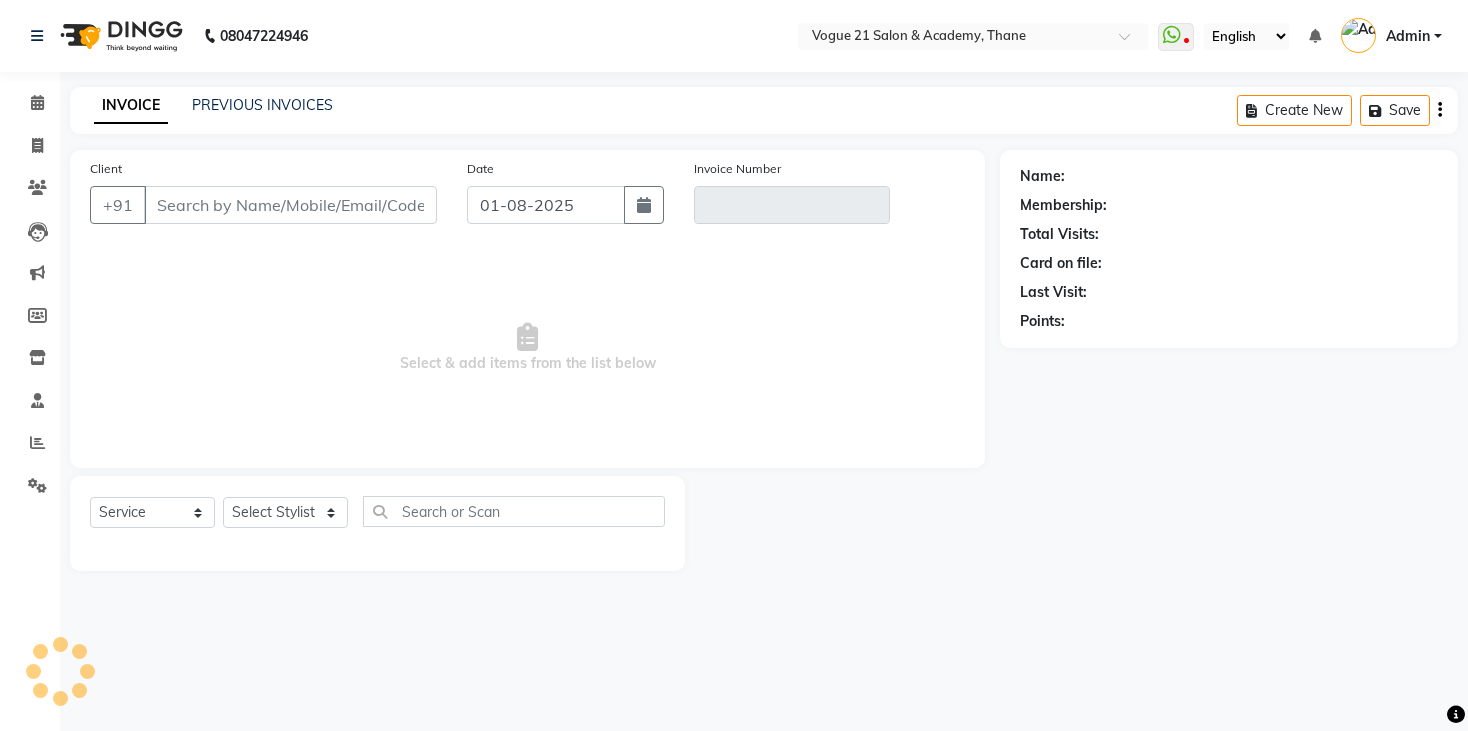 scroll, scrollTop: 0, scrollLeft: 0, axis: both 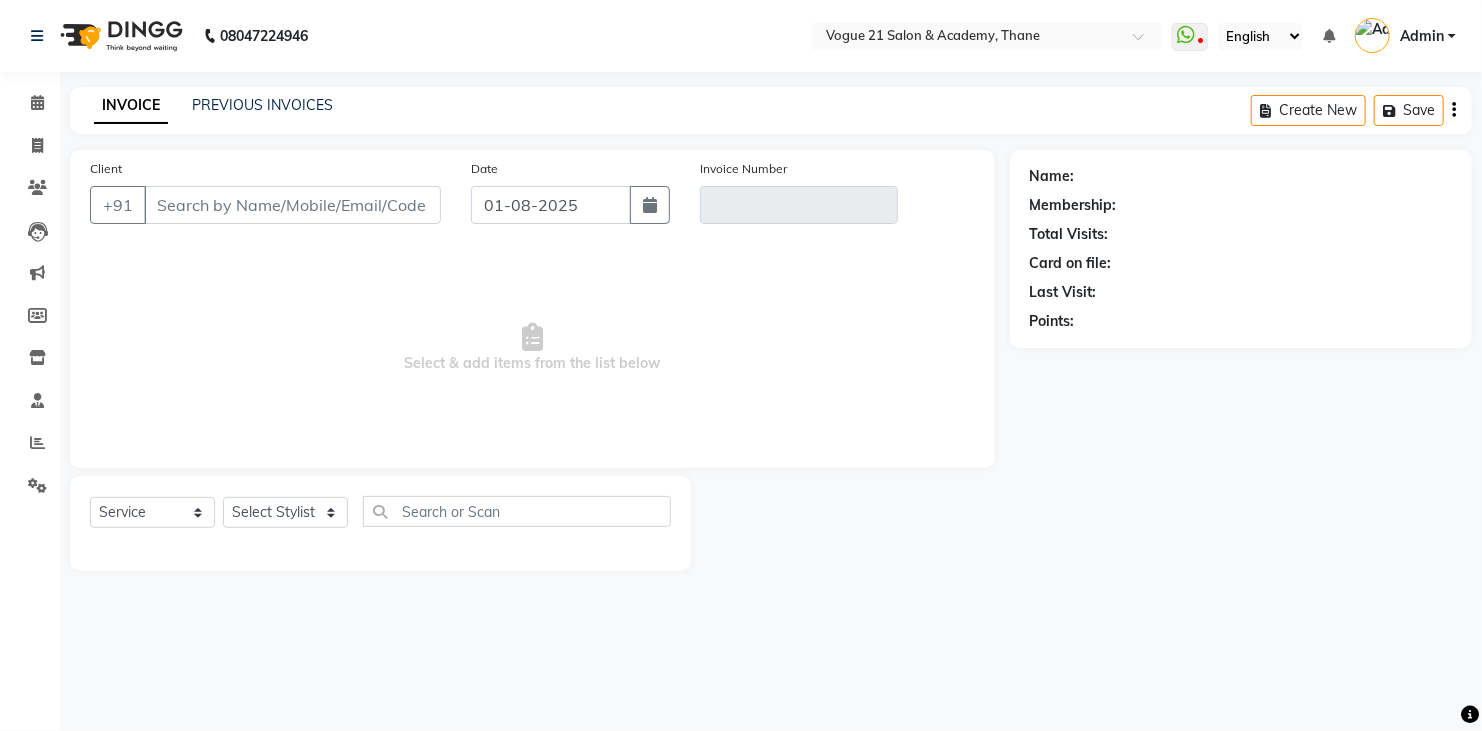 type on "[PHONE]" 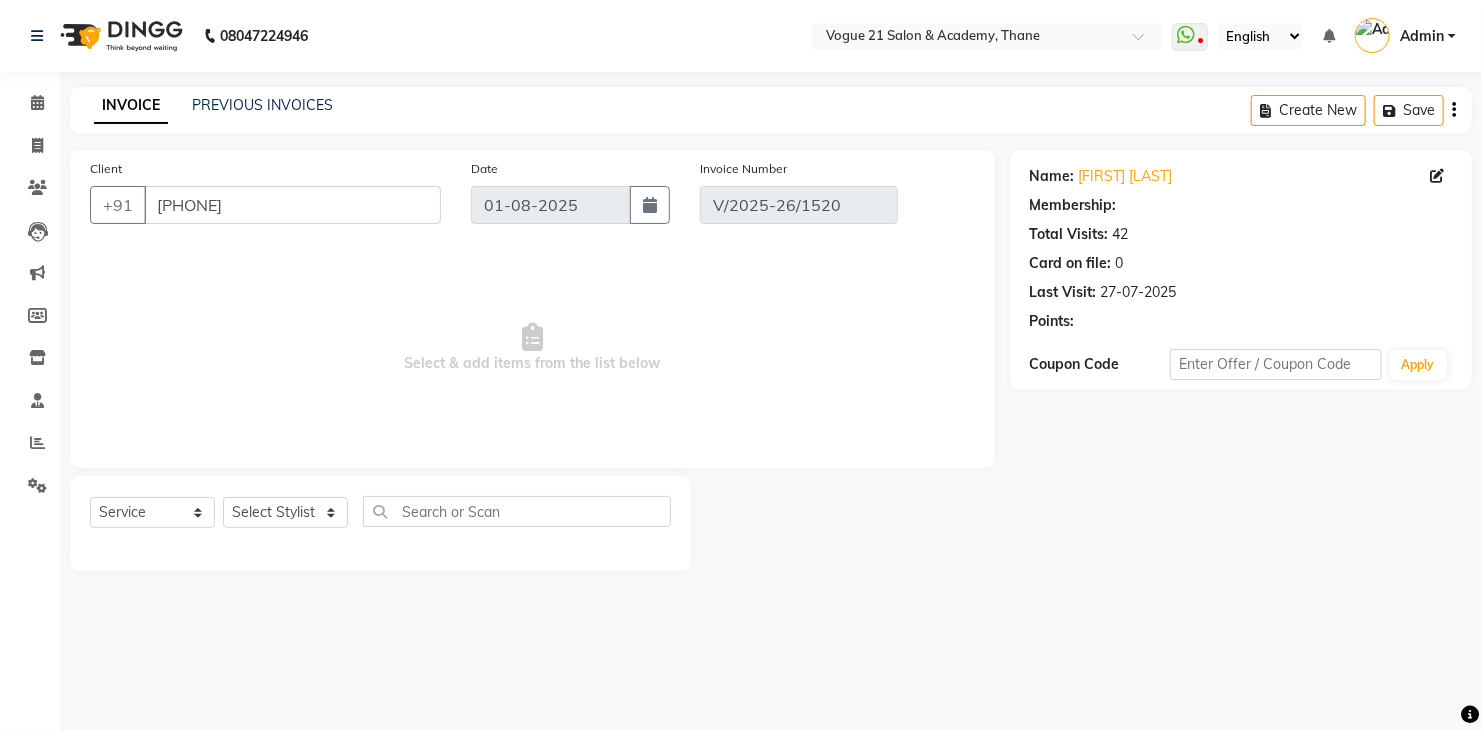type on "02-06-2025" 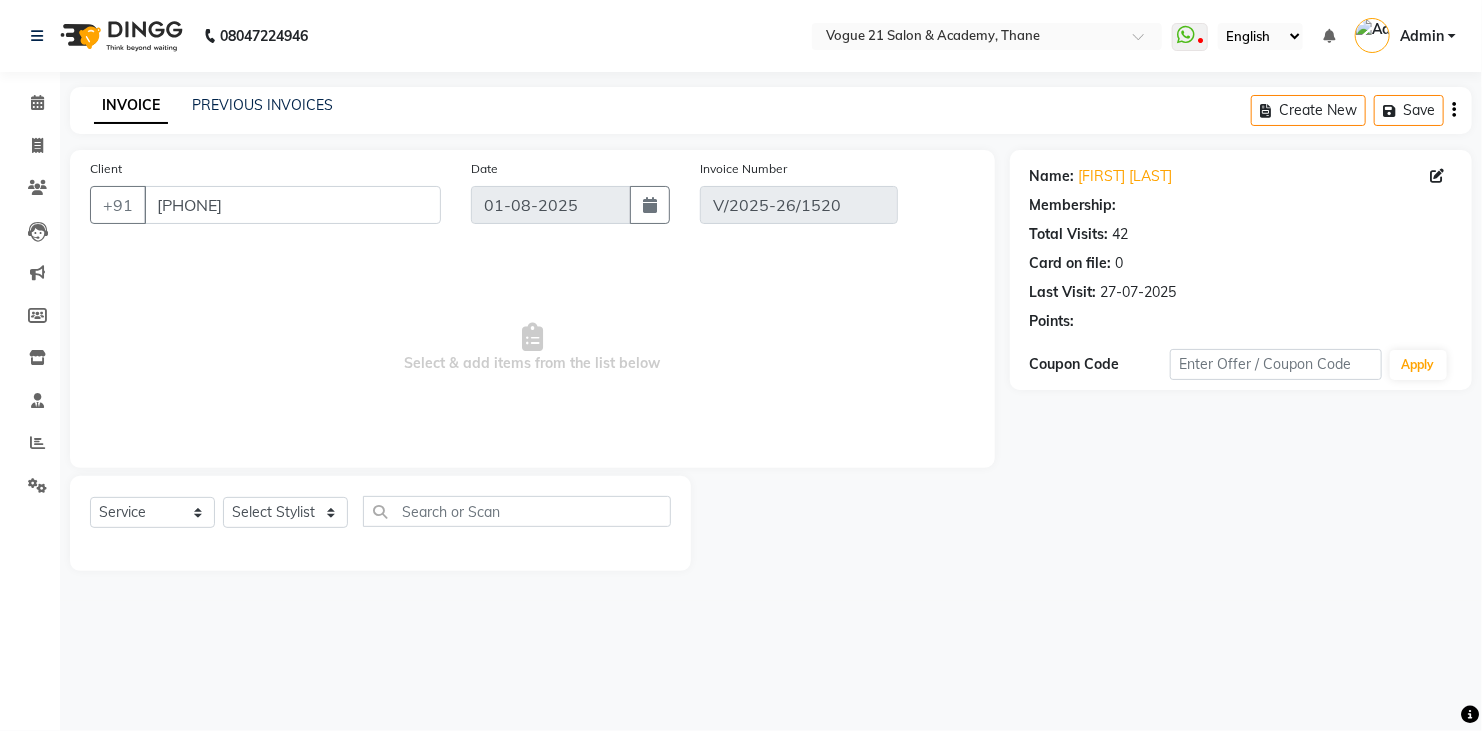select on "select" 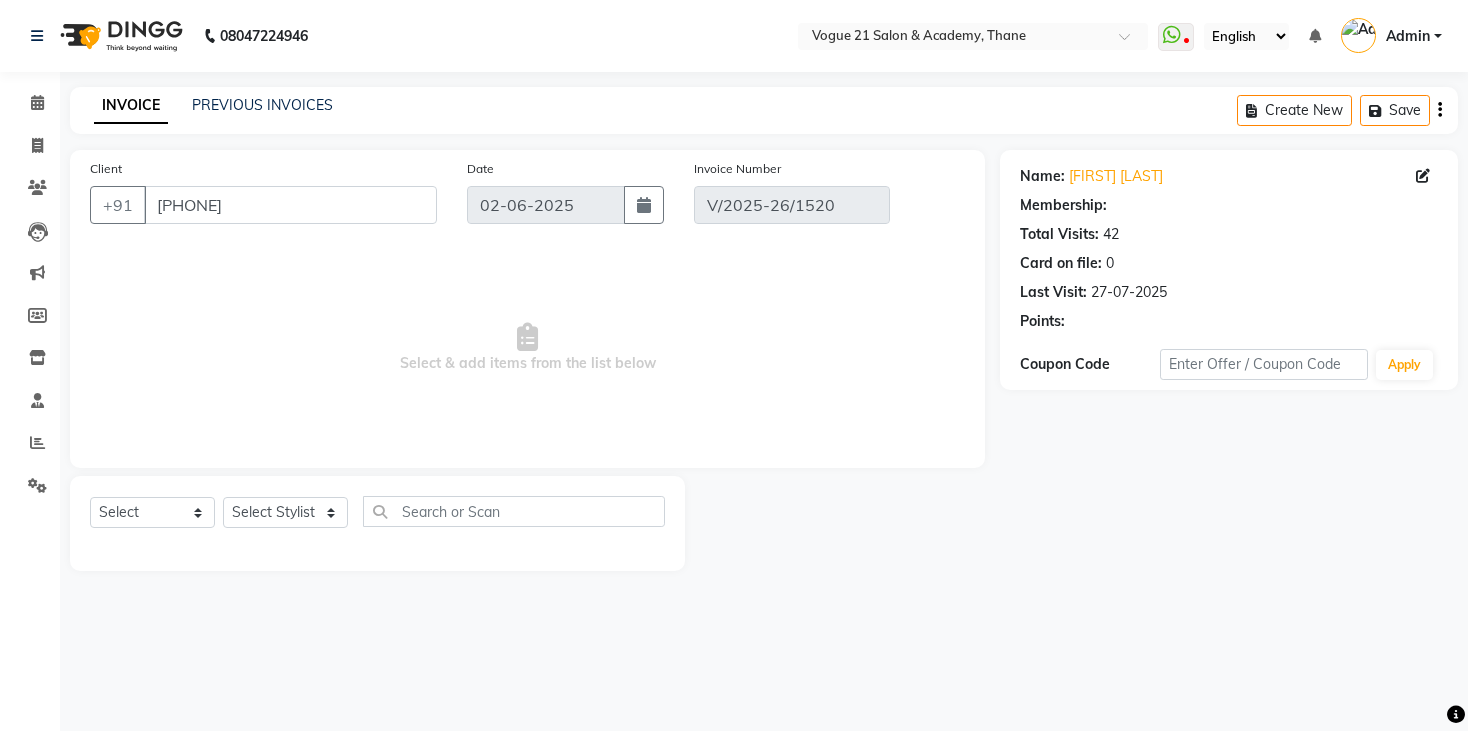select on "1: Object" 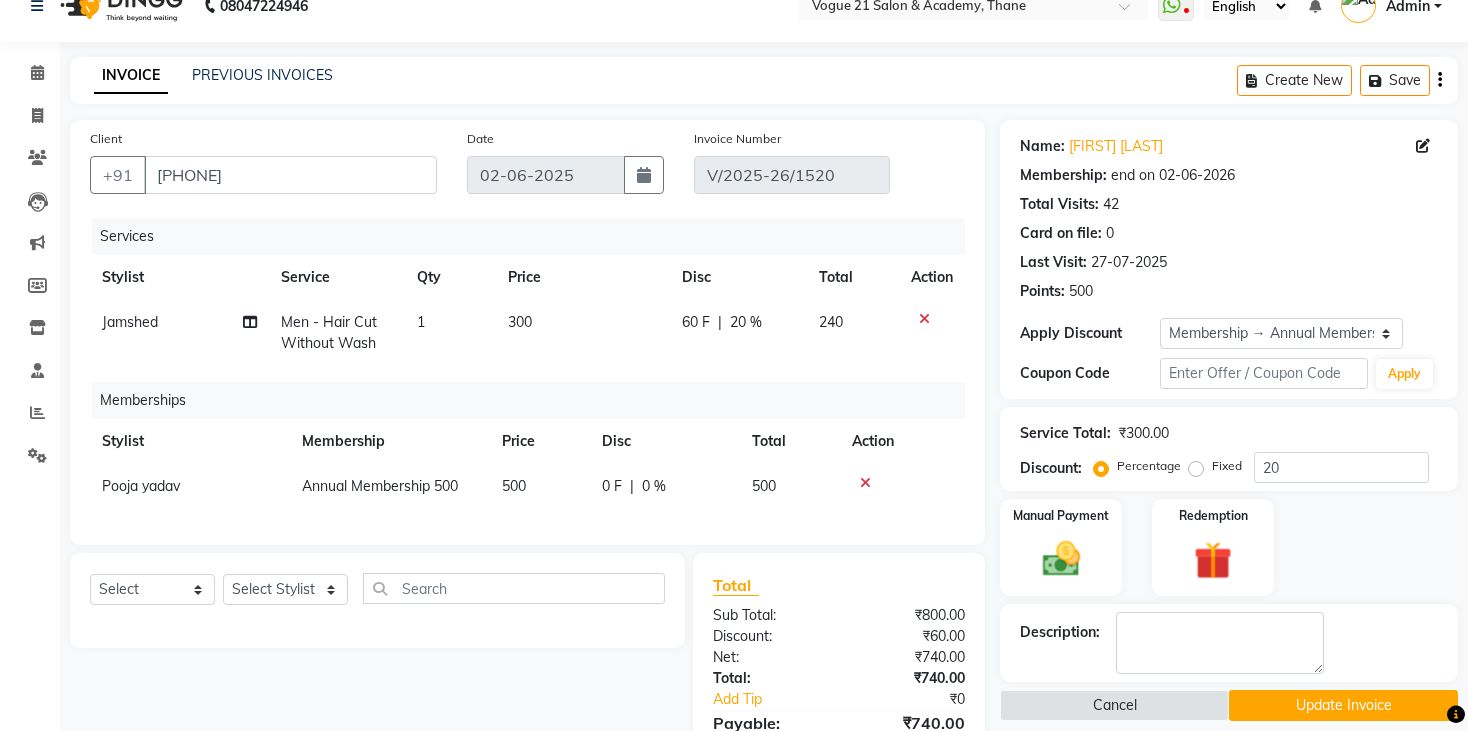 scroll, scrollTop: 0, scrollLeft: 0, axis: both 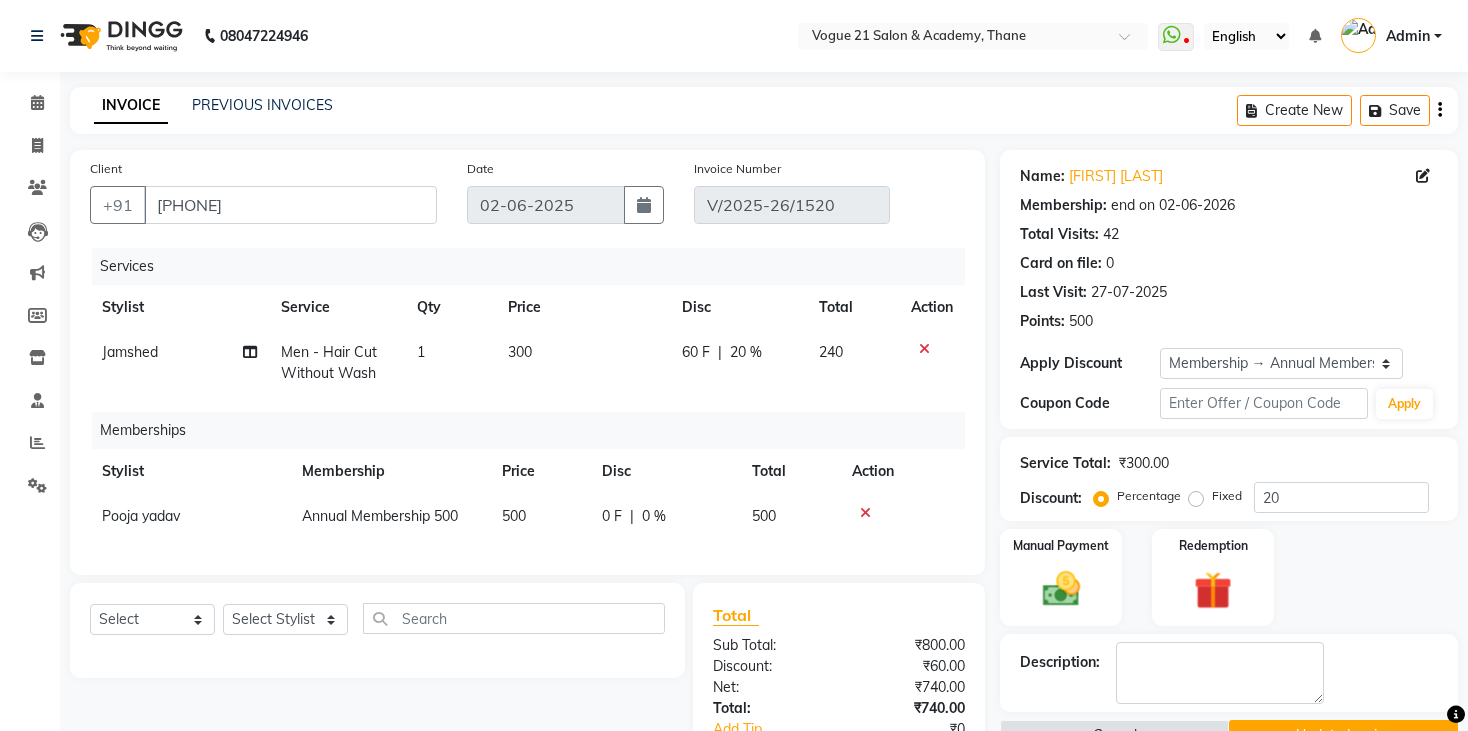 click 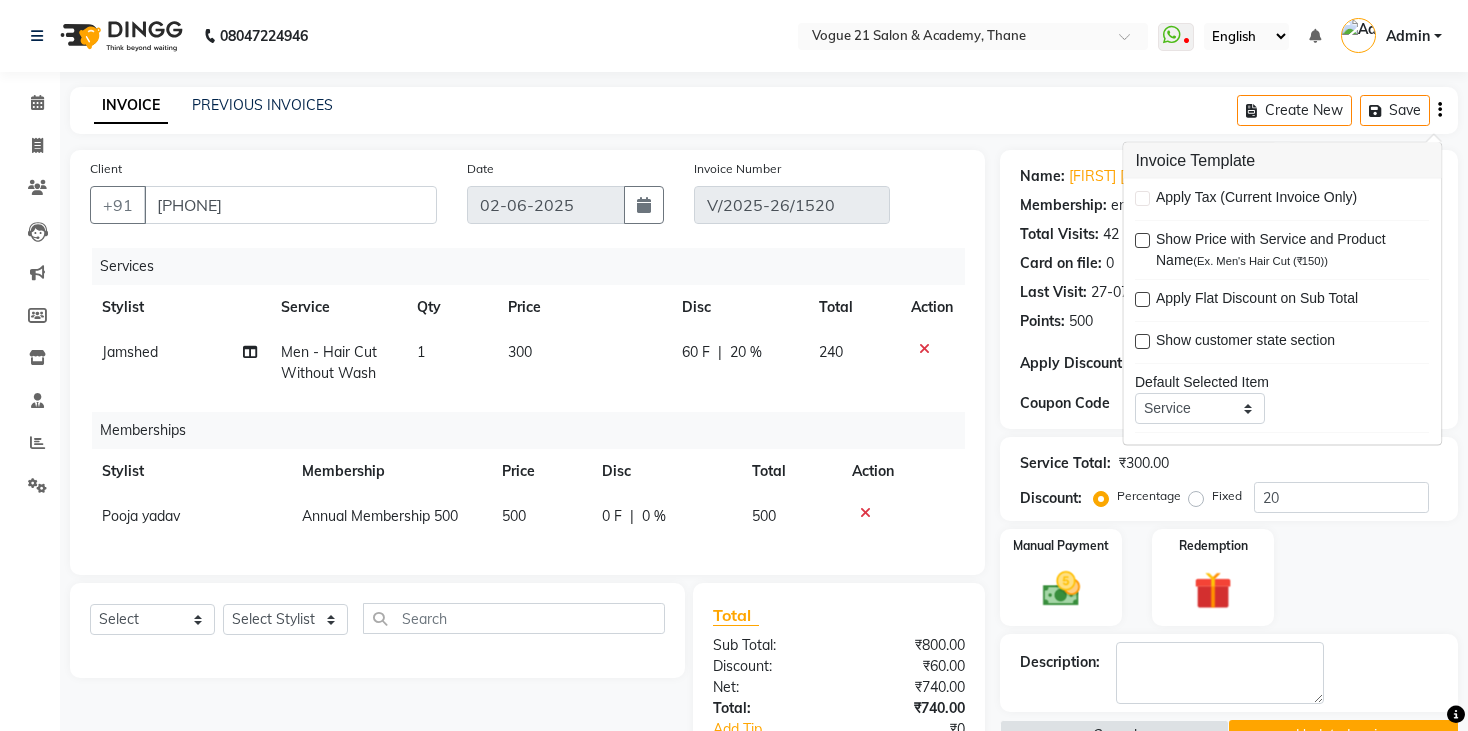 click on "08047224946 Select Location × Vogue 21 Salon & Academy, Thane   WhatsApp Status  ✕ Status:  Disconnected Most Recent Message: 31-07-2025     03:07 PM Recent Service Activity: 31-07-2025     05:50 PM  08047224946 Whatsapp Settings English ENGLISH Español العربية मराठी हिंदी ગુજરાતી தமிழ் 中文 Notifications nothing to show Admin Manage Profile Change Password Sign out  Version:3.15.11" 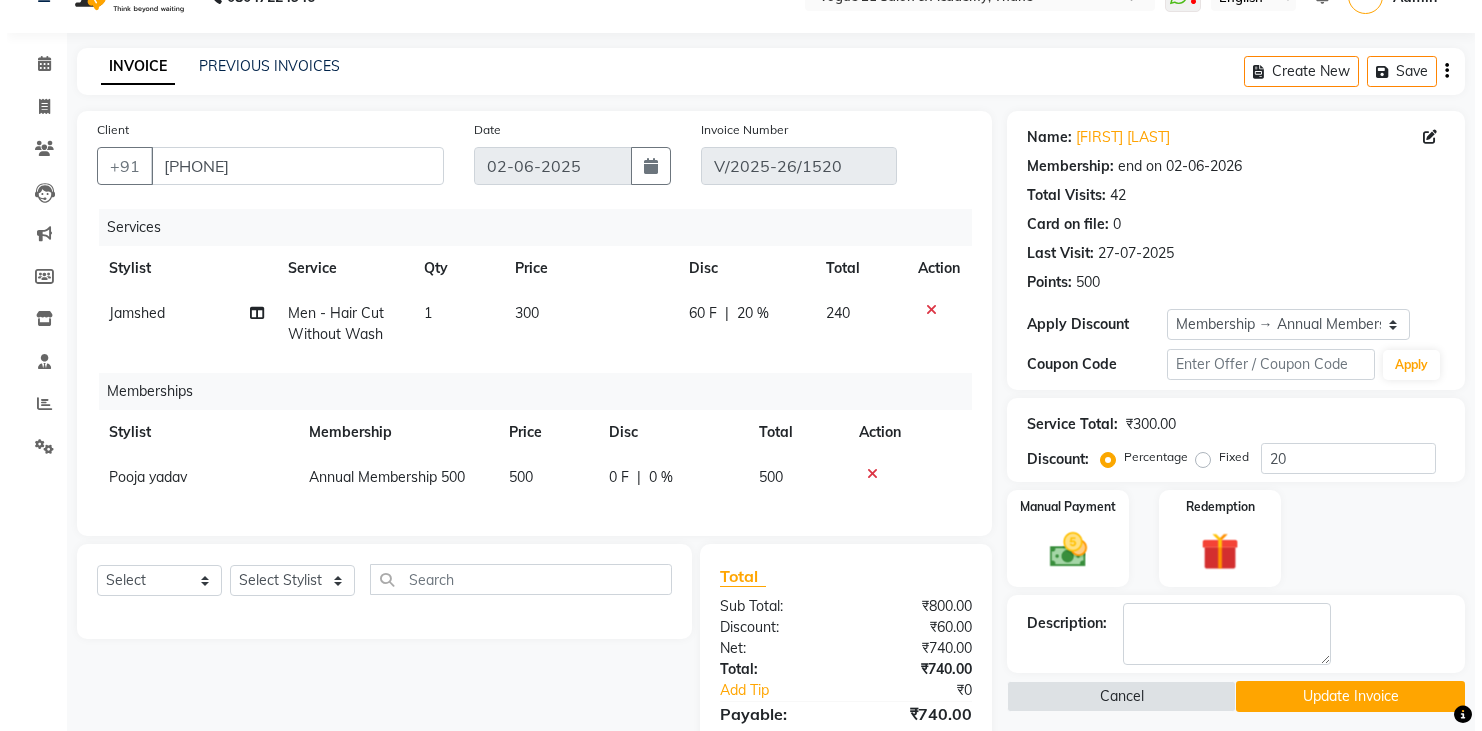 scroll, scrollTop: 6, scrollLeft: 0, axis: vertical 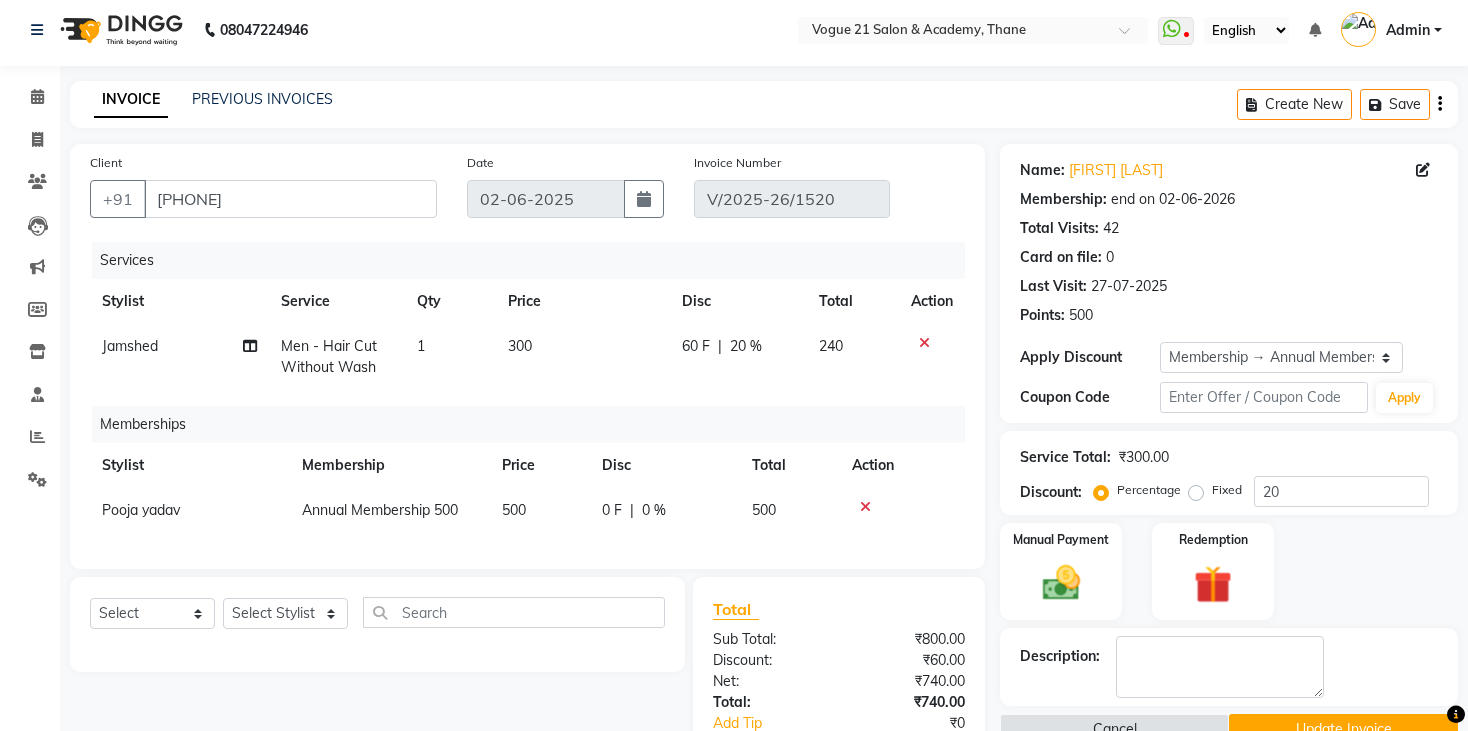 click on "Name: Namita Goyal" 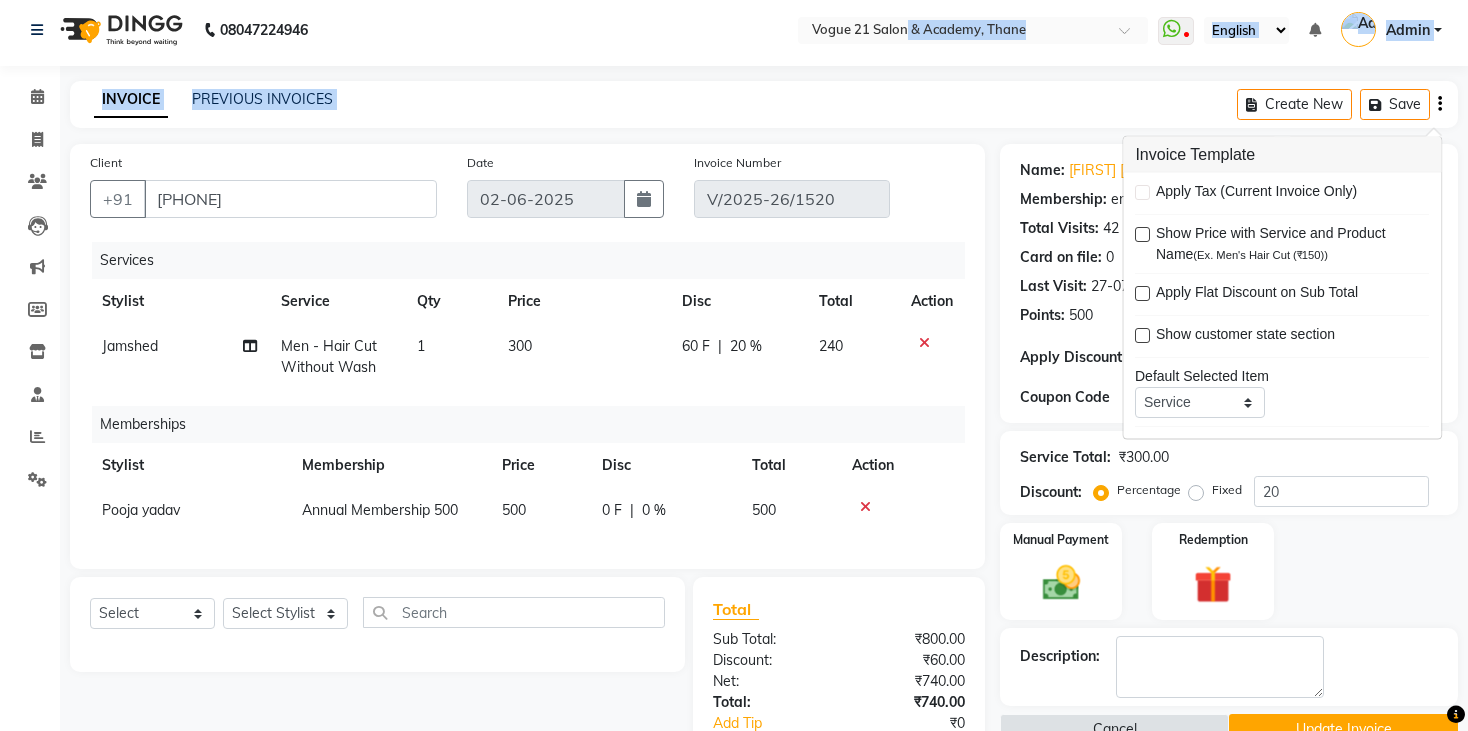 drag, startPoint x: 1140, startPoint y: 104, endPoint x: 907, endPoint y: 56, distance: 237.89284 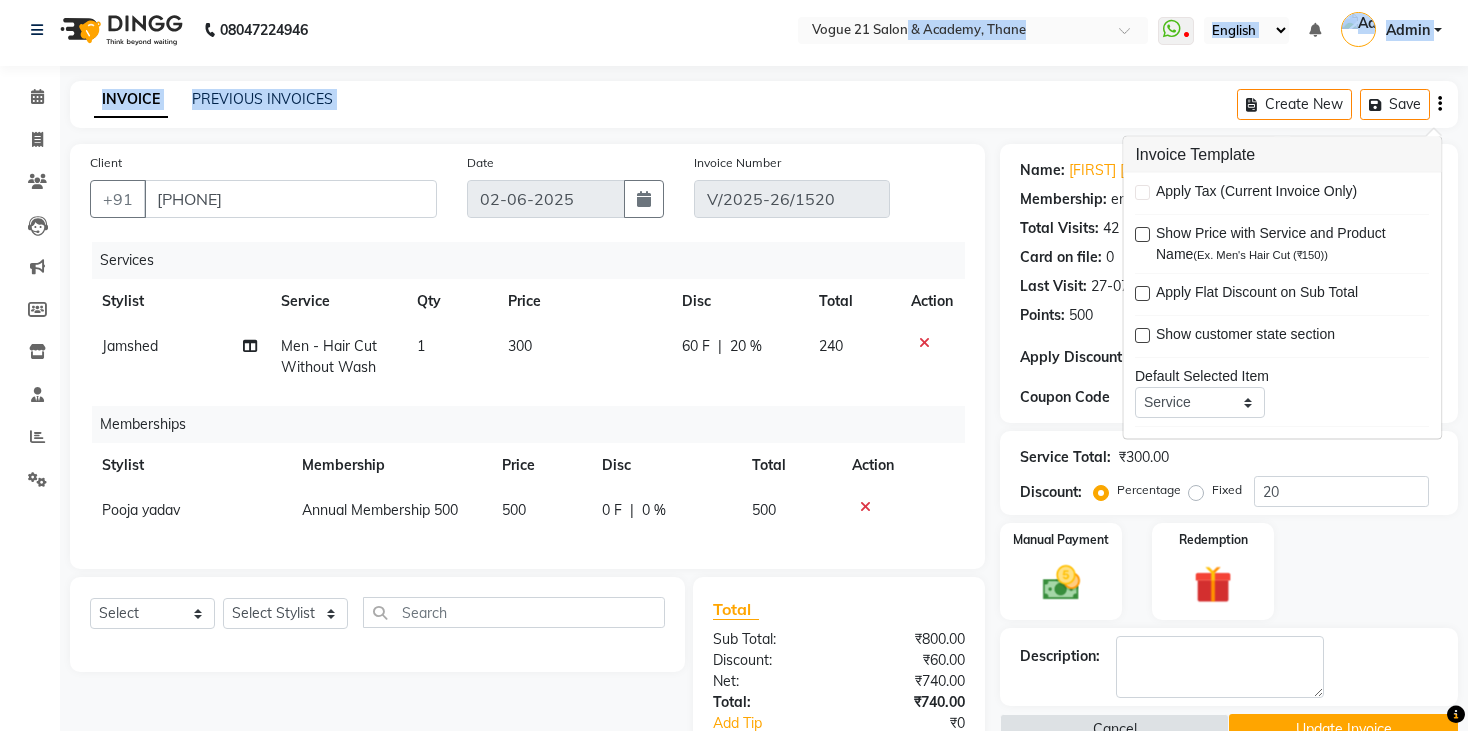 click on "08047224946 Select Location × Vogue 21 Salon & Academy, Thane   WhatsApp Status  ✕ Status:  Disconnected Most Recent Message: 31-07-2025     03:07 PM Recent Service Activity: 31-07-2025     05:50 PM  08047224946 Whatsapp Settings English ENGLISH Español العربية मराठी हिंदी ગુજરાતી தமிழ் 中文 Notifications nothing to show Admin Manage Profile Change Password Sign out  Version:3.15.11  ☀ Vogue21 salon&academy, Rustomjee ☀ Vogue 21 salon & academy, Thane   Calendar  Invoice  Clients  Leads   Marketing  Members  Inventory  Staff  Reports  Settings Completed InProgress Upcoming Dropped Tentative Check-In Confirm Bookings Generate Report Segments Page Builder INVOICE PREVIOUS INVOICES Create New   Save  Client +91 8169900428 Date 02-06-2025 Invoice Number V/2025-26/1520 Services Stylist Service Qty Price Disc Total Action Jamshed  Men   -   Hair Cut Without Wash 1 300 60 F | 20 % 240 Memberships Stylist Membership Price Disc Total Action Pooja yadav |" 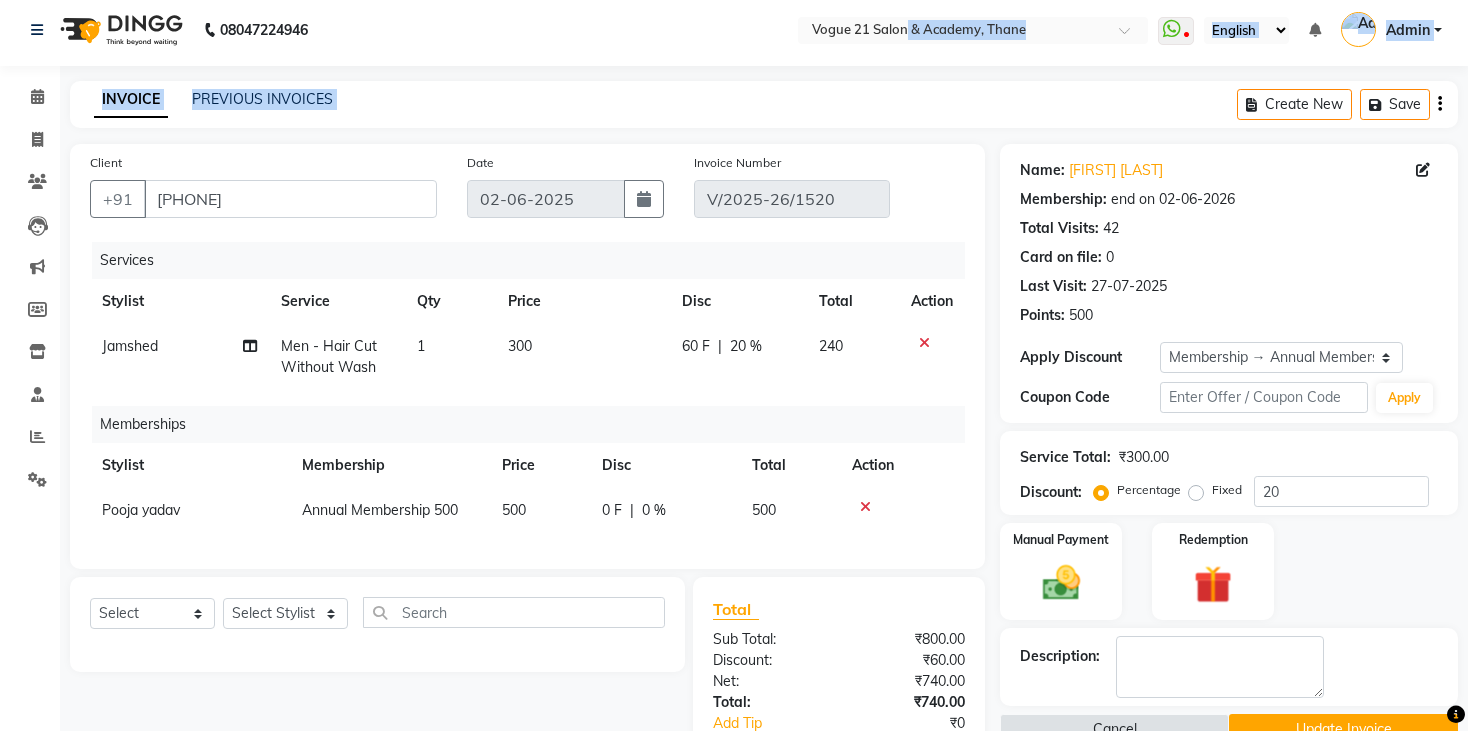 click on "INVOICE PREVIOUS INVOICES Create New   Save" 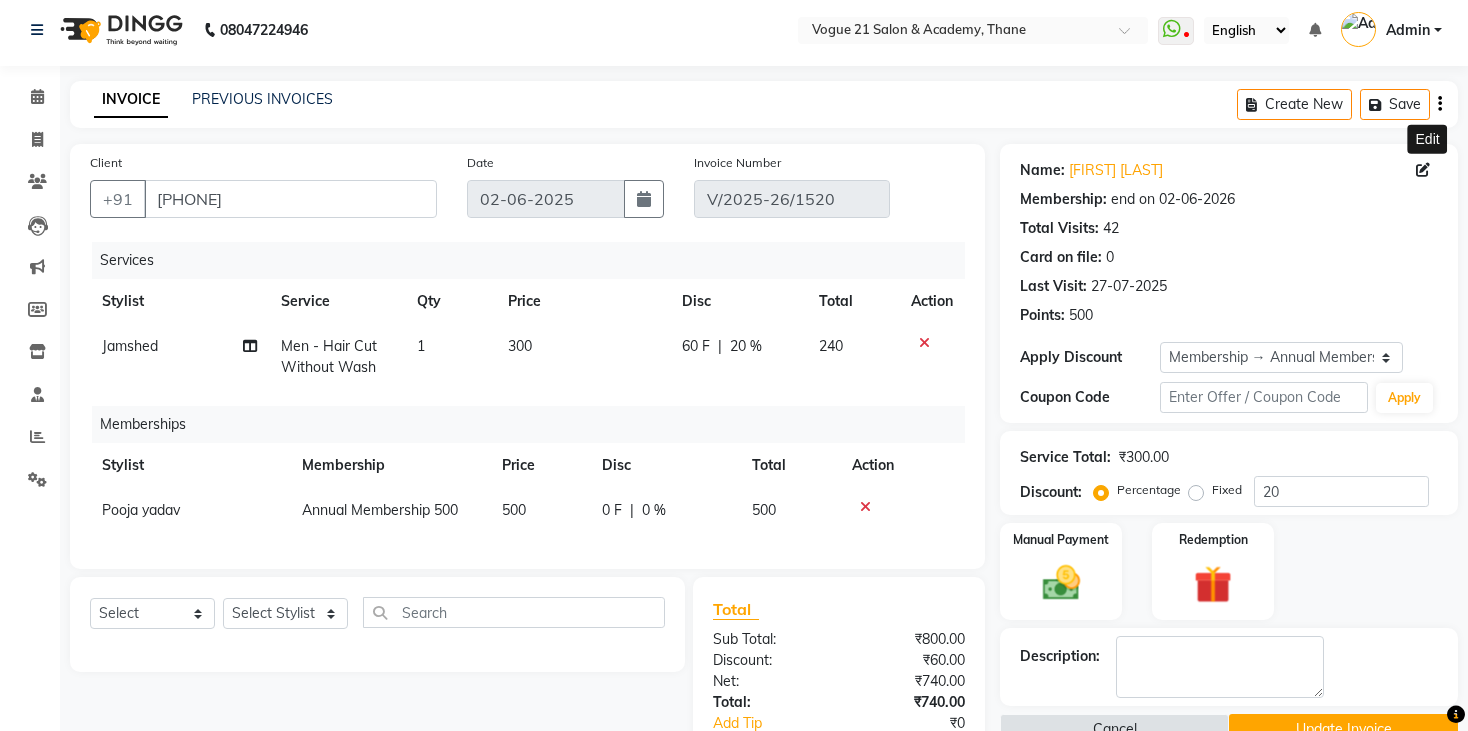 click 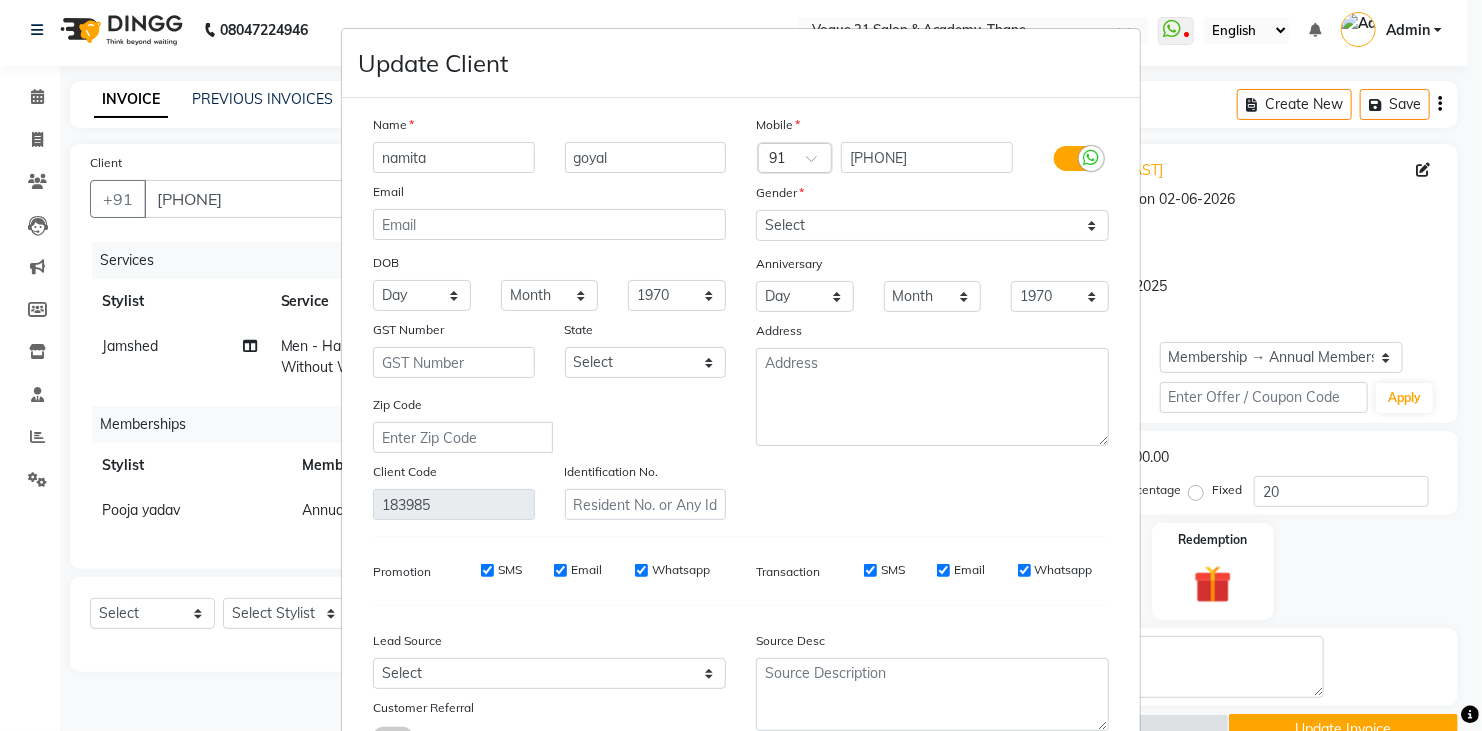 click on "Update Client Name namita goyal Email DOB Day 01 02 03 04 05 06 07 08 09 10 11 12 13 14 15 16 17 18 19 20 21 22 23 24 25 26 27 28 29 30 31 Month January February March April May June July August September October November December 1940 1941 1942 1943 1944 1945 1946 1947 1948 1949 1950 1951 1952 1953 1954 1955 1956 1957 1958 1959 1960 1961 1962 1963 1964 1965 1966 1967 1968 1969 1970 1971 1972 1973 1974 1975 1976 1977 1978 1979 1980 1981 1982 1983 1984 1985 1986 1987 1988 1989 1990 1991 1992 1993 1994 1995 1996 1997 1998 1999 2000 2001 2002 2003 2004 2005 2006 2007 2008 2009 2010 2011 2012 2013 2014 2015 2016 2017 2018 2019 2020 2021 2022 2023 2024 GST Number State Select Andaman and Nicobar Islands Andhra Pradesh Arunachal Pradesh Assam Bihar Chandigarh Chhattisgarh Dadra and Nagar Haveli Daman and Diu Delhi Goa Gujarat Haryana Himachal Pradesh Jammu and Kashmir Jharkhand Karnataka Kerala Lakshadweep Madhya Pradesh Maharashtra Manipur Meghalaya Mizoram Nagaland Odisha Pondicherry Punjab Rajasthan Sikkim × 91" at bounding box center [741, 365] 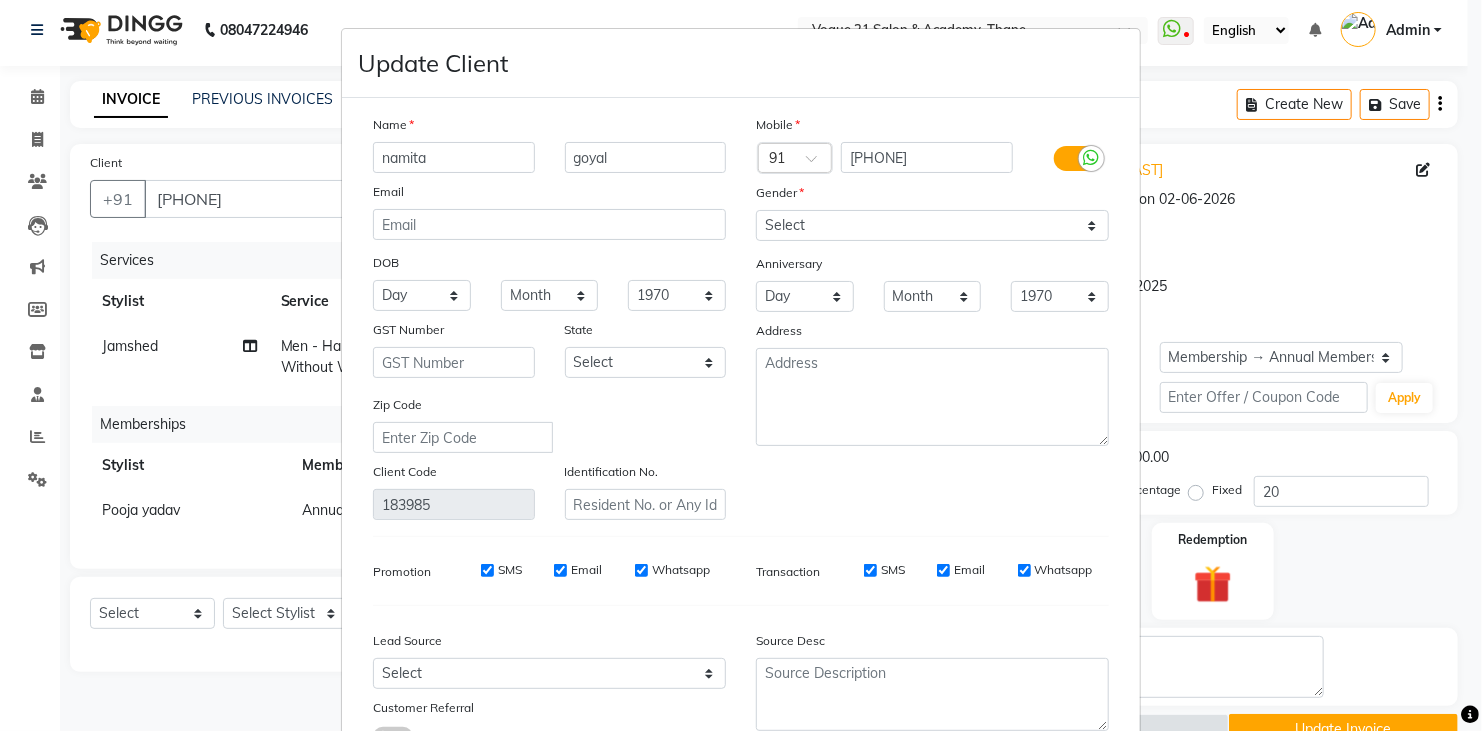 click on "Update Client Name namita goyal Email DOB Day 01 02 03 04 05 06 07 08 09 10 11 12 13 14 15 16 17 18 19 20 21 22 23 24 25 26 27 28 29 30 31 Month January February March April May June July August September October November December 1940 1941 1942 1943 1944 1945 1946 1947 1948 1949 1950 1951 1952 1953 1954 1955 1956 1957 1958 1959 1960 1961 1962 1963 1964 1965 1966 1967 1968 1969 1970 1971 1972 1973 1974 1975 1976 1977 1978 1979 1980 1981 1982 1983 1984 1985 1986 1987 1988 1989 1990 1991 1992 1993 1994 1995 1996 1997 1998 1999 2000 2001 2002 2003 2004 2005 2006 2007 2008 2009 2010 2011 2012 2013 2014 2015 2016 2017 2018 2019 2020 2021 2022 2023 2024 GST Number State Select Andaman and Nicobar Islands Andhra Pradesh Arunachal Pradesh Assam Bihar Chandigarh Chhattisgarh Dadra and Nagar Haveli Daman and Diu Delhi Goa Gujarat Haryana Himachal Pradesh Jammu and Kashmir Jharkhand Karnataka Kerala Lakshadweep Madhya Pradesh Maharashtra Manipur Meghalaya Mizoram Nagaland Odisha Pondicherry Punjab Rajasthan Sikkim × 91" at bounding box center [741, 365] 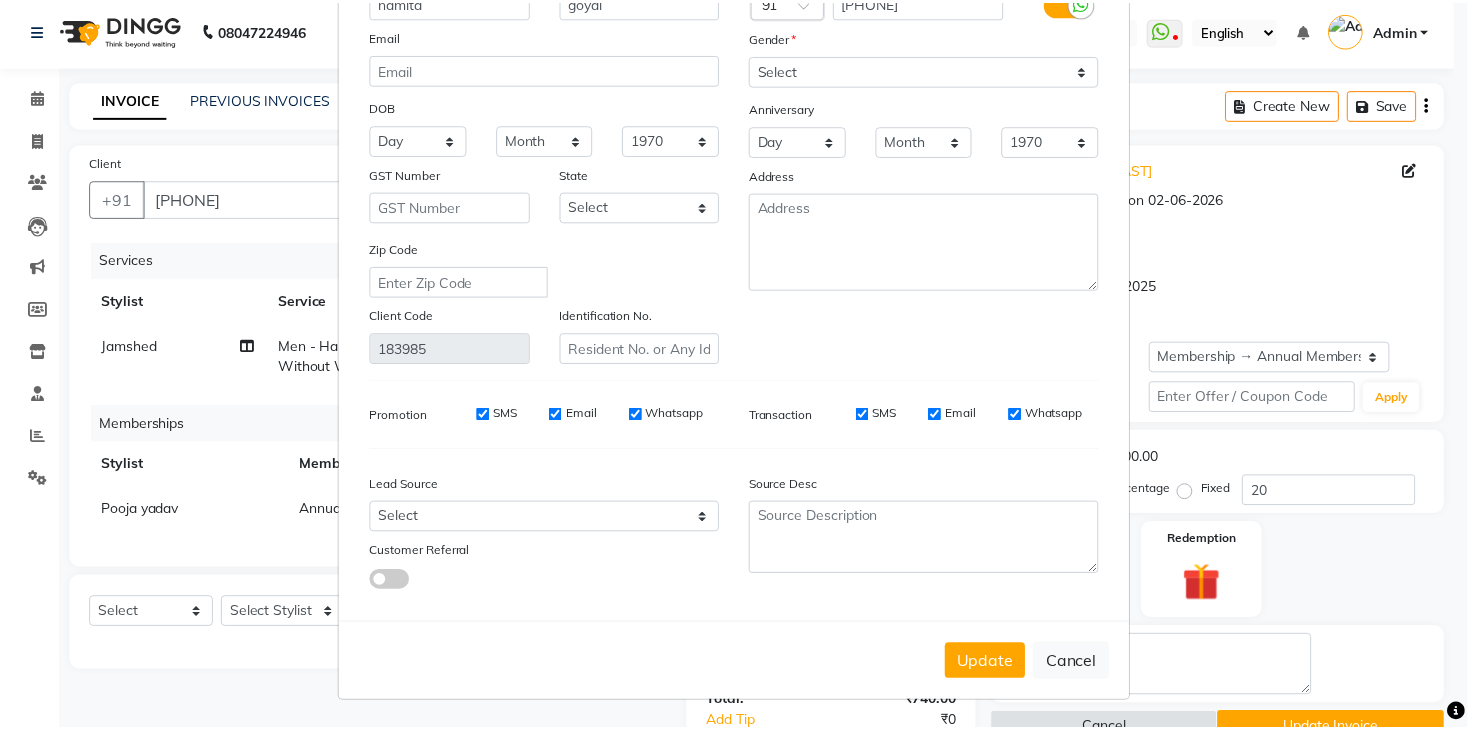 scroll, scrollTop: 166, scrollLeft: 0, axis: vertical 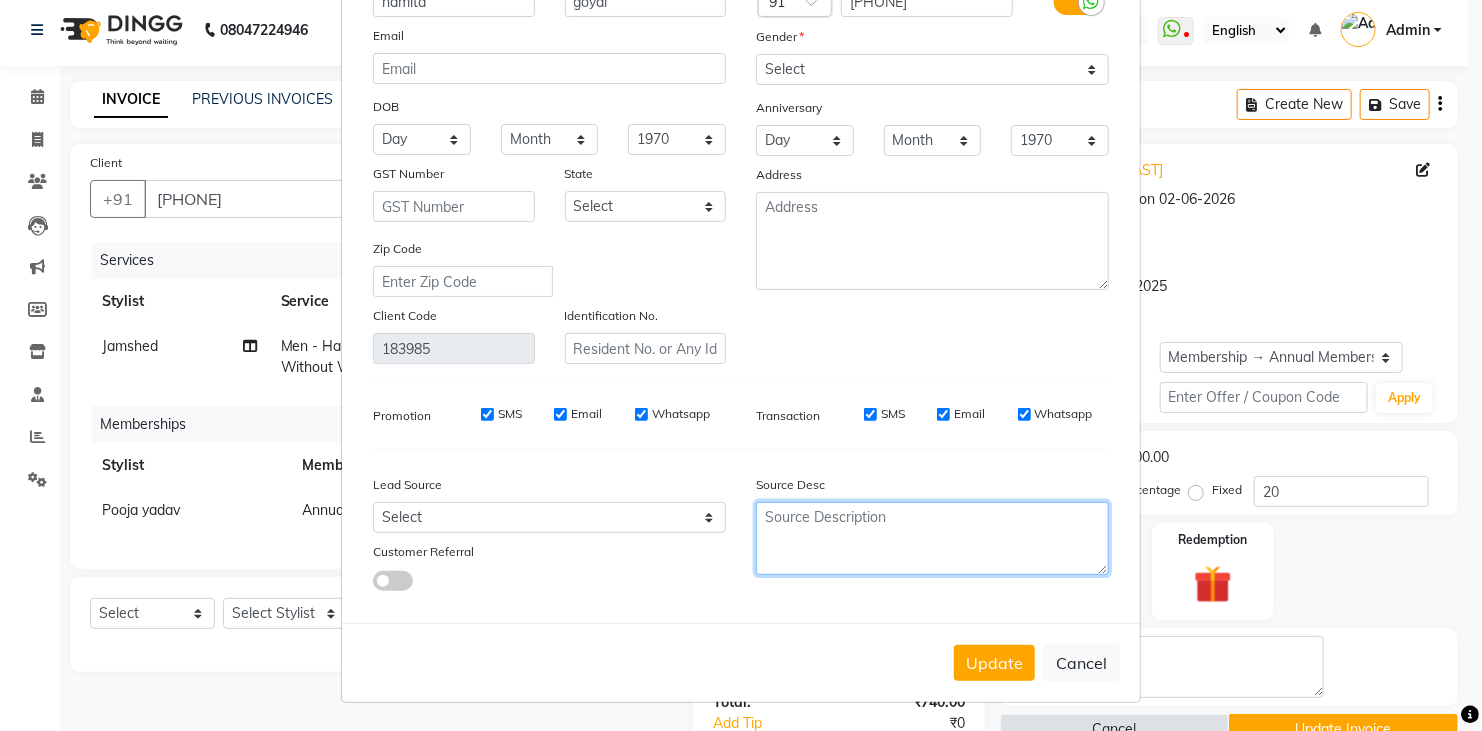 click at bounding box center [932, 538] 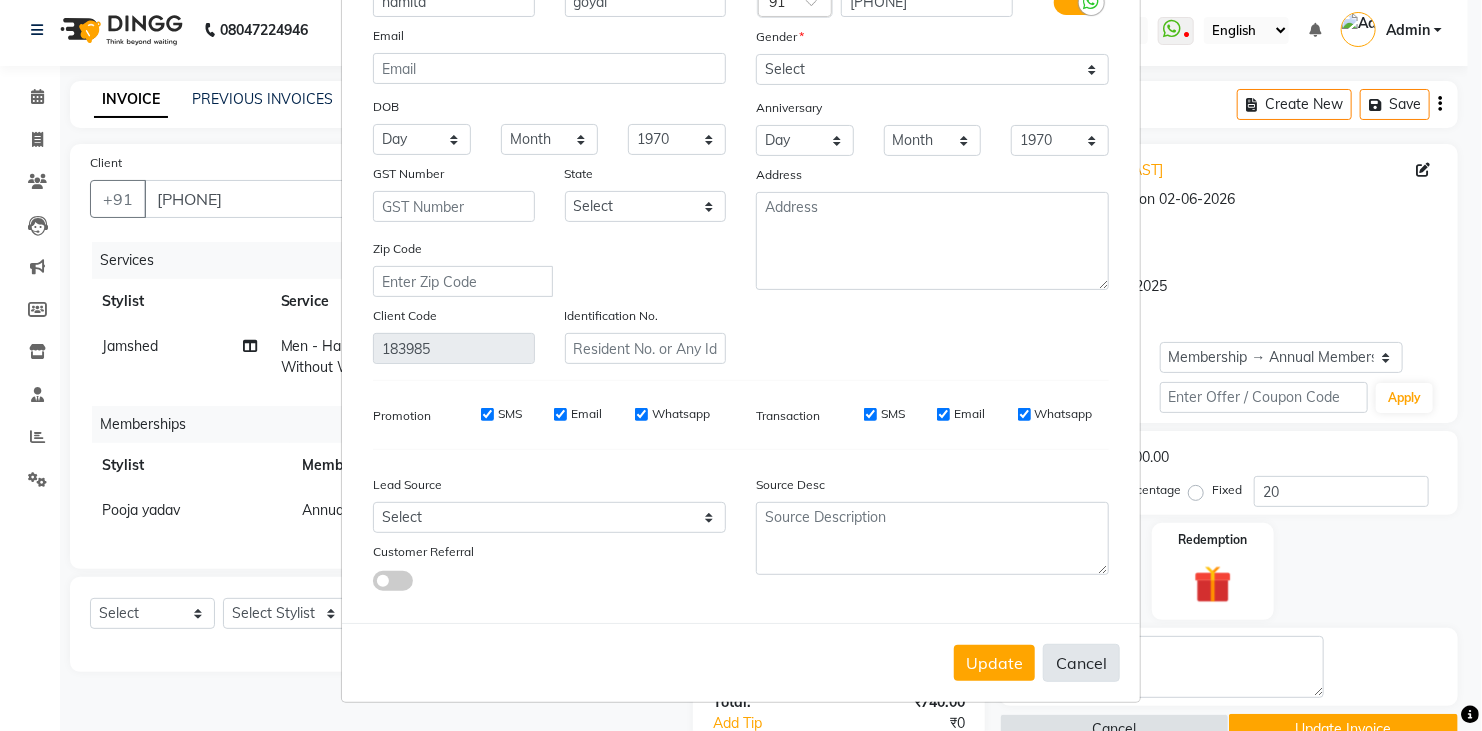 click on "Cancel" at bounding box center (1081, 663) 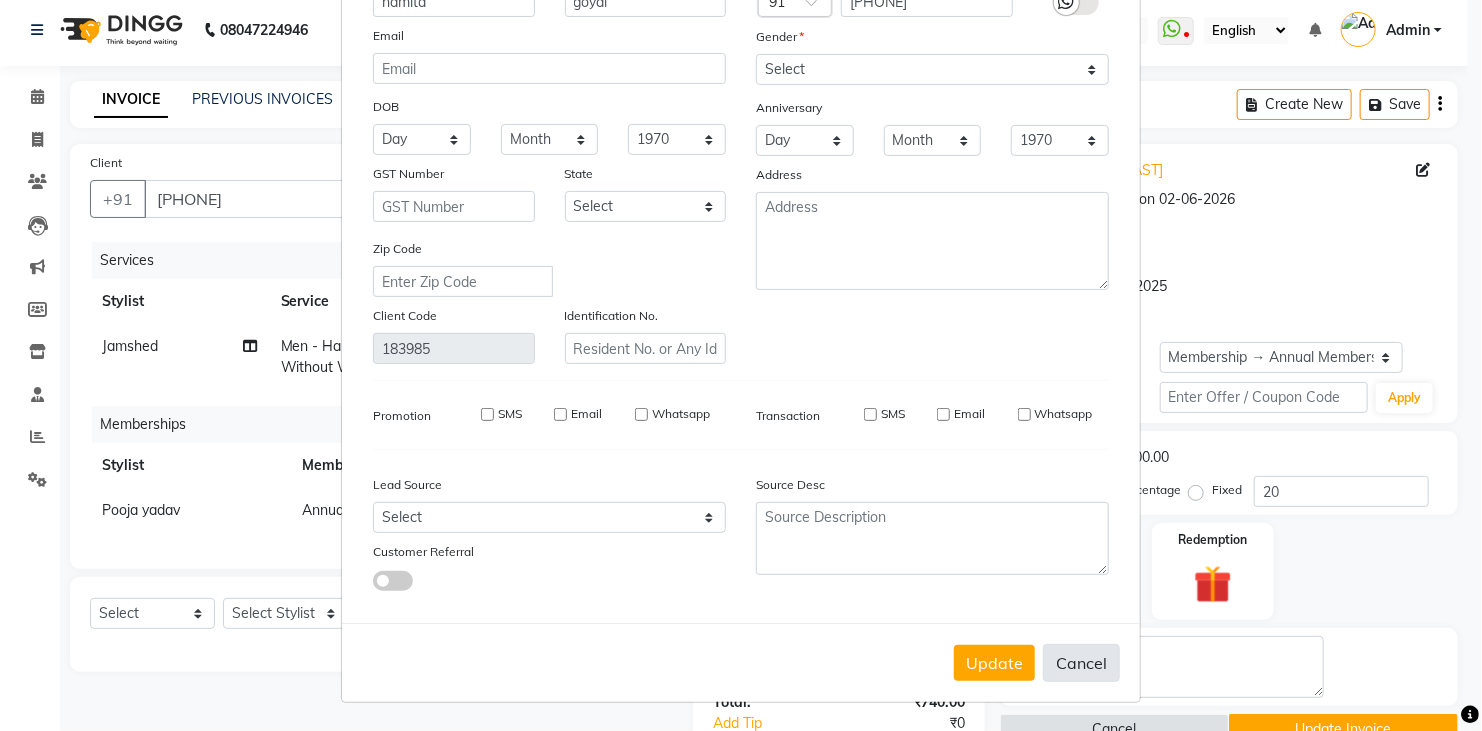 type 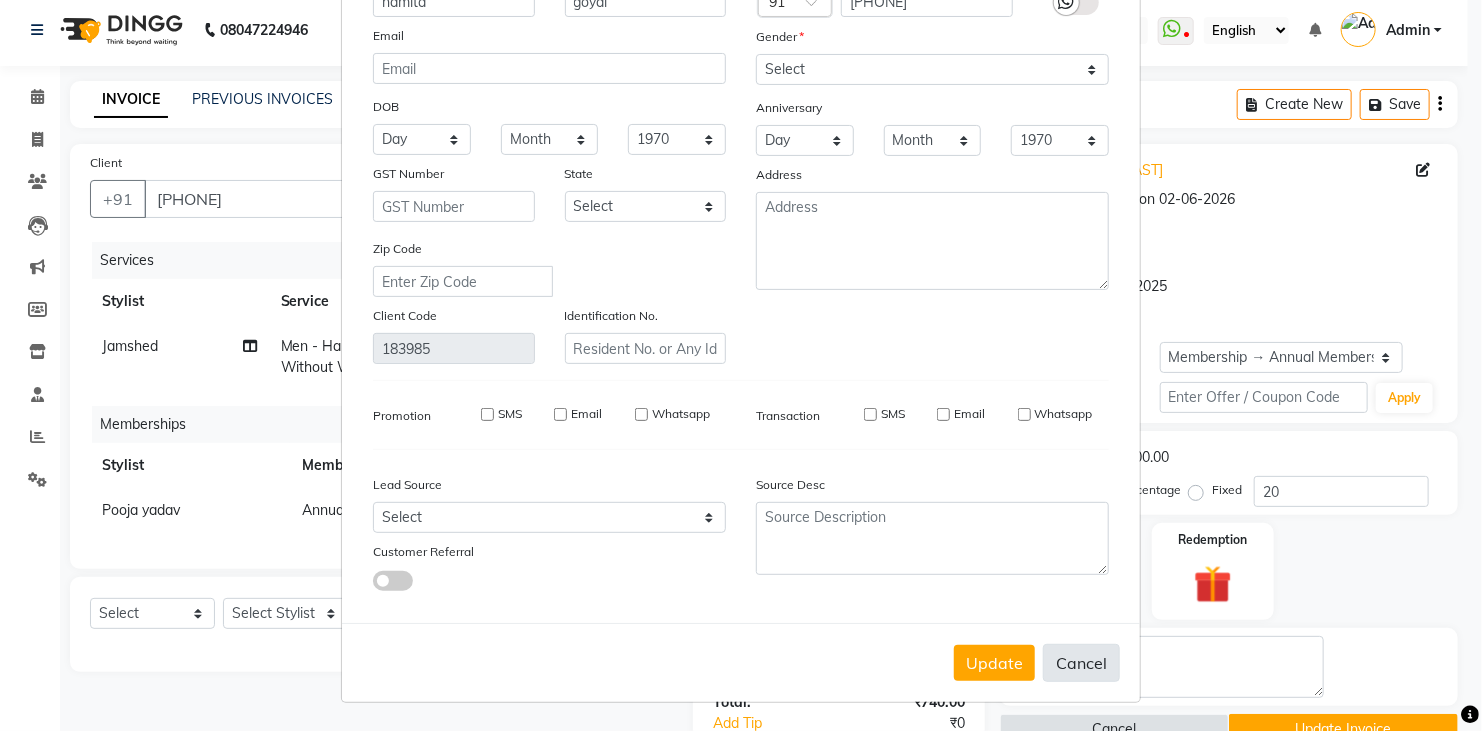 type 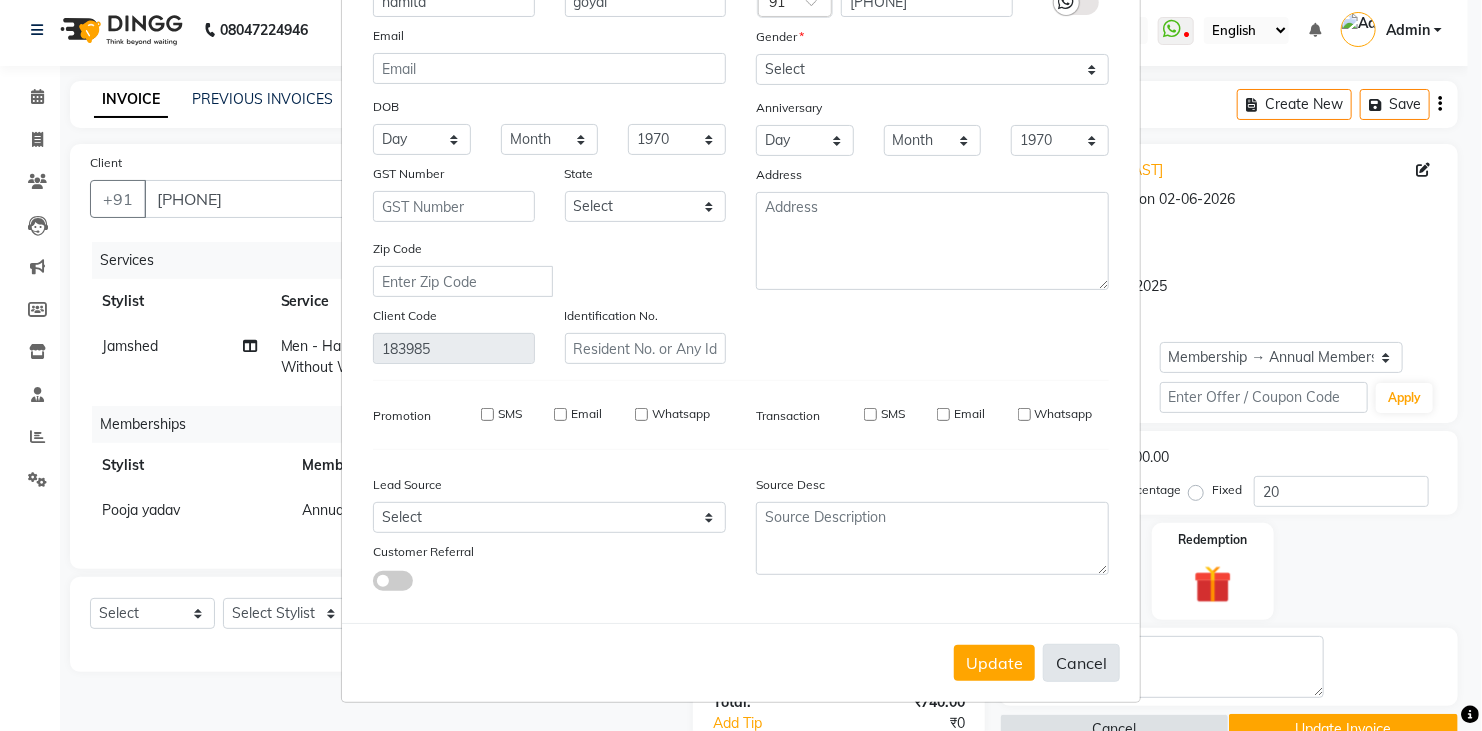 type 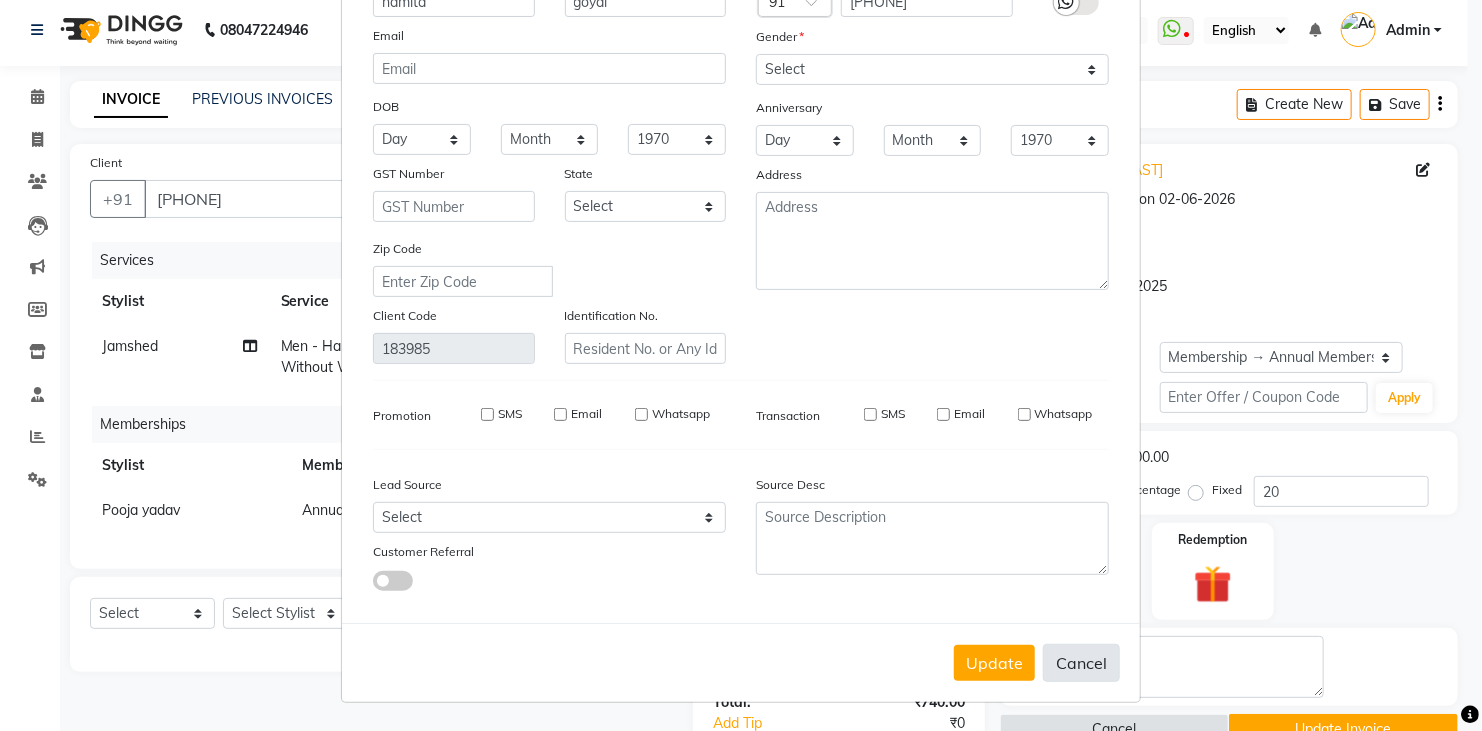 type 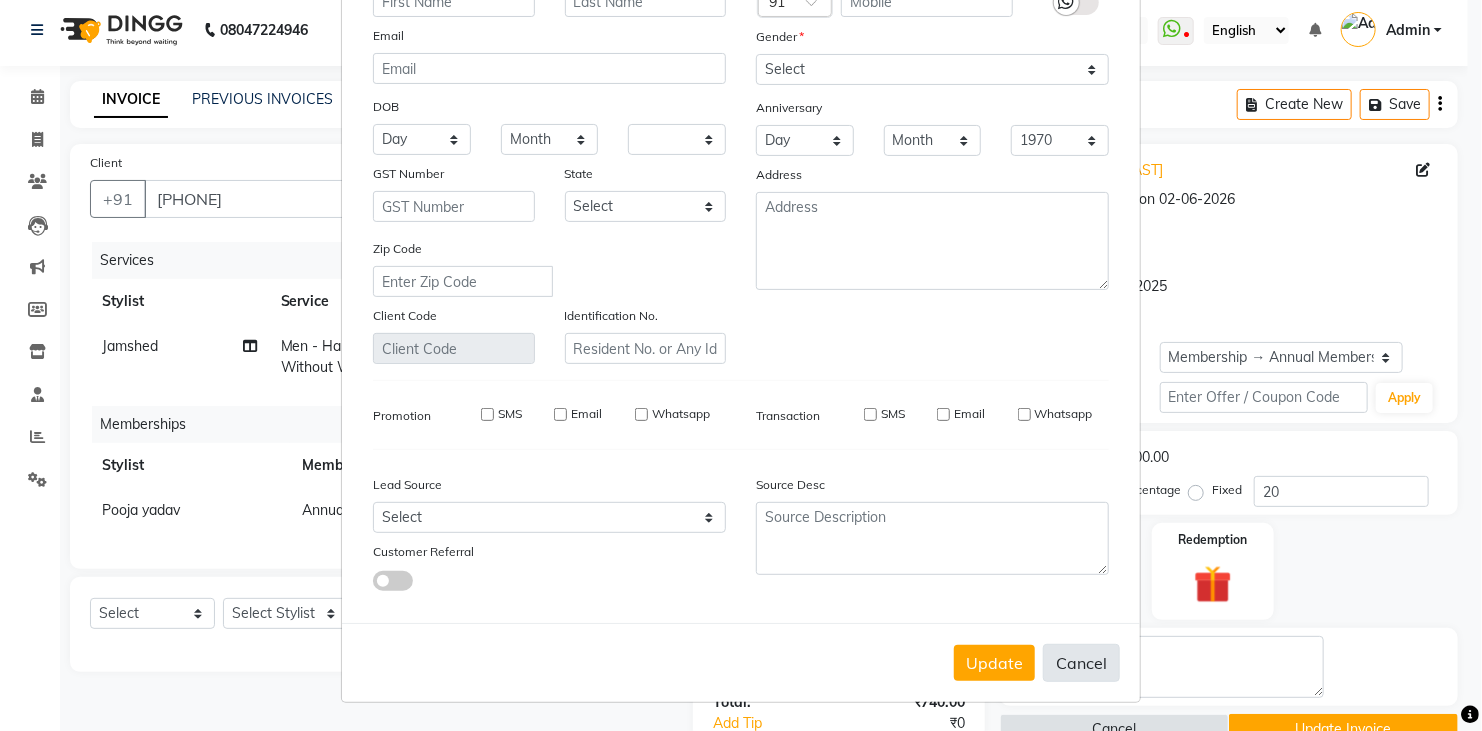 select 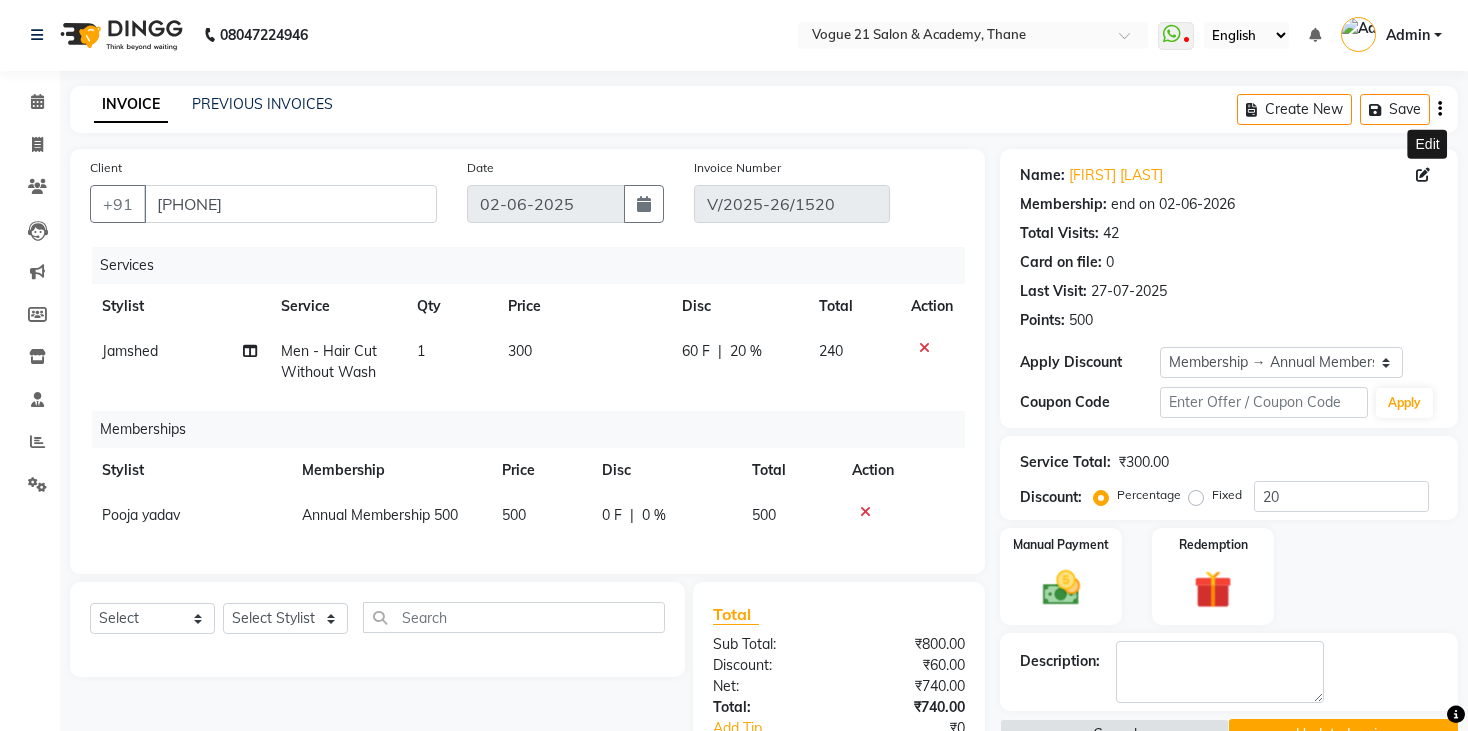scroll, scrollTop: 0, scrollLeft: 0, axis: both 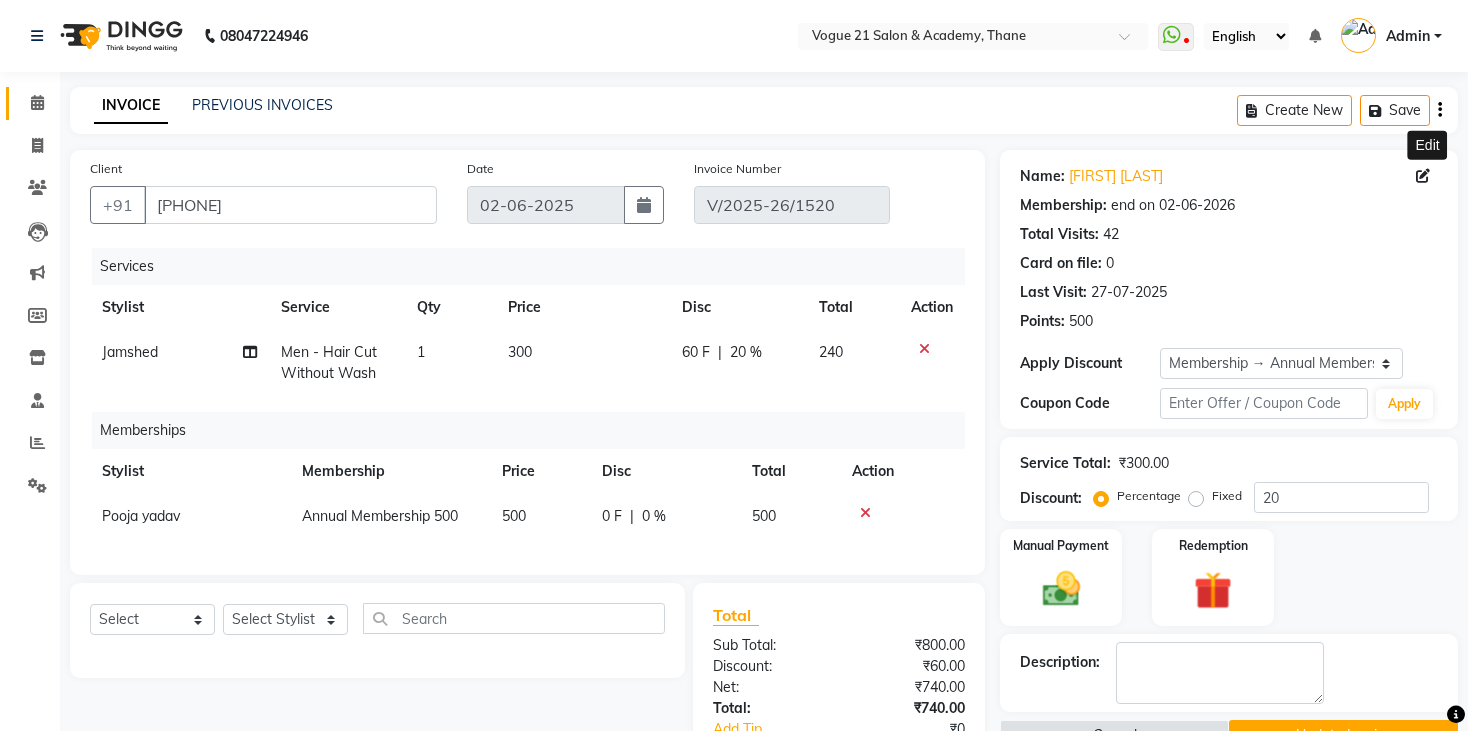click on "Calendar" 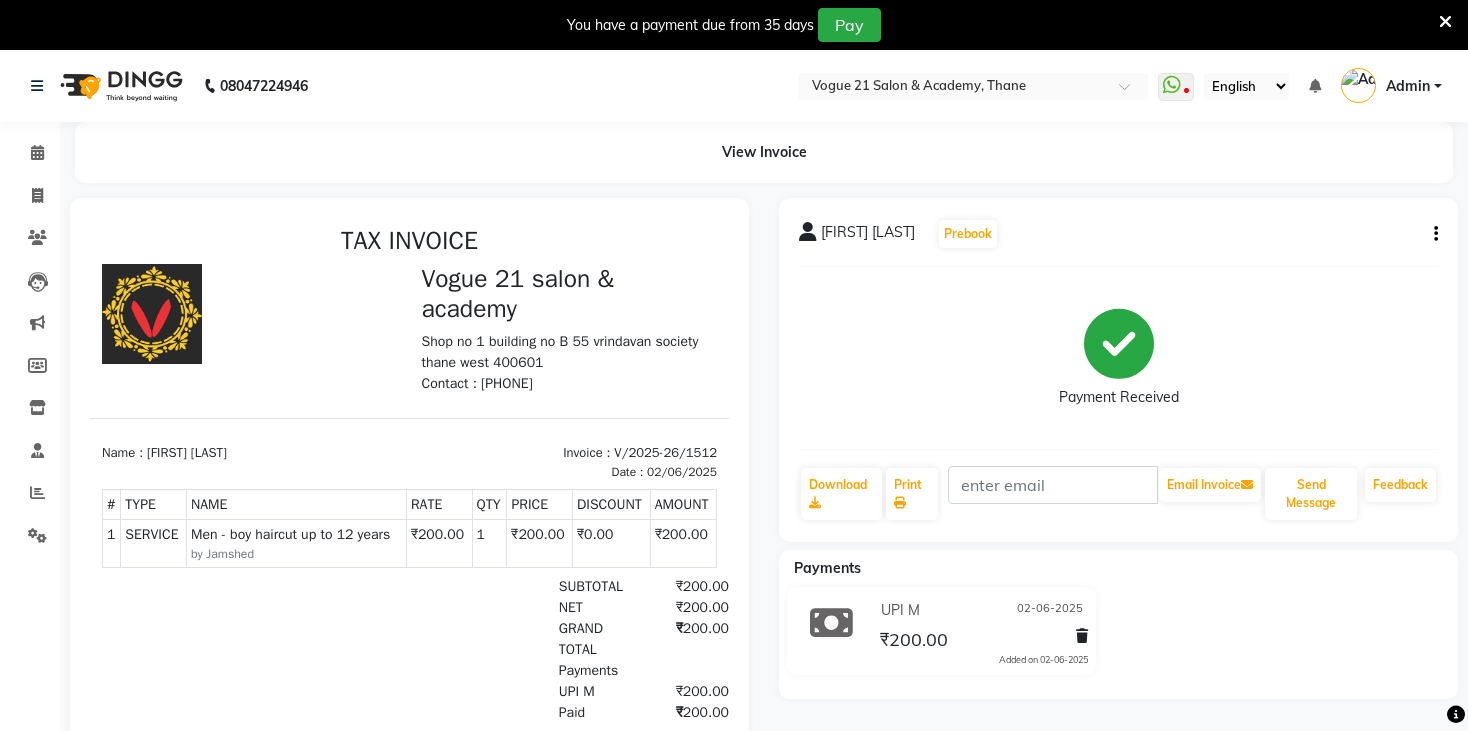 scroll, scrollTop: 0, scrollLeft: 0, axis: both 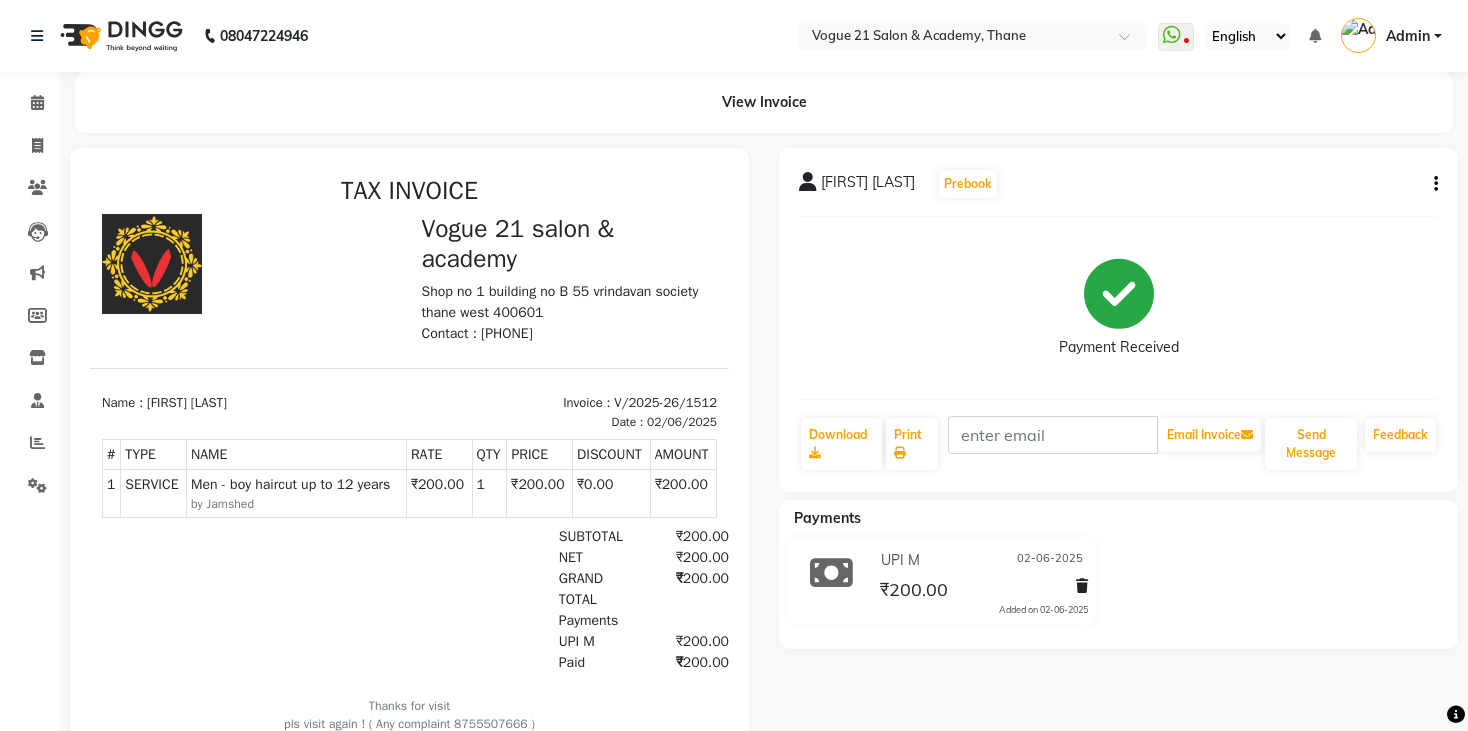 click 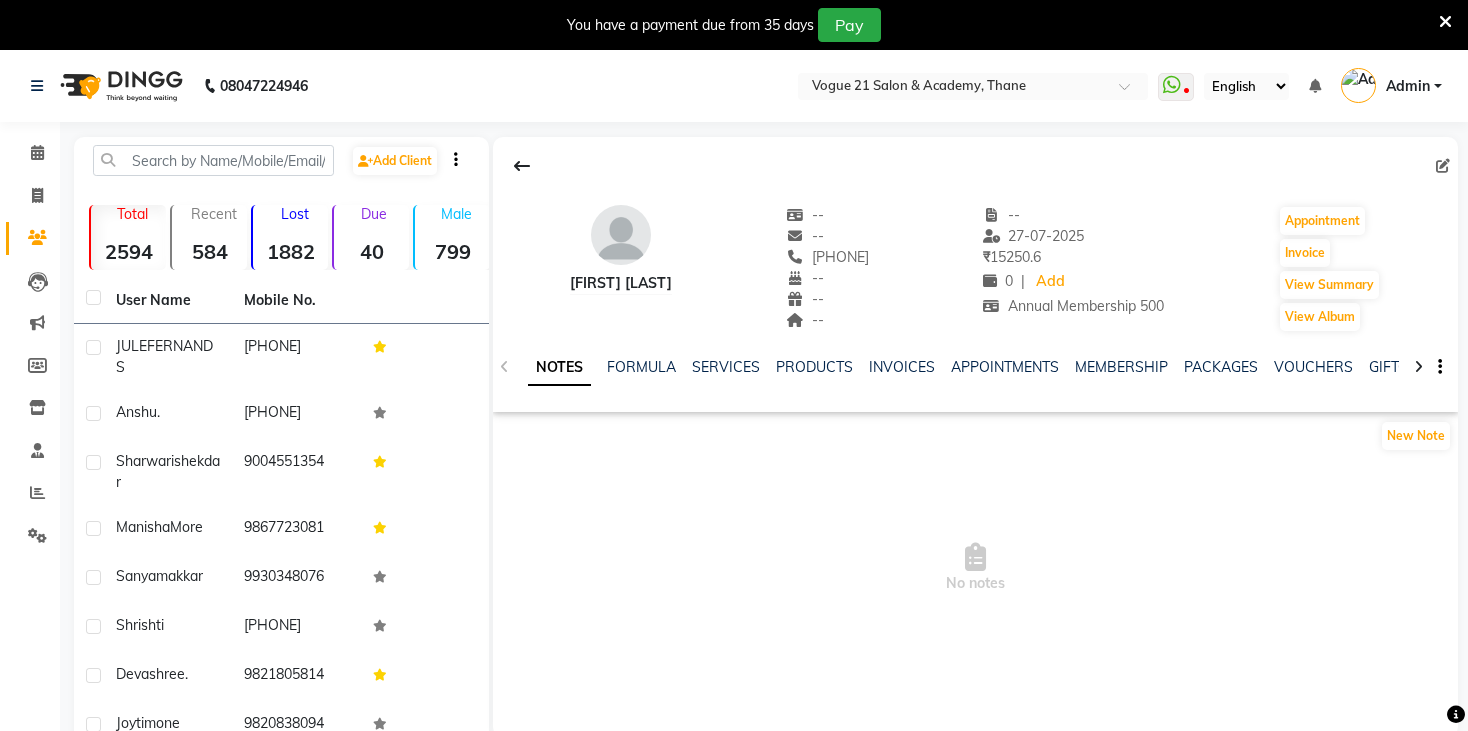 scroll, scrollTop: 0, scrollLeft: 0, axis: both 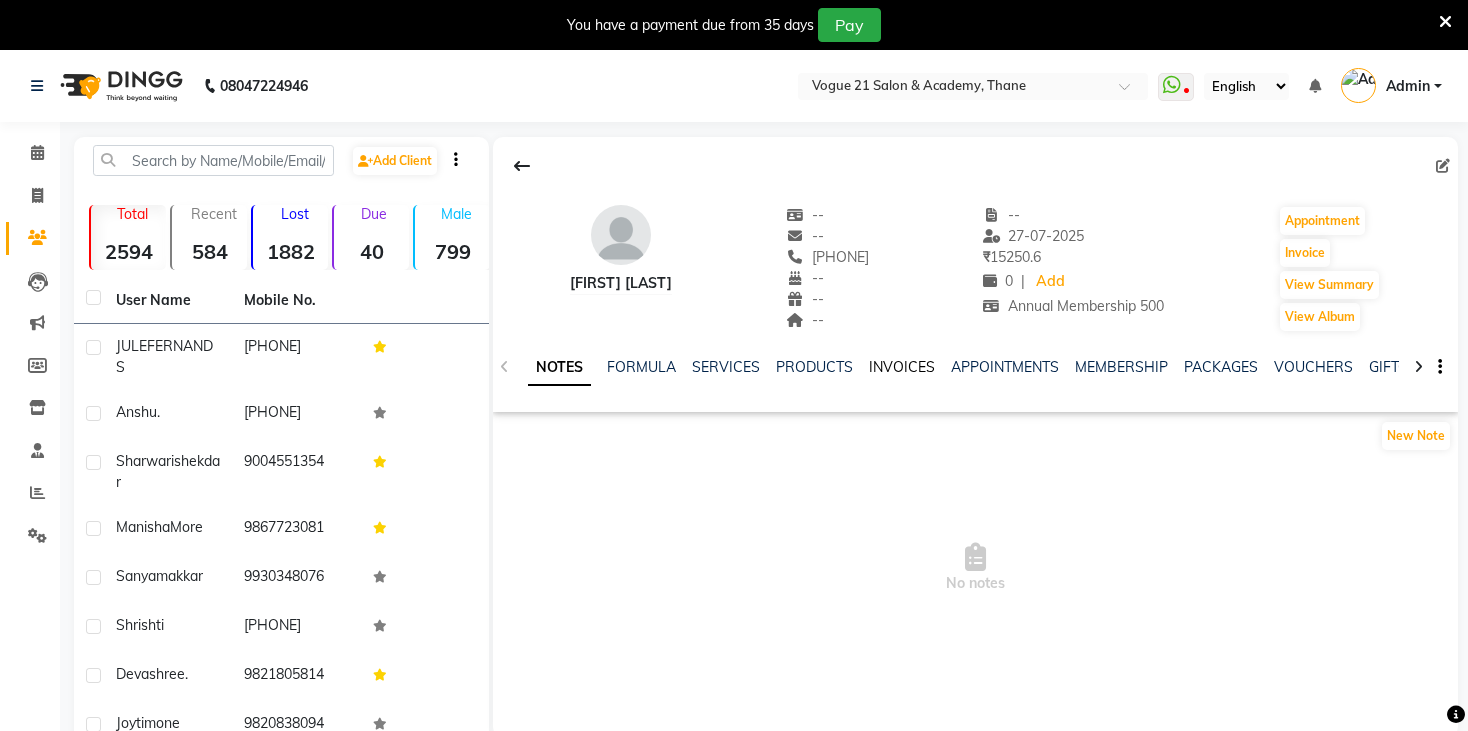 click on "INVOICES" 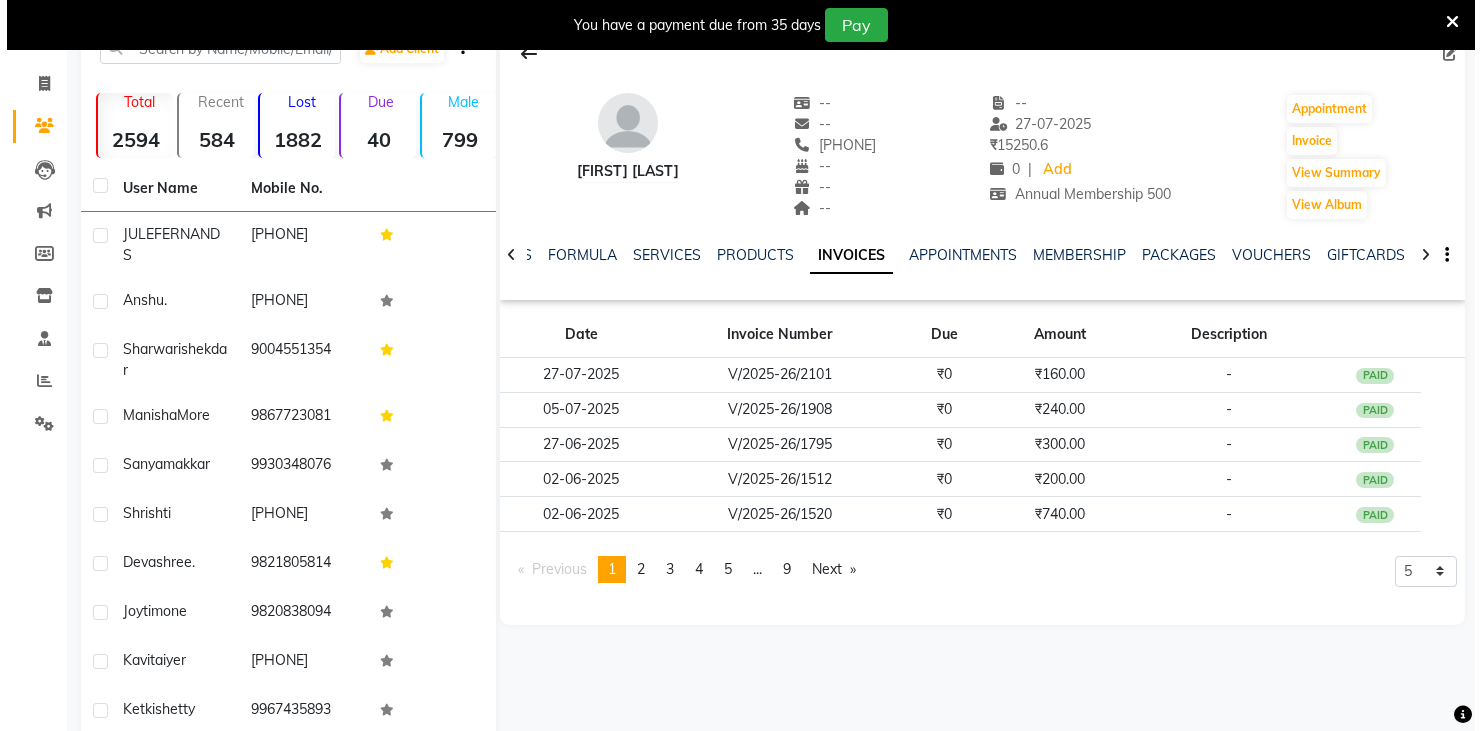 scroll, scrollTop: 133, scrollLeft: 0, axis: vertical 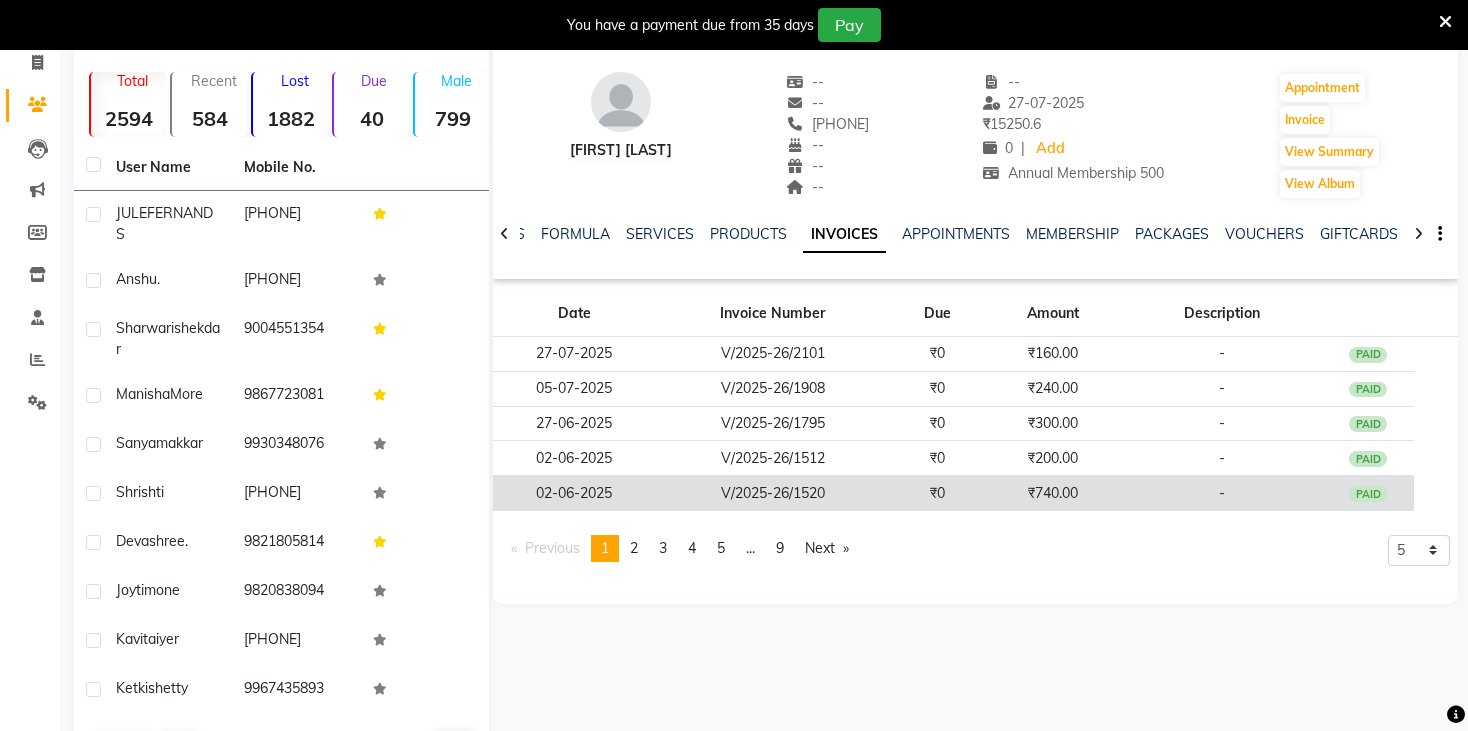click on "₹740.00" 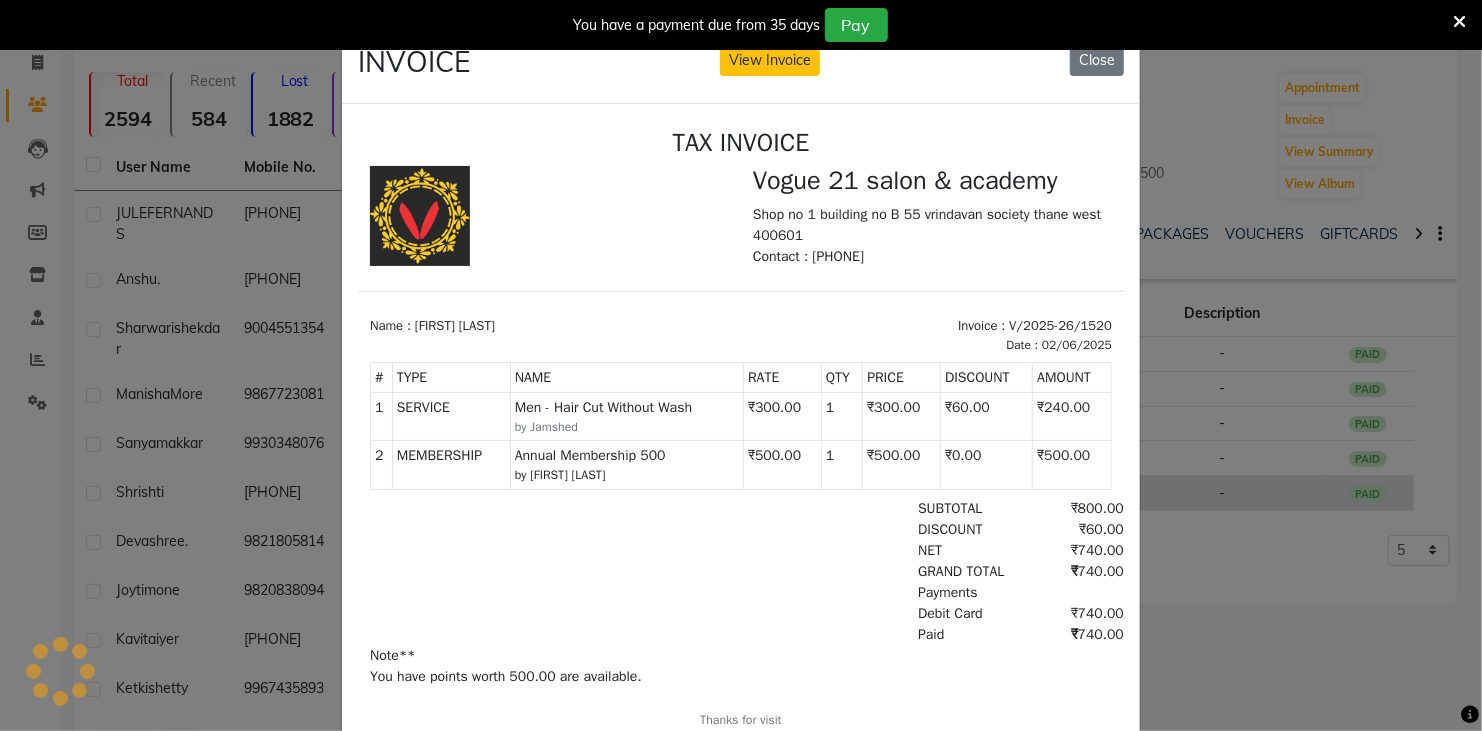 scroll, scrollTop: 0, scrollLeft: 0, axis: both 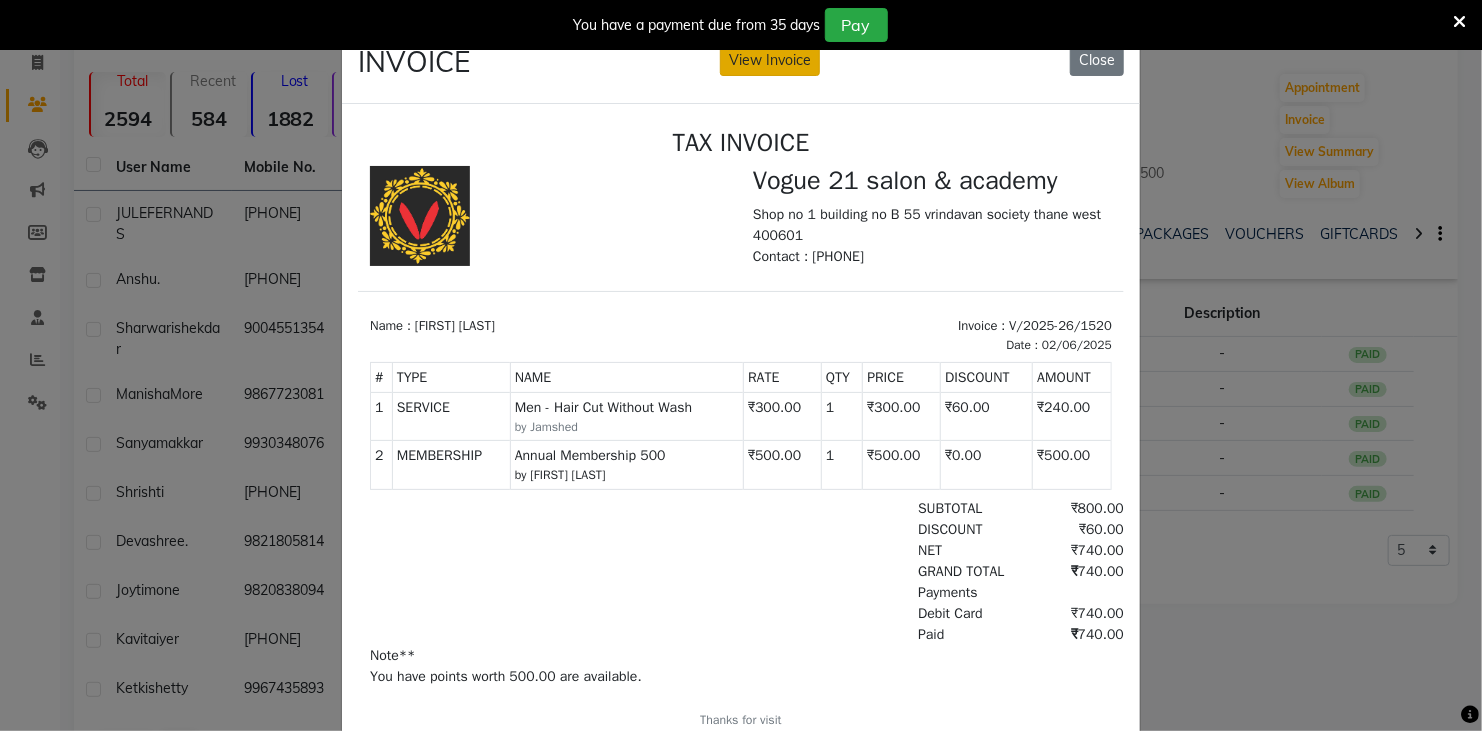 click on "View Invoice" 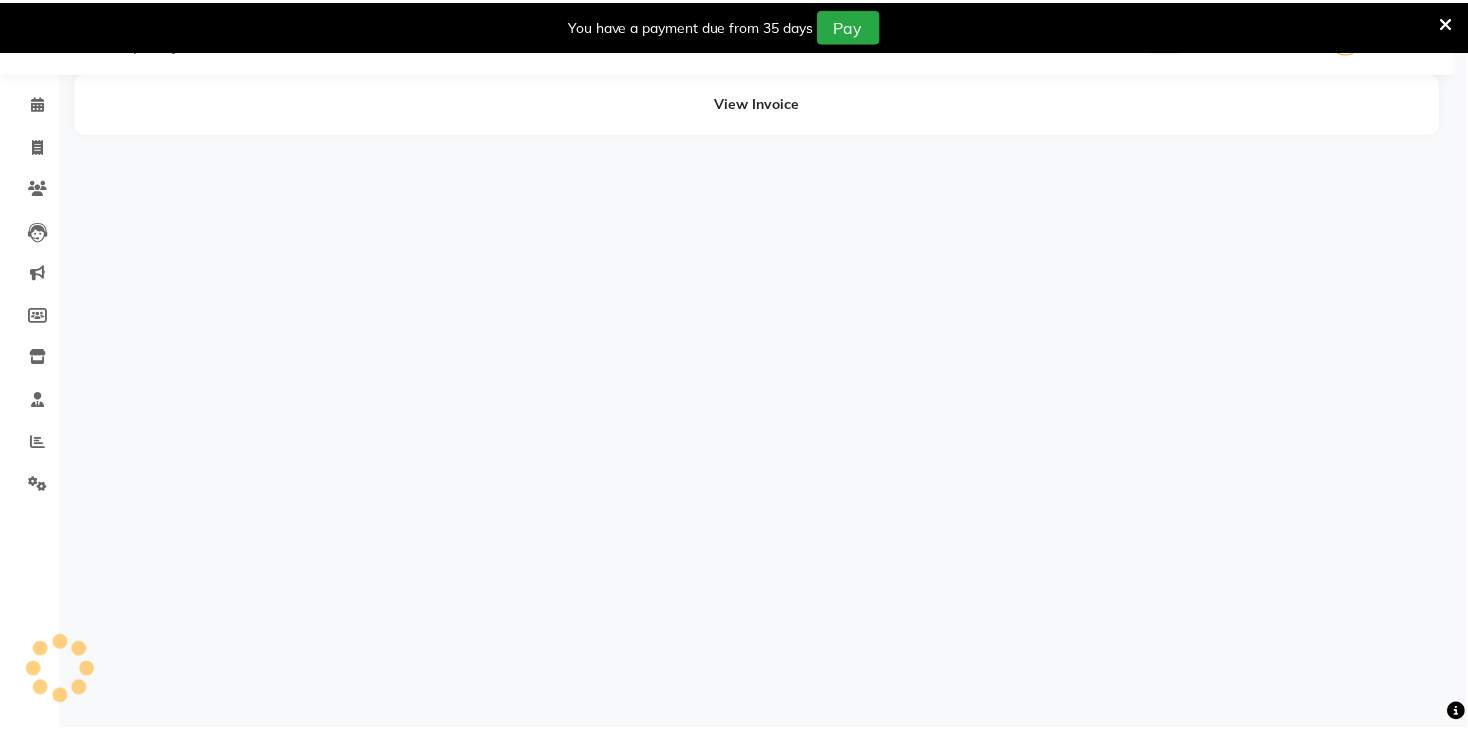 scroll, scrollTop: 50, scrollLeft: 0, axis: vertical 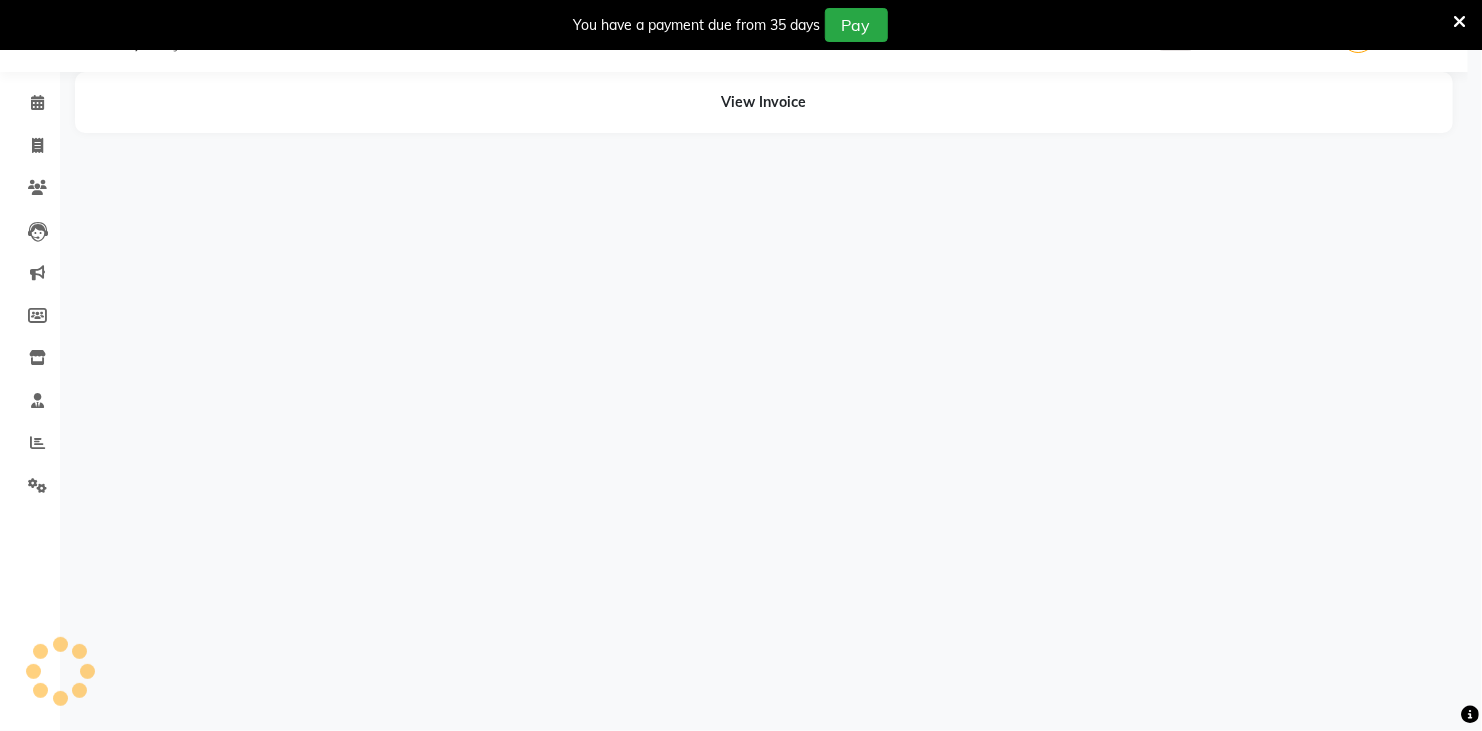 click on "INVOICE View Invoice Close" 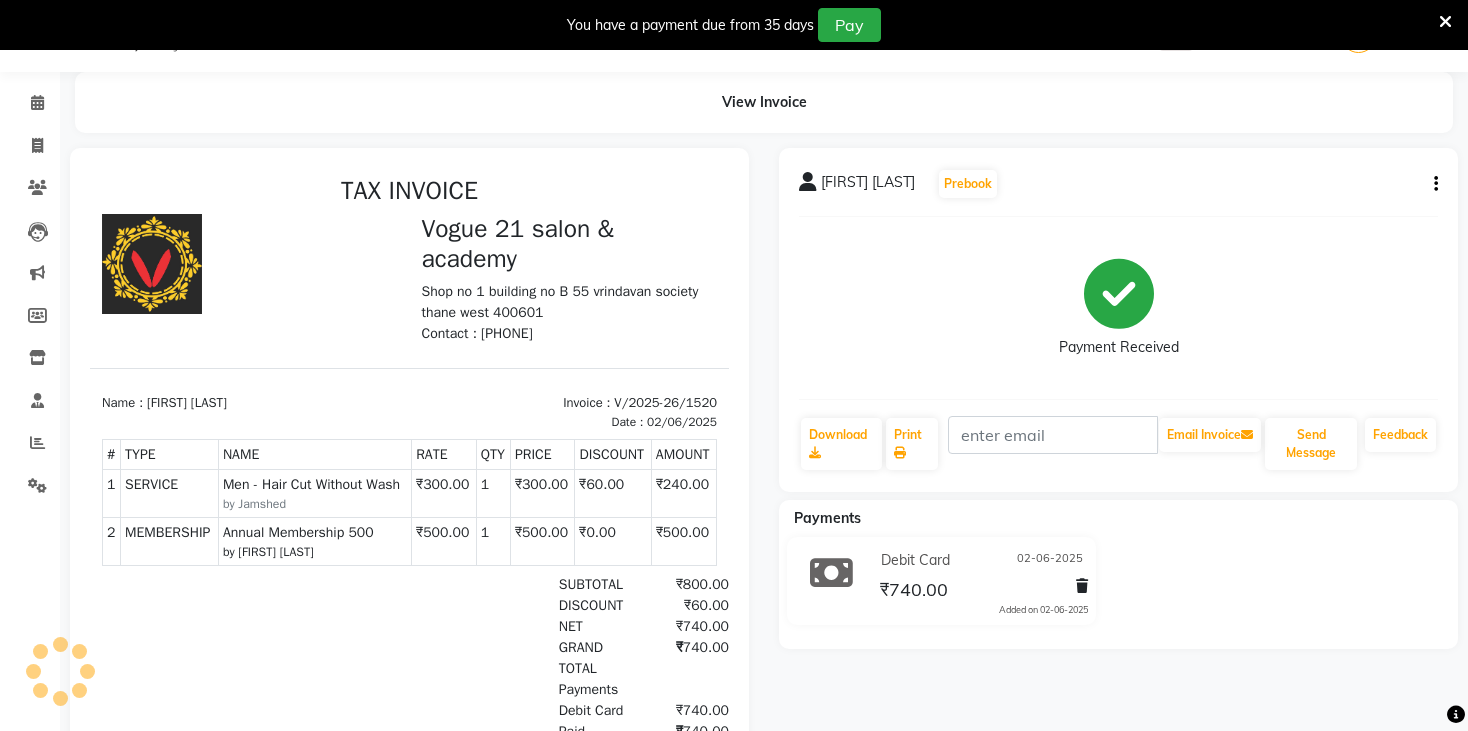 scroll, scrollTop: 0, scrollLeft: 0, axis: both 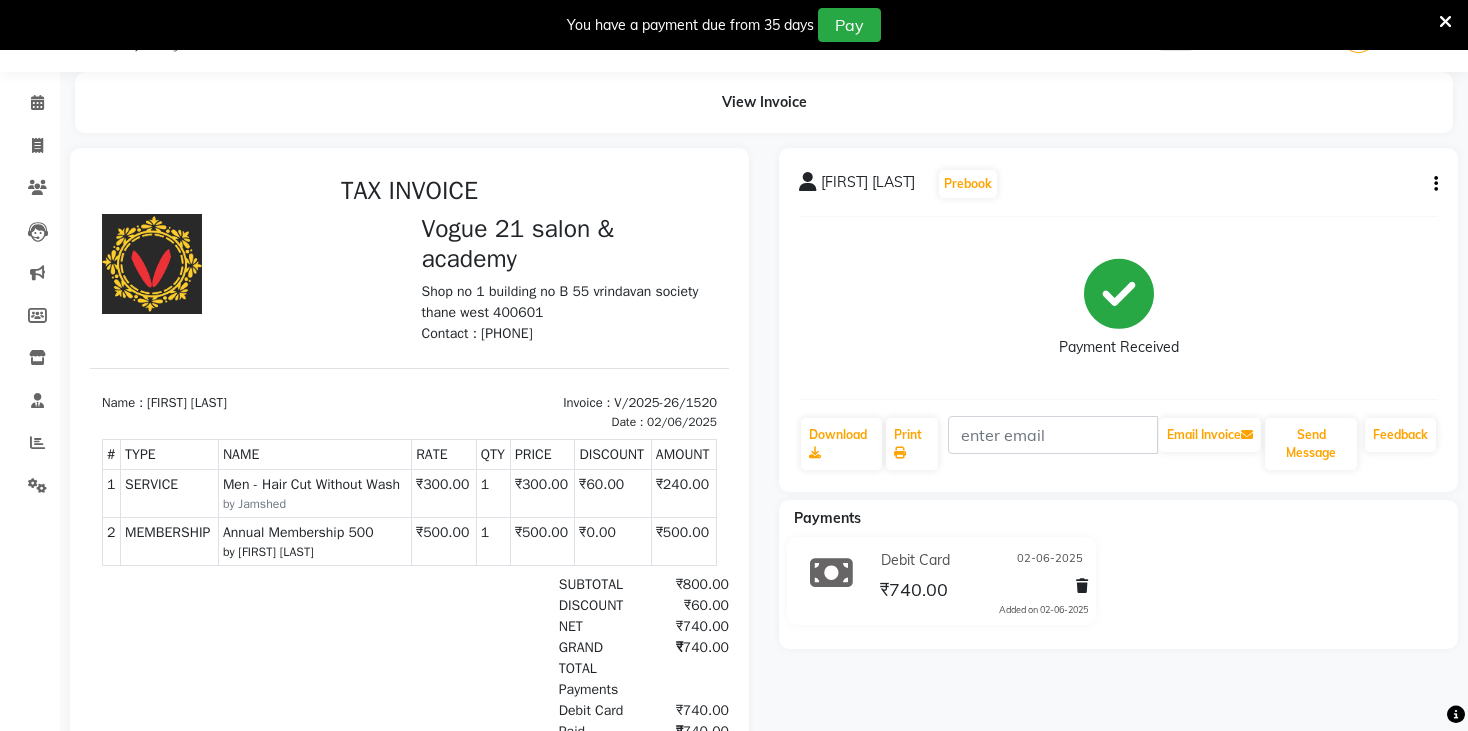 click at bounding box center (1445, 22) 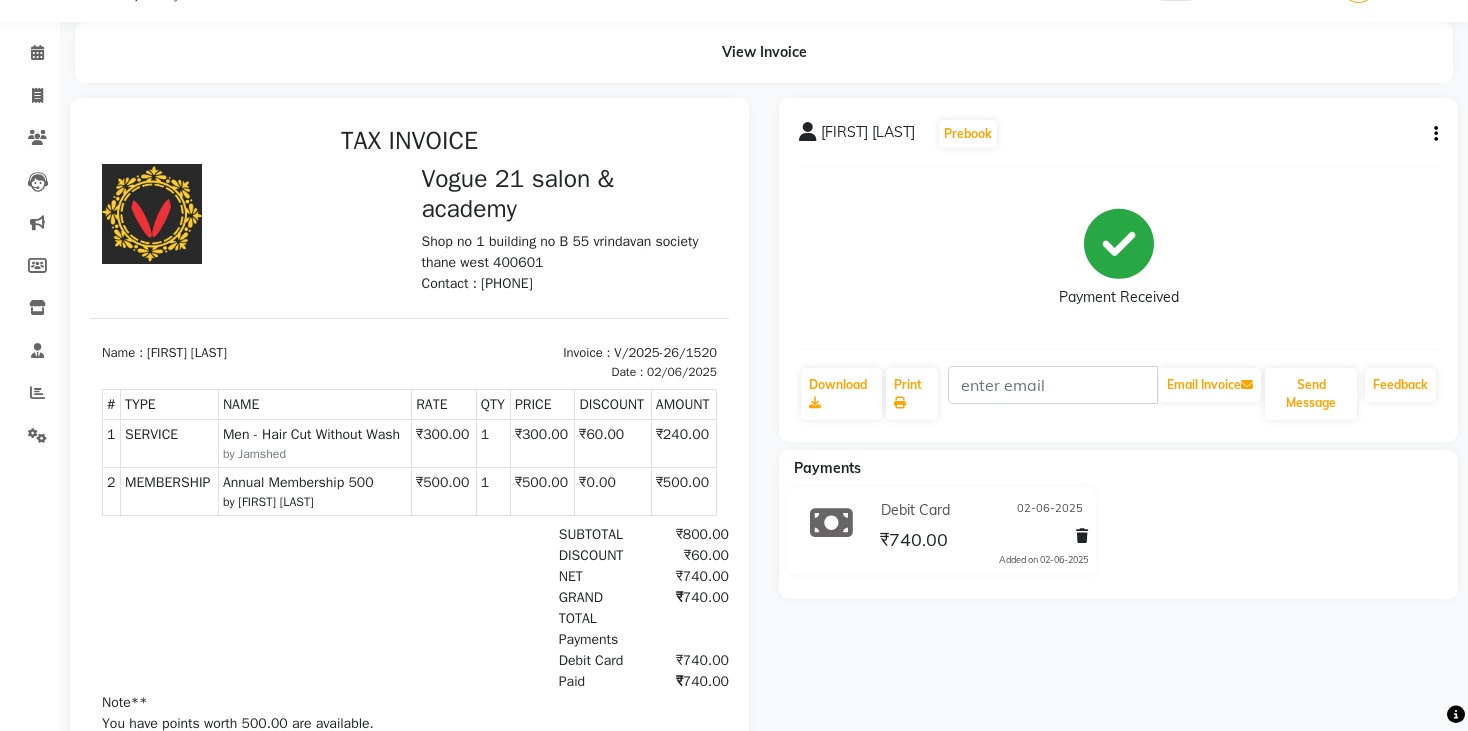 click 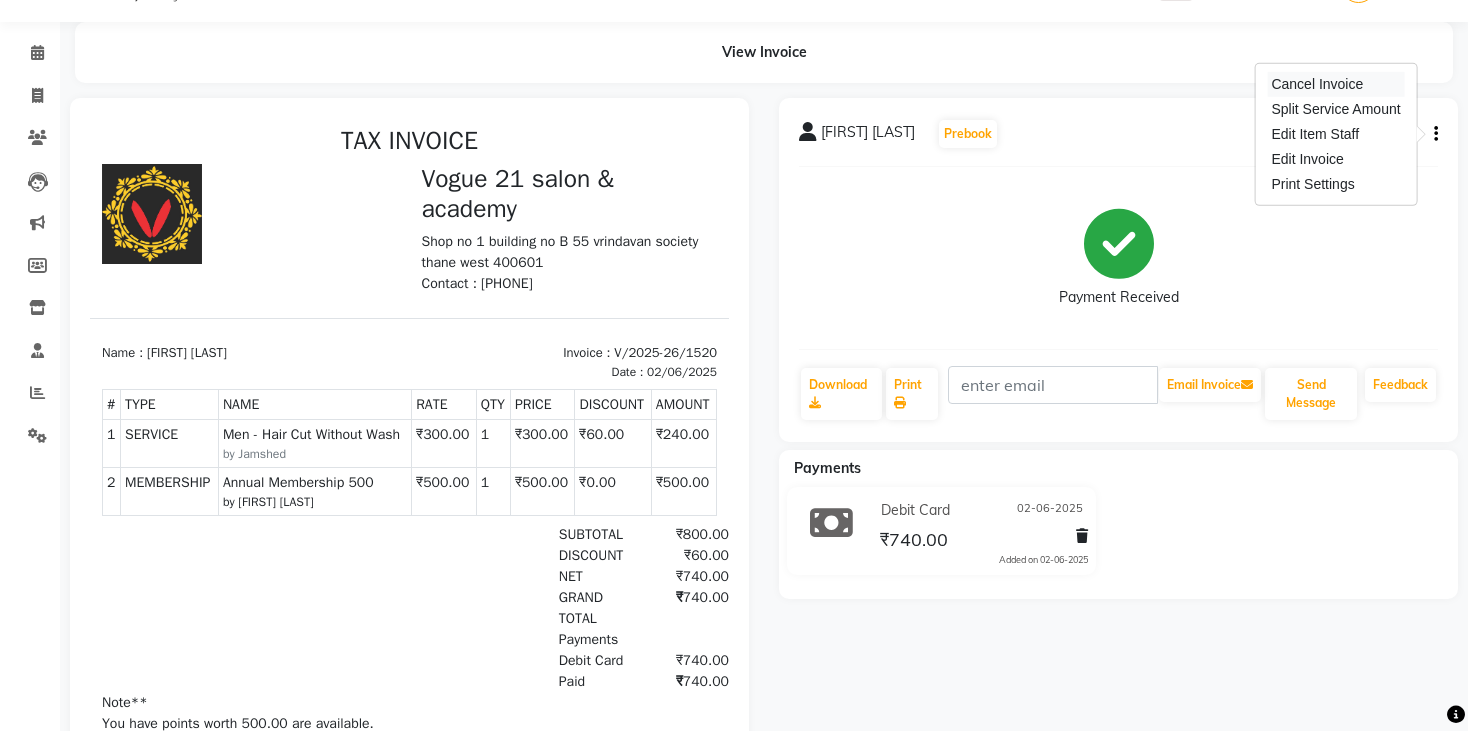 click on "Cancel Invoice" at bounding box center [1335, 84] 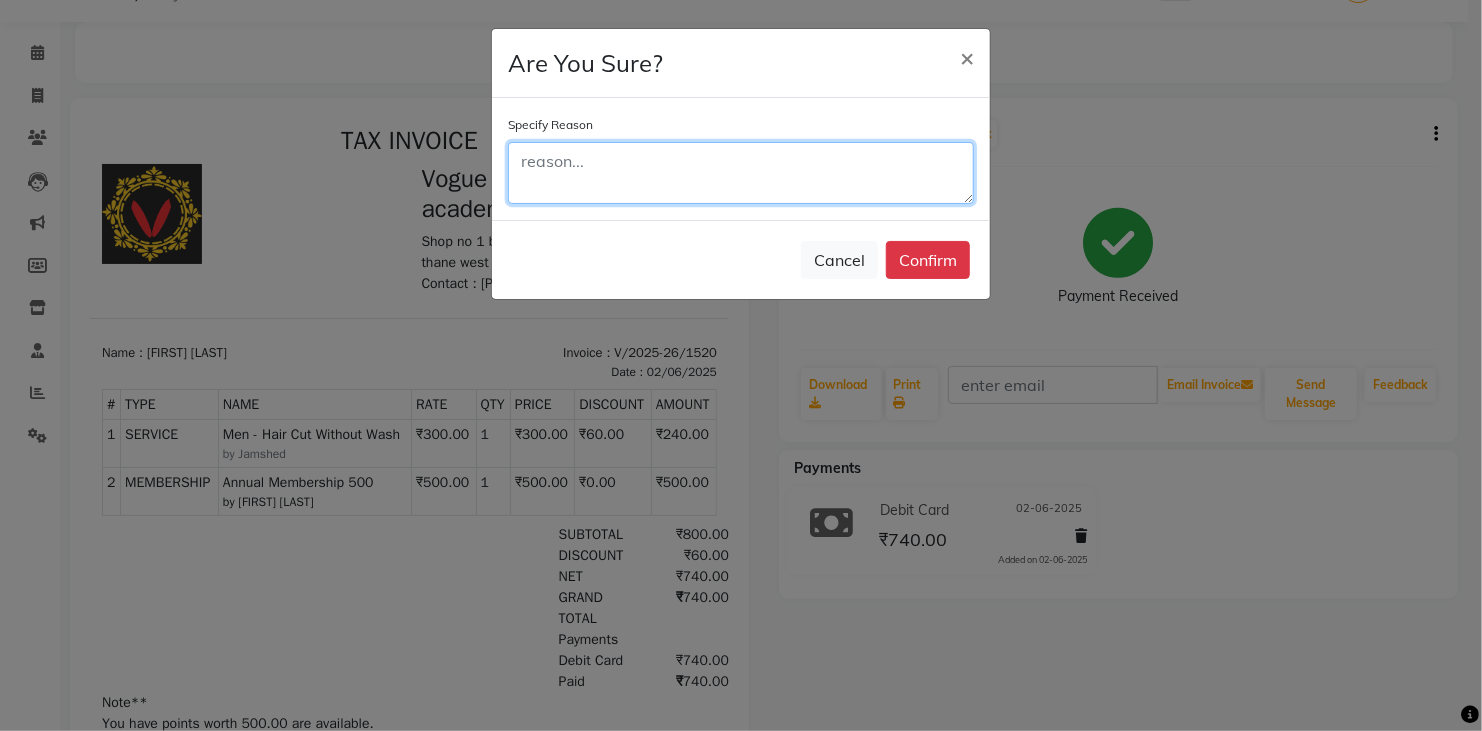 click 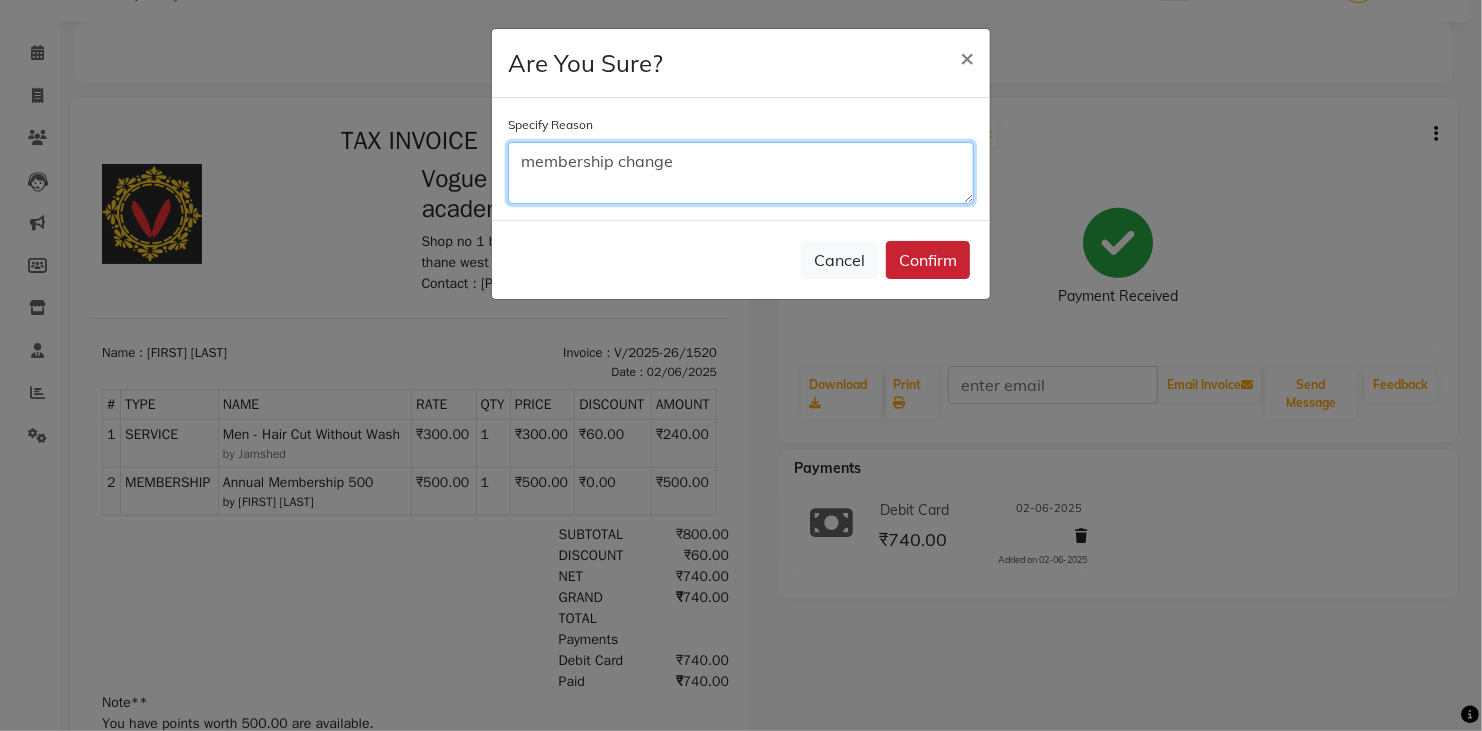 type on "membership change" 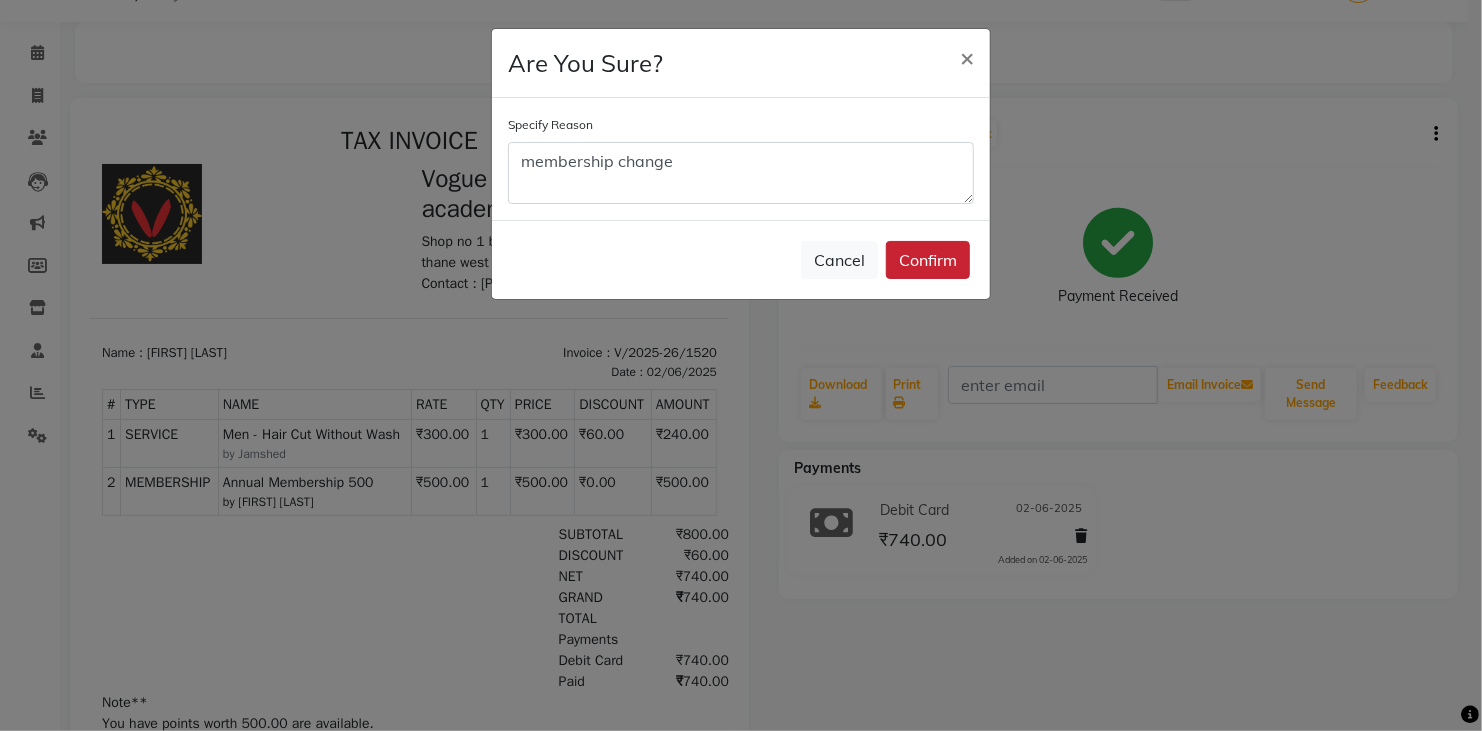 click on "Confirm" 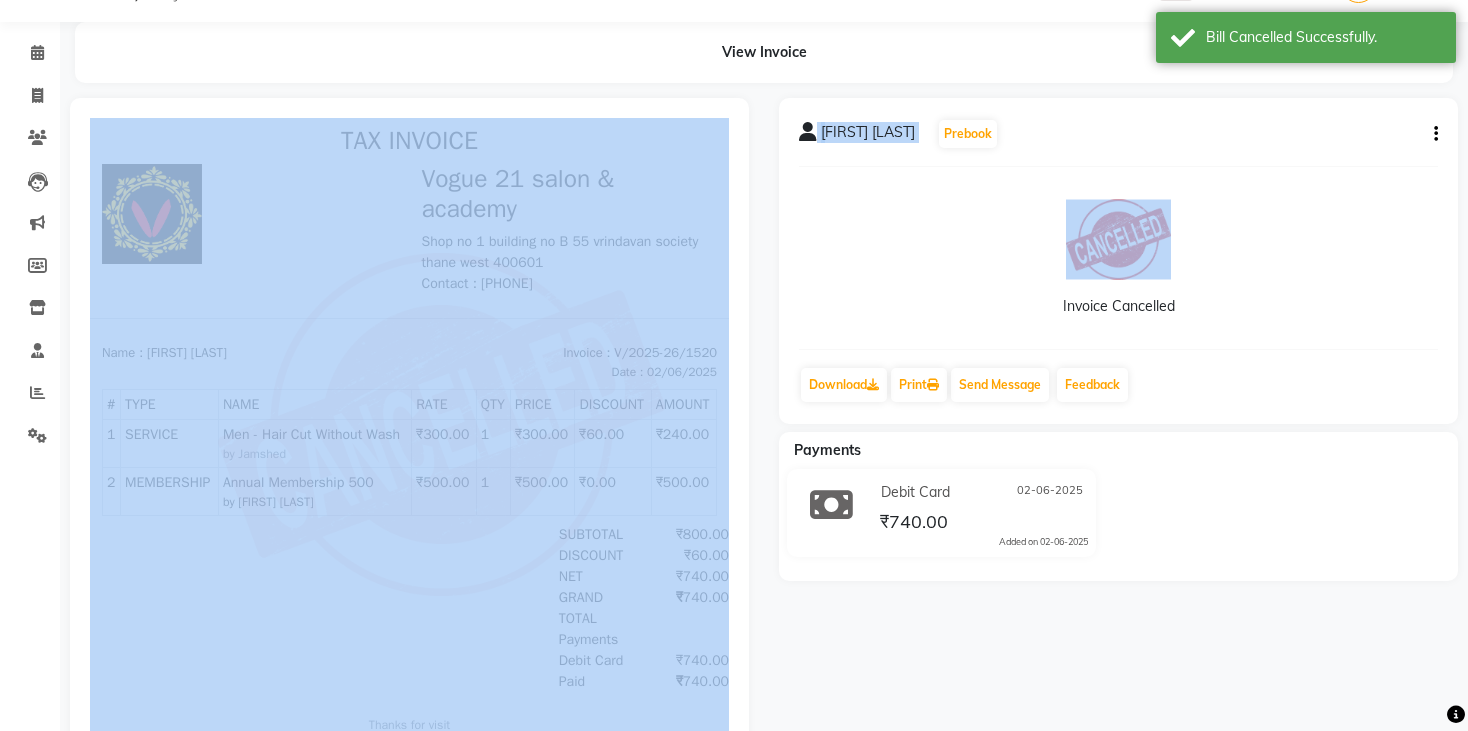 drag, startPoint x: 856, startPoint y: 392, endPoint x: 433, endPoint y: 310, distance: 430.8747 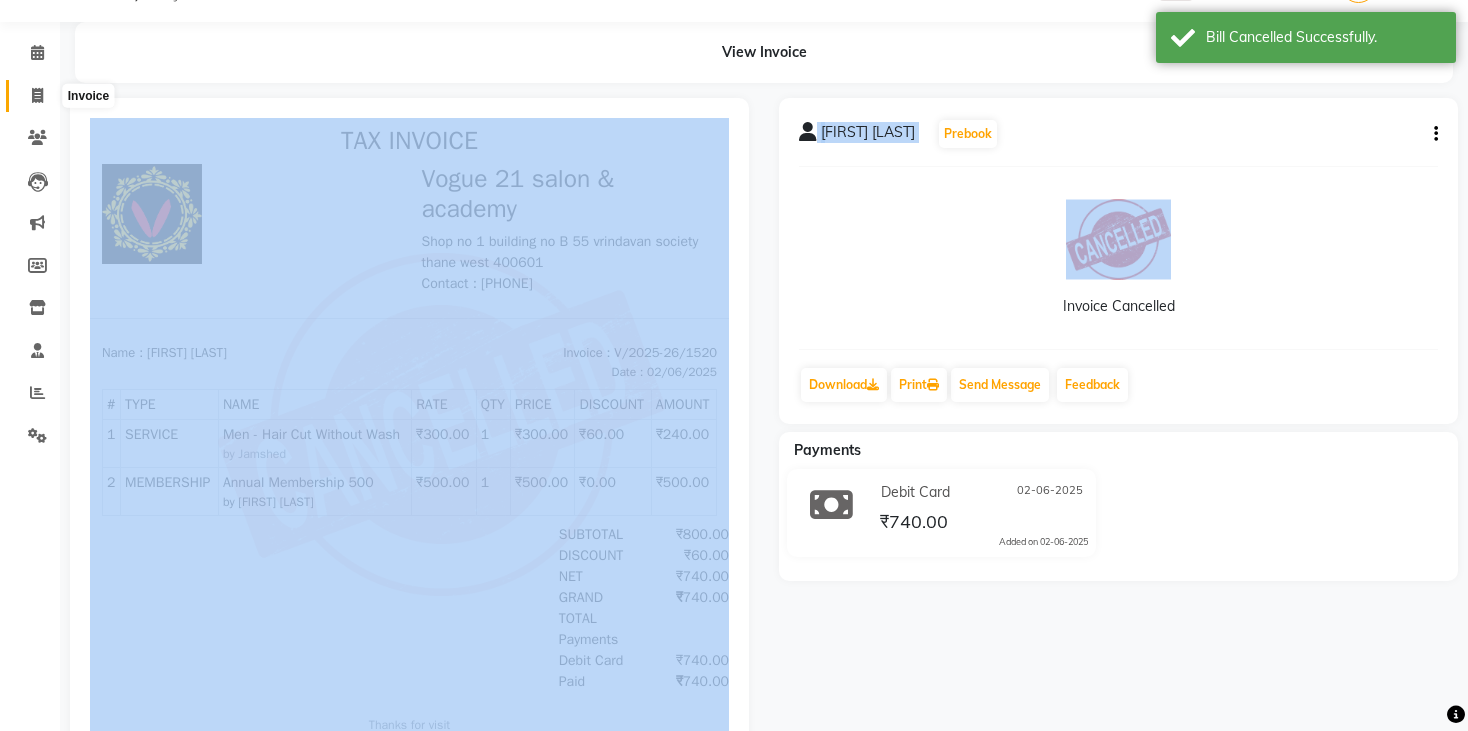 click 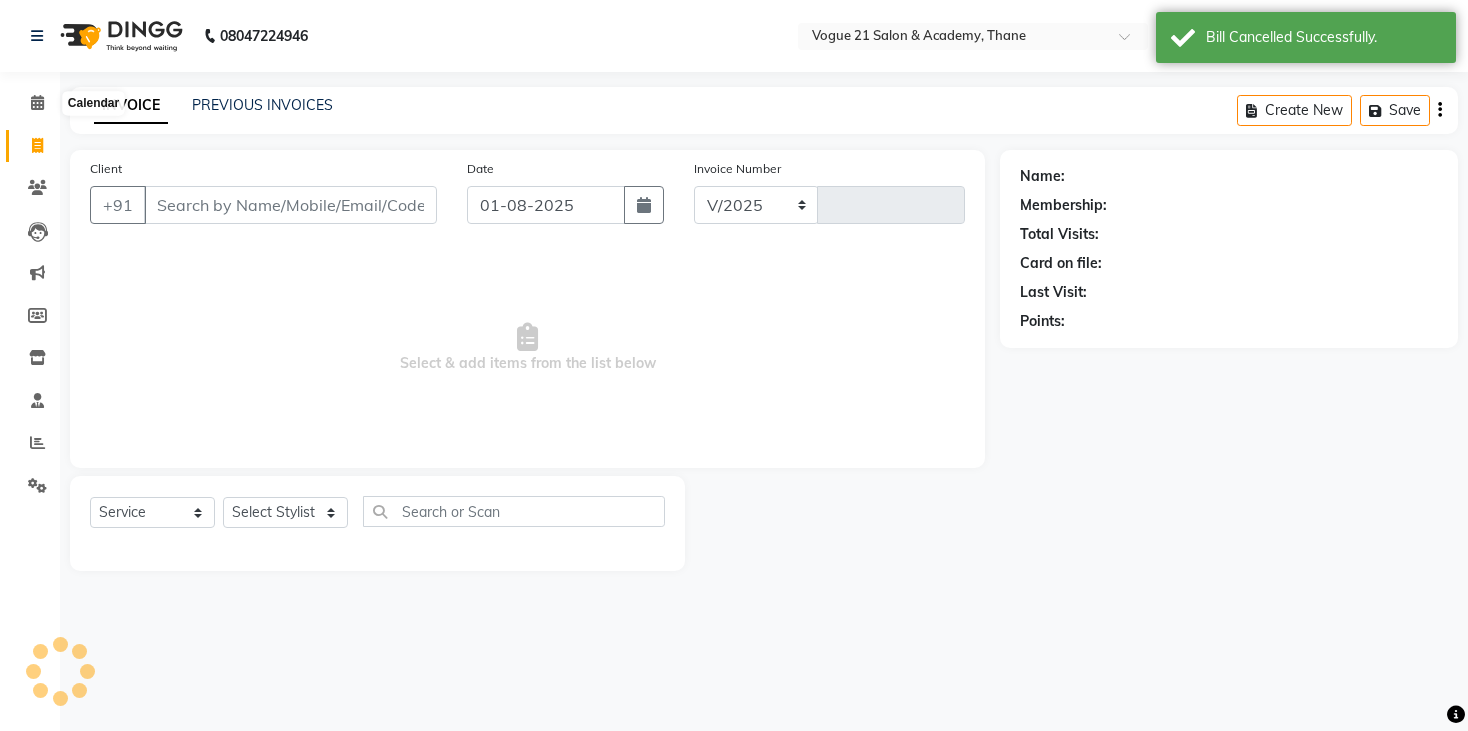 select on "4433" 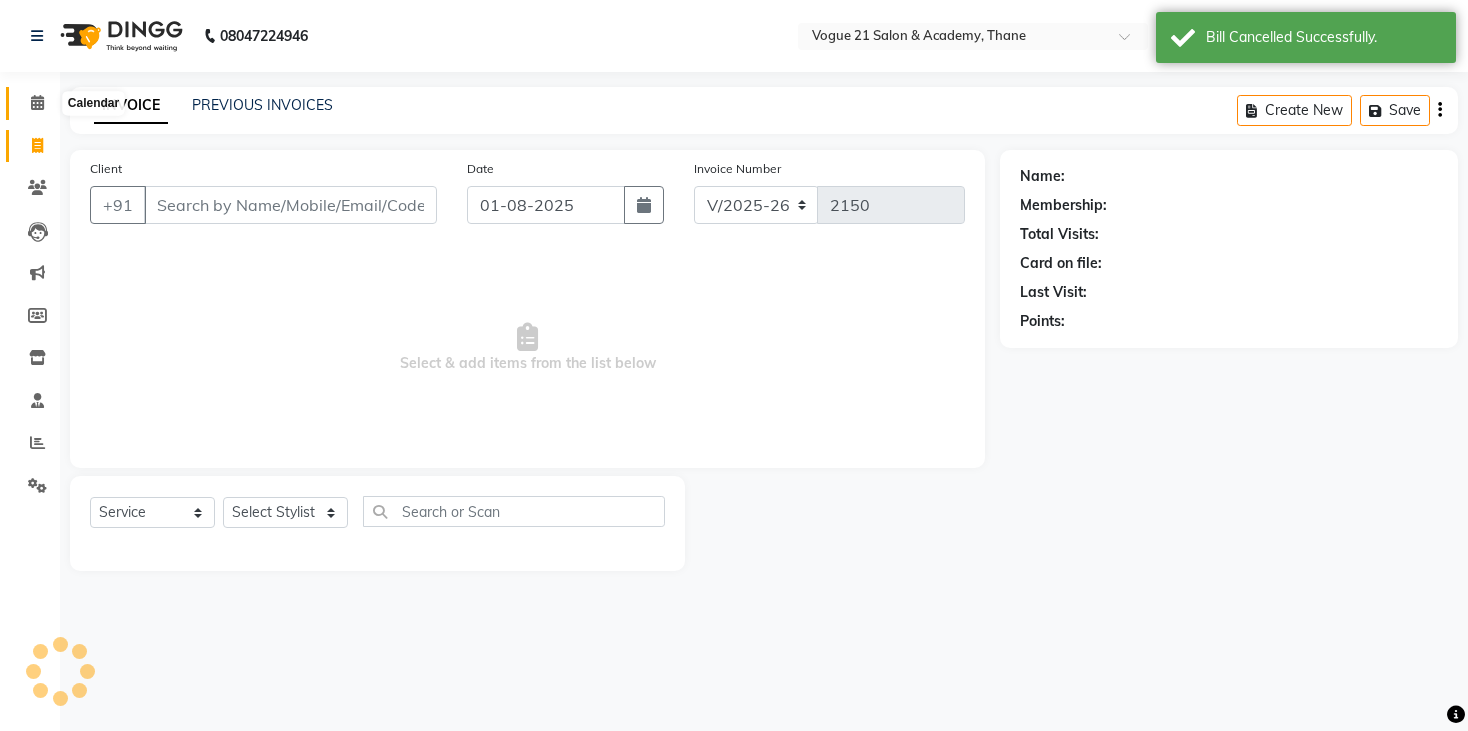 scroll, scrollTop: 0, scrollLeft: 0, axis: both 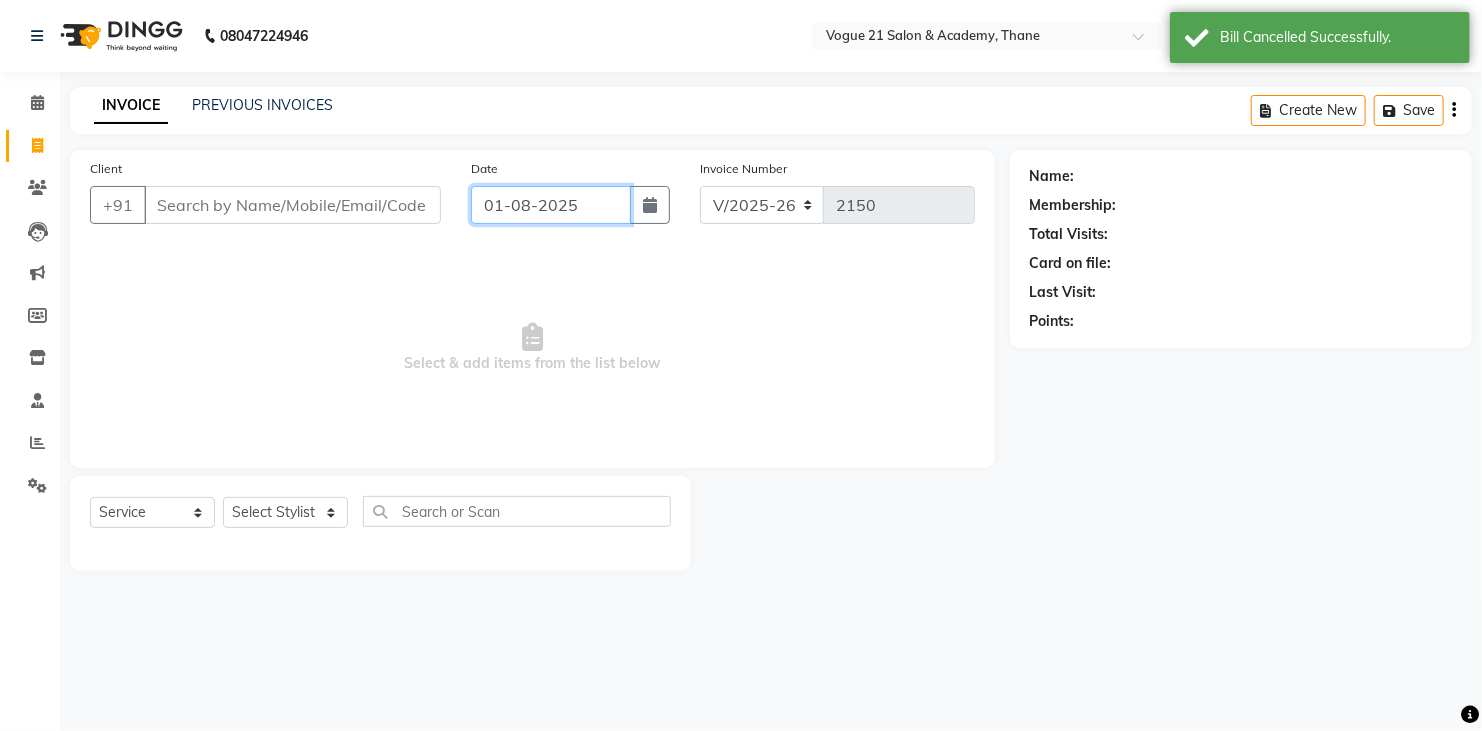 click on "01-08-2025" 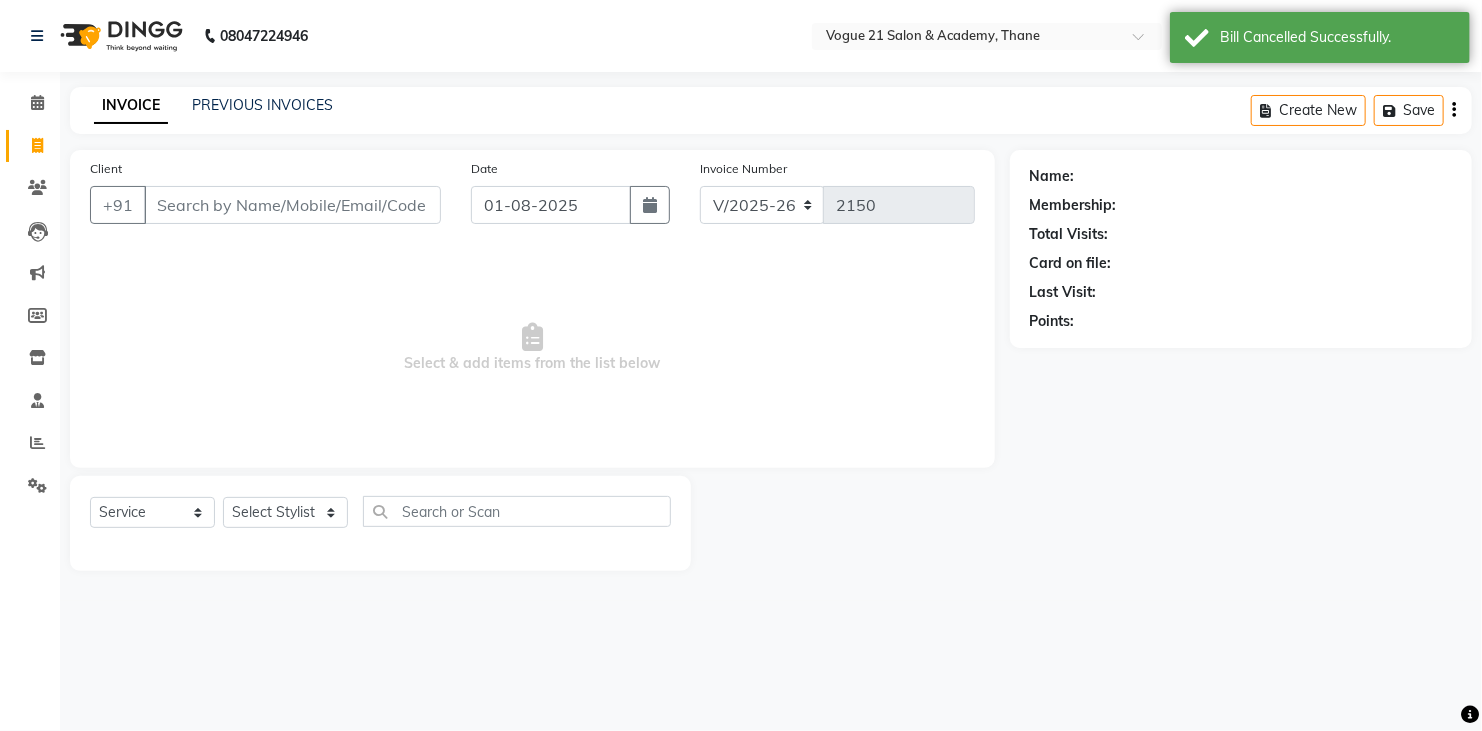 select on "8" 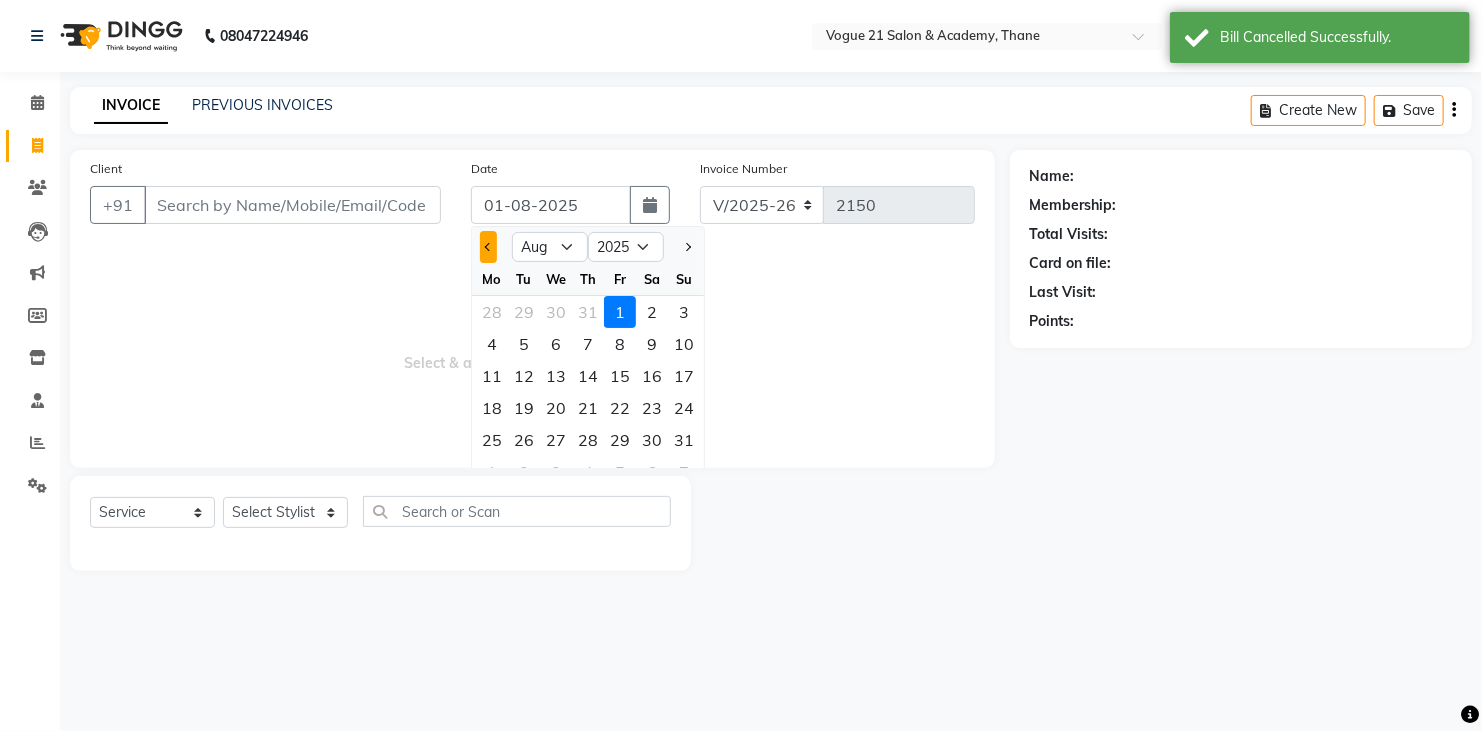 click 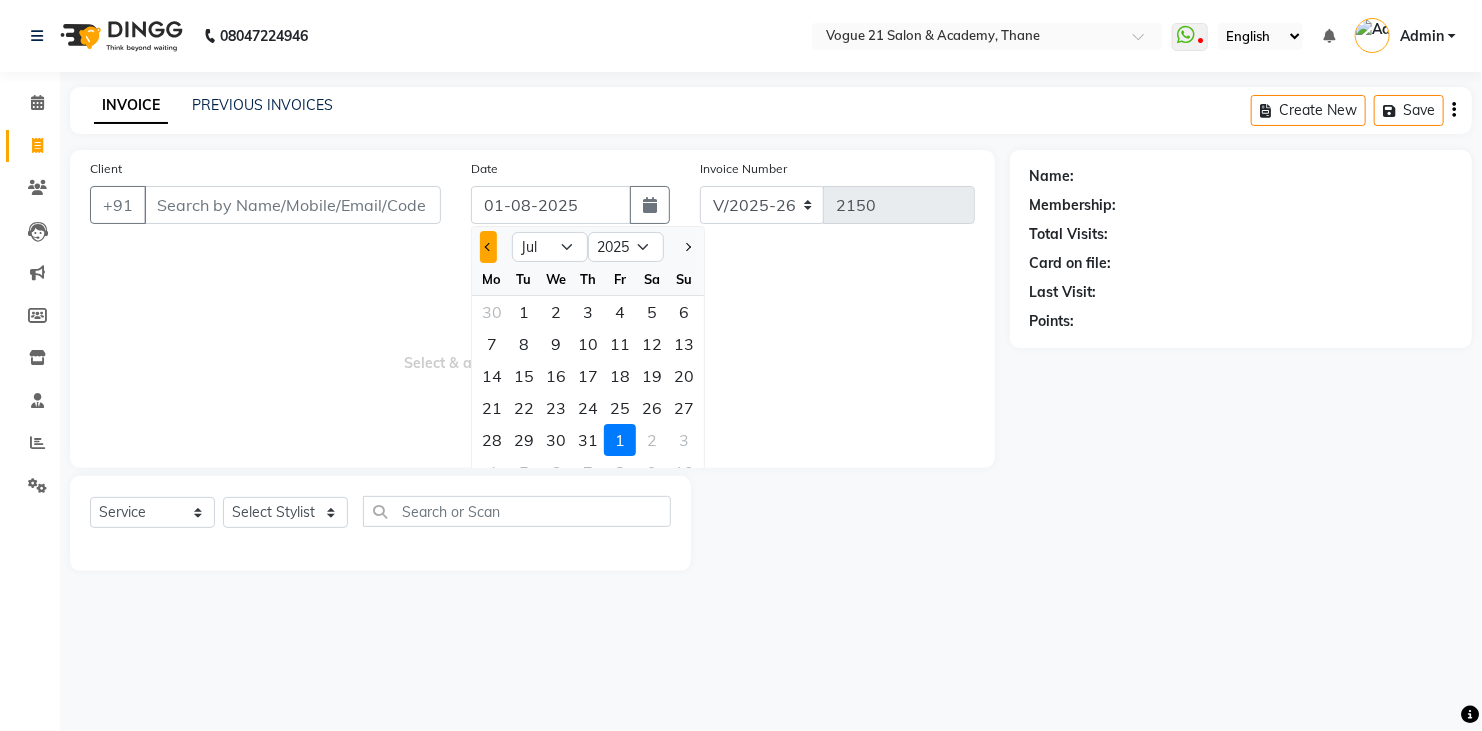 click 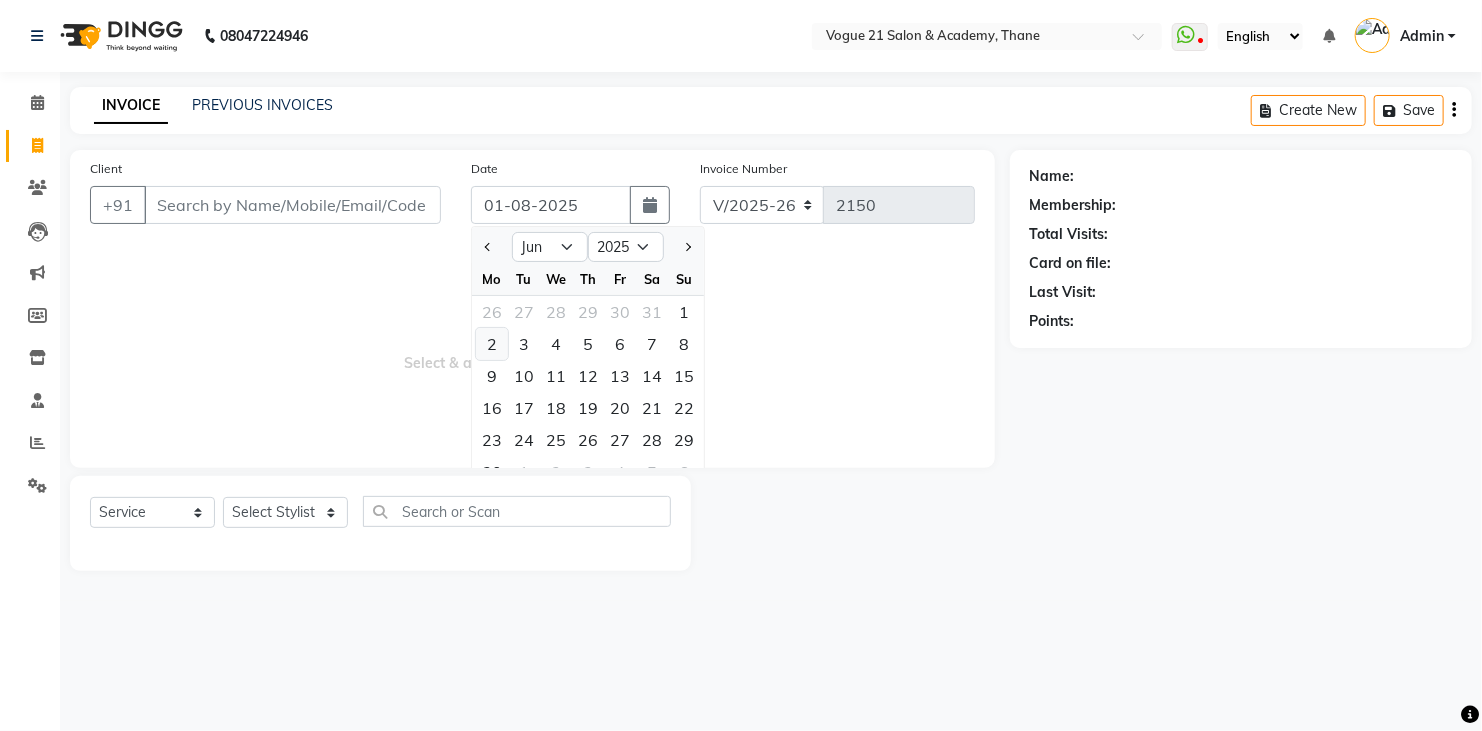 click on "2" 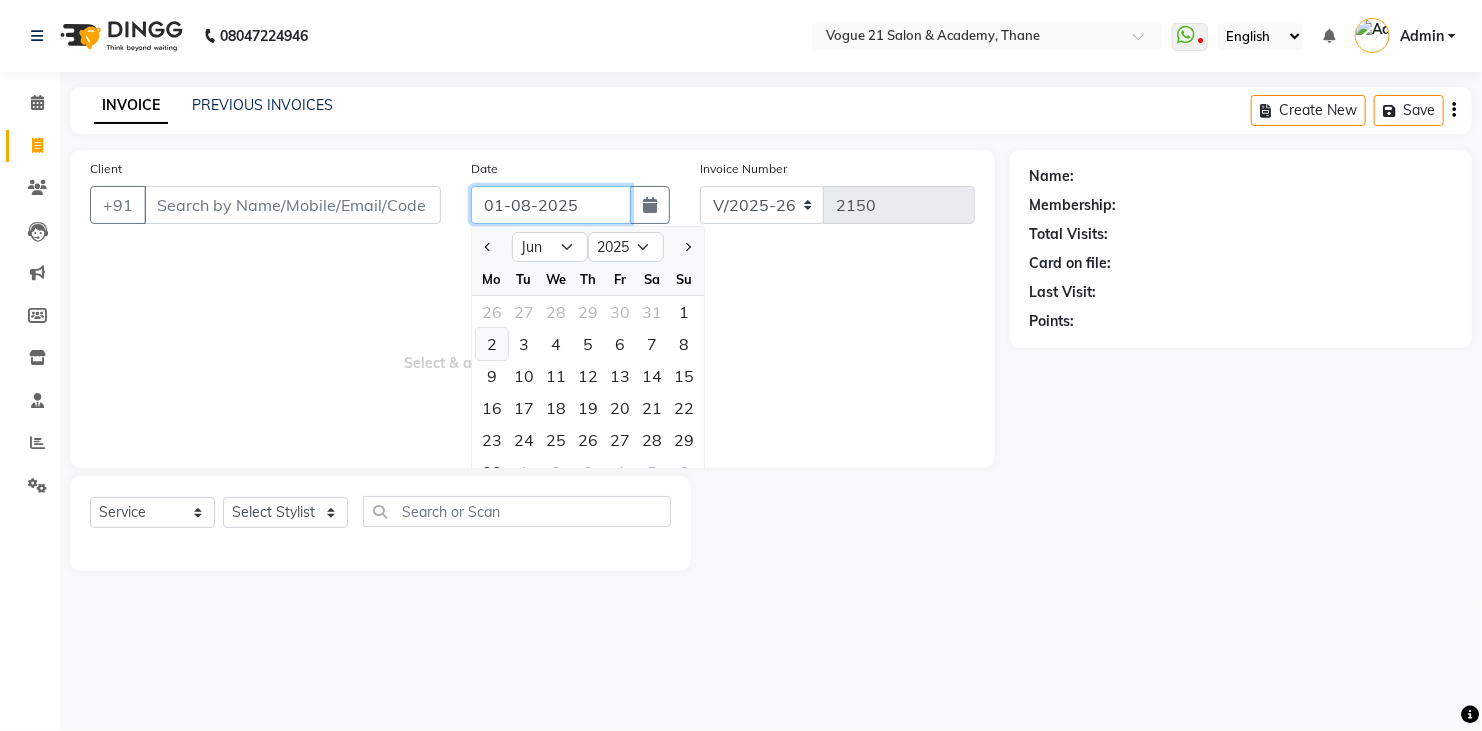 type on "02-06-2025" 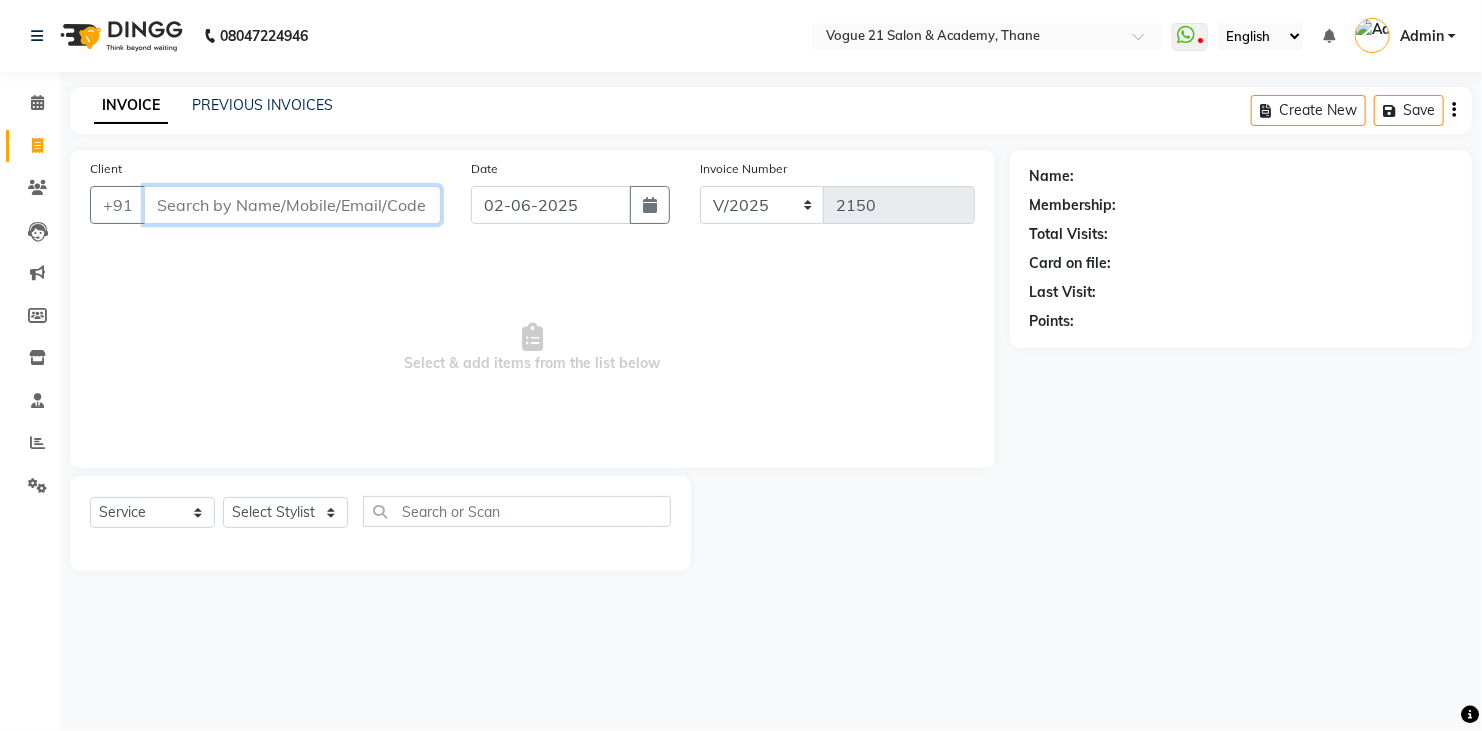 click on "Client" at bounding box center (292, 205) 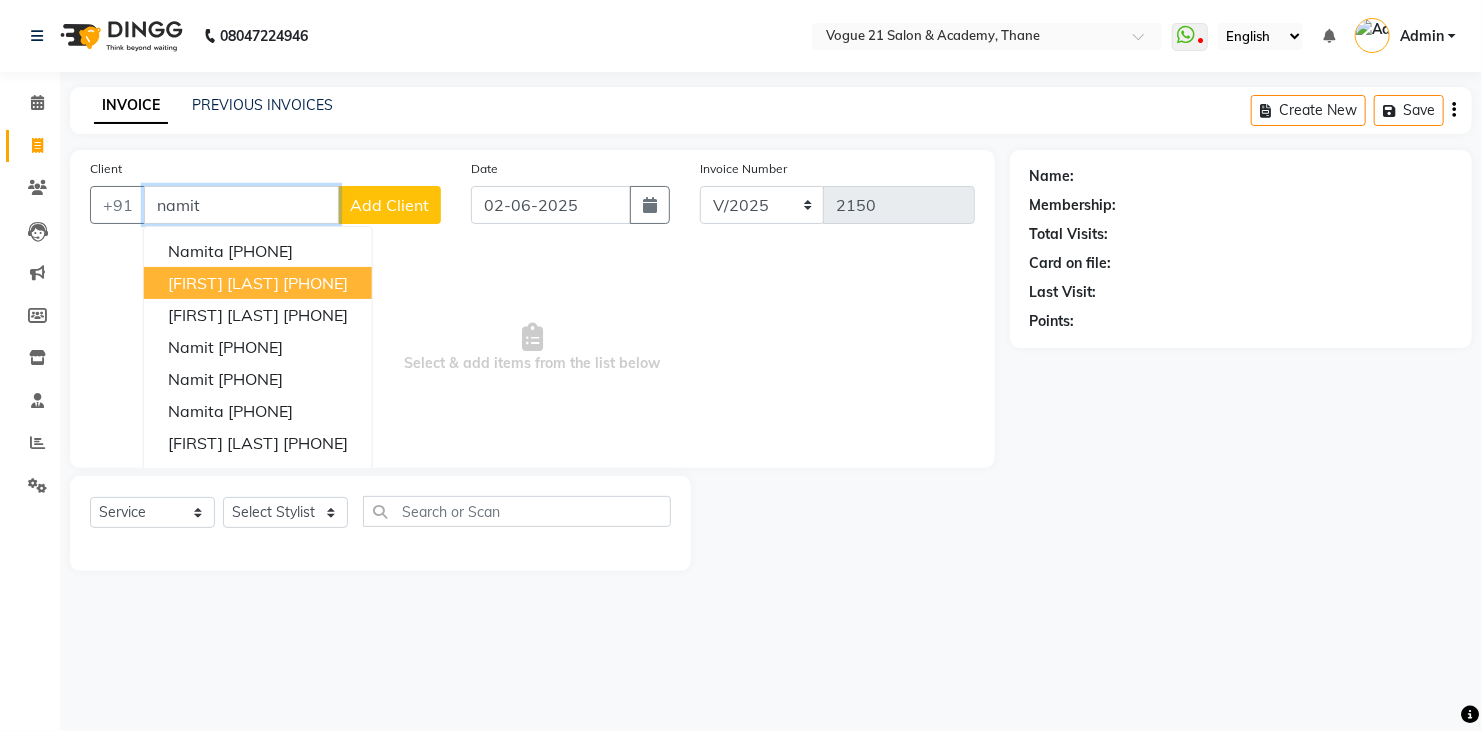 click on "[PHONE]" at bounding box center [315, 283] 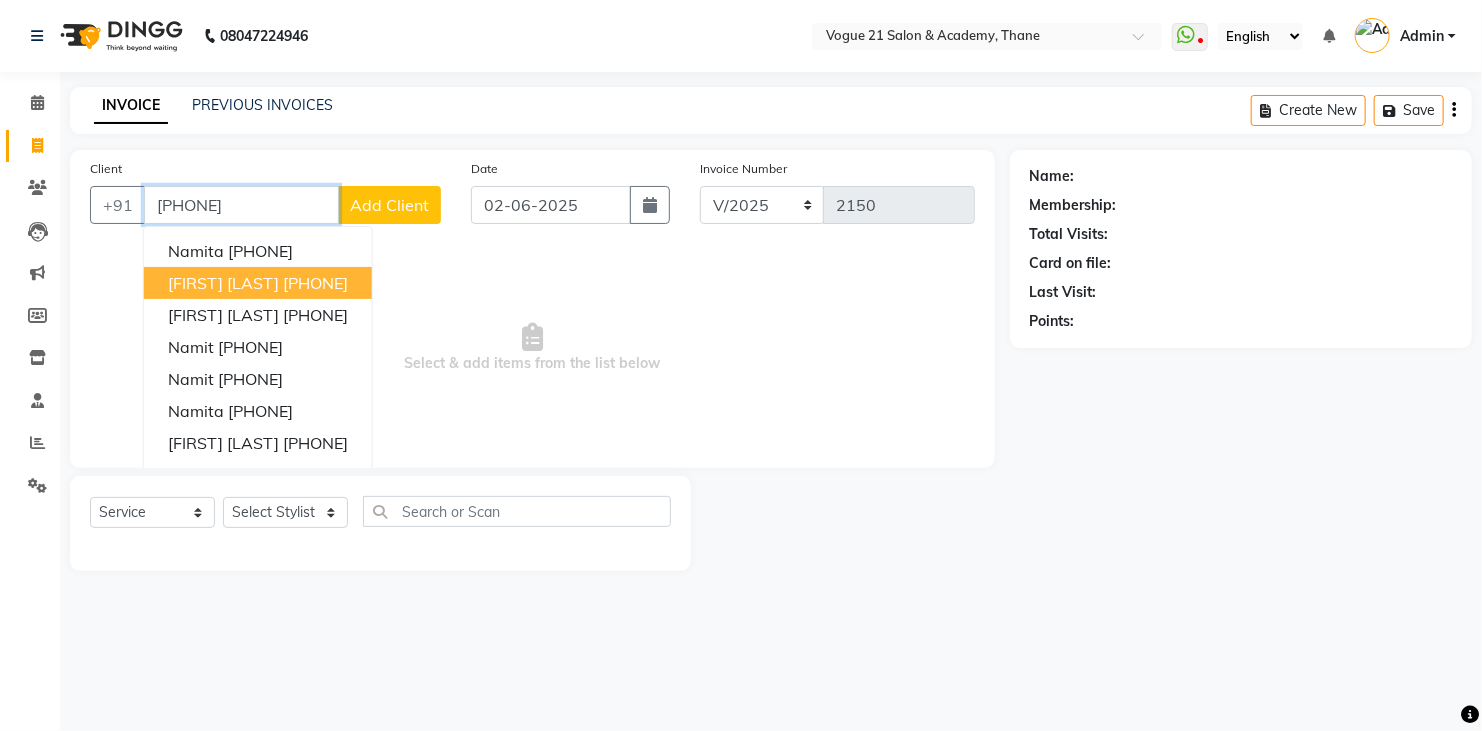 type on "[PHONE]" 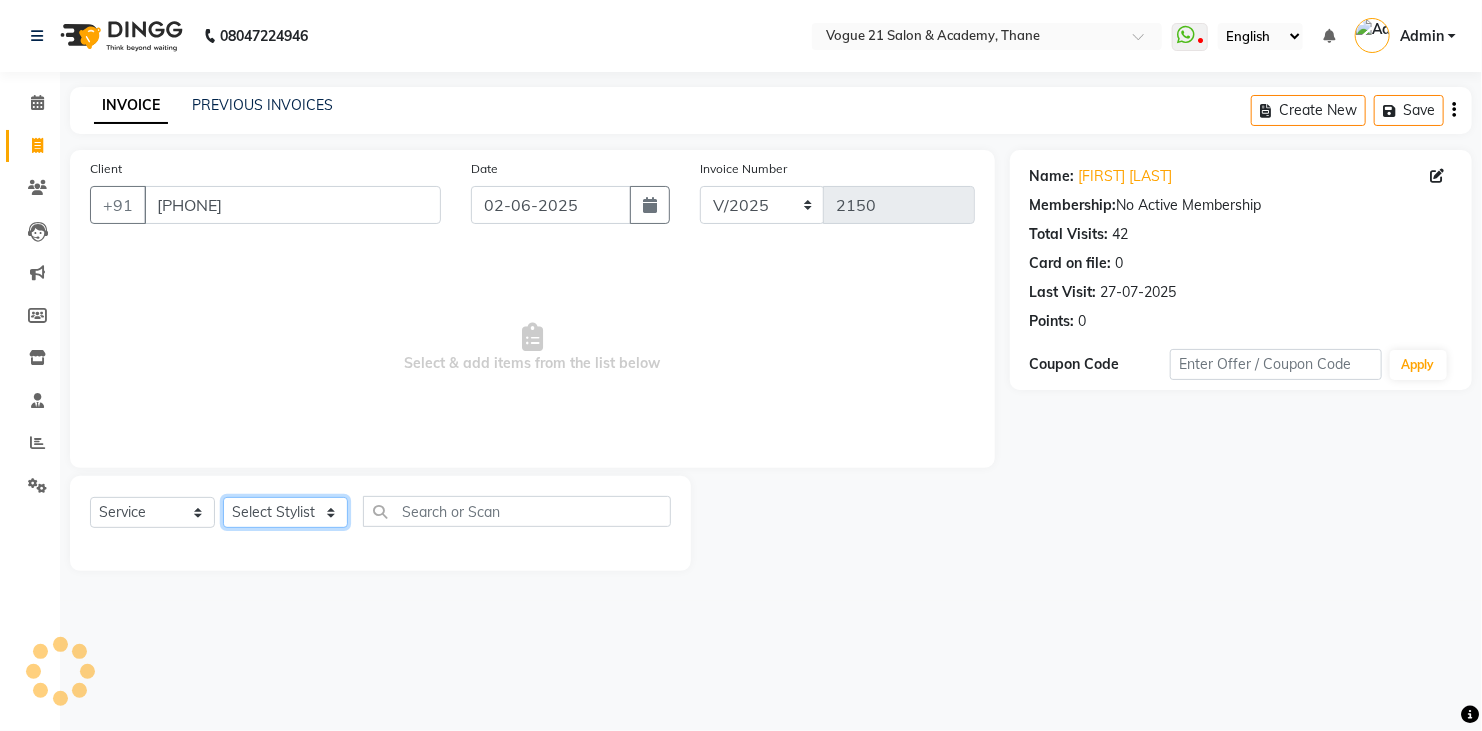 click on "Select Stylist aahil aamir  Alicia Dsouza Altamash Jamshed  jyoti chauhan Pooja yadav Priya jadhav Rihan malik Safik salon sameer jadhav soni suraj salunkhe" 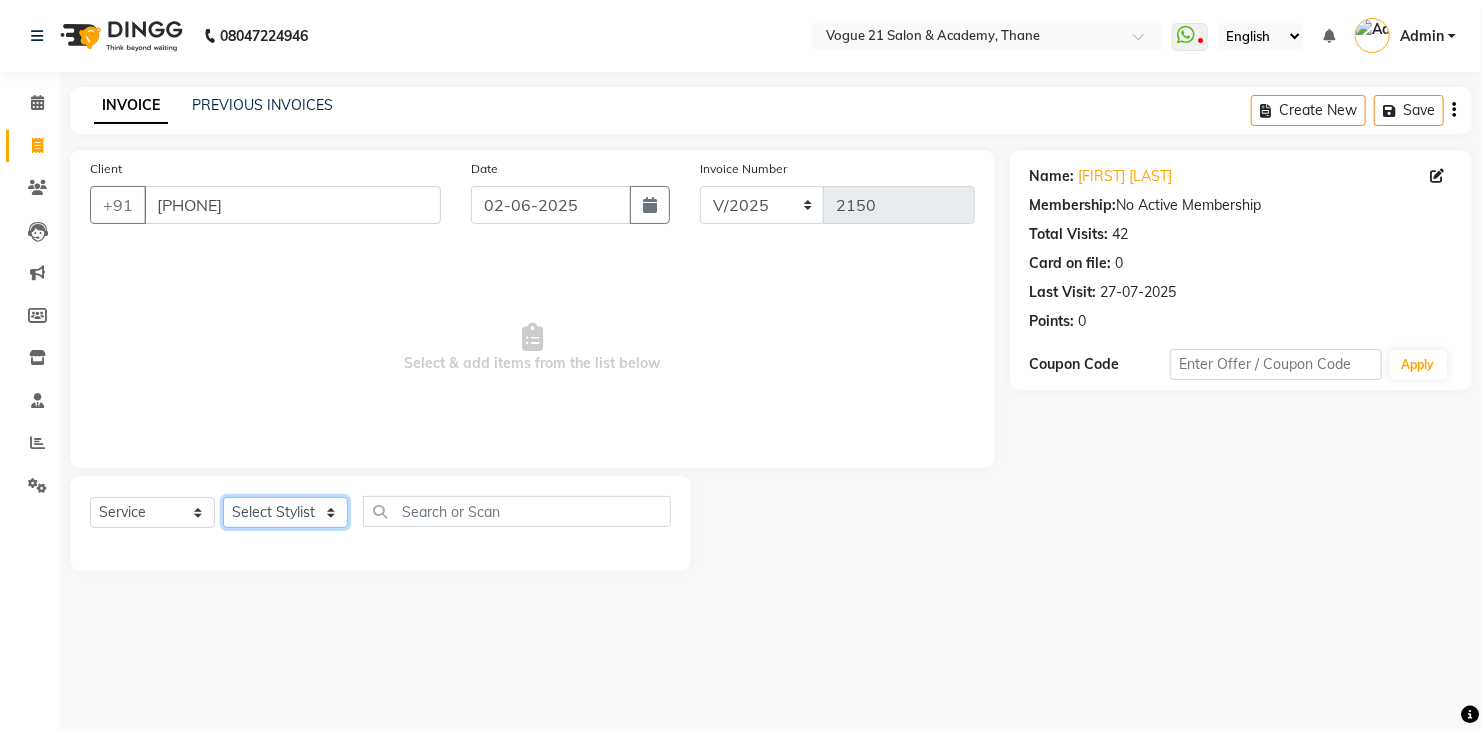 select on "25490" 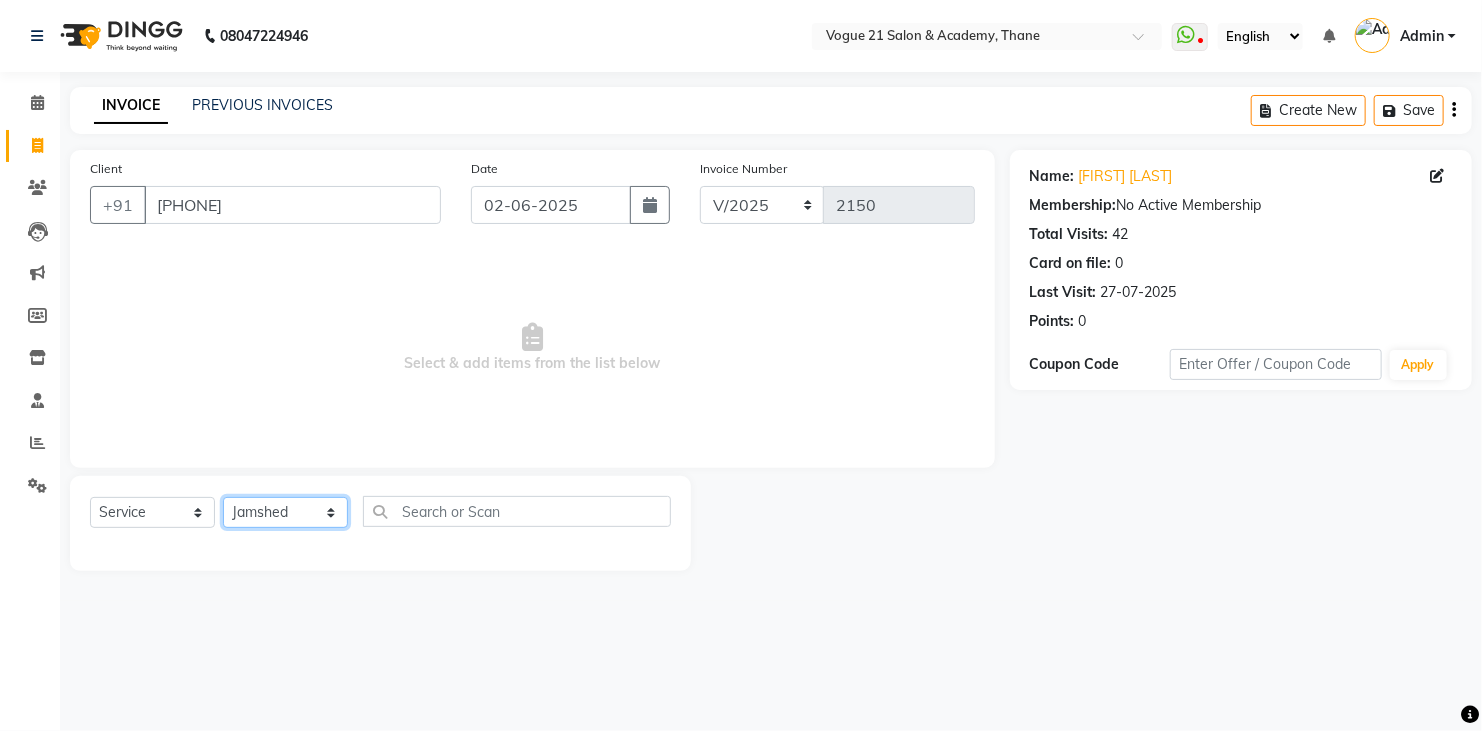 click on "Select Stylist aahil aamir  Alicia Dsouza Altamash Jamshed  jyoti chauhan Pooja yadav Priya jadhav Rihan malik Safik salon sameer jadhav soni suraj salunkhe" 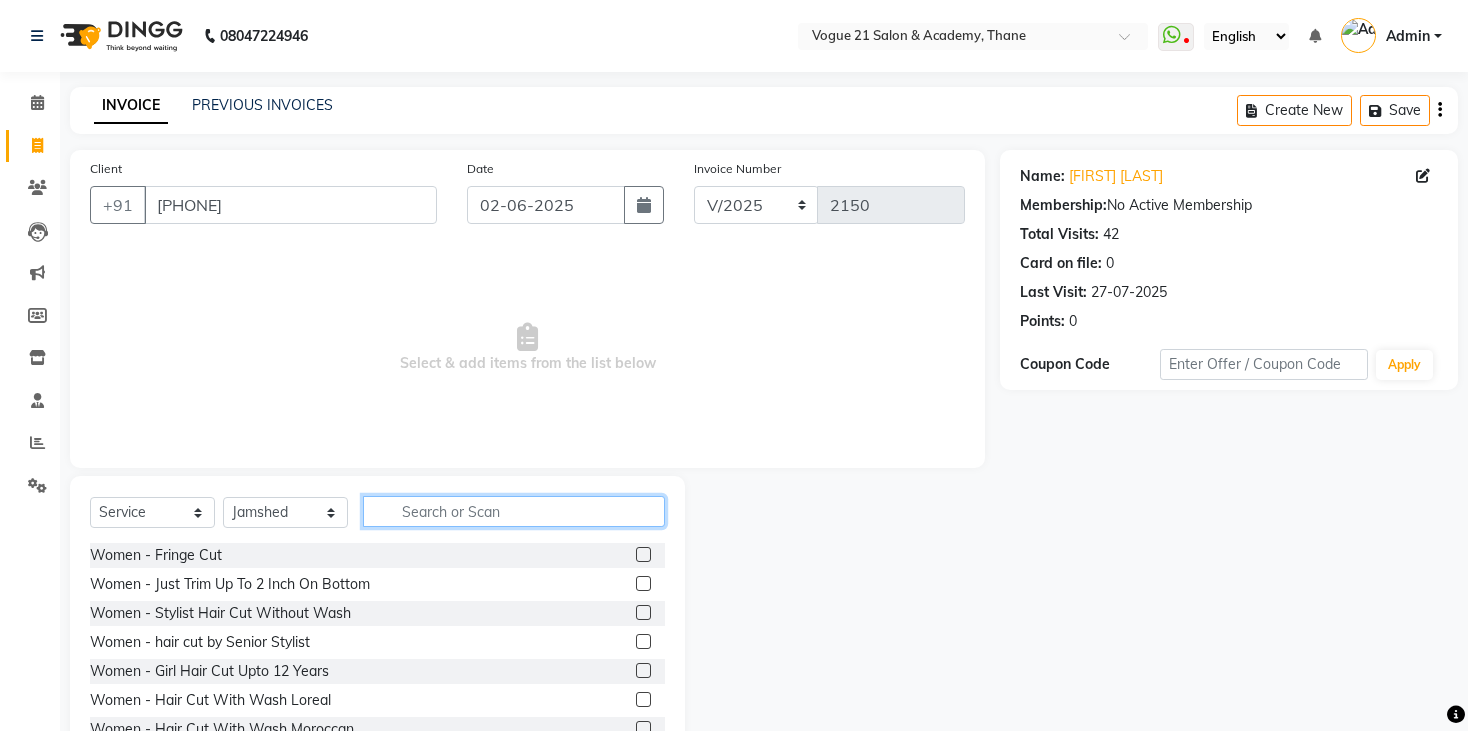click 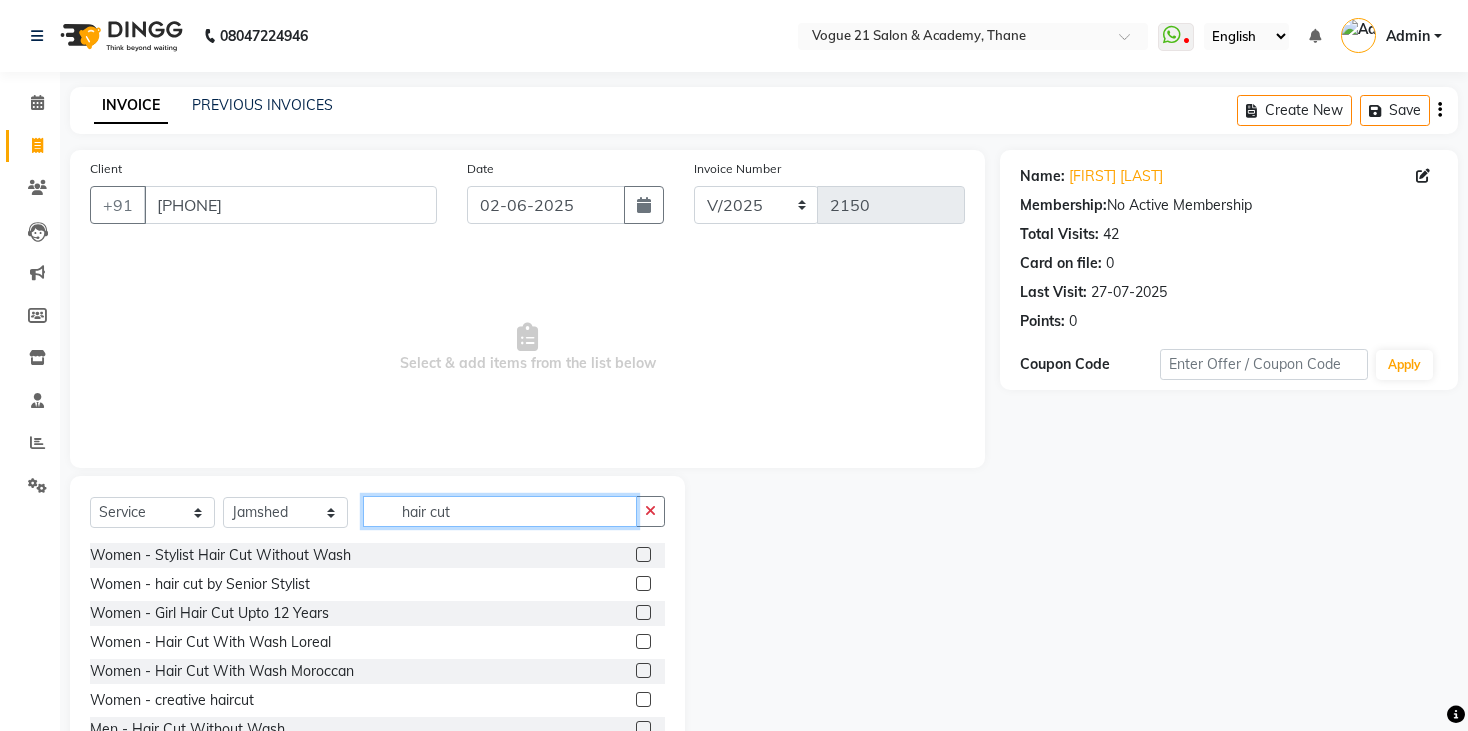 scroll, scrollTop: 119, scrollLeft: 0, axis: vertical 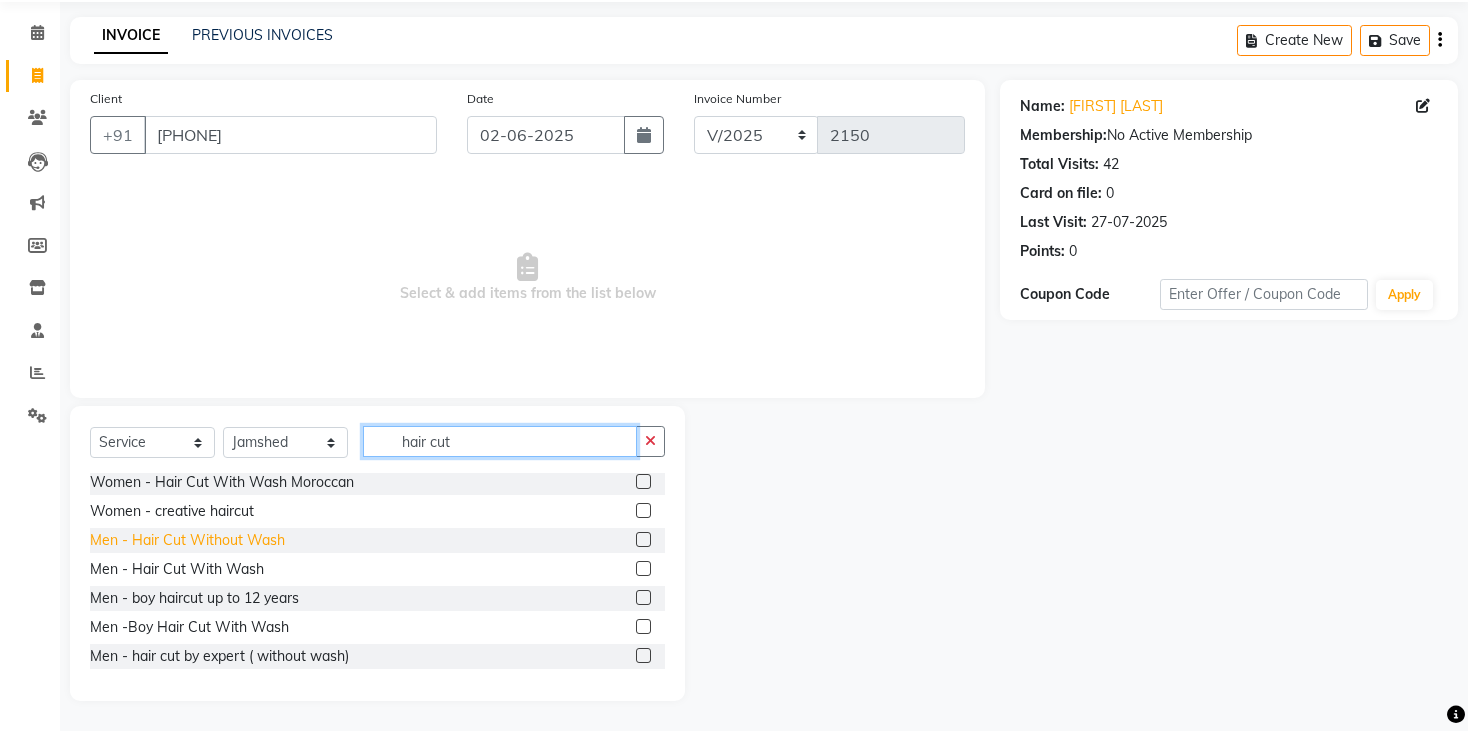type on "hair cut" 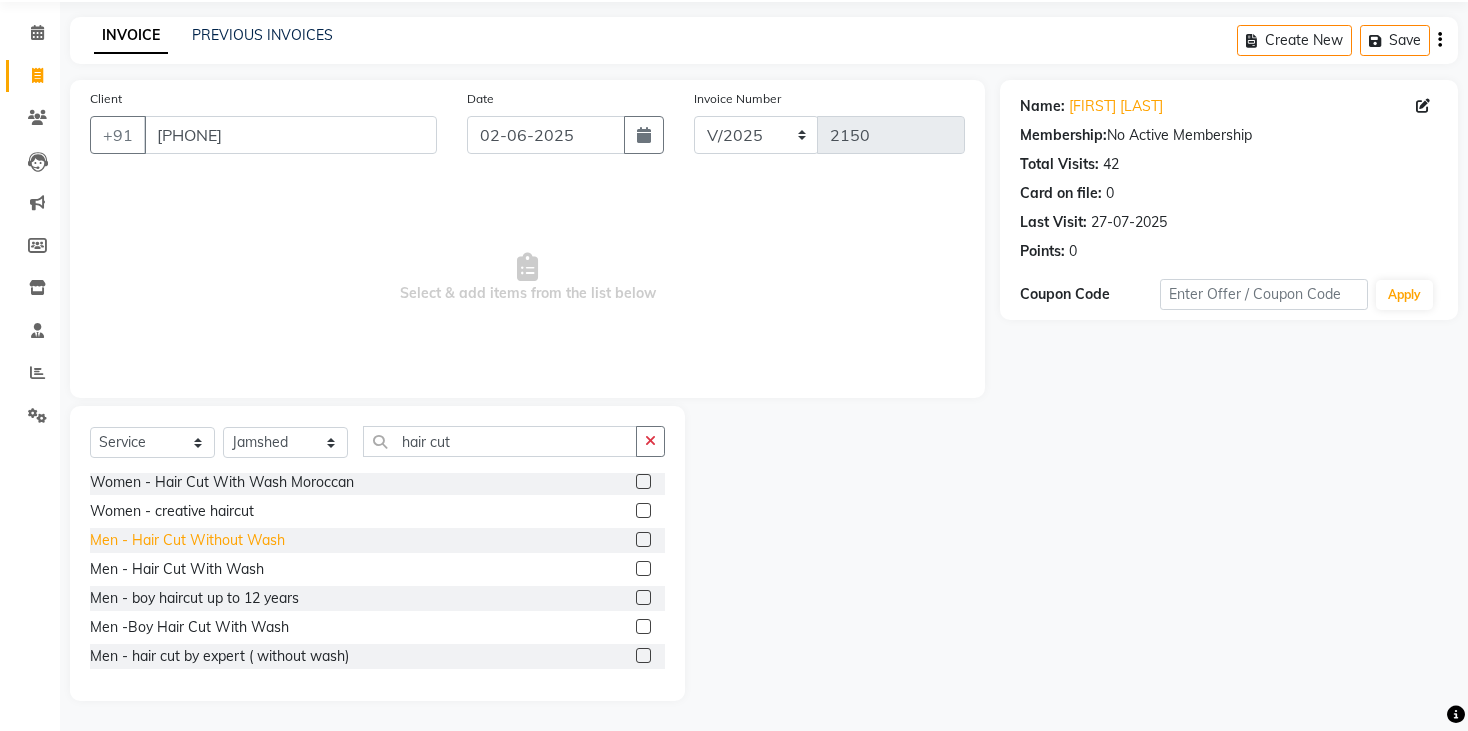 click on "Men   -   Hair Cut Without Wash" 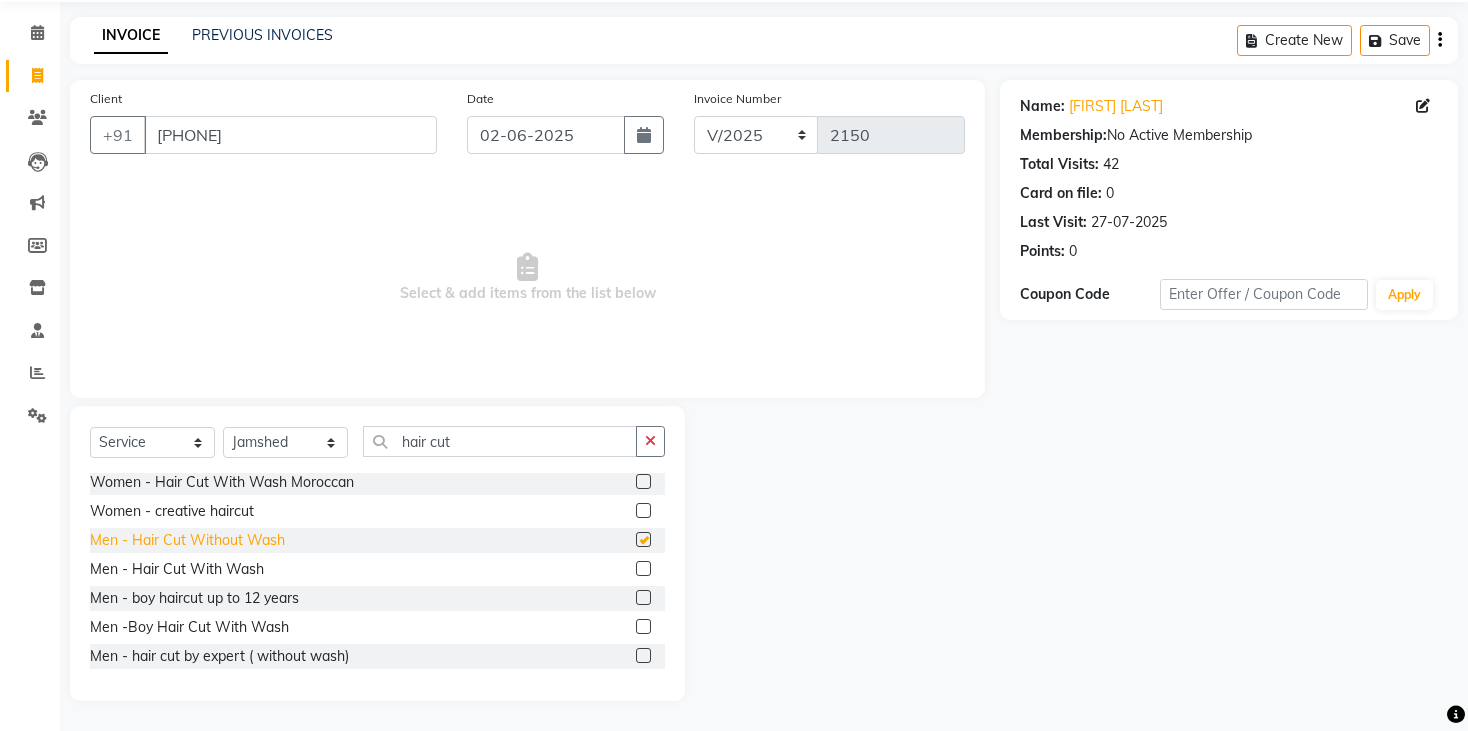 checkbox on "false" 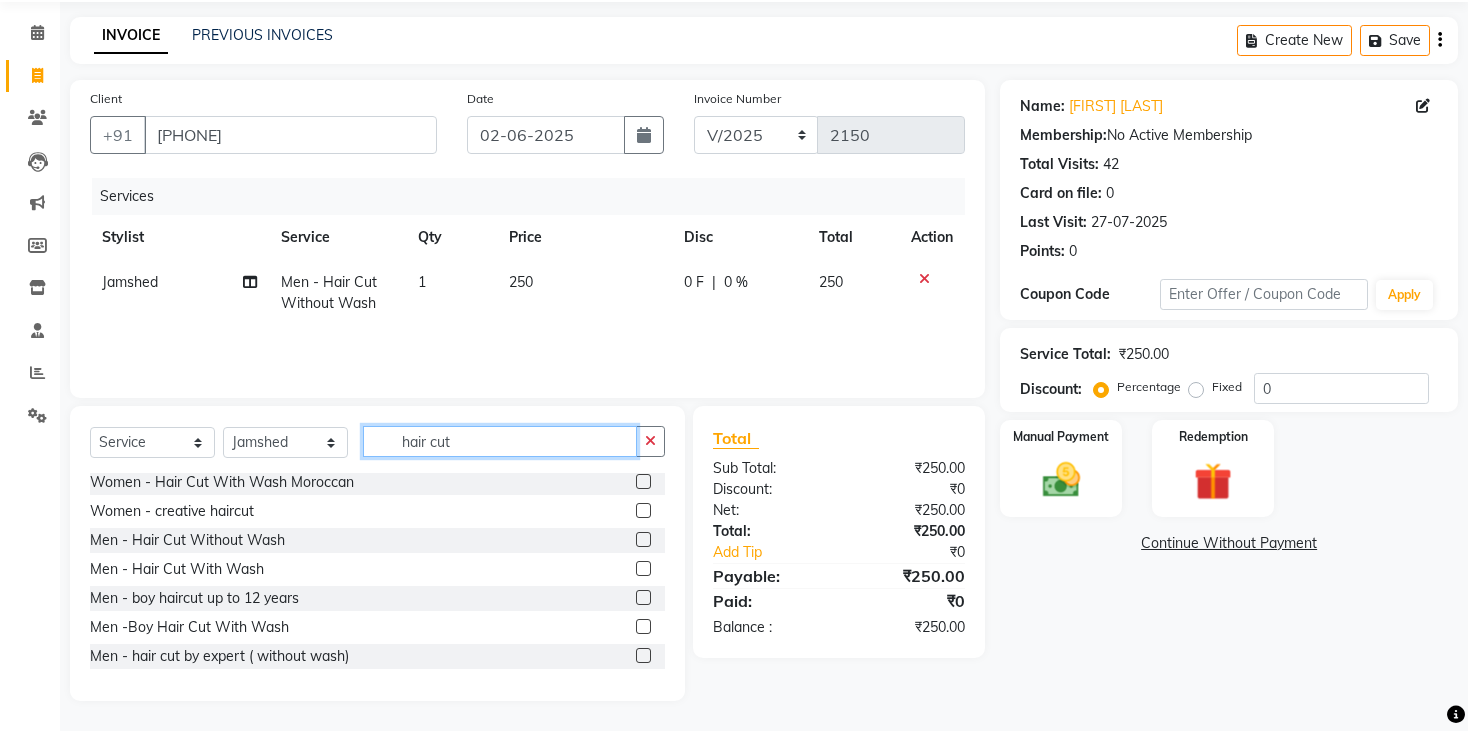 click on "hair cut" 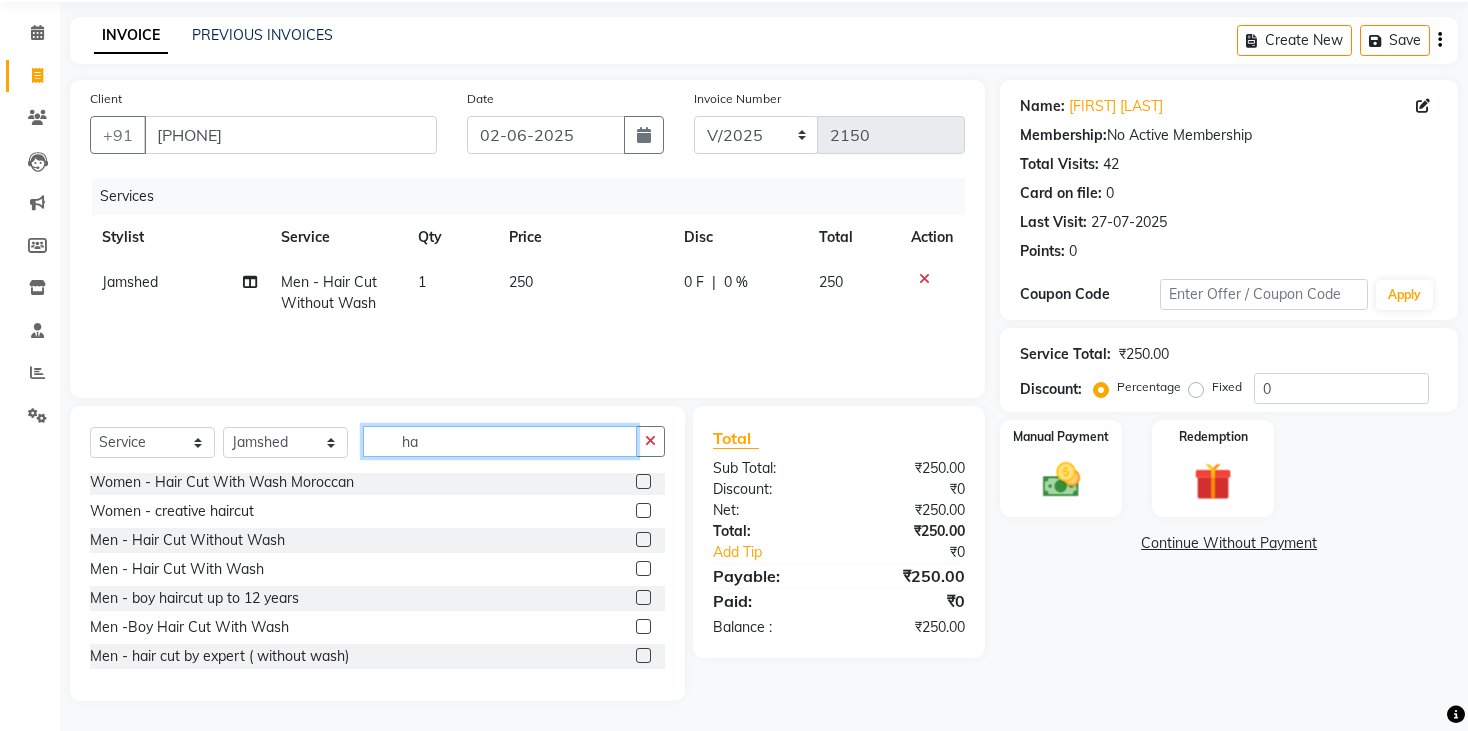 type on "h" 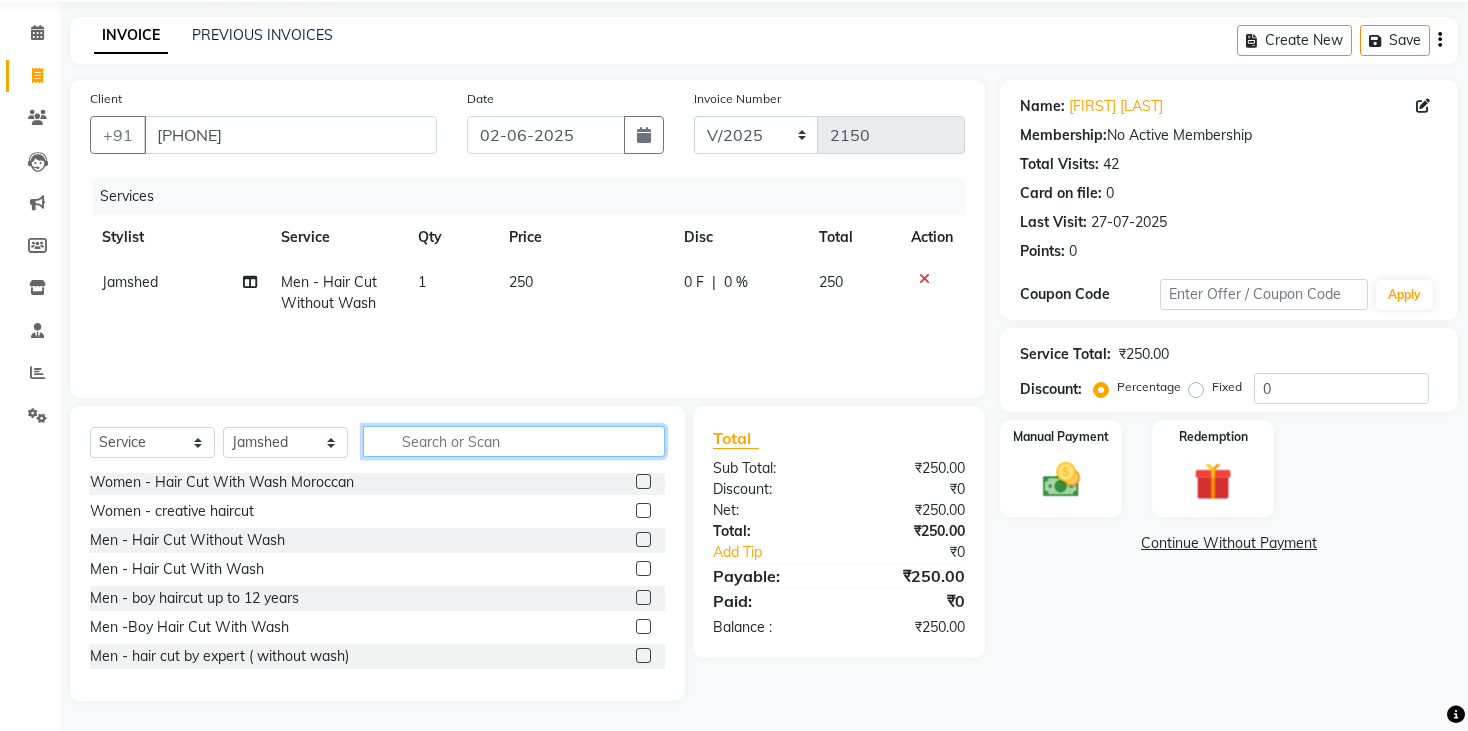scroll, scrollTop: 176, scrollLeft: 0, axis: vertical 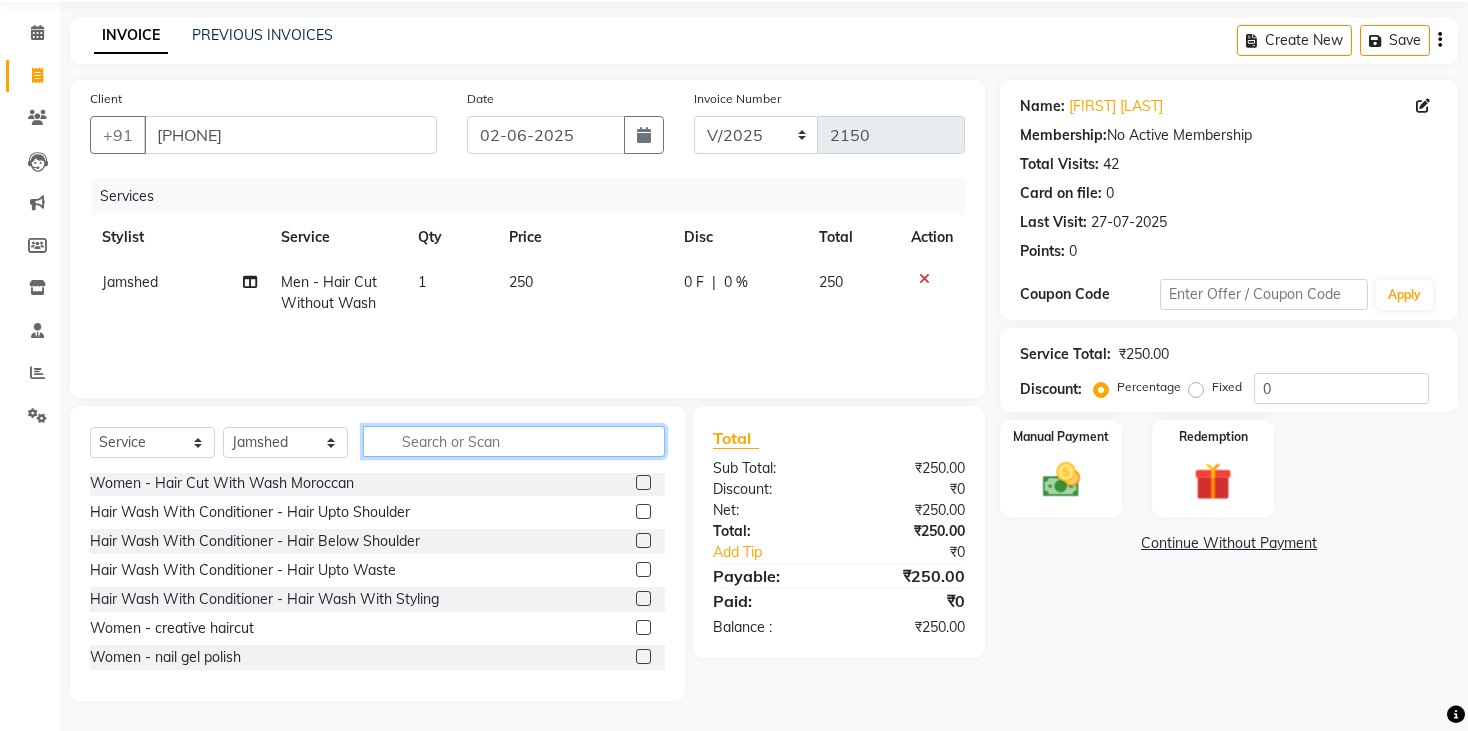 type 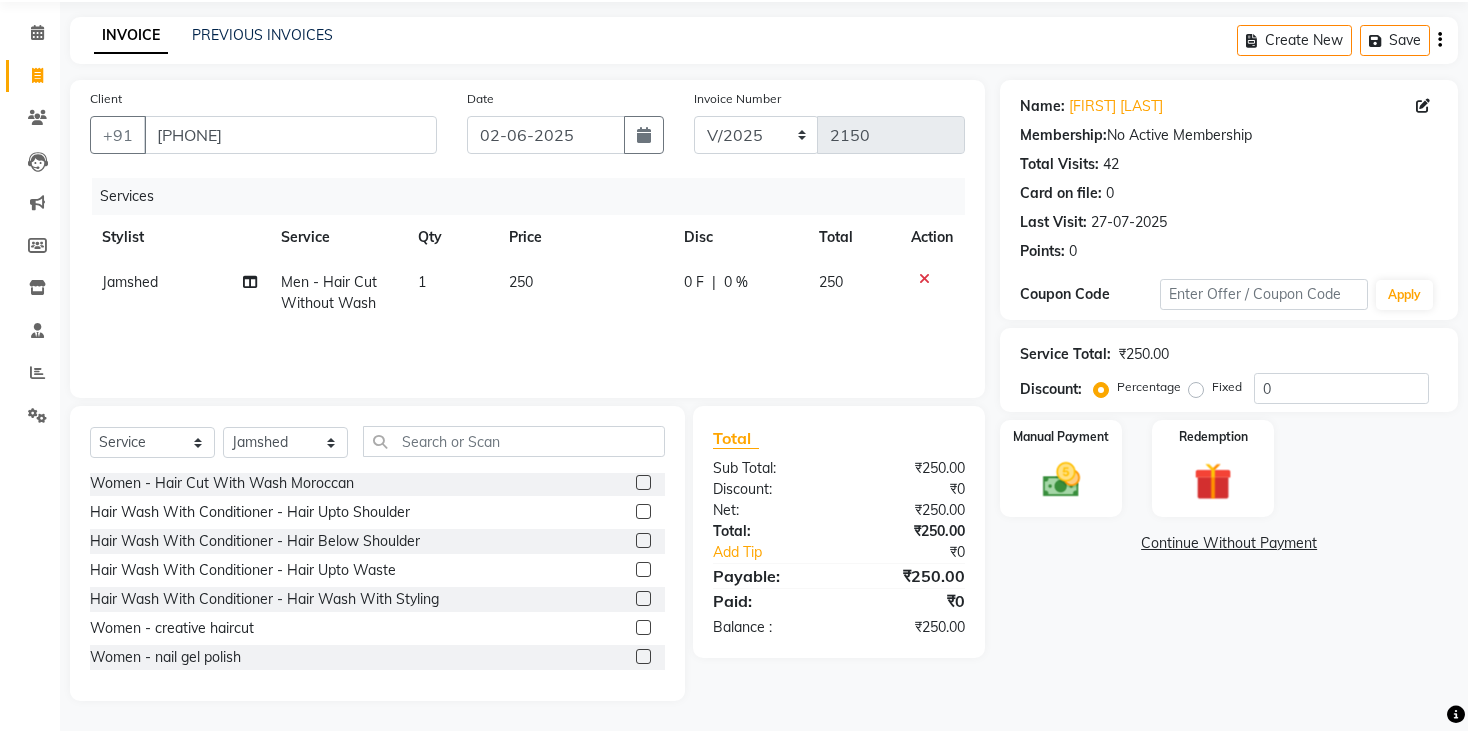 click on "250" 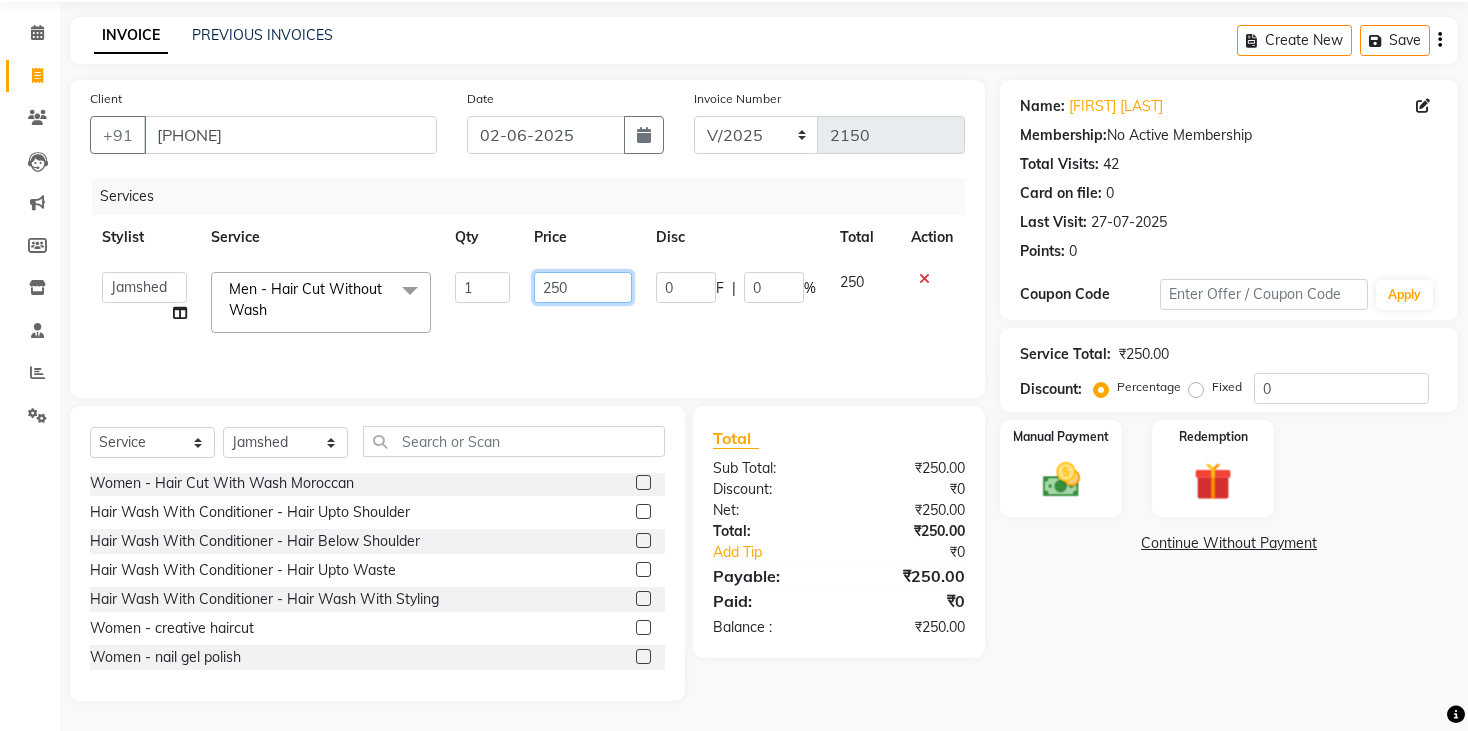 click on "250" 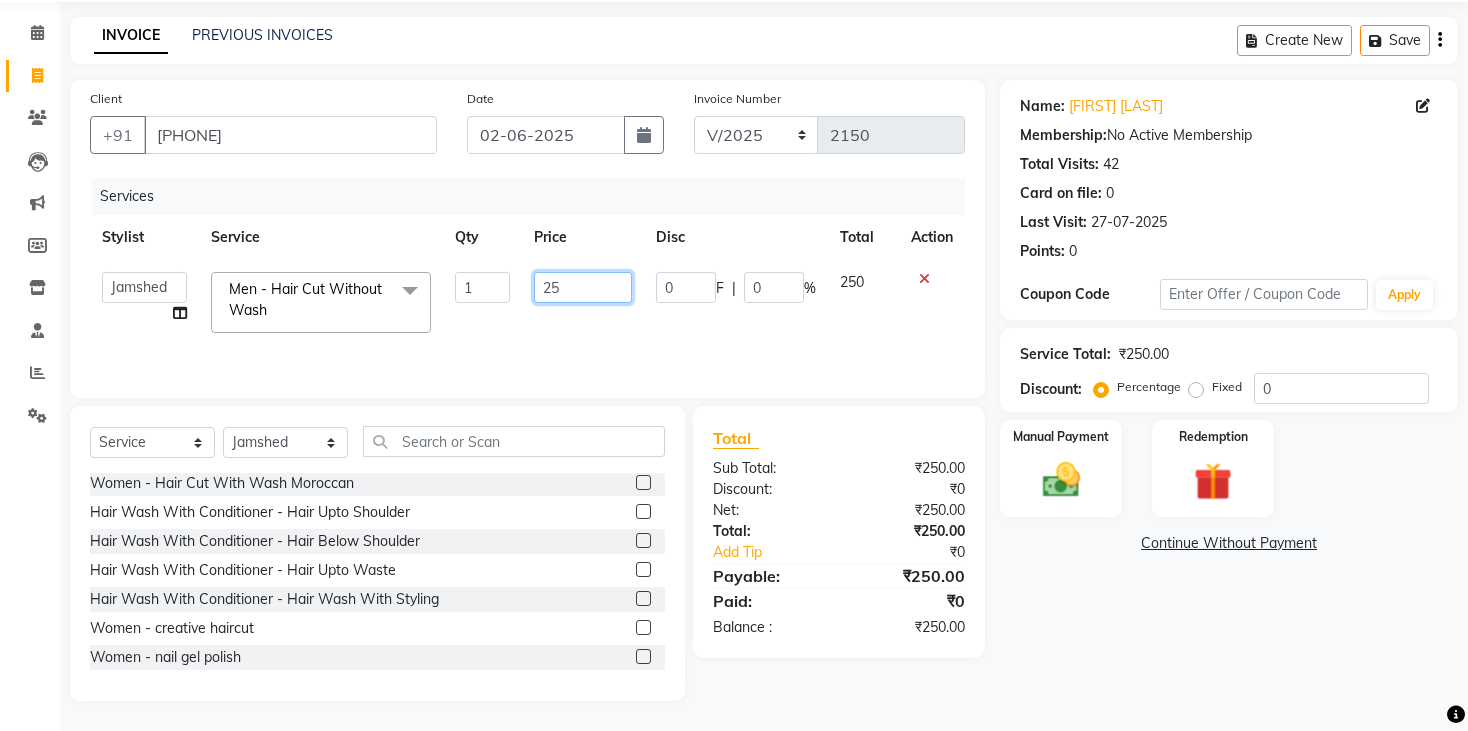 type on "2" 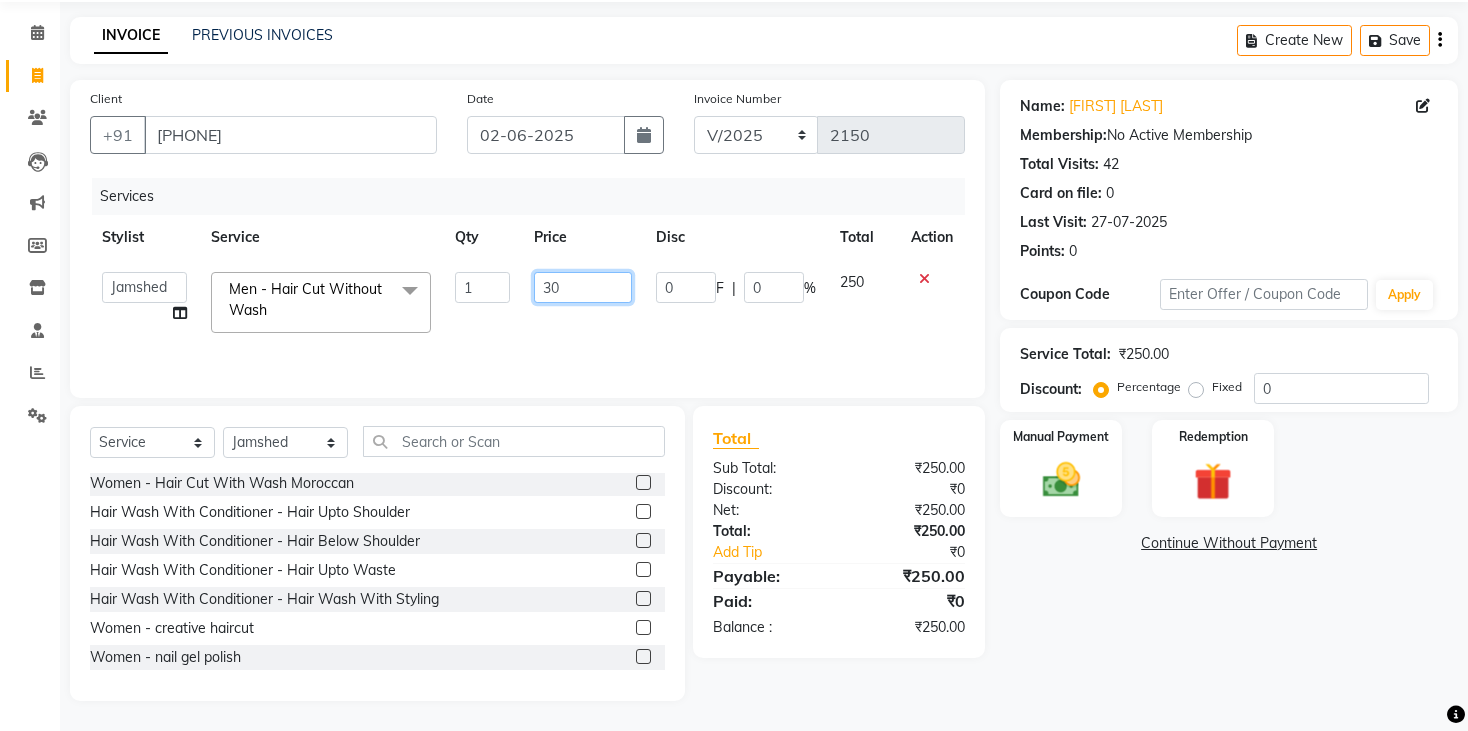 type on "300" 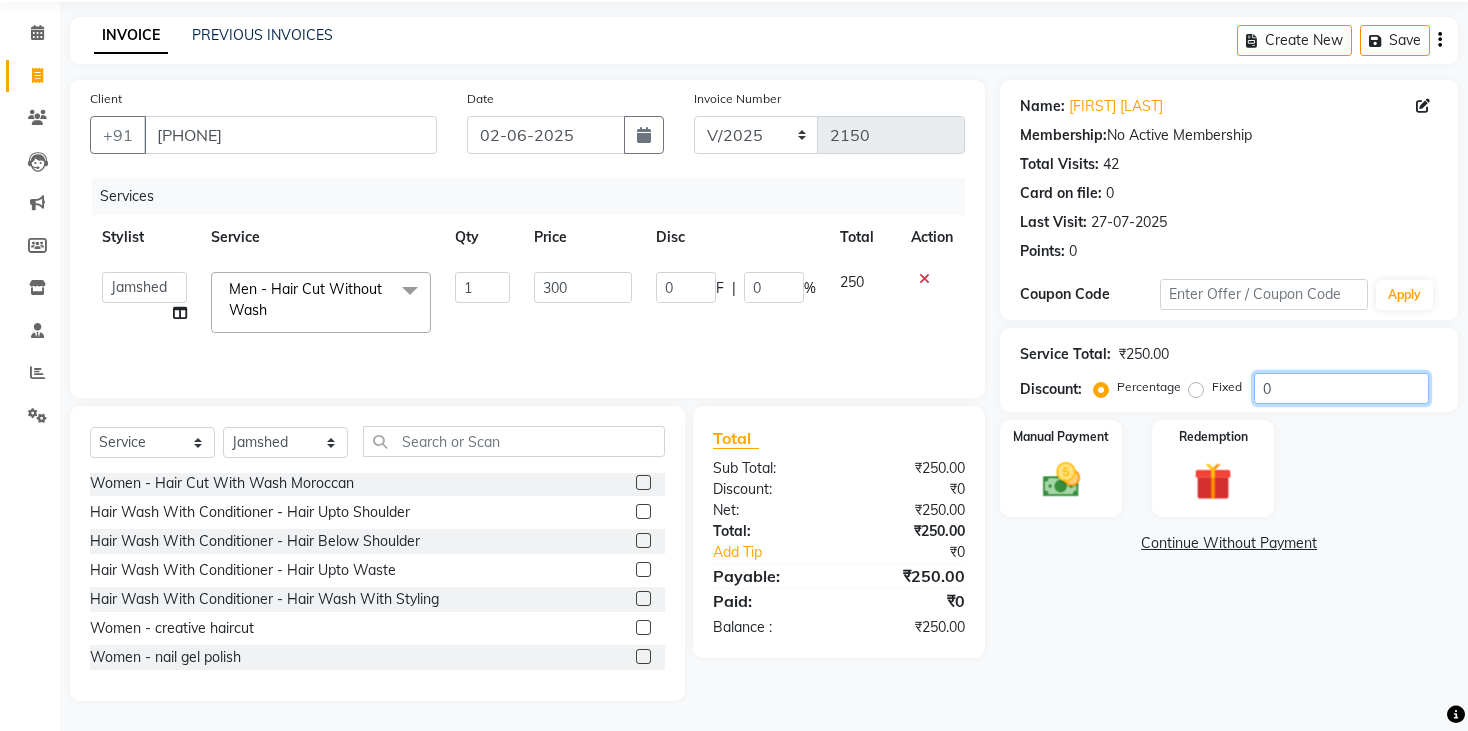 click on "0" 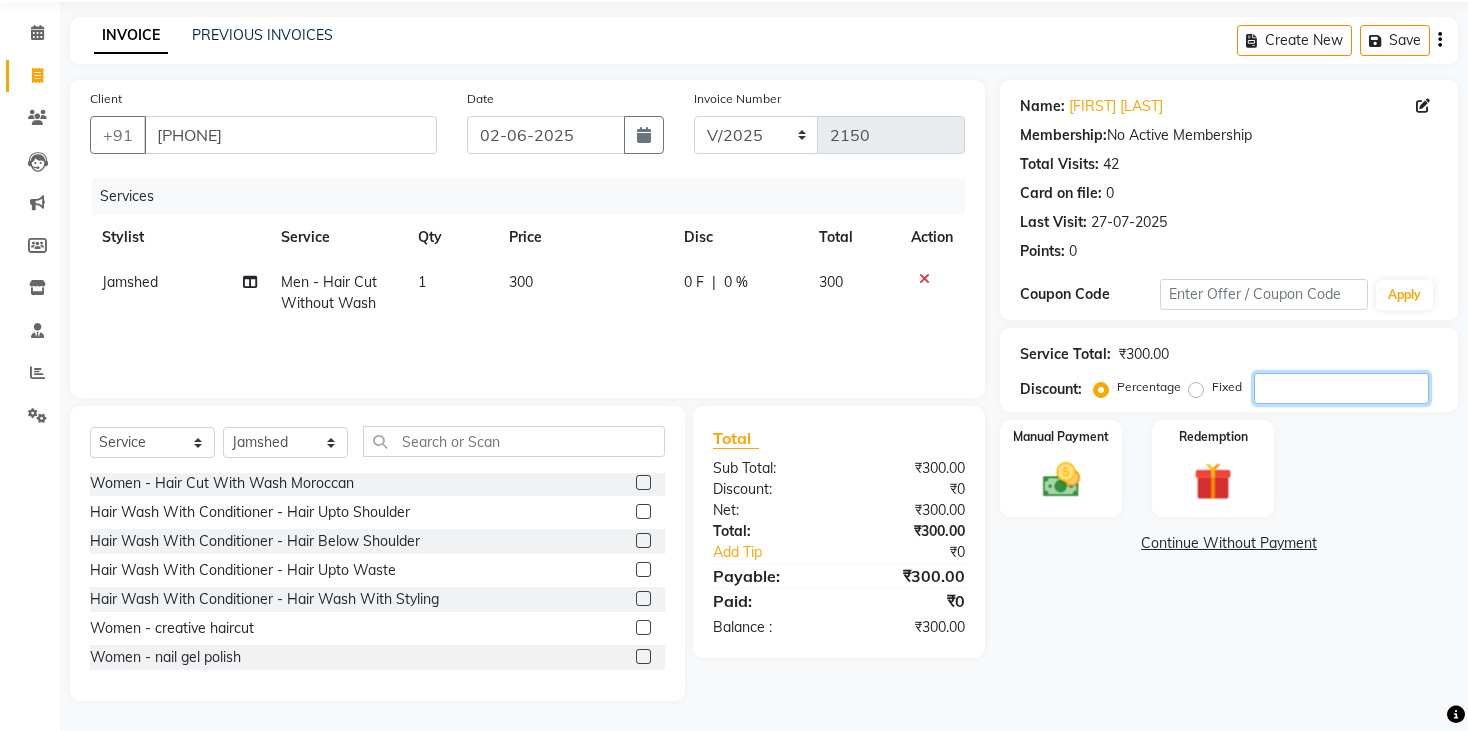 type on "3" 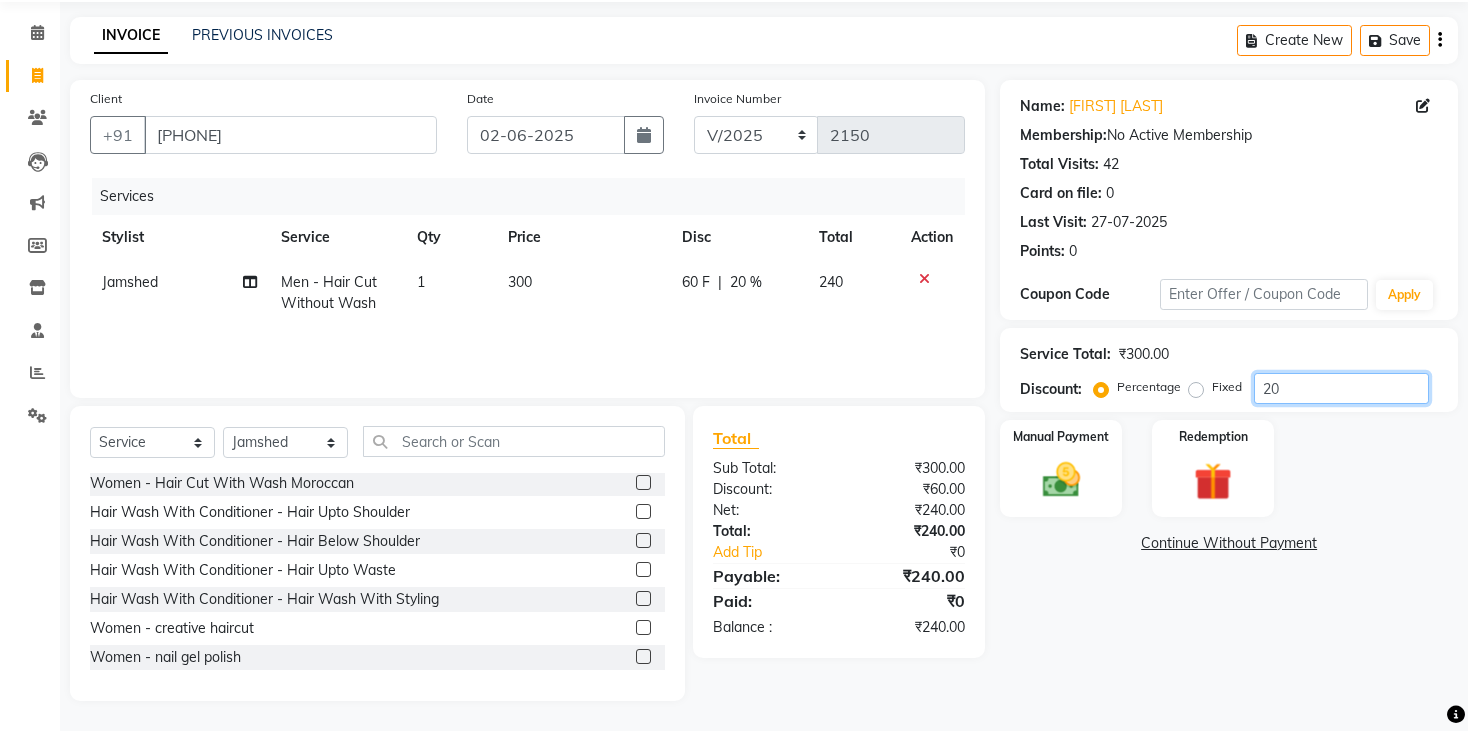 type on "20" 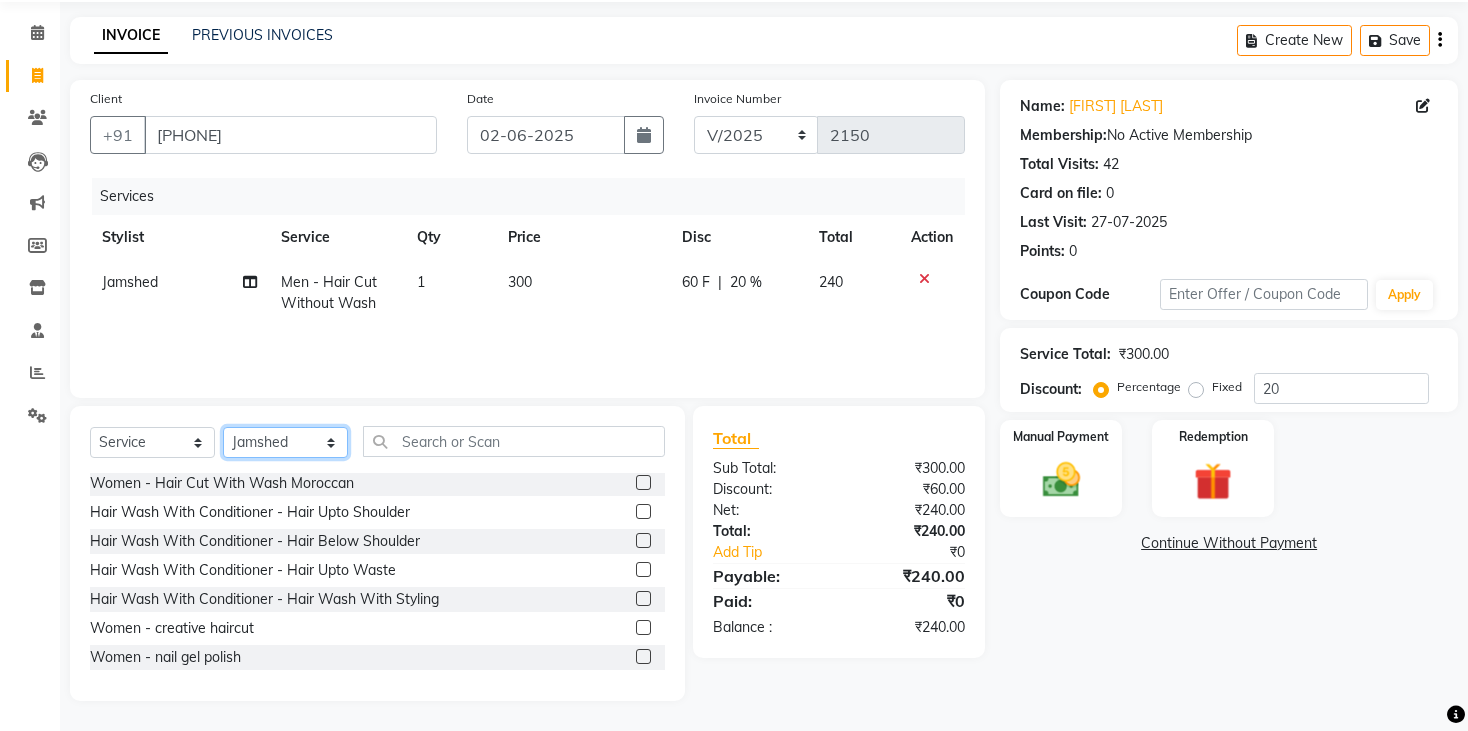 click on "Select Stylist aahil aamir  Alicia Dsouza Altamash Jamshed  jyoti chauhan Pooja yadav Priya jadhav Rihan malik Safik salon sameer jadhav soni suraj salunkhe" 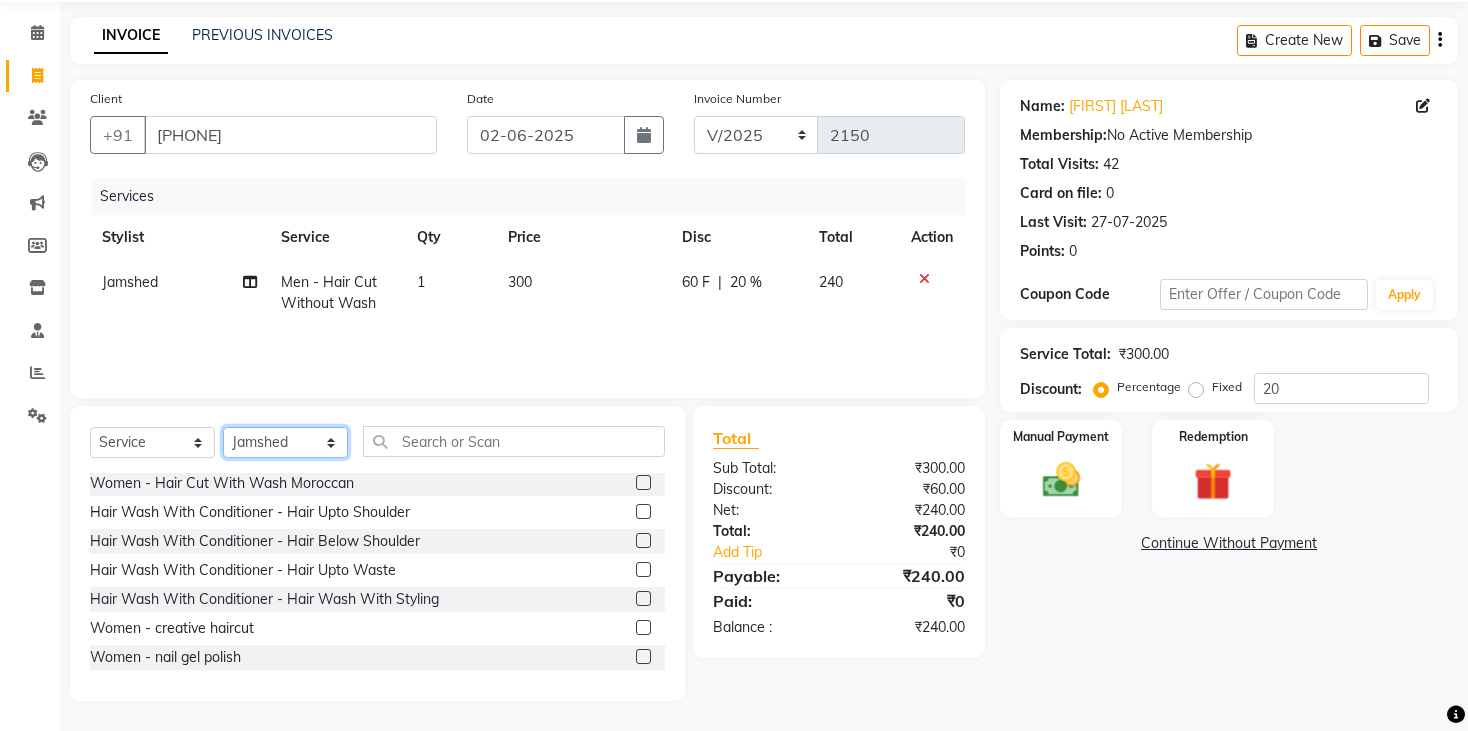 select on "68516" 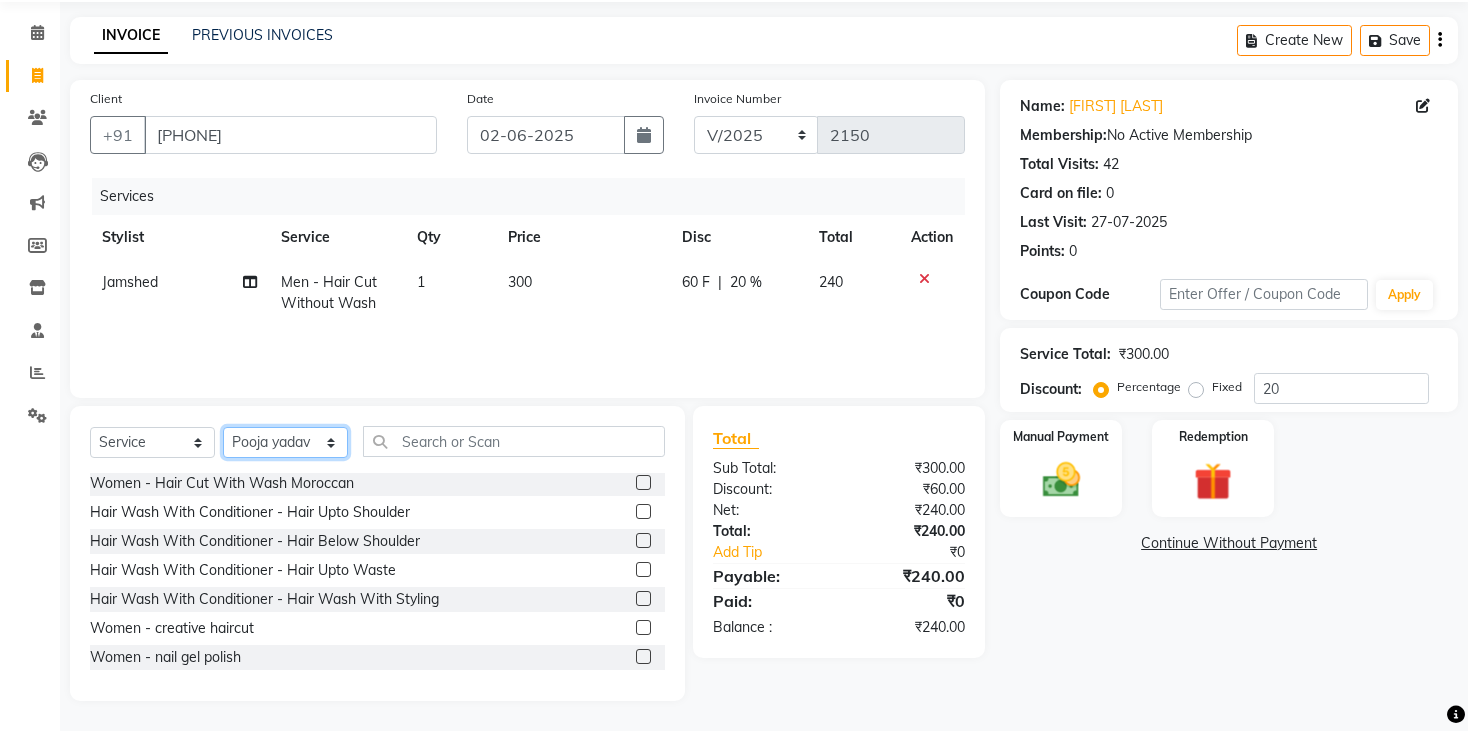 click on "Select Stylist aahil aamir  Alicia Dsouza Altamash Jamshed  jyoti chauhan Pooja yadav Priya jadhav Rihan malik Safik salon sameer jadhav soni suraj salunkhe" 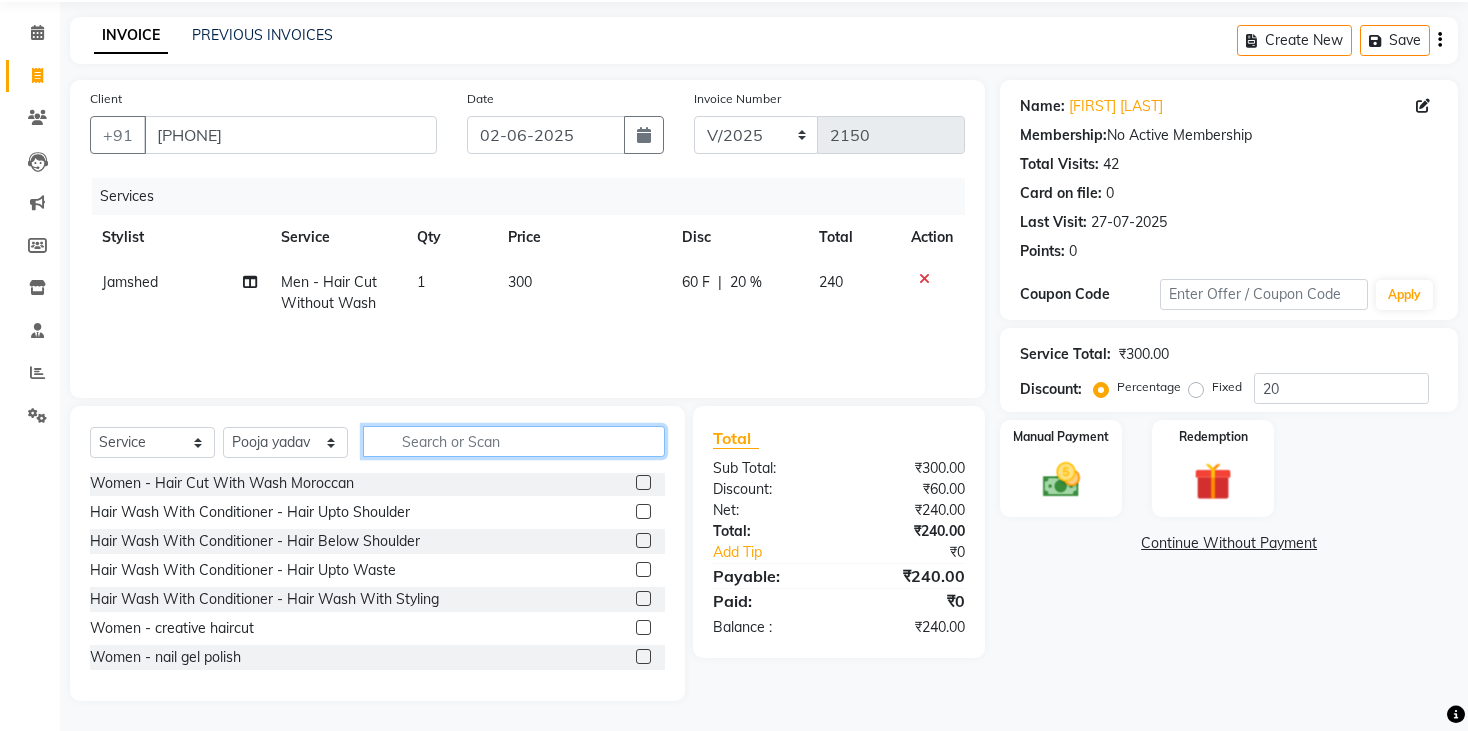 click 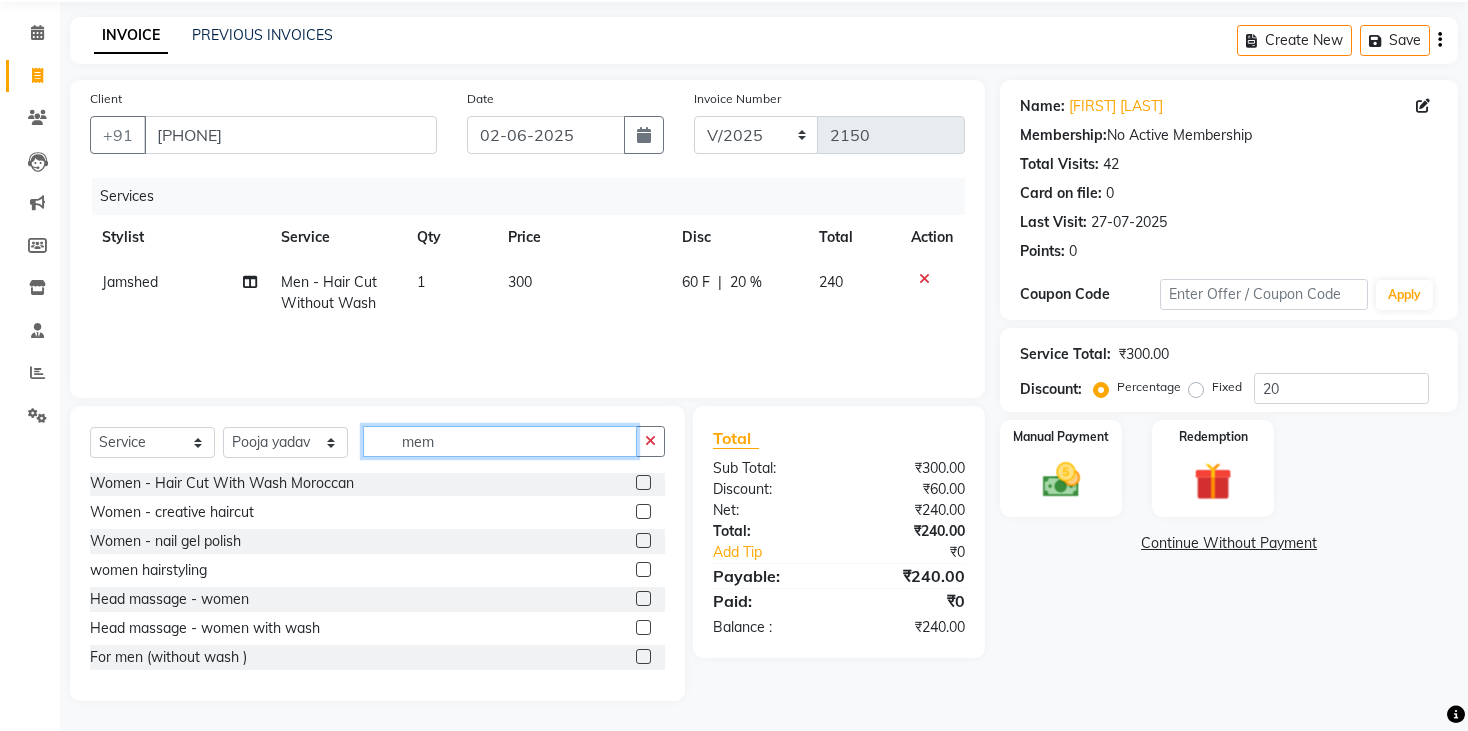 scroll, scrollTop: 0, scrollLeft: 0, axis: both 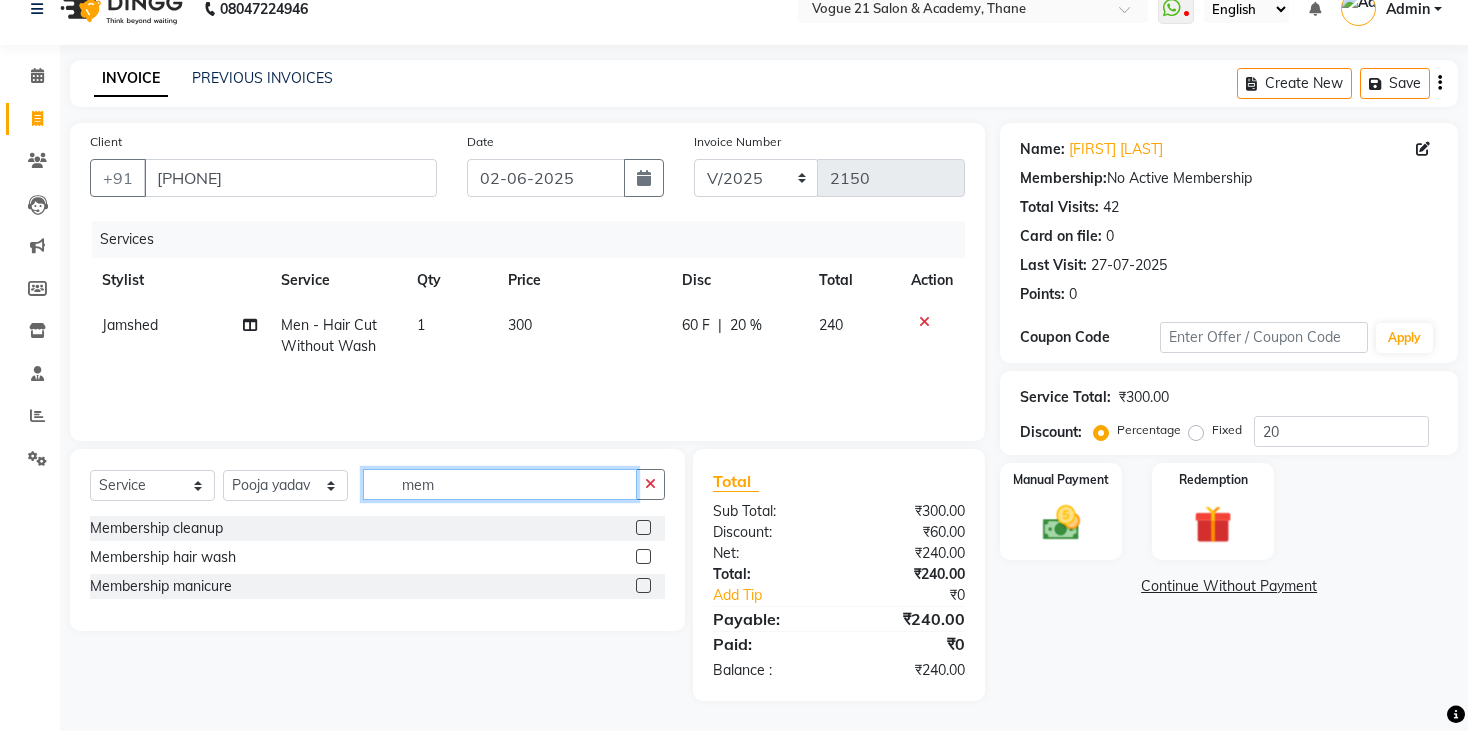 type on "mem" 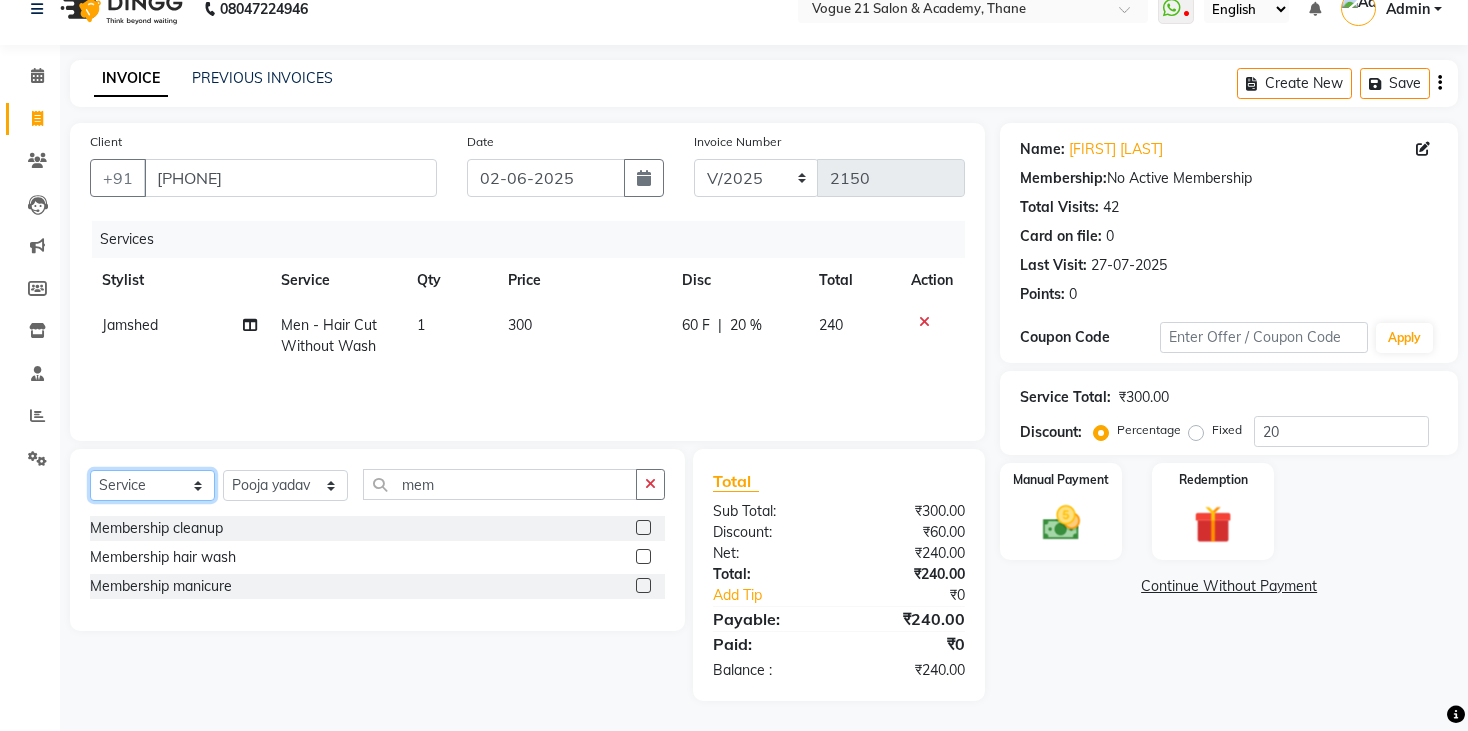 click on "Select  Service  Product  Membership  Package Voucher Prepaid Gift Card" 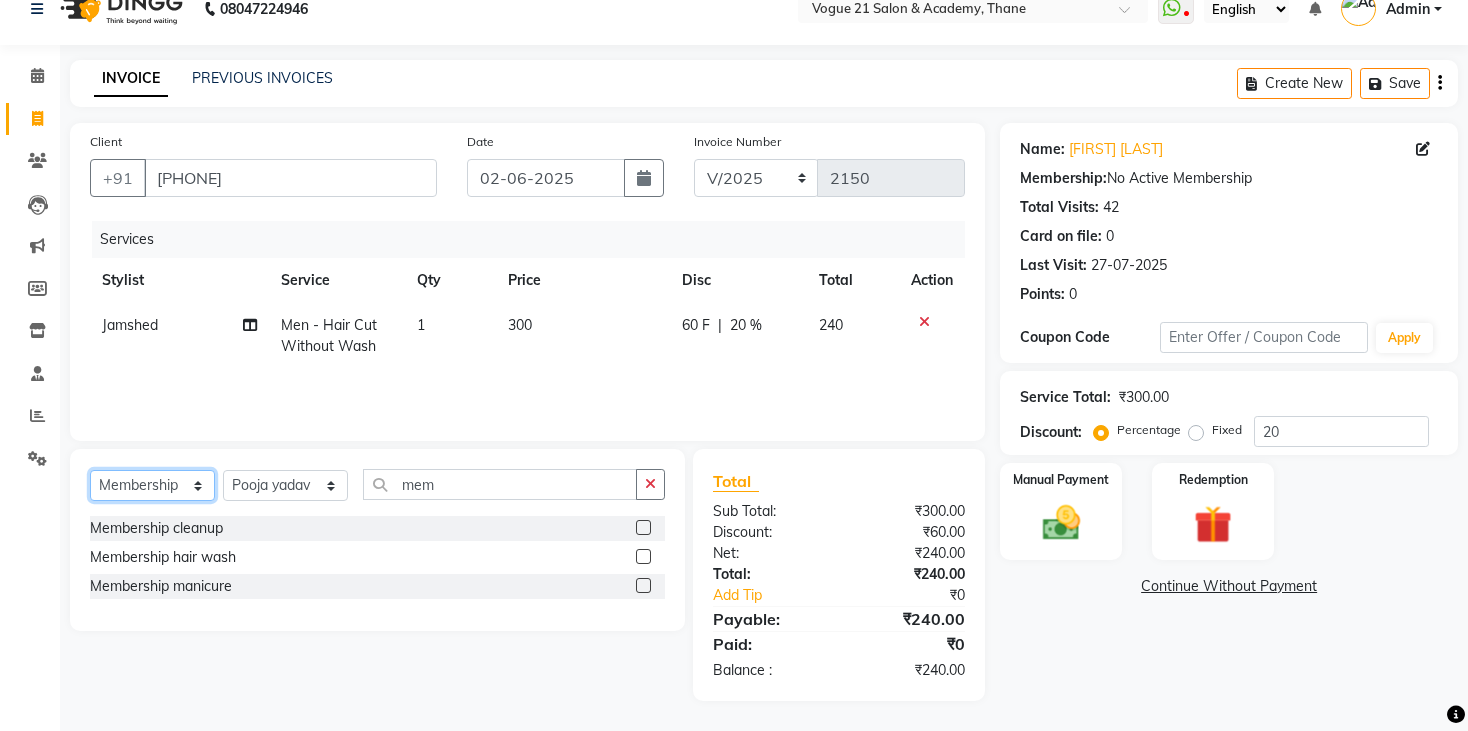 click on "Select  Service  Product  Membership  Package Voucher Prepaid Gift Card" 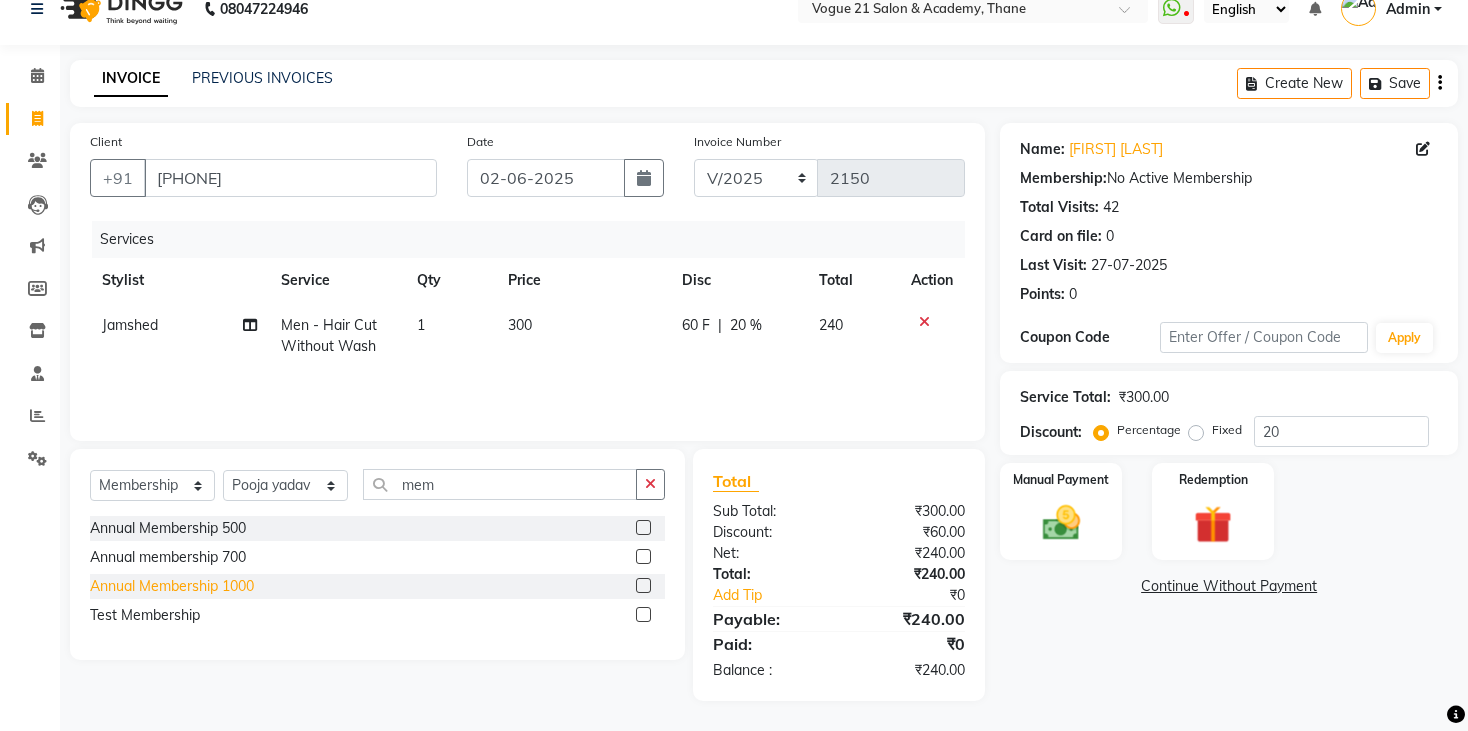 click on "Annual Membership 1000" 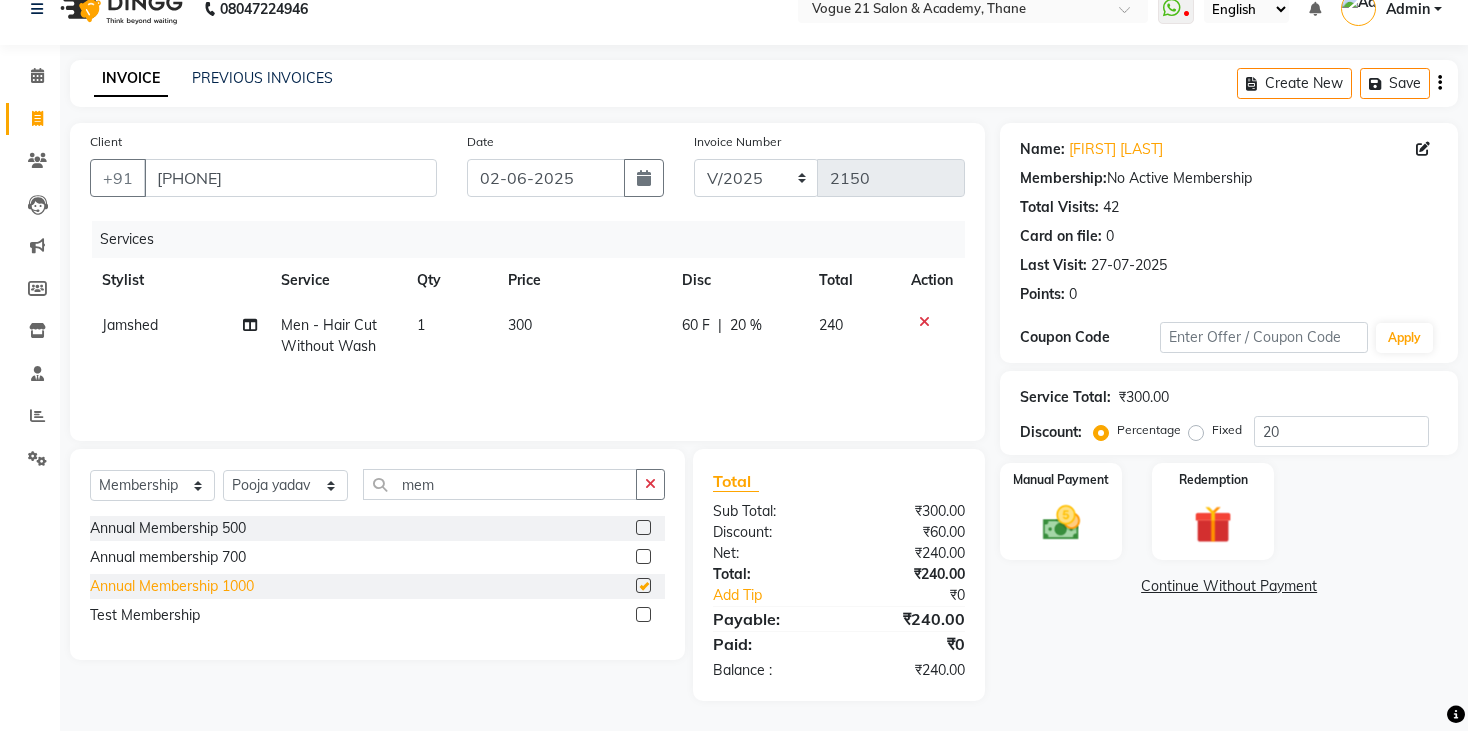 select on "select" 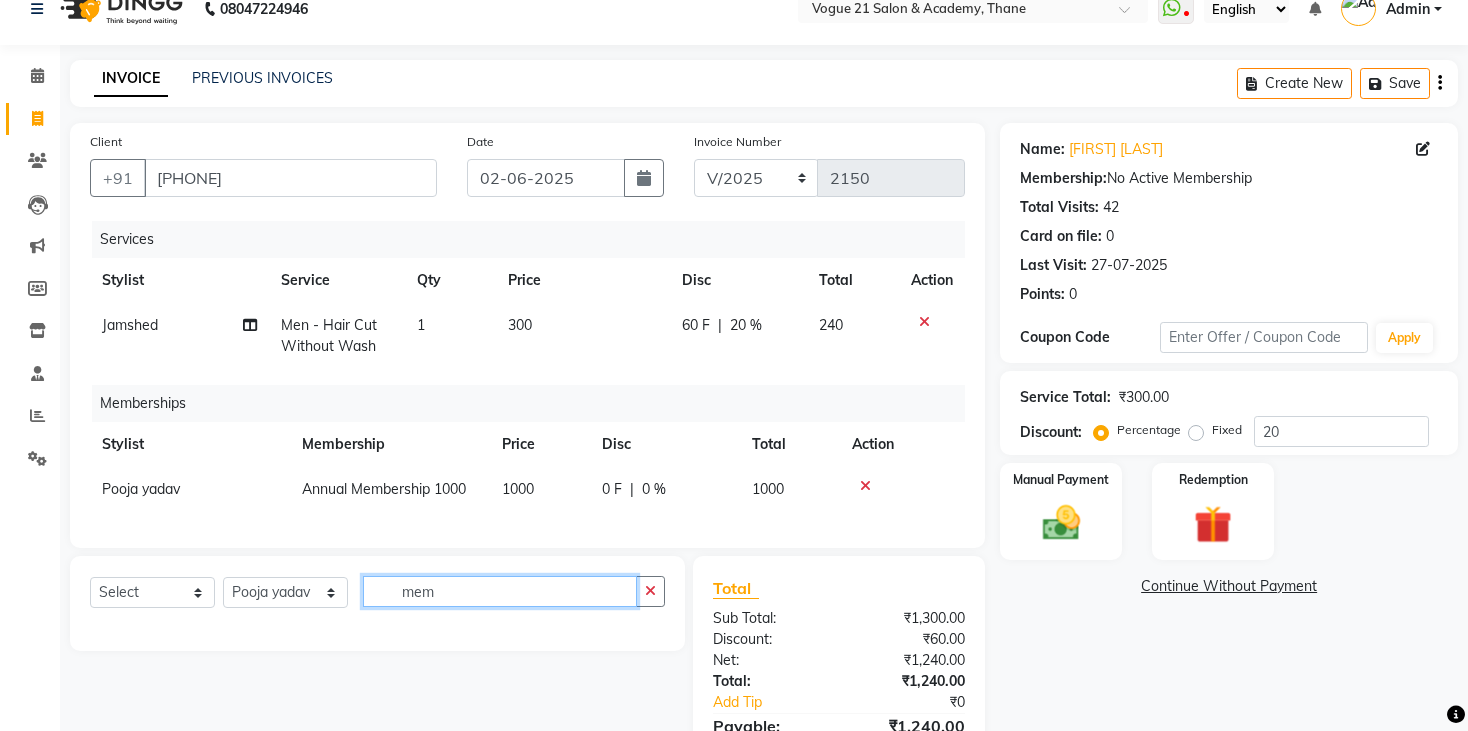 click on "mem" 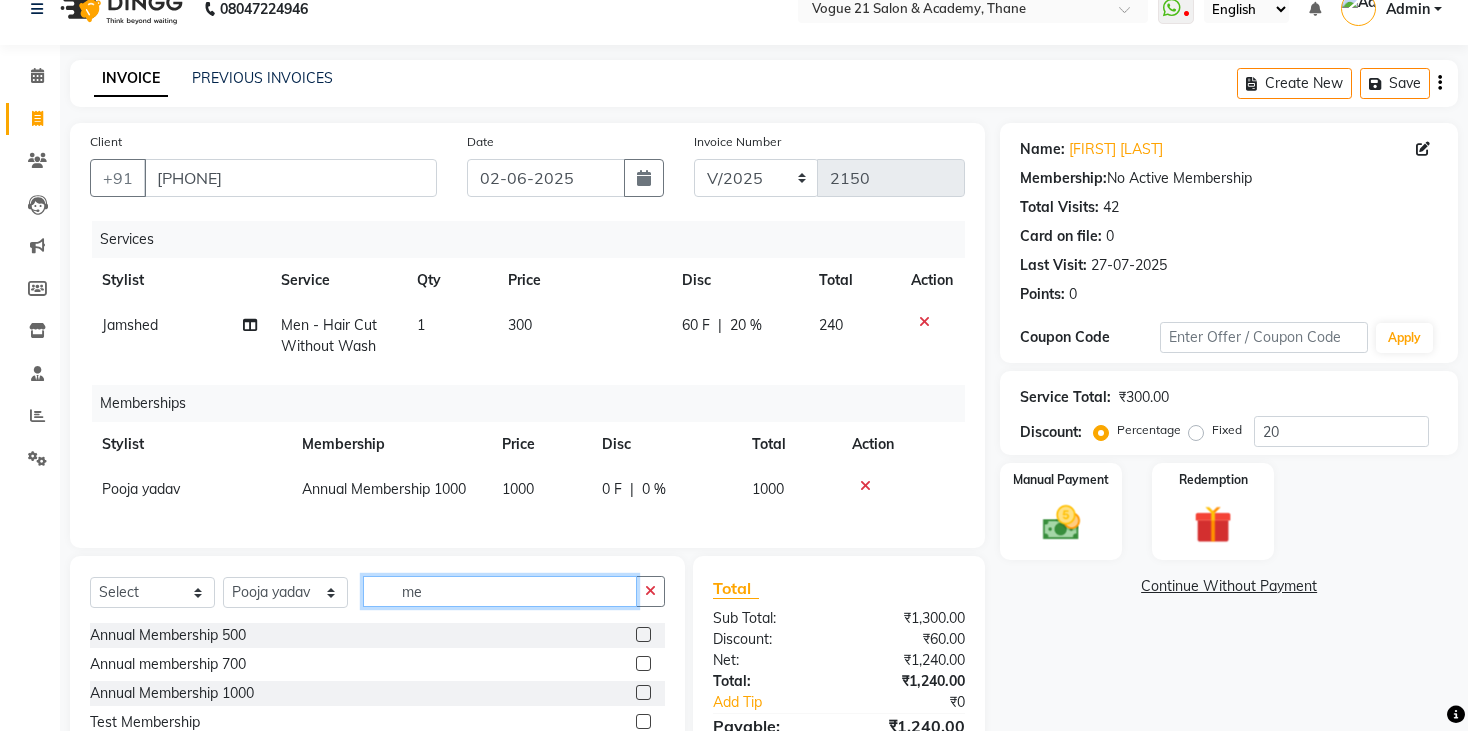 type on "m" 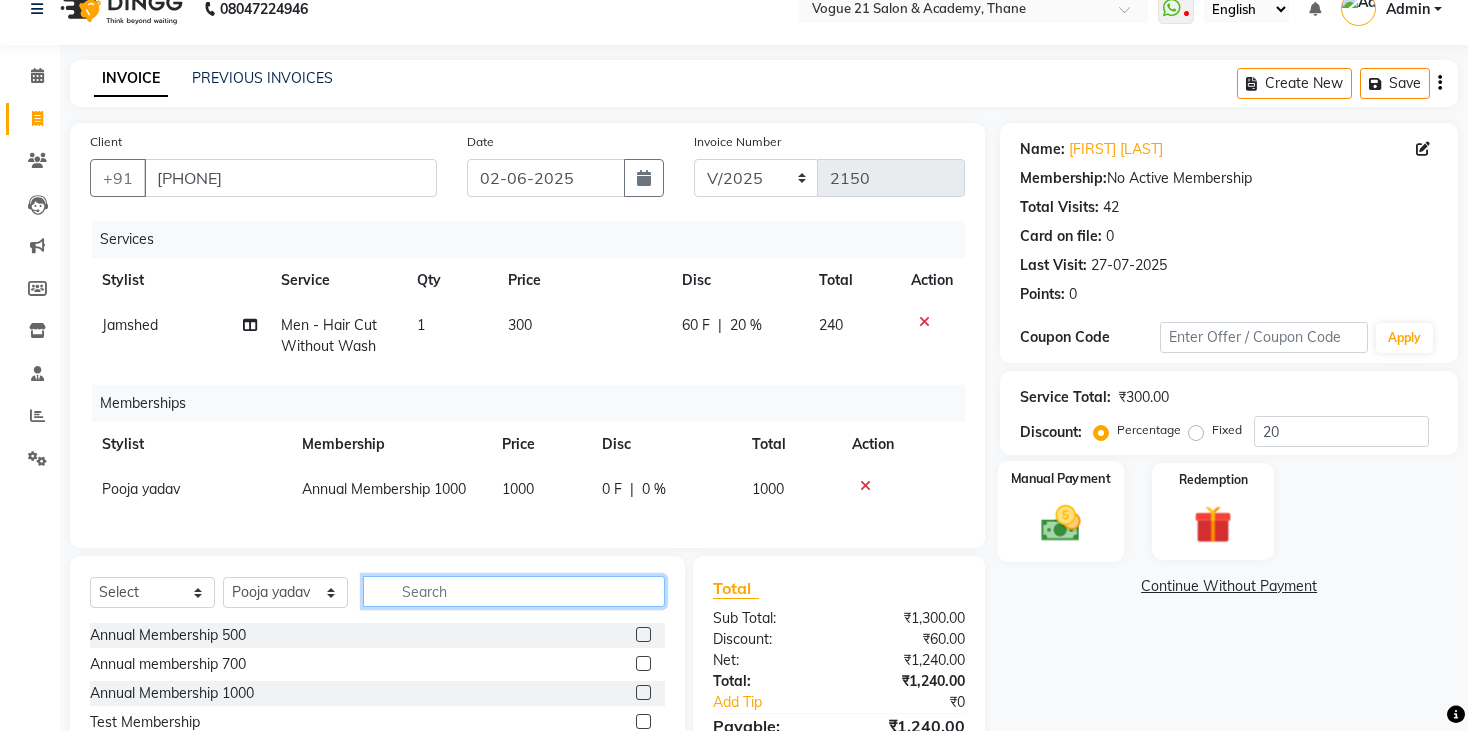 type 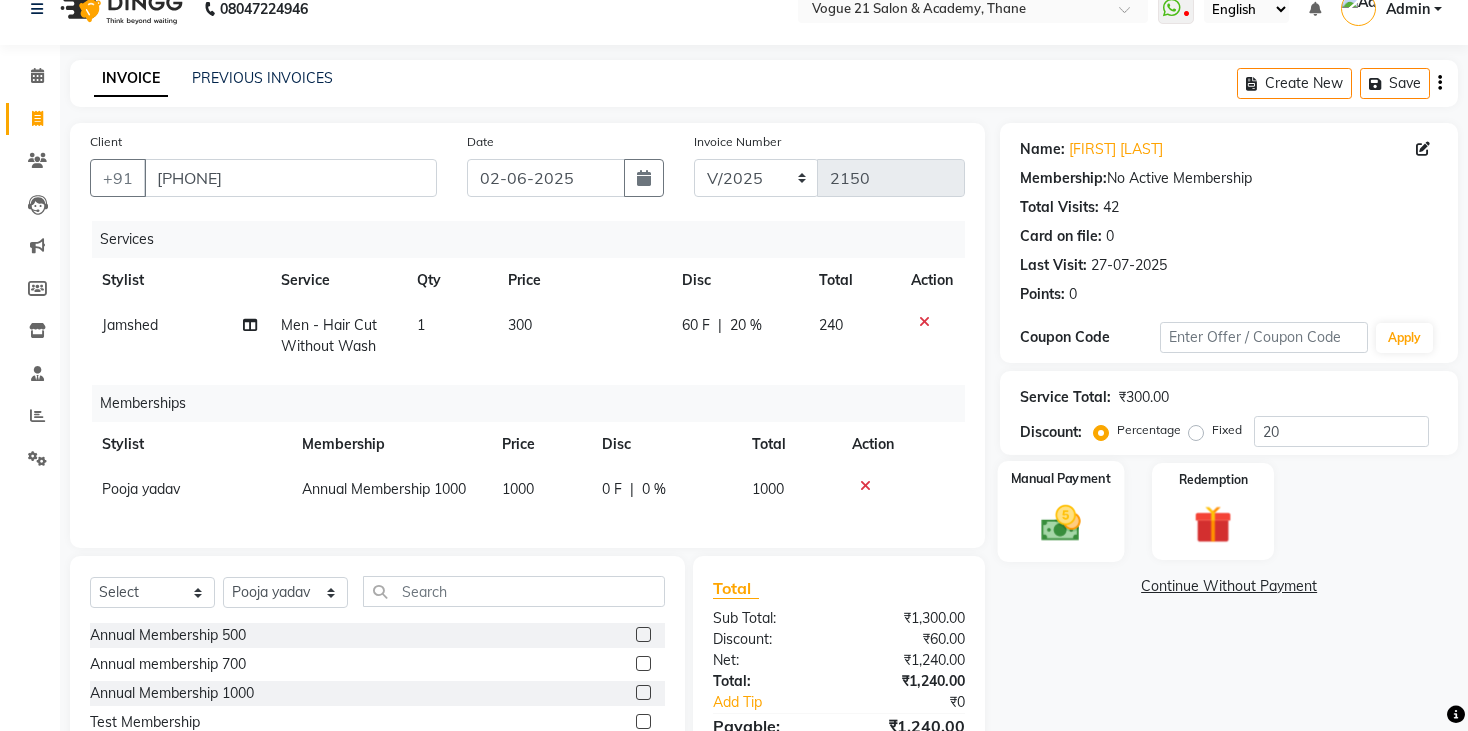 click 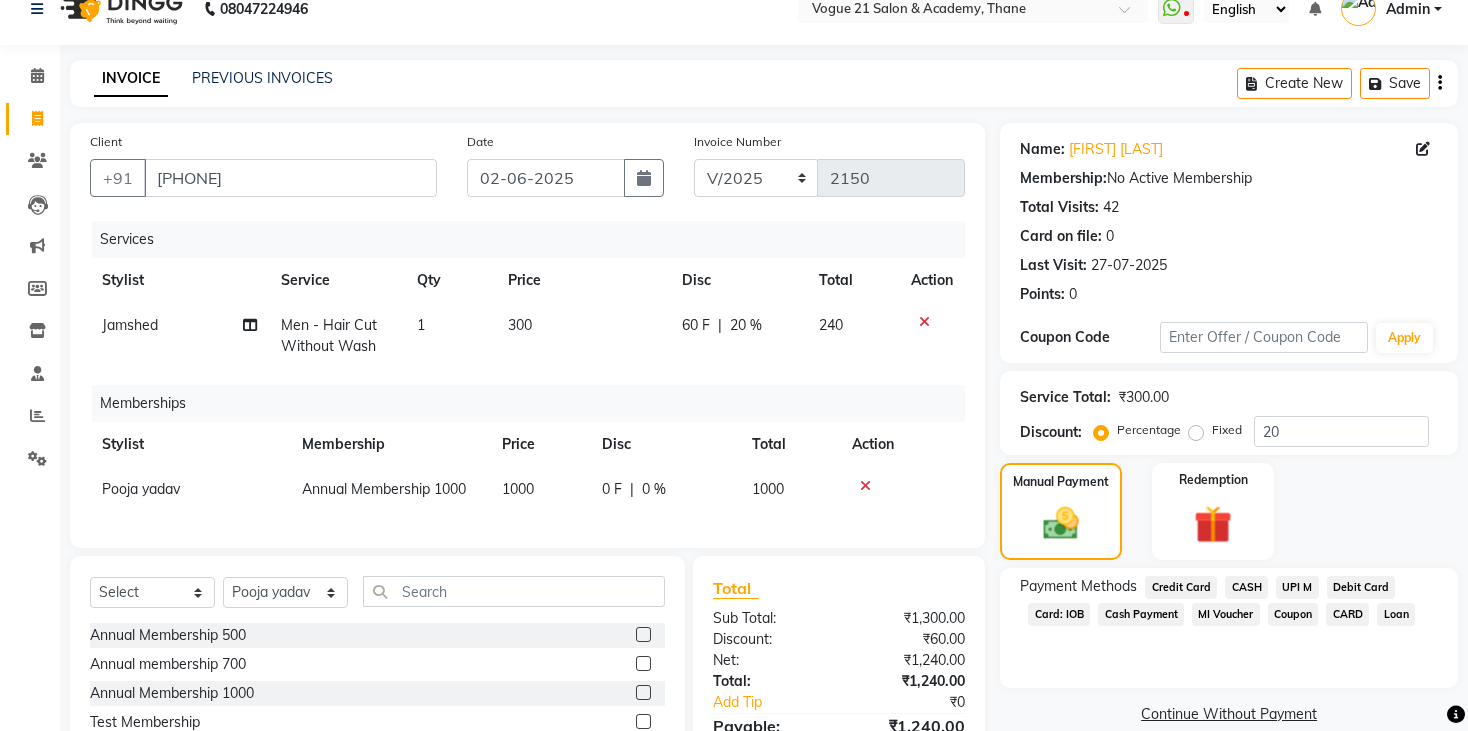 click on "Credit Card" 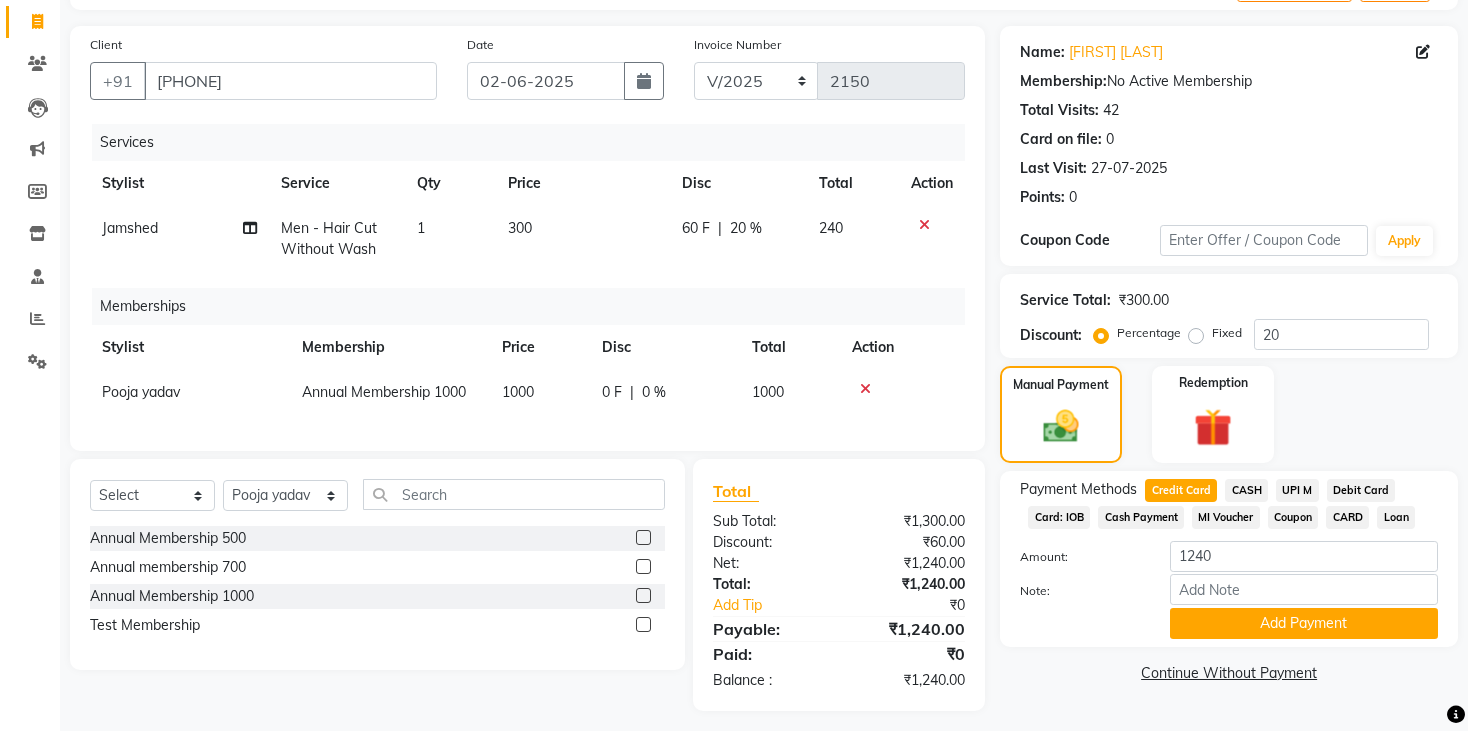 scroll, scrollTop: 127, scrollLeft: 0, axis: vertical 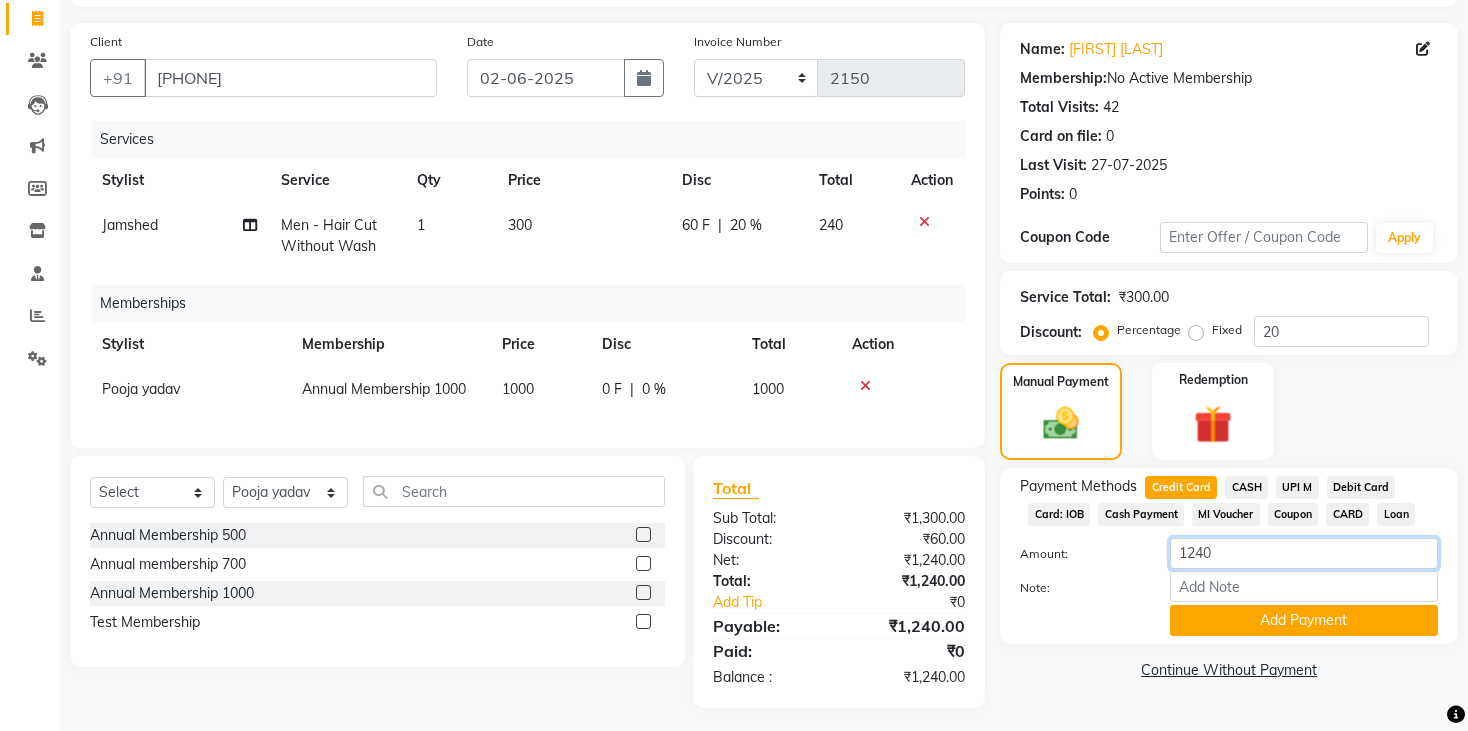 click on "1240" 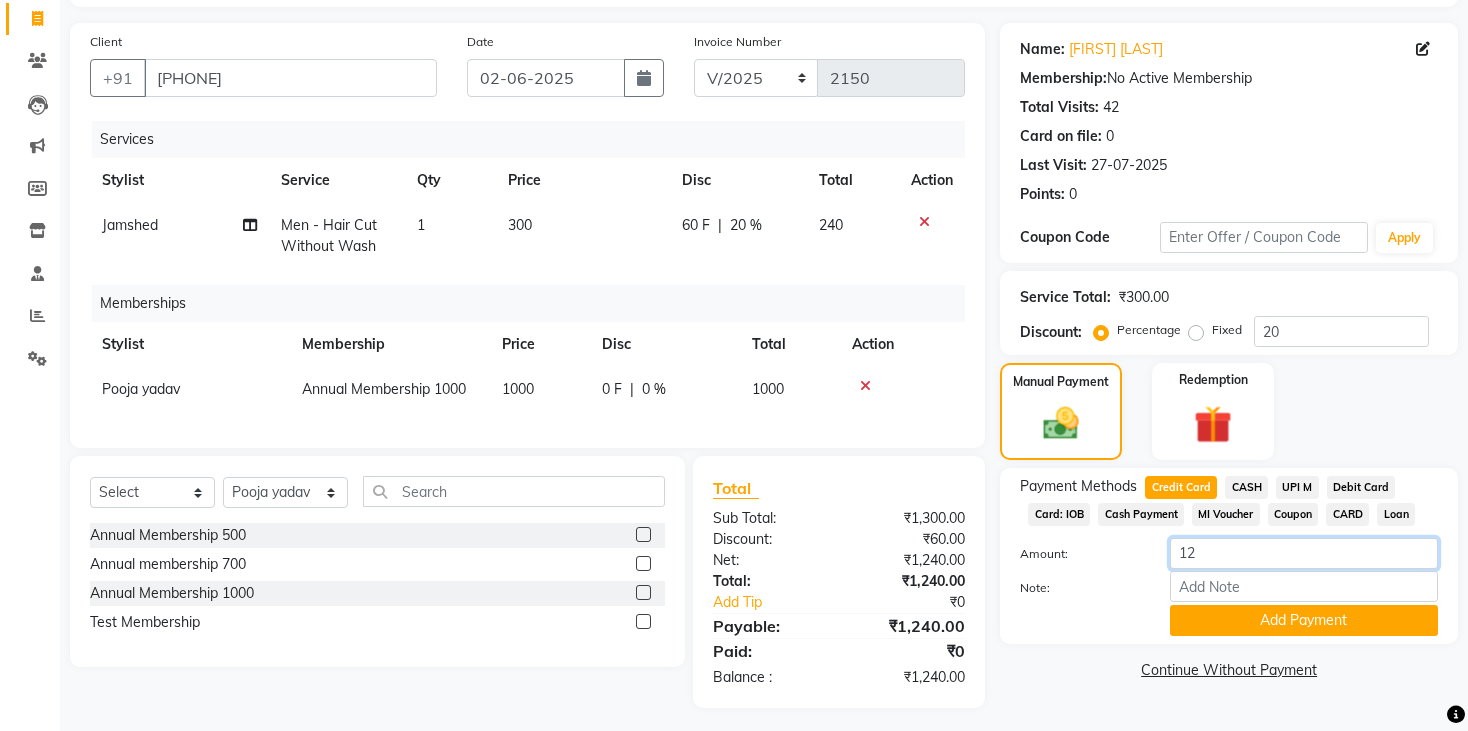 type on "1" 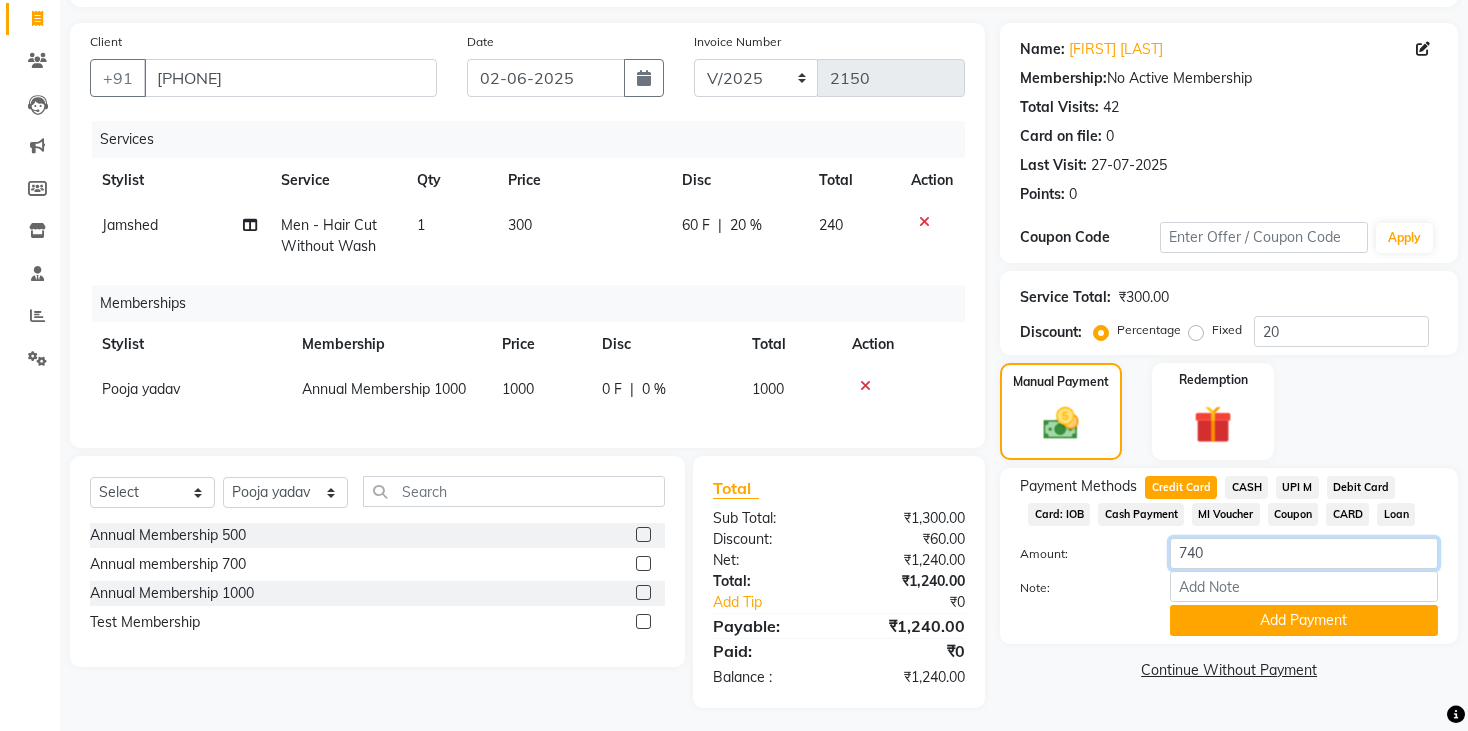 type on "740" 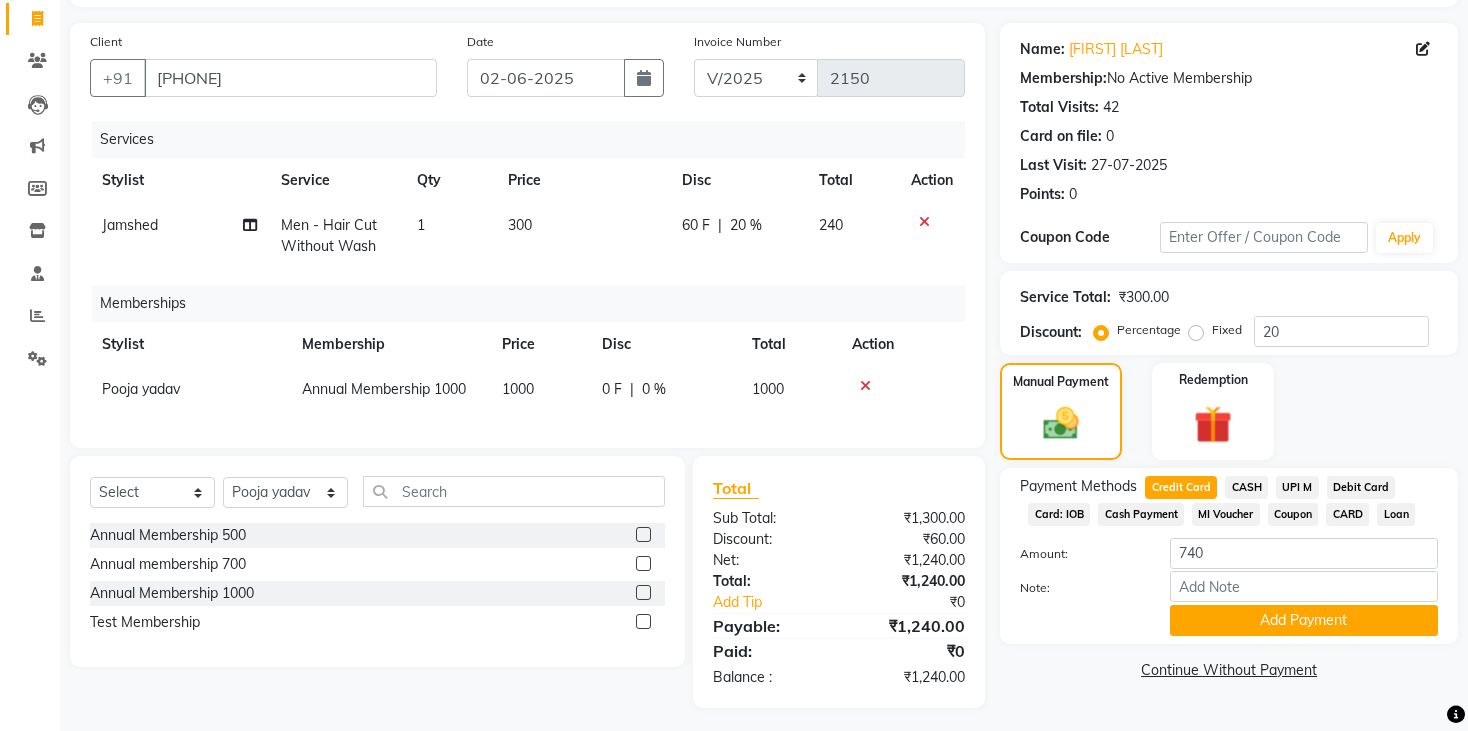 click on "Payment Methods  Credit Card   CASH   UPI M   Debit Card   Card: IOB   Cash Payment   MI Voucher   Coupon   CARD   Loan  Amount: 740 Note: Add Payment" 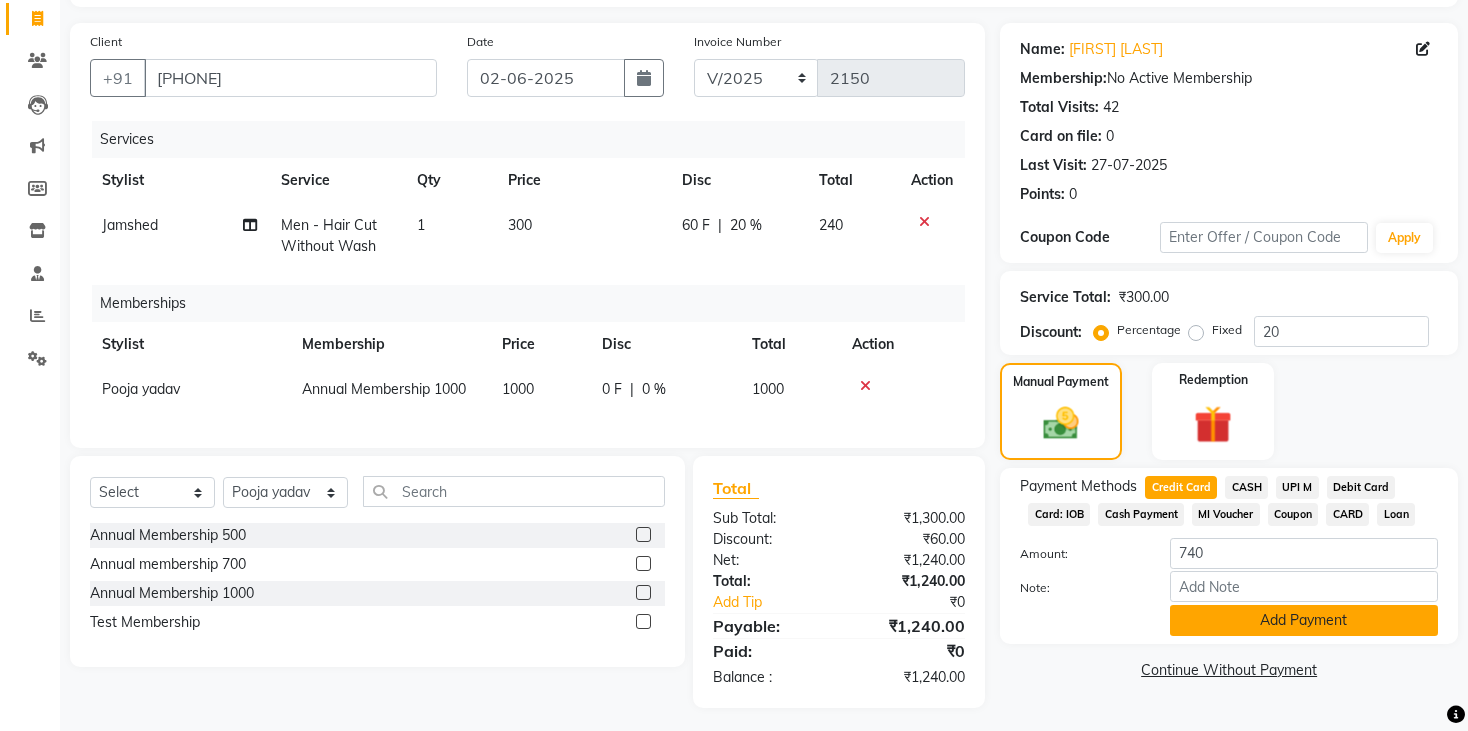 click on "Add Payment" 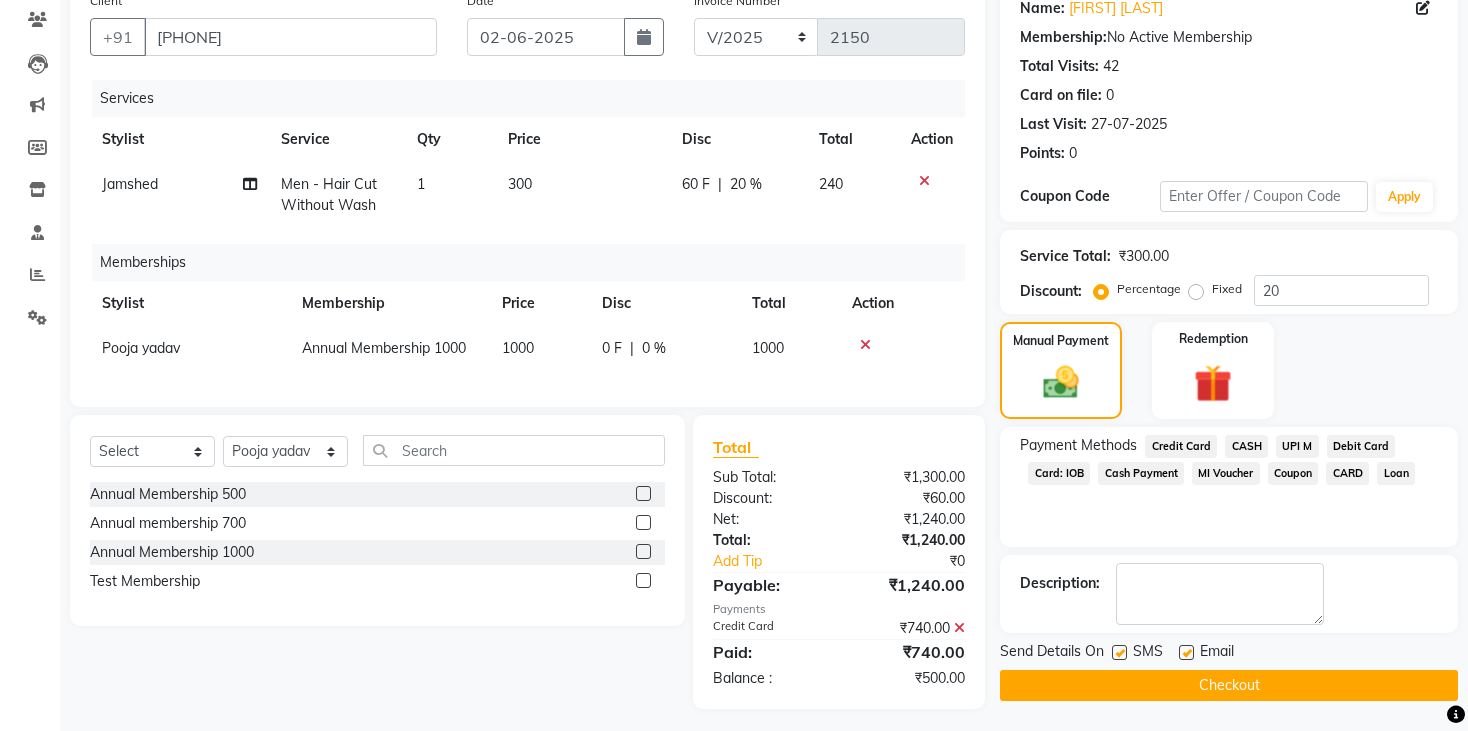 scroll, scrollTop: 190, scrollLeft: 0, axis: vertical 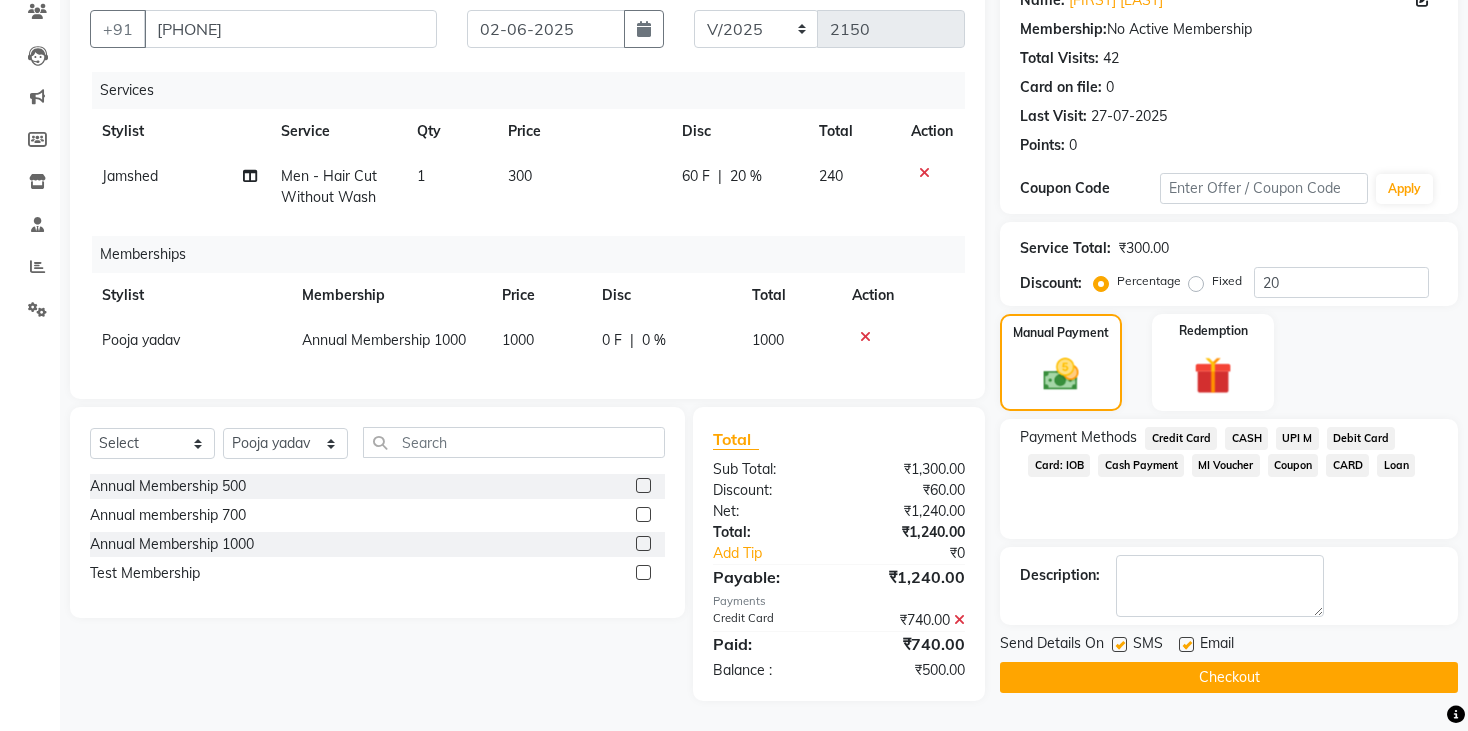 click on "UPI M" 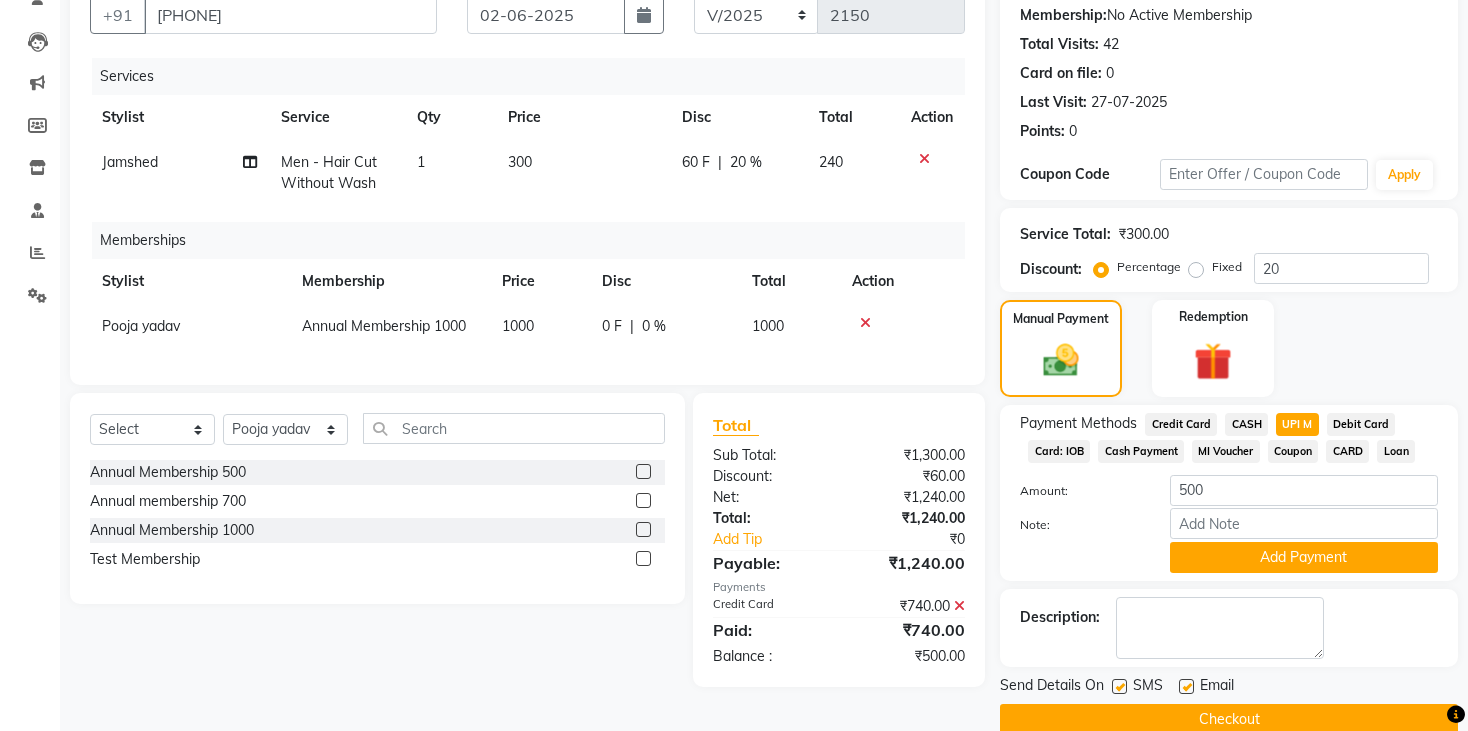 click on "UPI M" 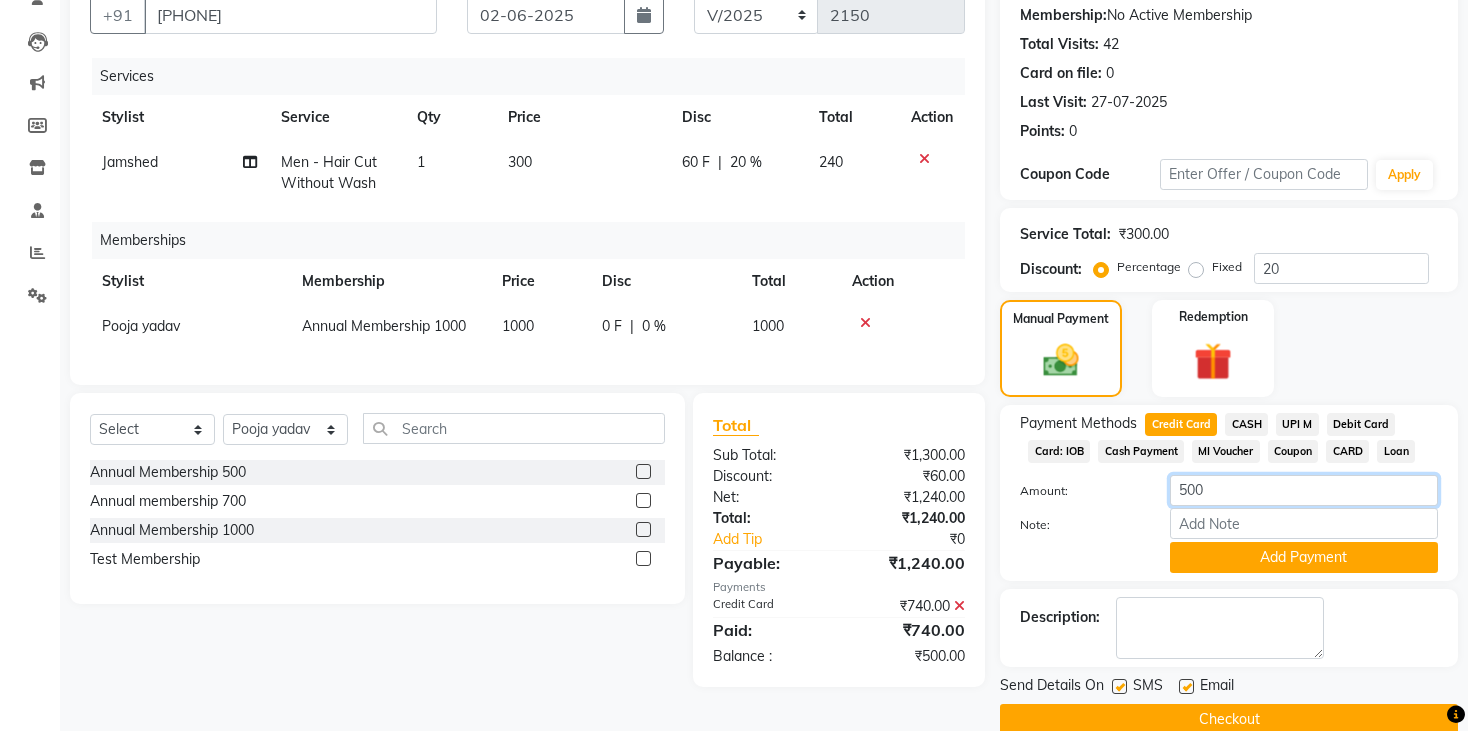 click on "500" 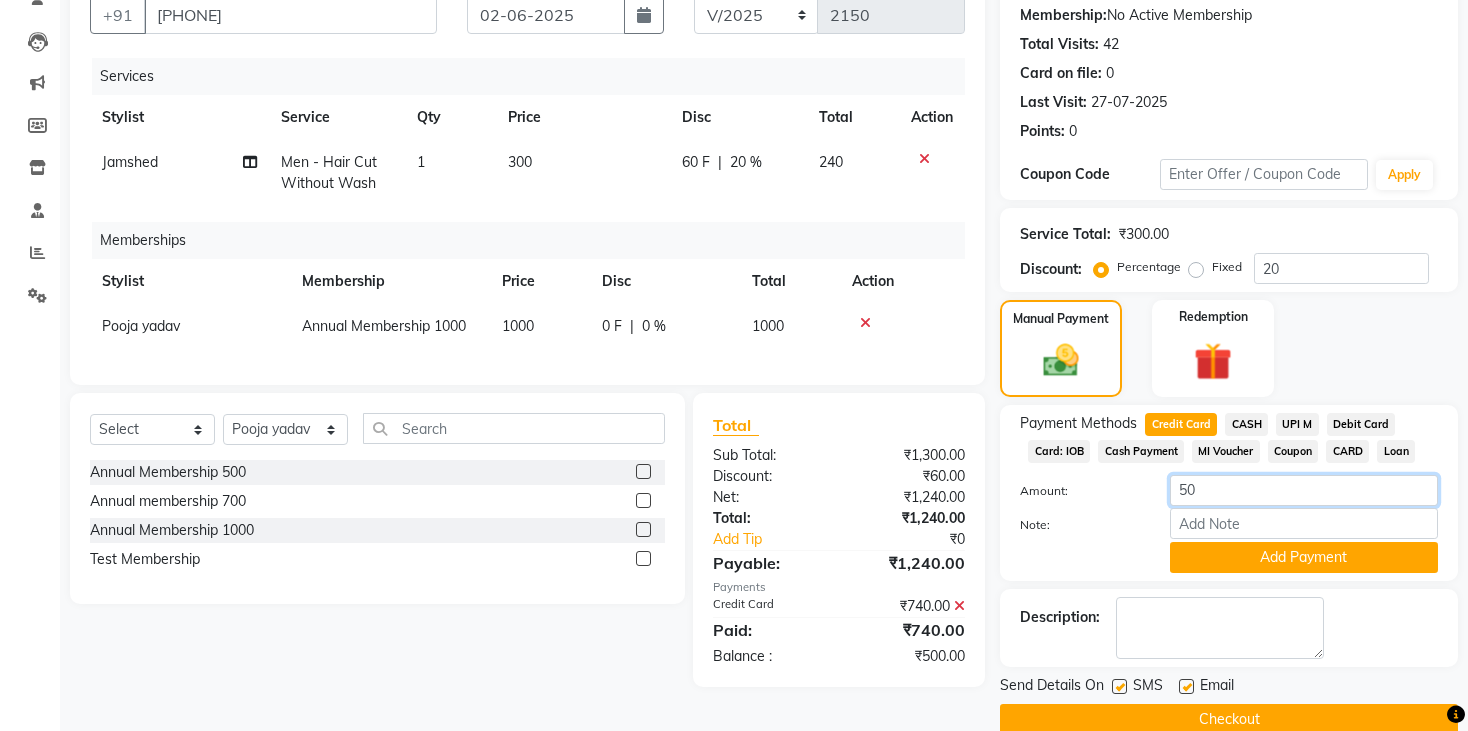 type on "5" 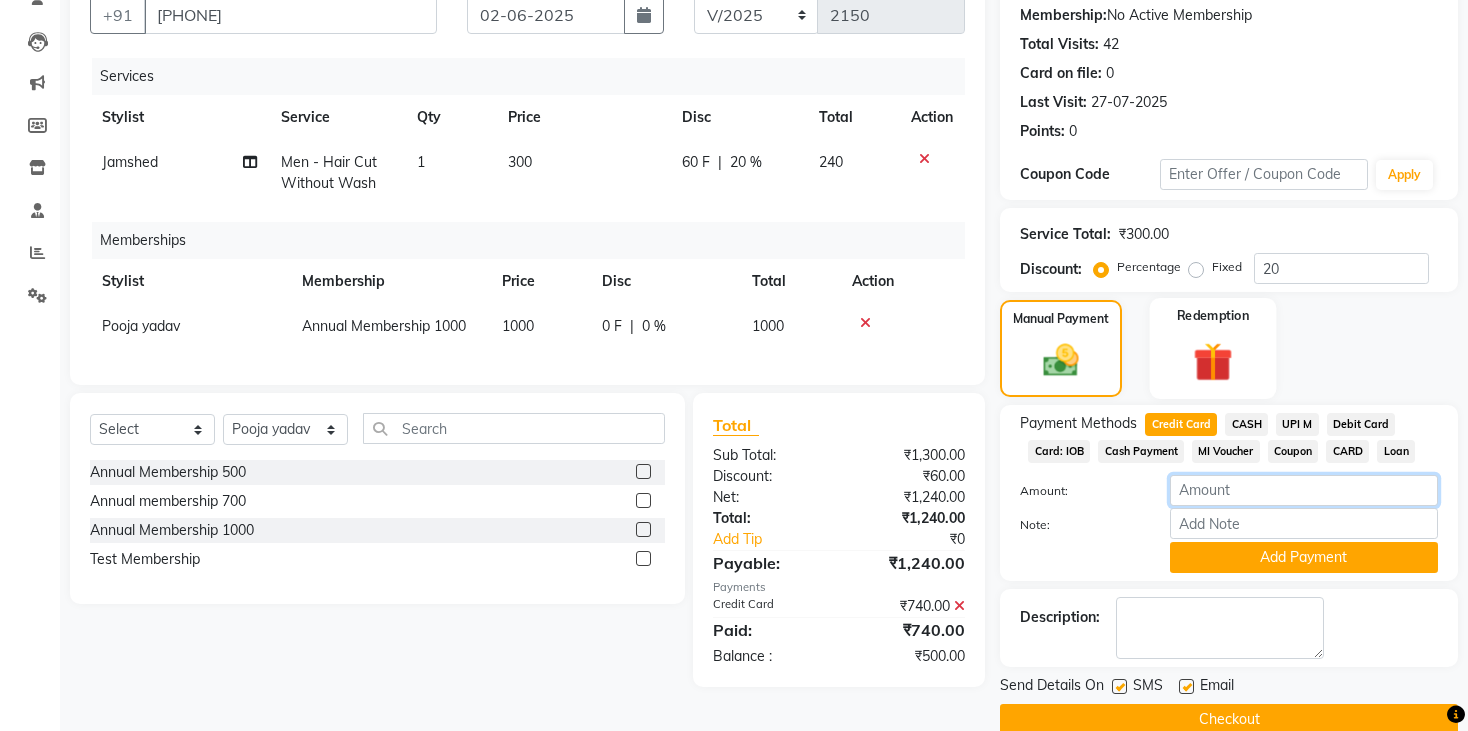 type 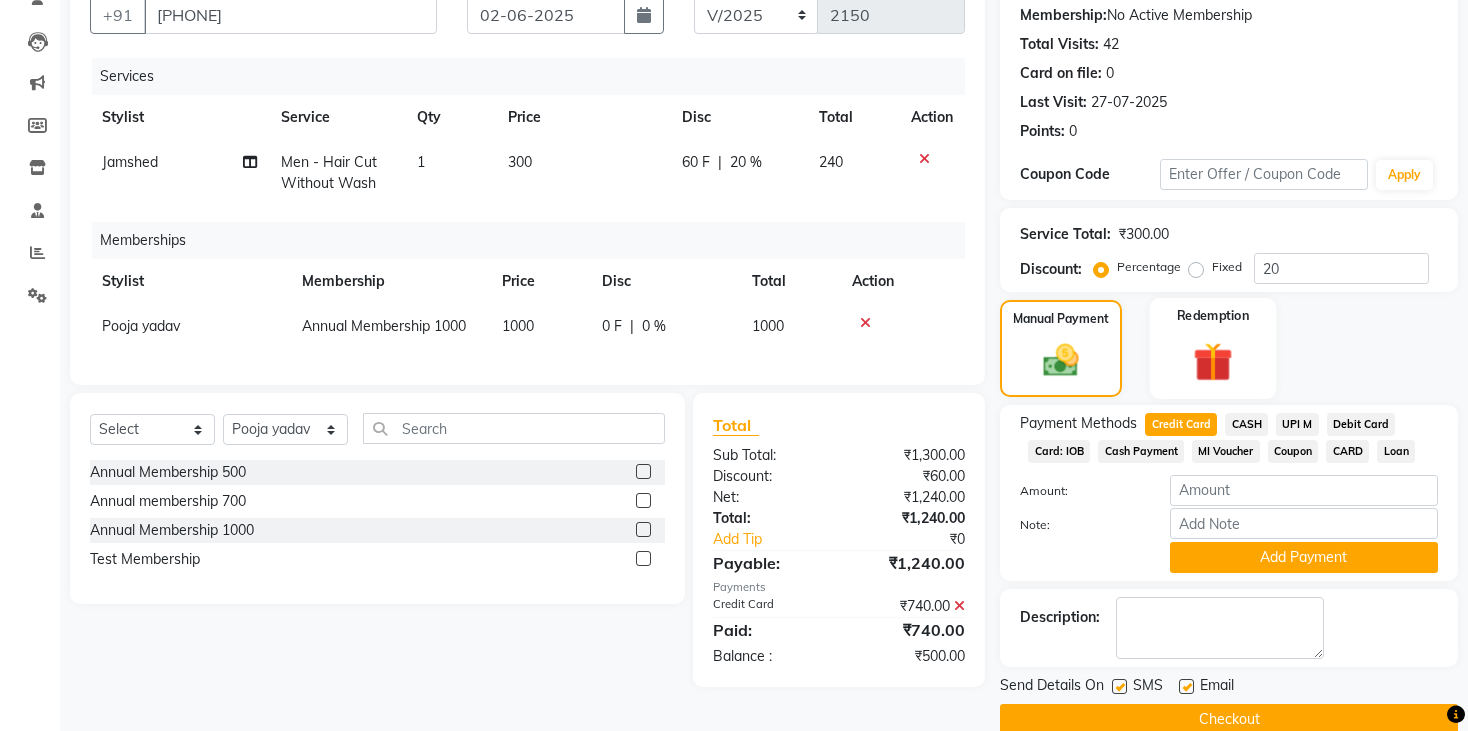 click 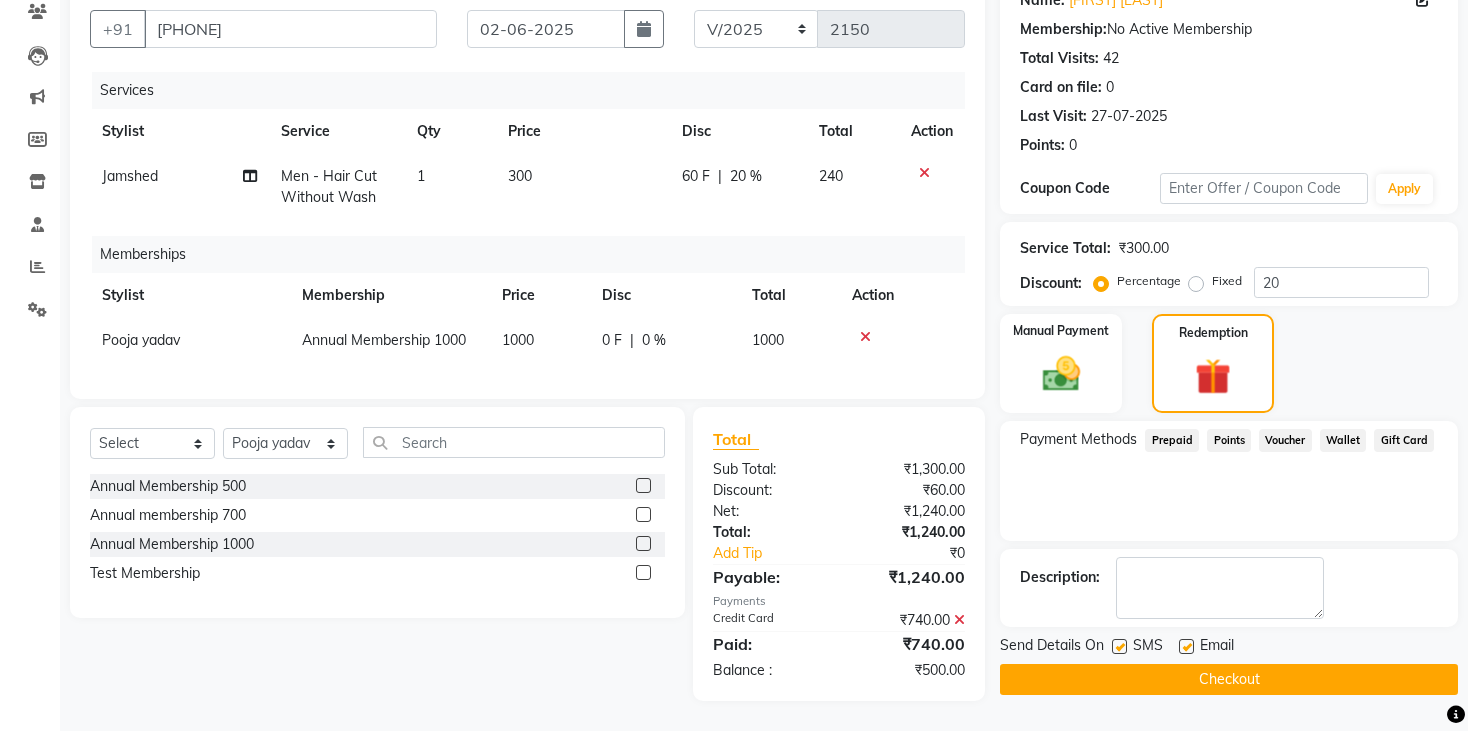 click on "Checkout" 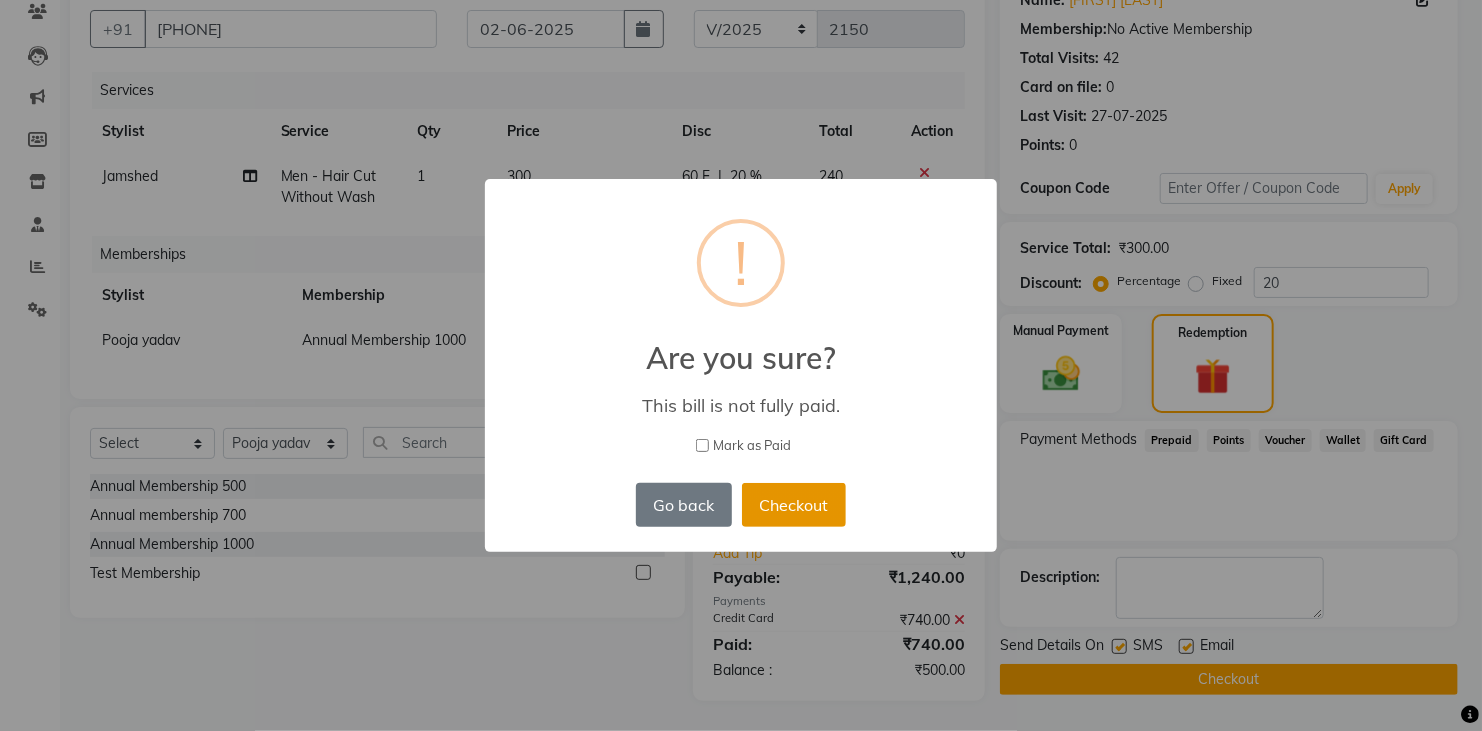 click on "Checkout" at bounding box center [794, 505] 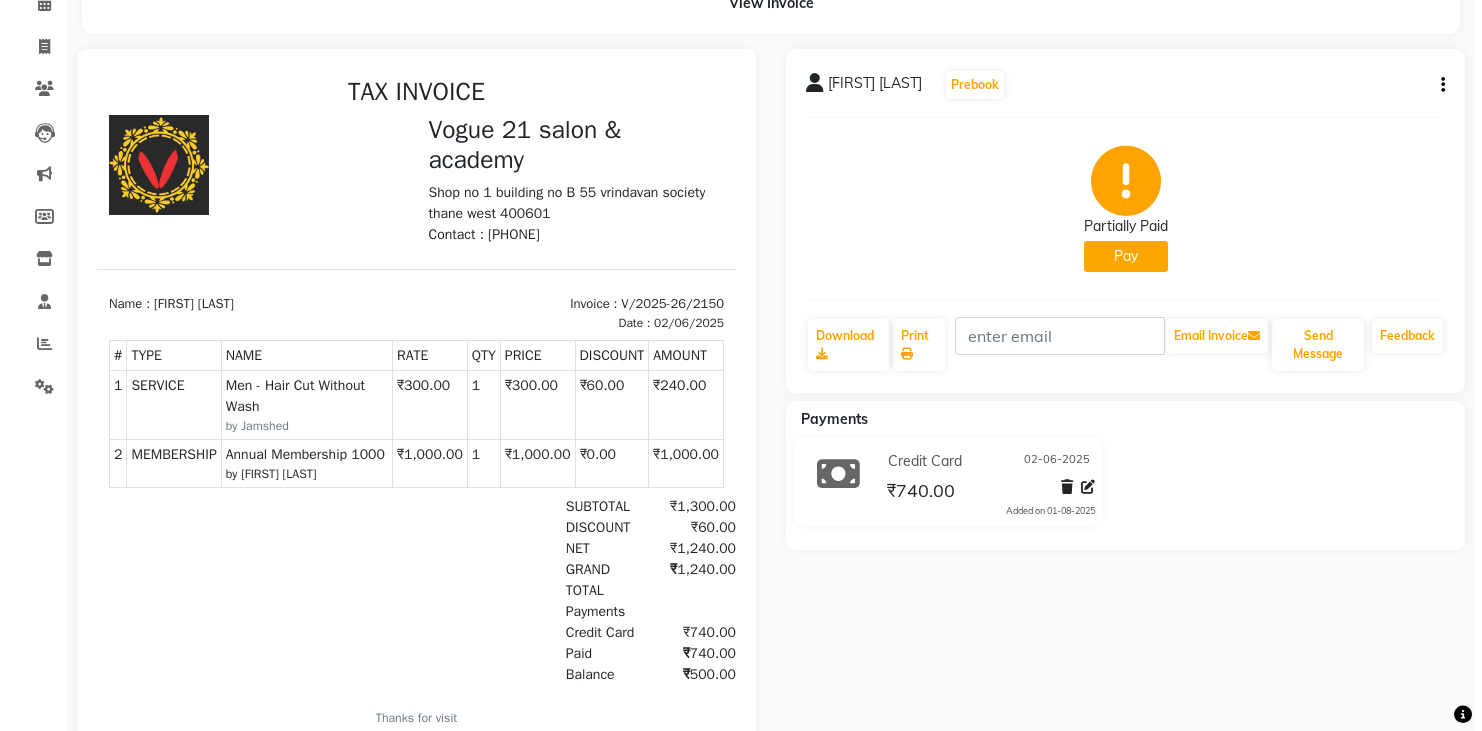 scroll, scrollTop: 0, scrollLeft: 0, axis: both 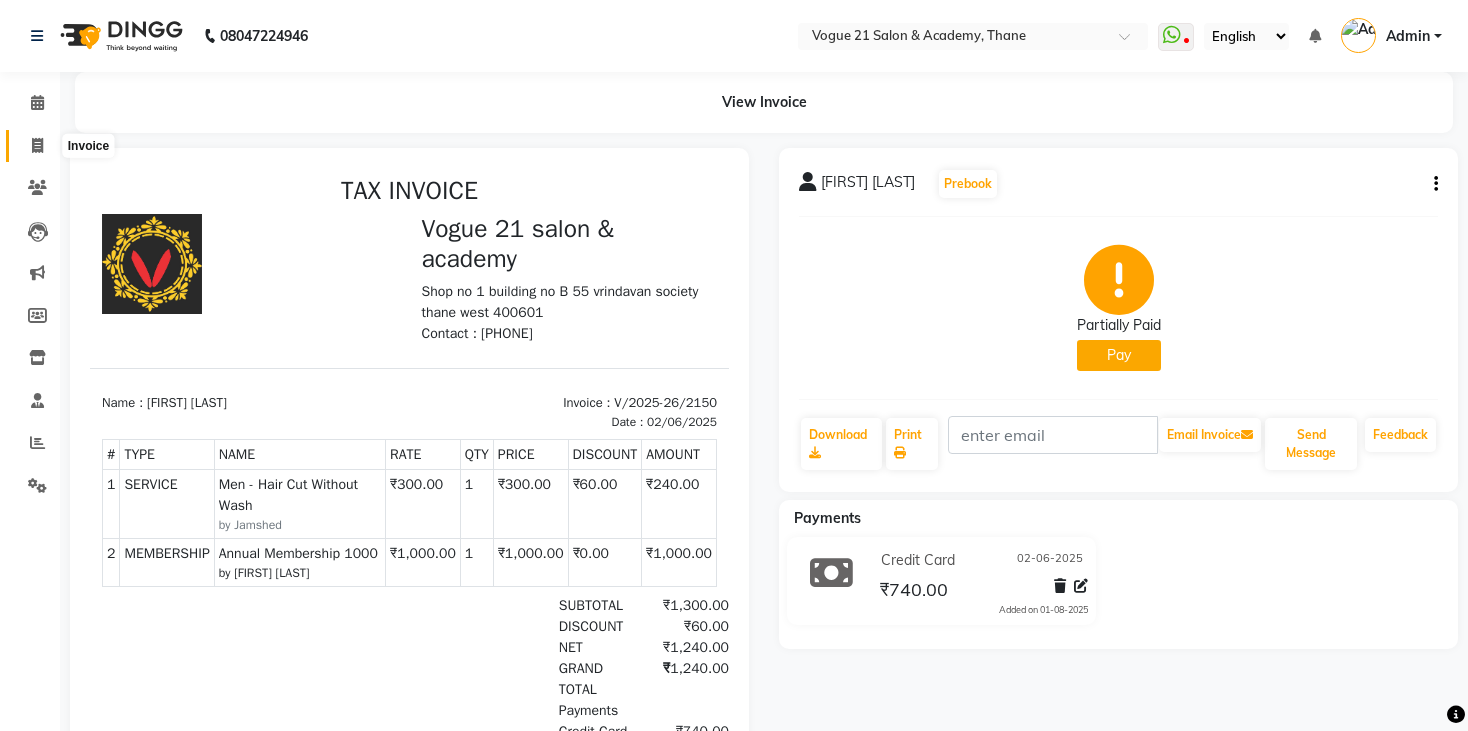 click 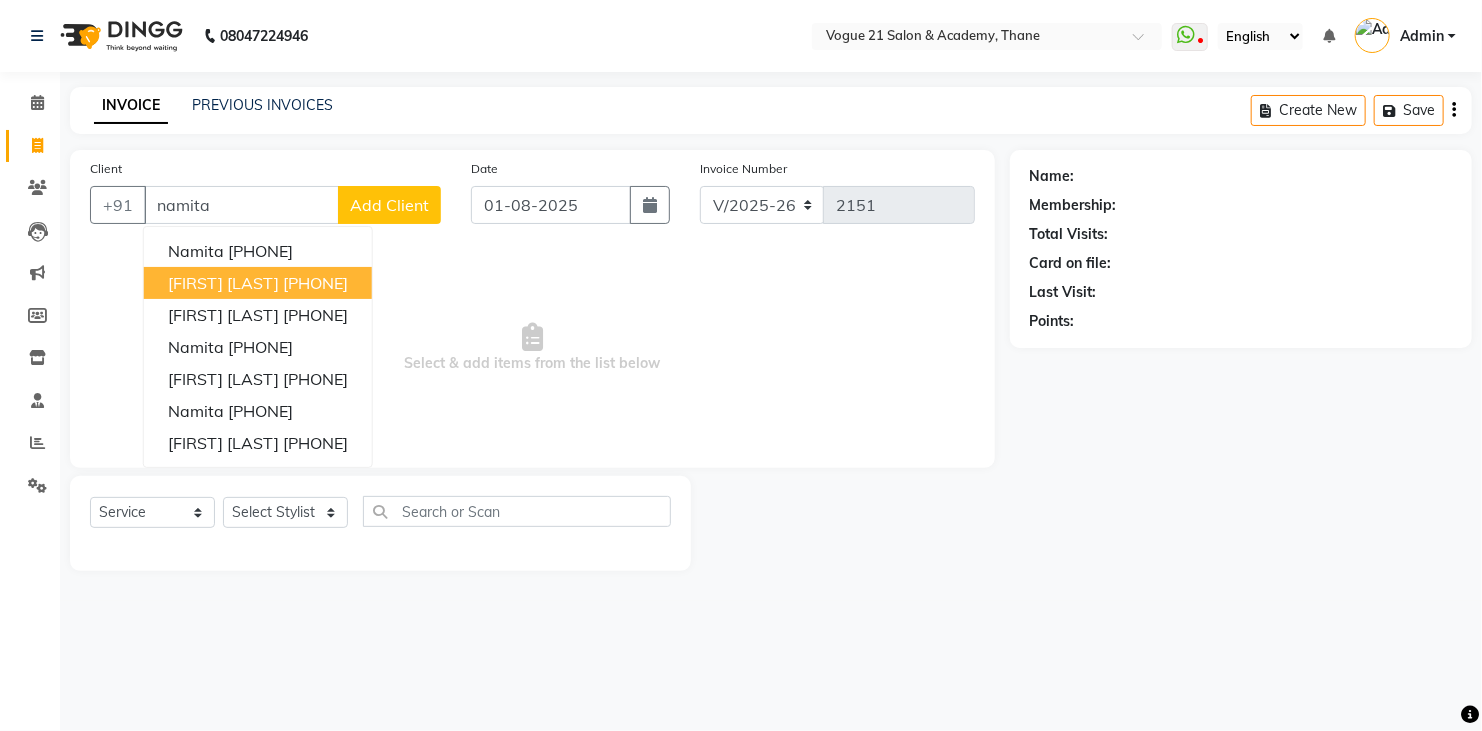 click on "namita goyal  8169900428" at bounding box center [258, 283] 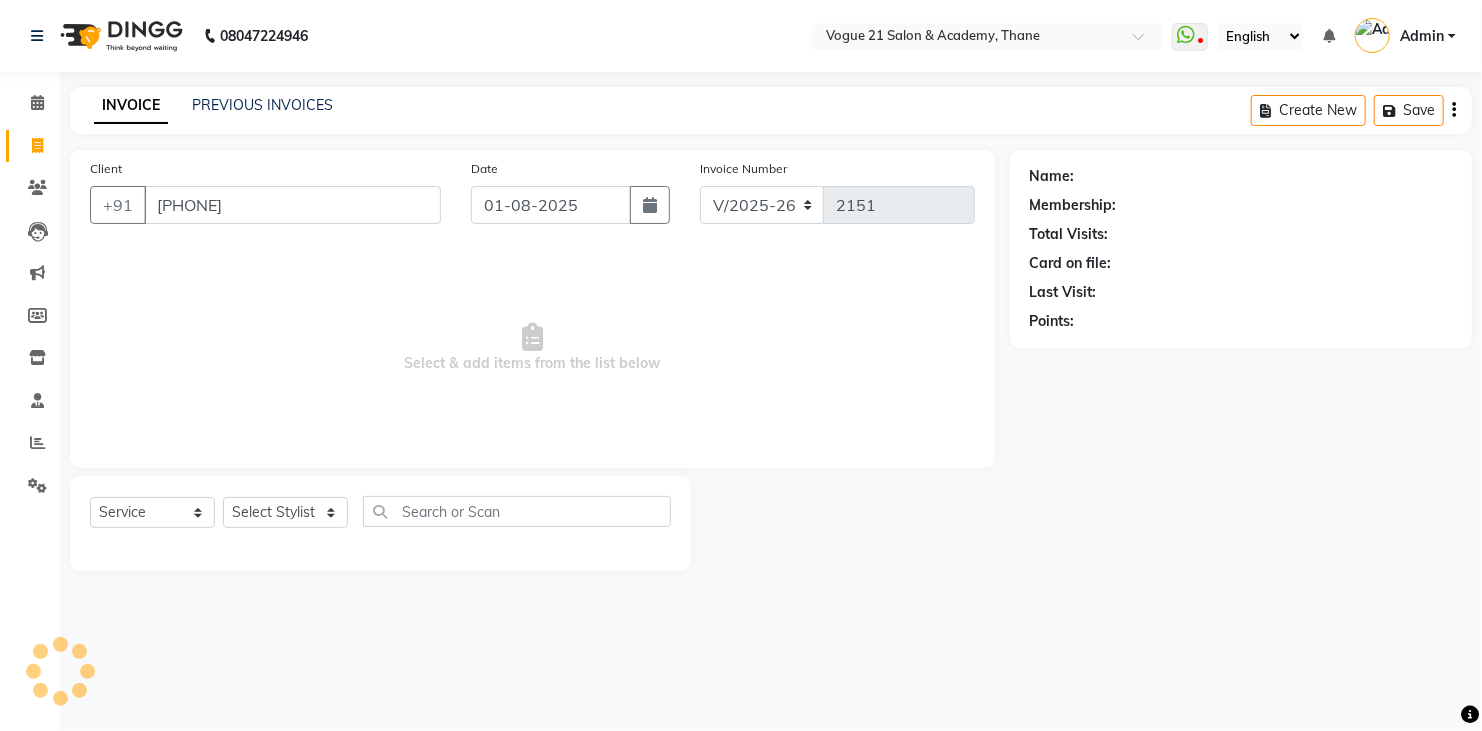 type on "8169900428" 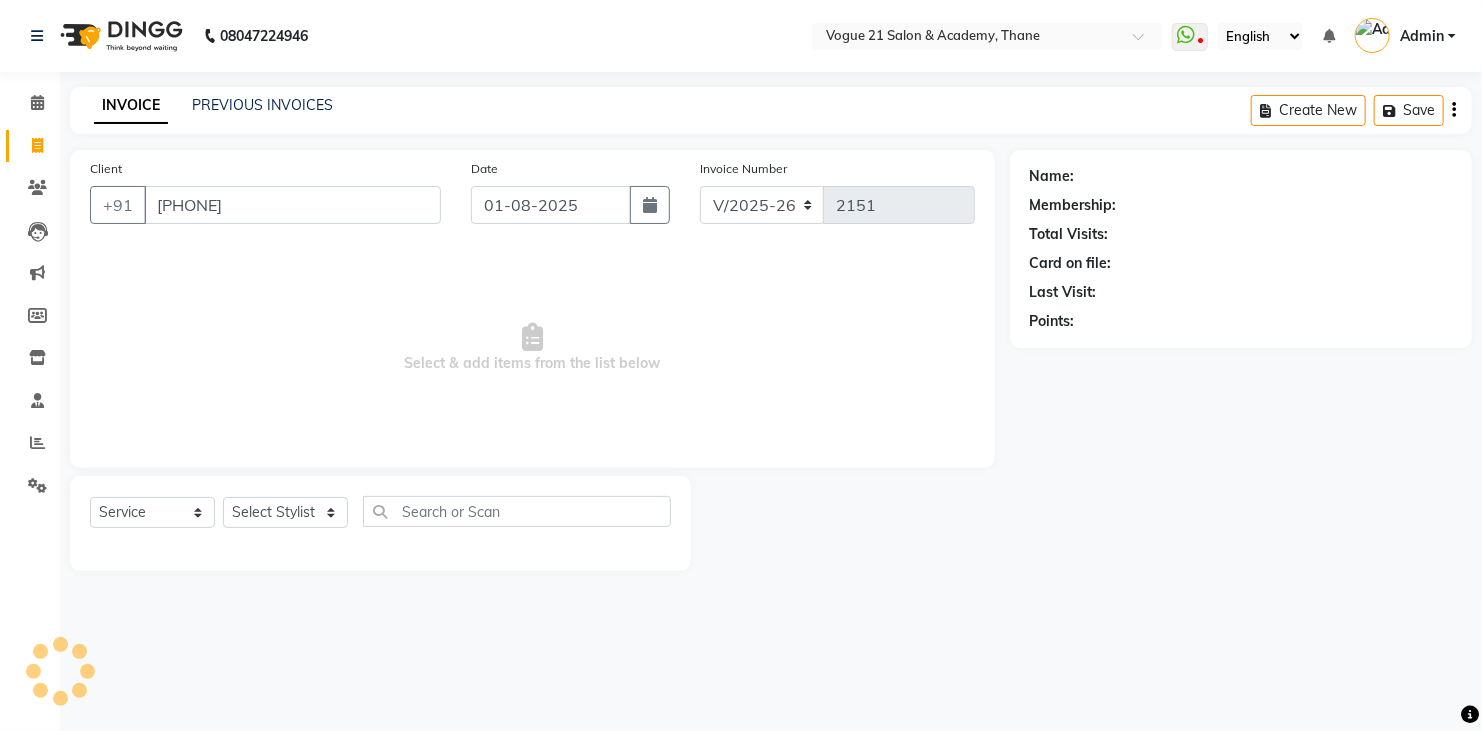 select on "1: Object" 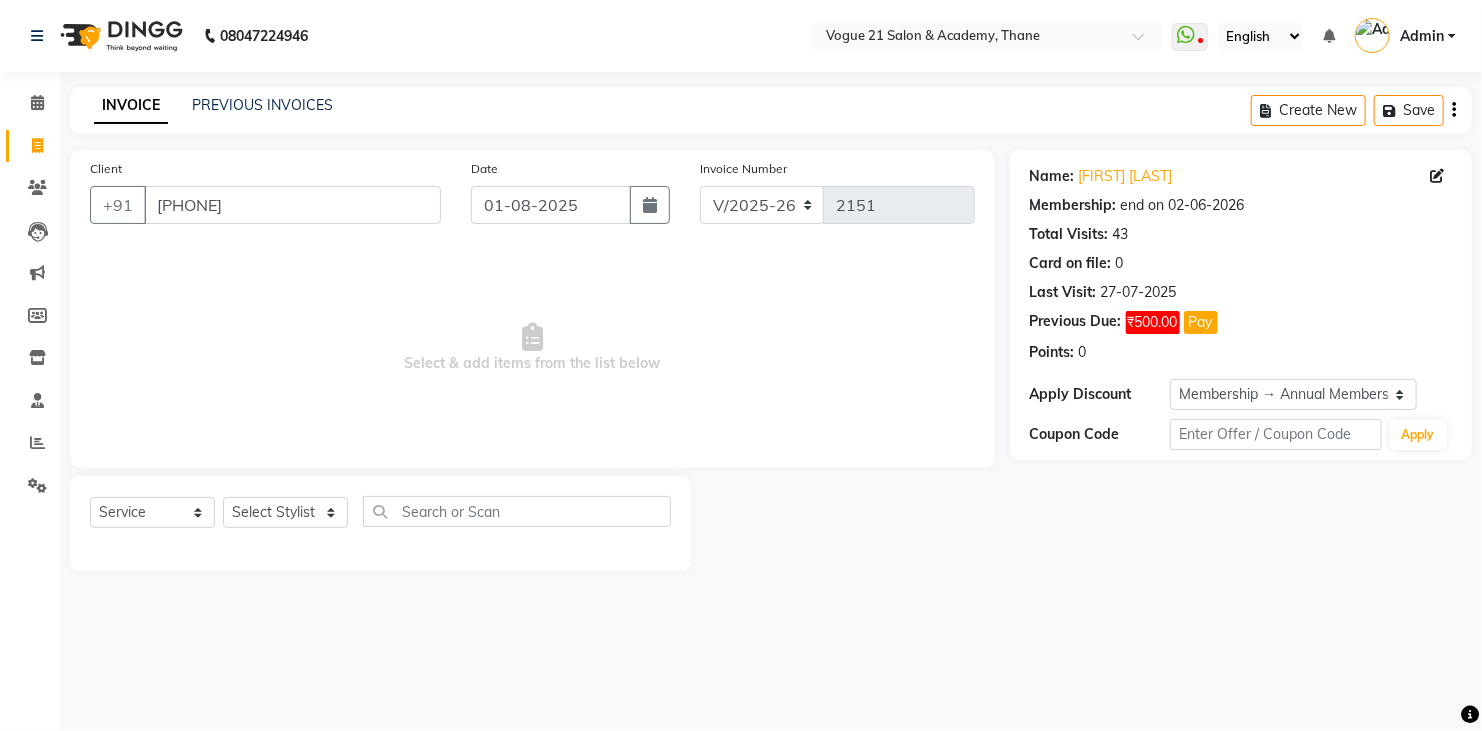 click on "Select & add items from the list below" at bounding box center [532, 348] 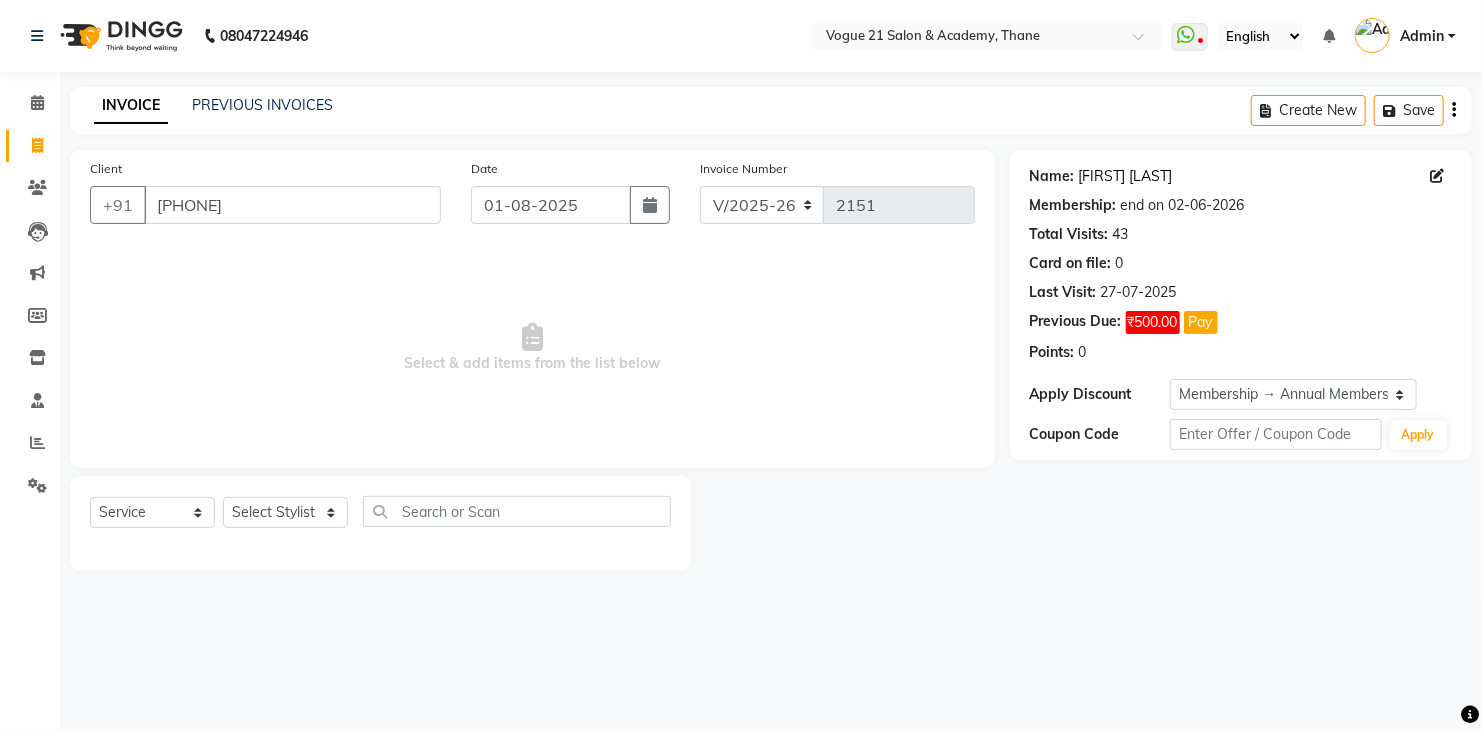 click on "Namita Goyal" 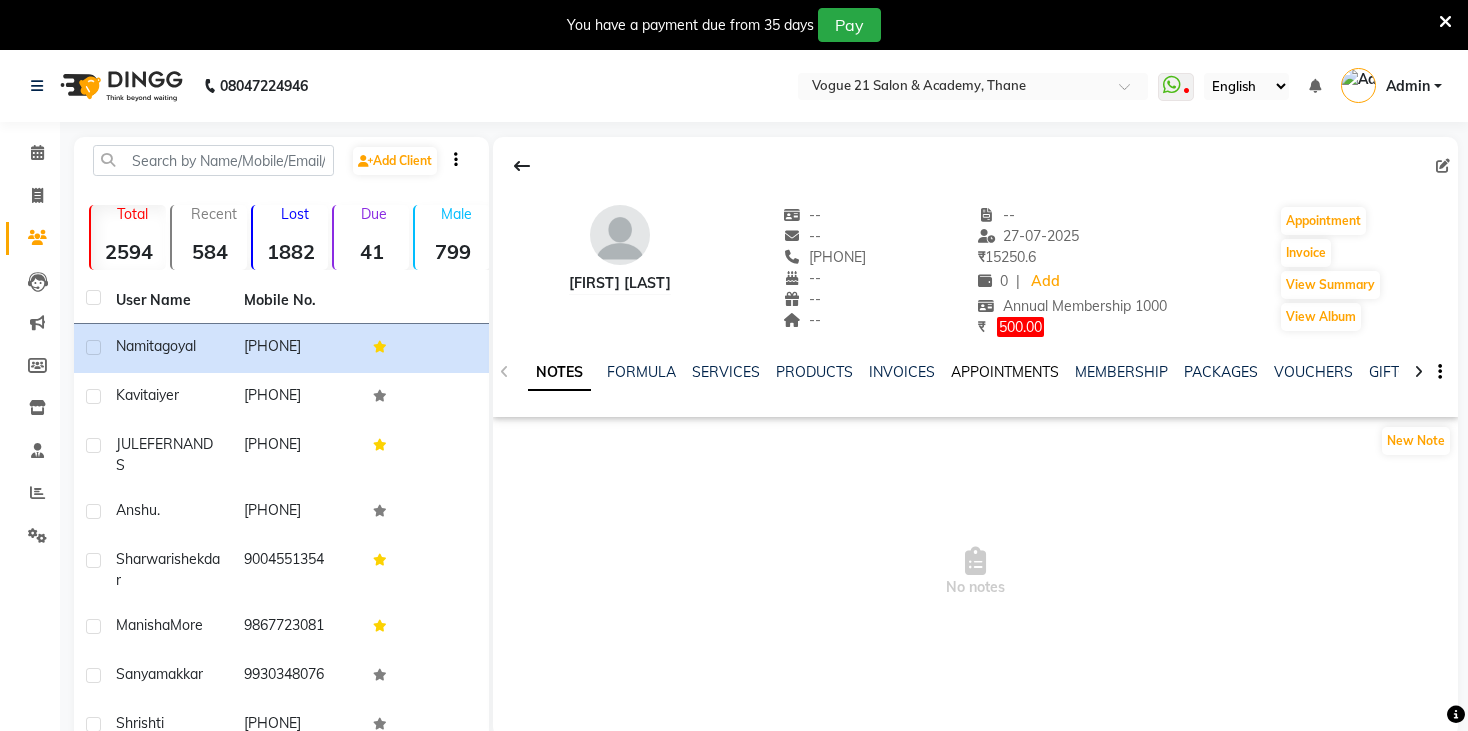 scroll, scrollTop: 0, scrollLeft: 0, axis: both 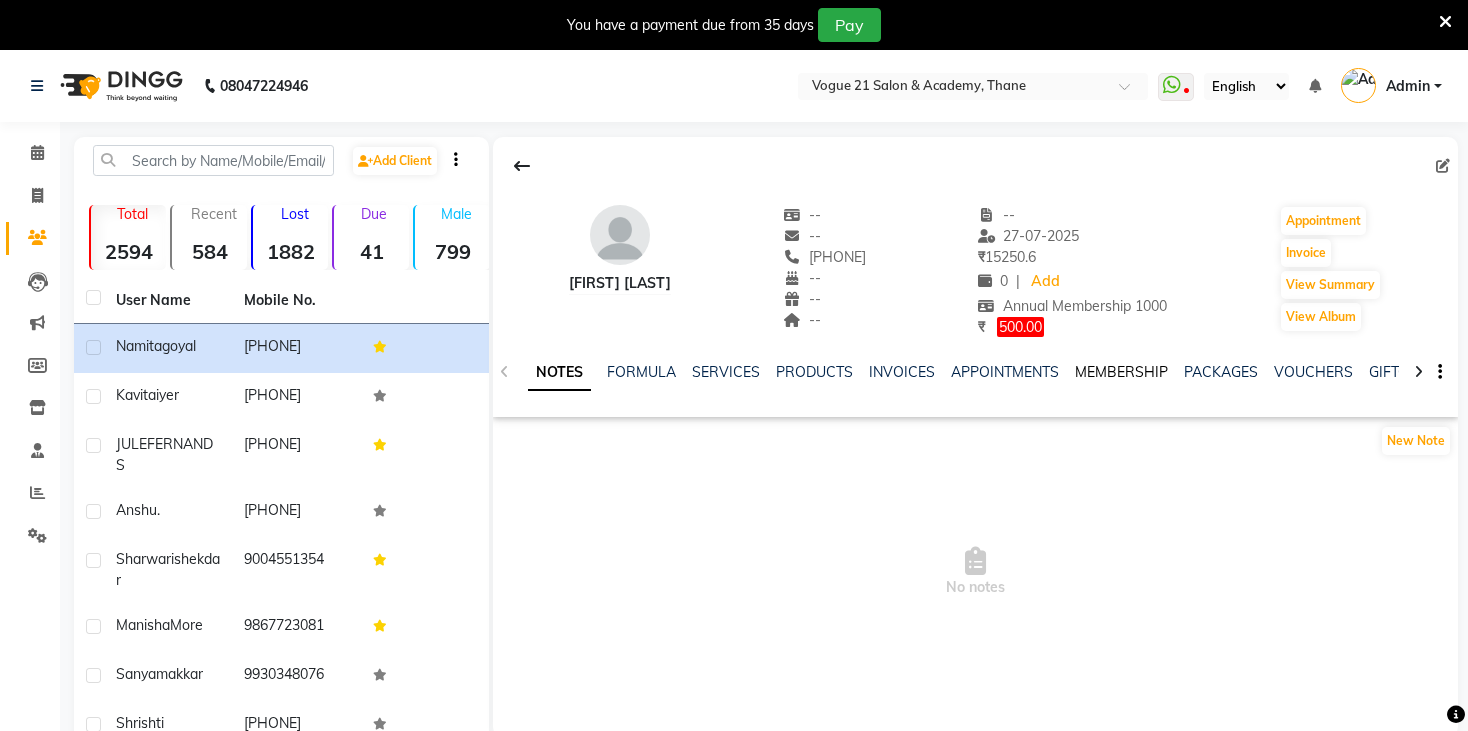 click on "MEMBERSHIP" 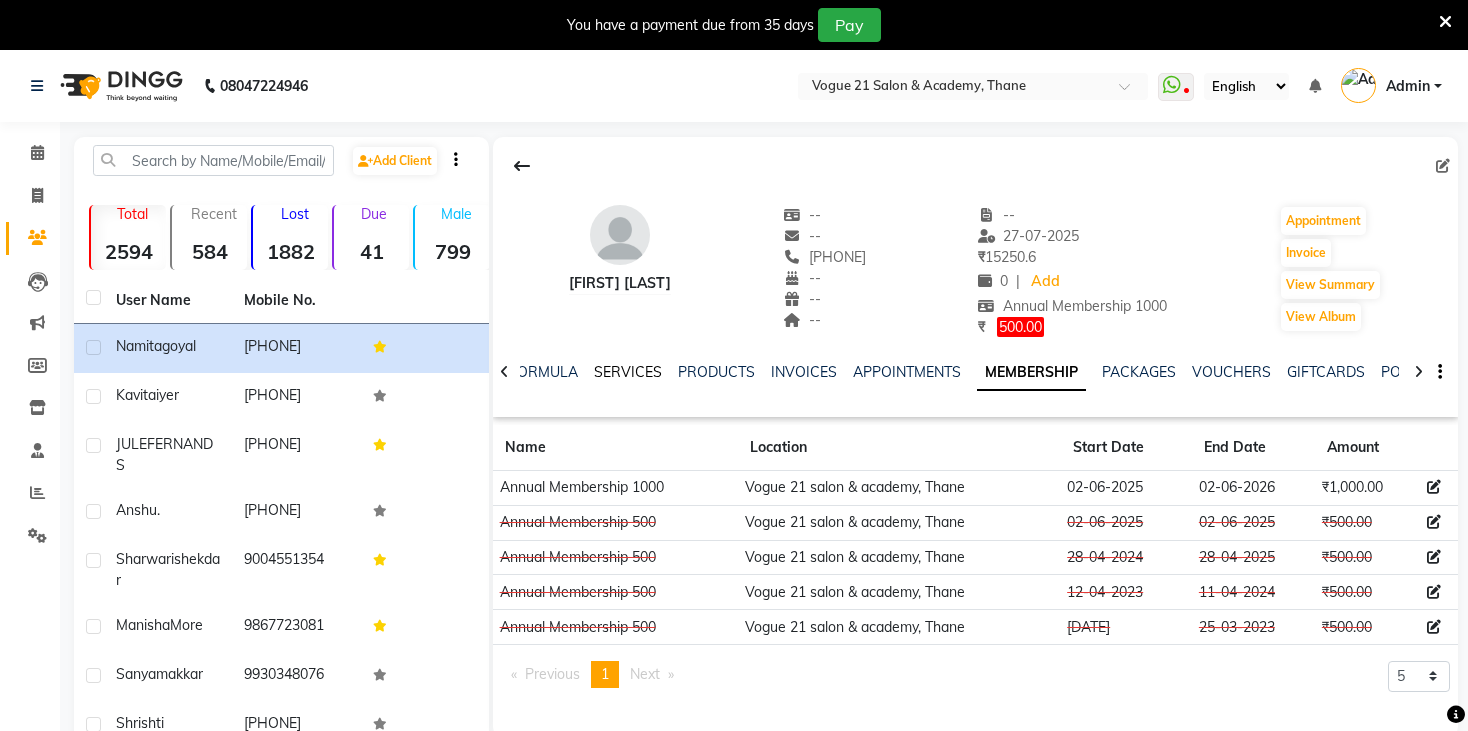 click on "SERVICES" 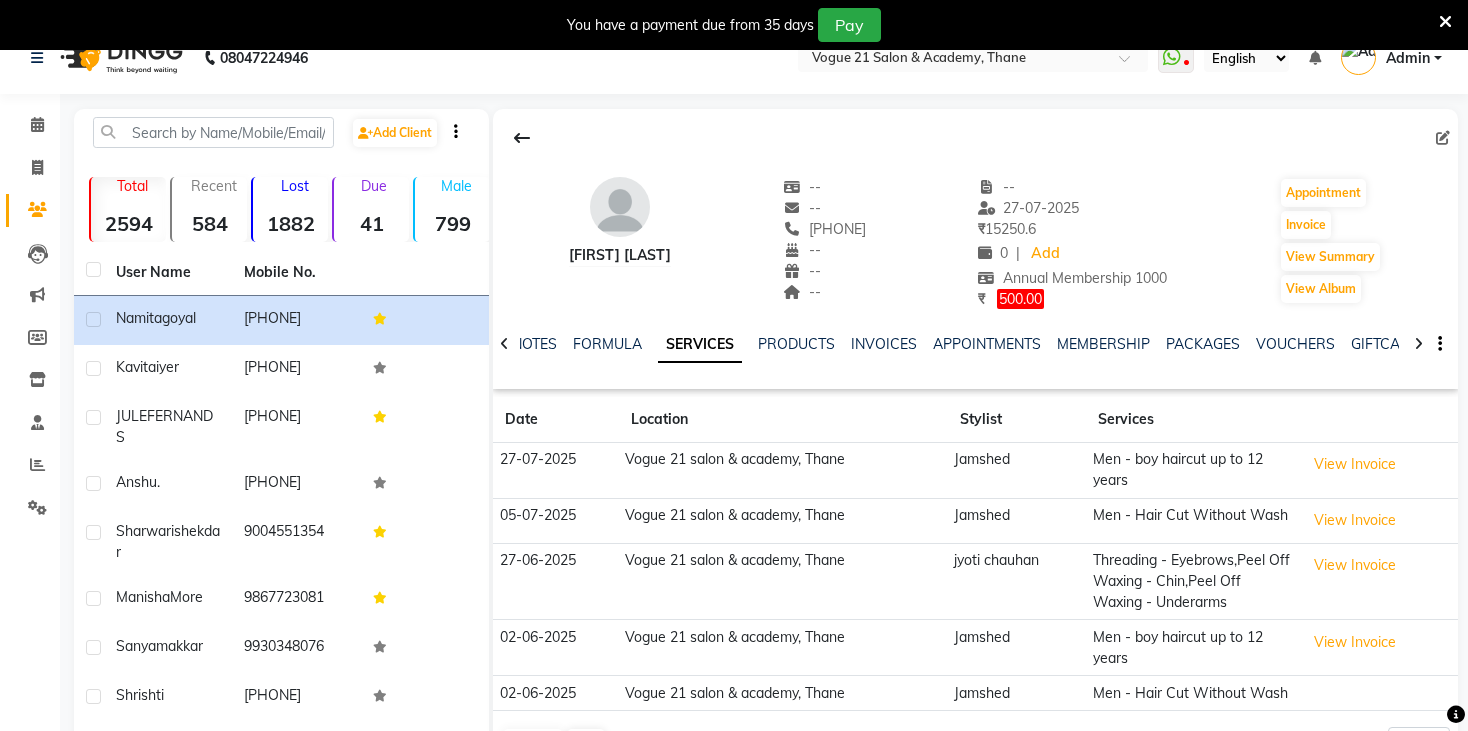 scroll, scrollTop: 0, scrollLeft: 0, axis: both 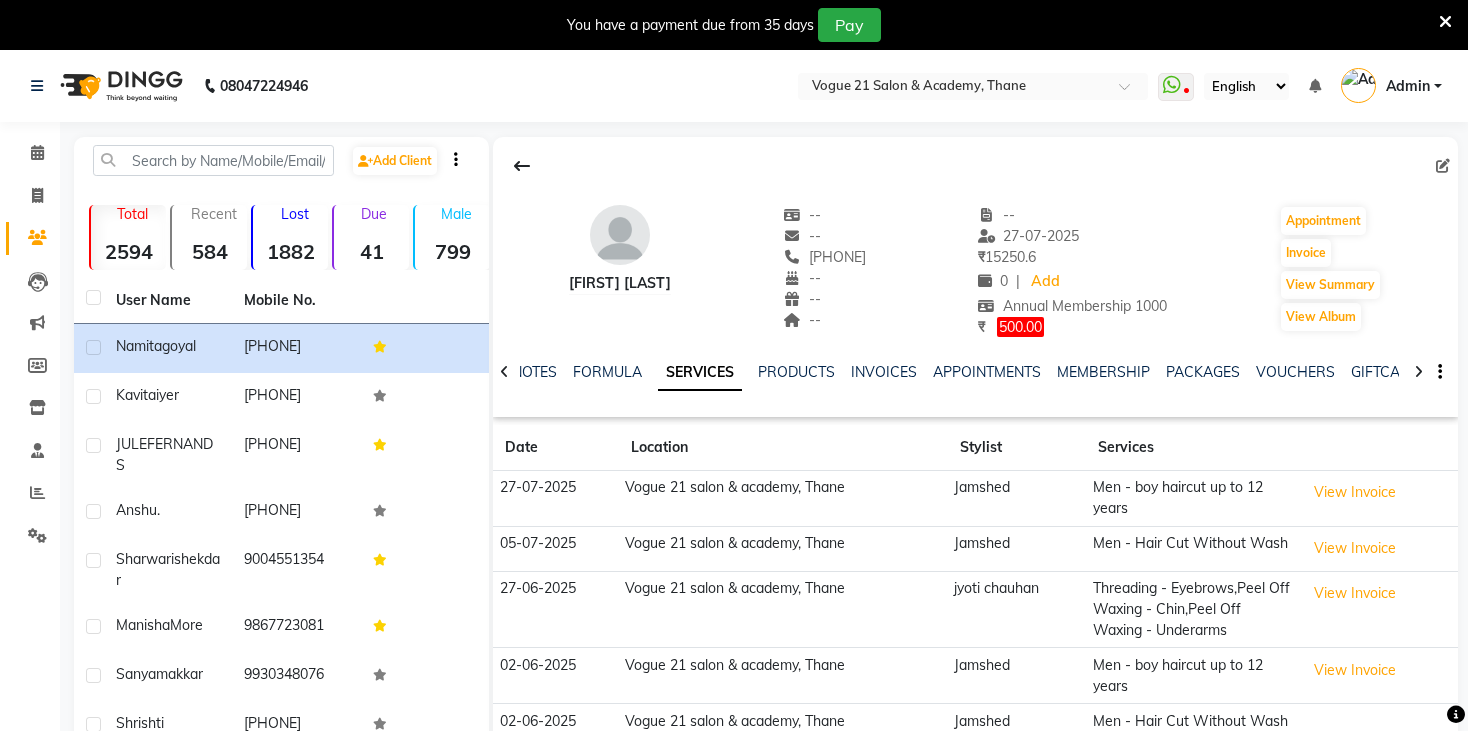click at bounding box center (1445, 22) 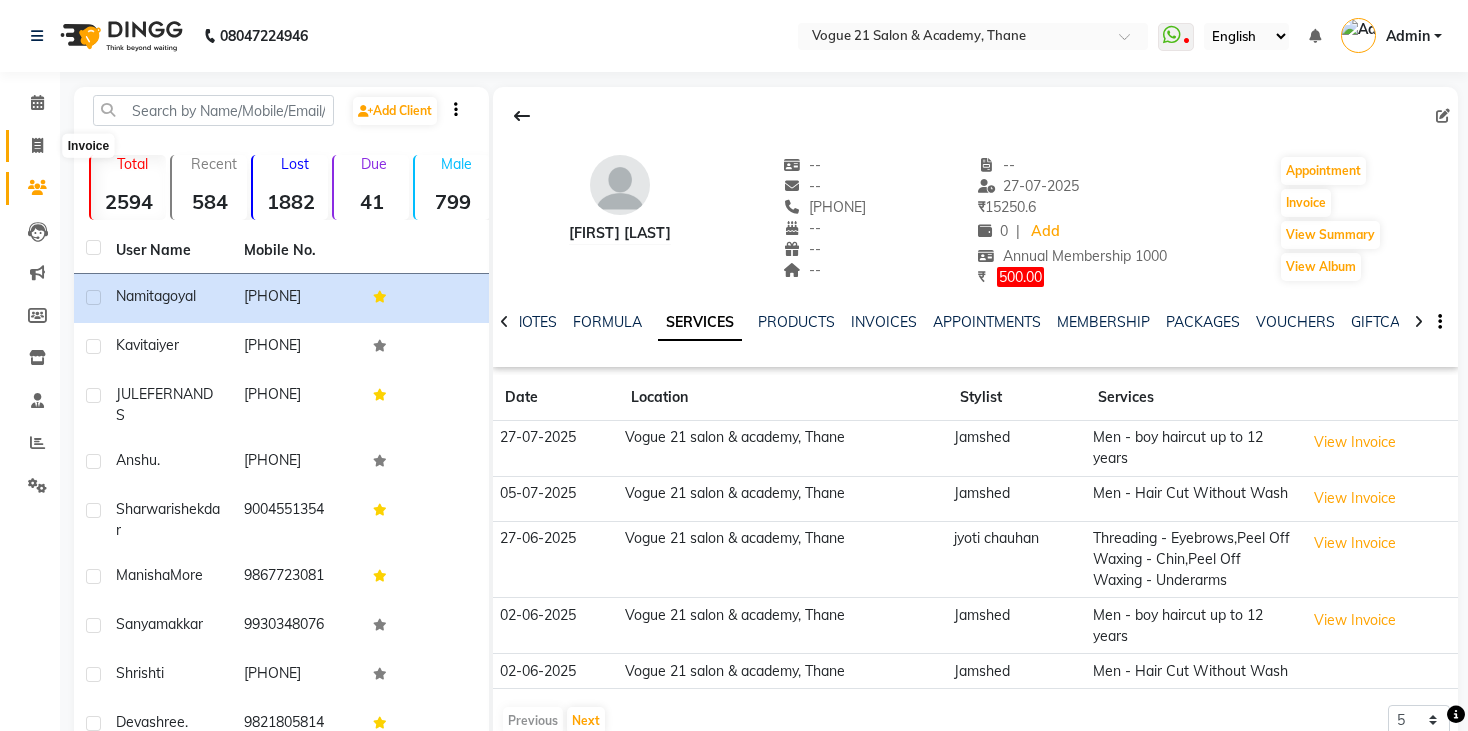 click 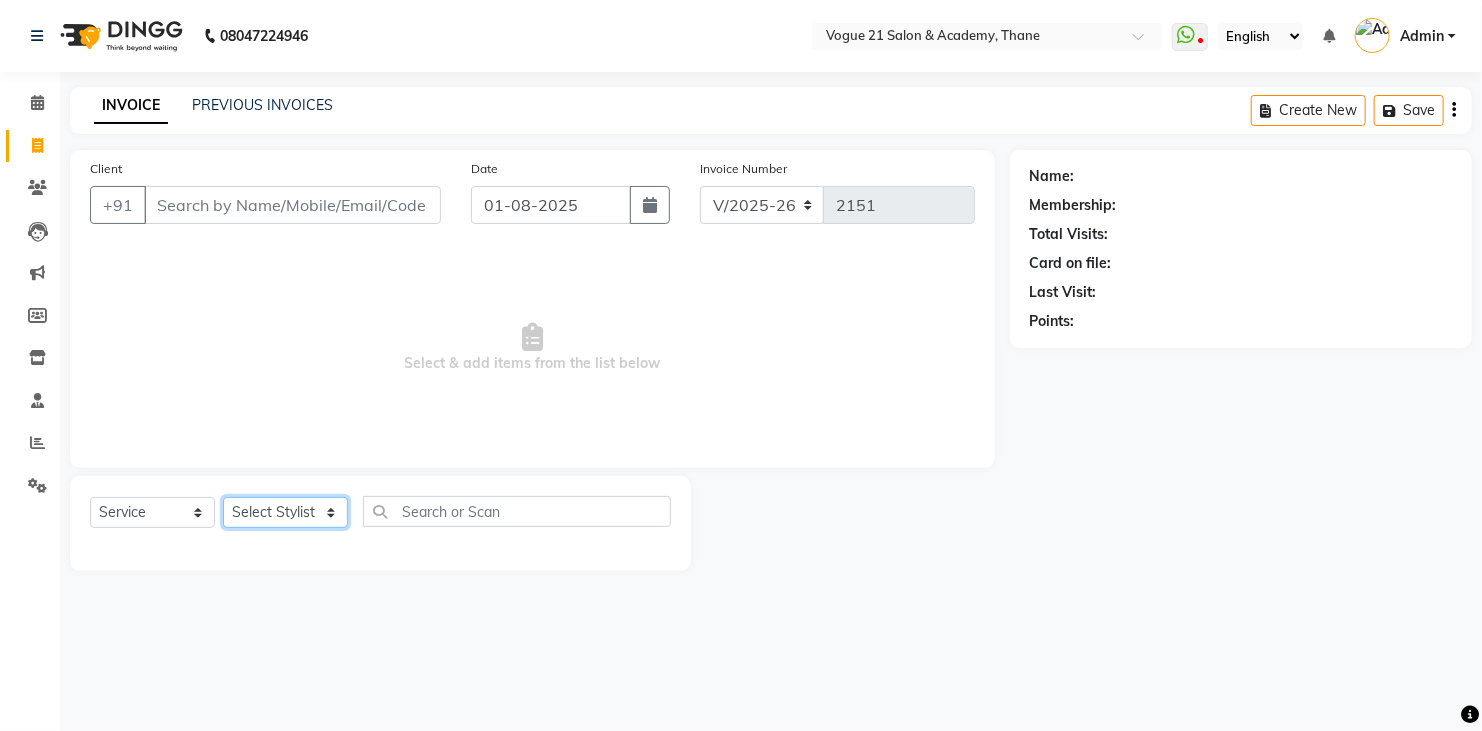 click on "Select Stylist aahil aamir  Alicia Dsouza Altamash Jamshed  jyoti chauhan Pooja yadav Priya jadhav Rihan malik Safik salon sameer jadhav soni suraj salunkhe" 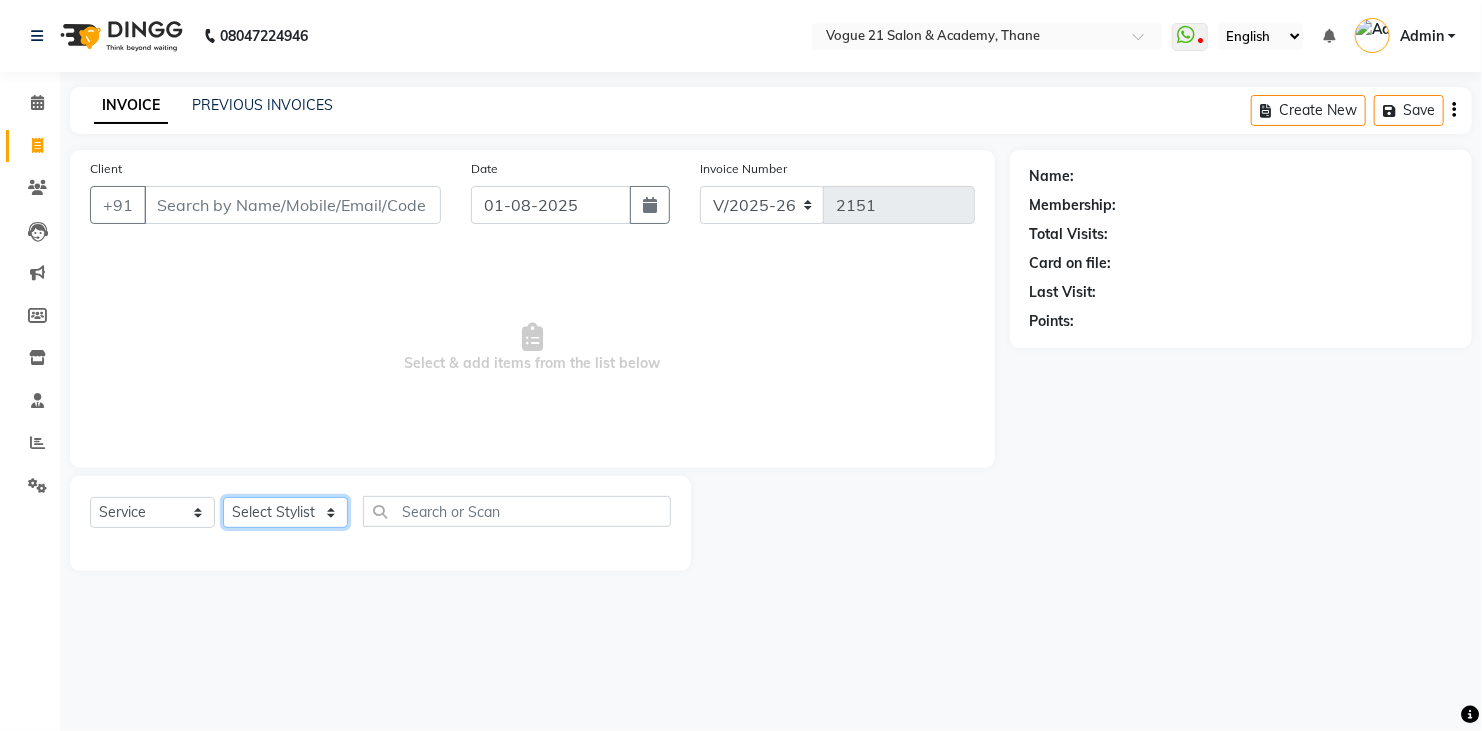 select on "52038" 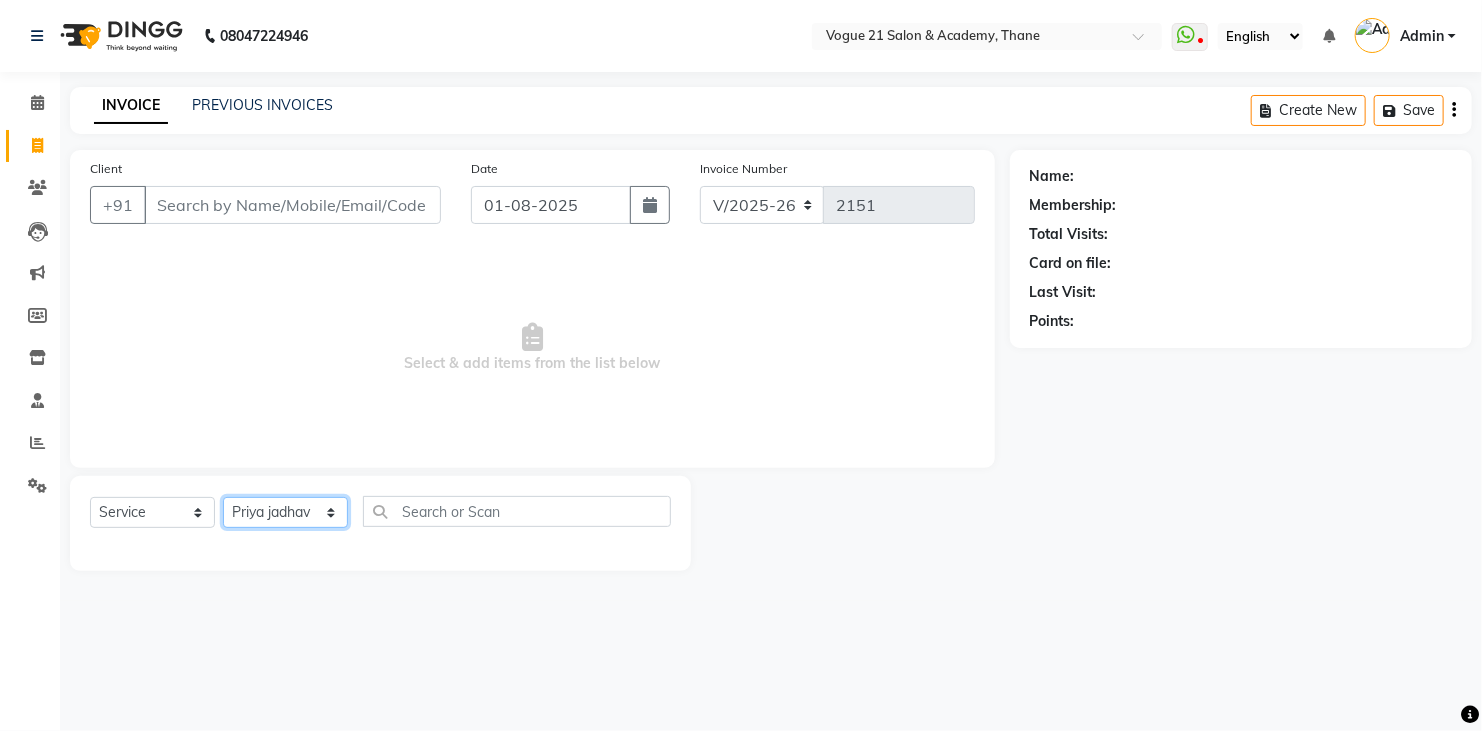 click on "Select Stylist aahil aamir  Alicia Dsouza Altamash Jamshed  jyoti chauhan Pooja yadav Priya jadhav Rihan malik Safik salon sameer jadhav soni suraj salunkhe" 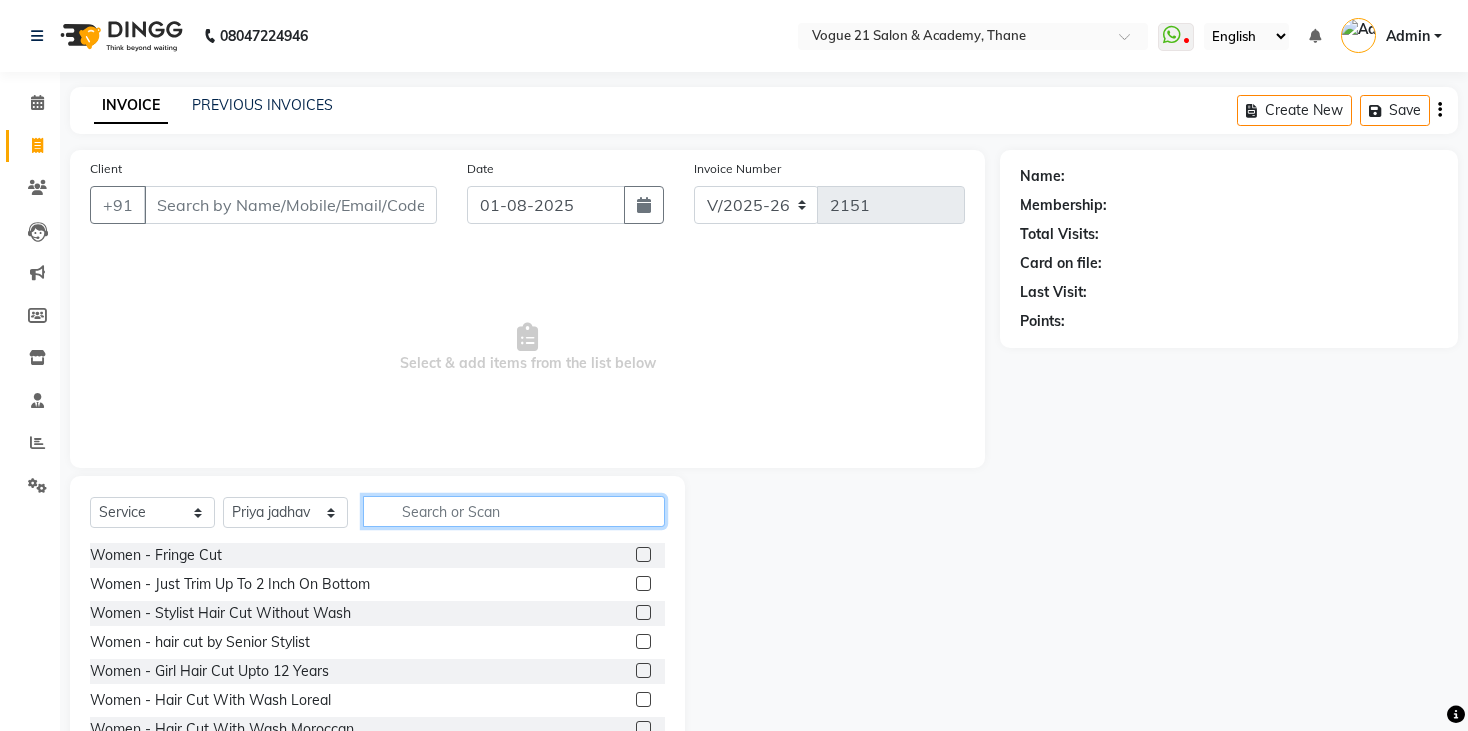 click 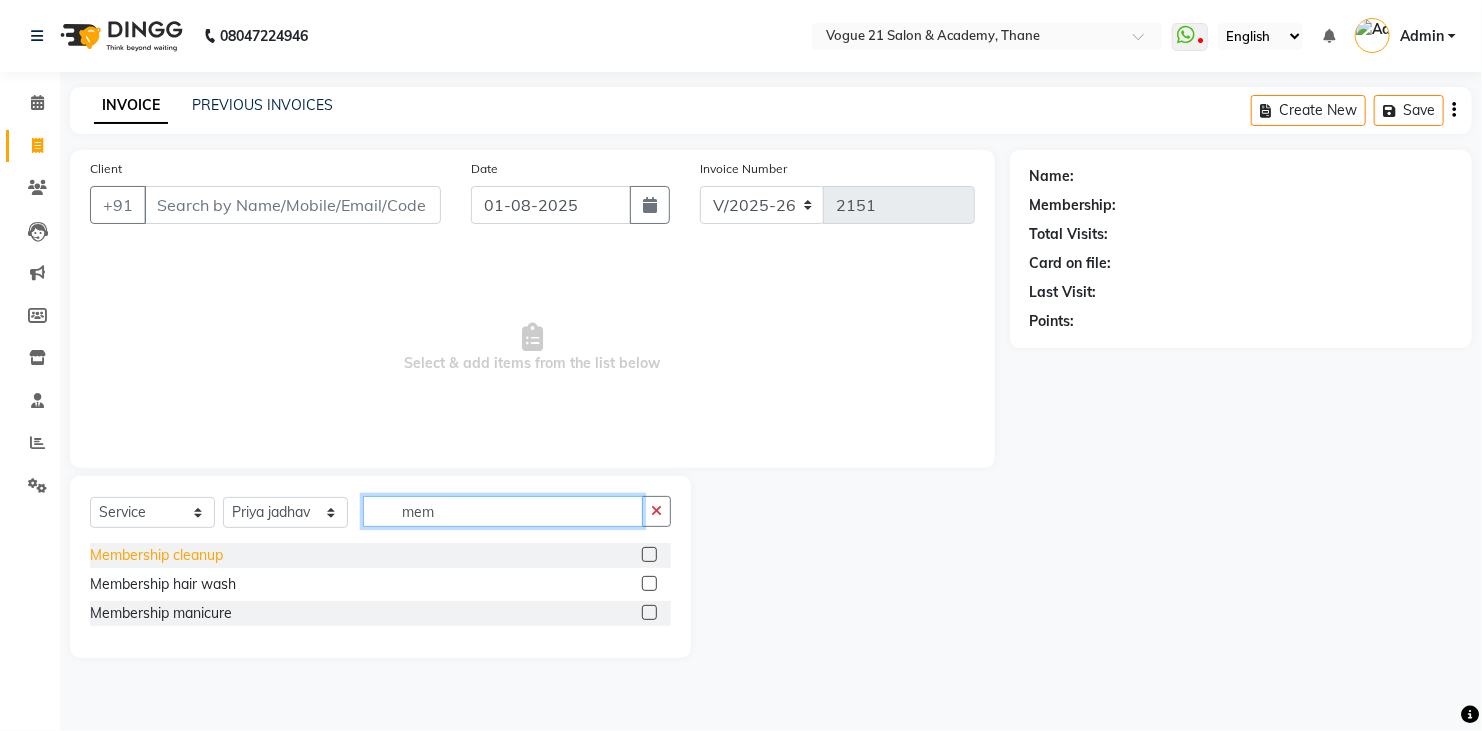 type on "mem" 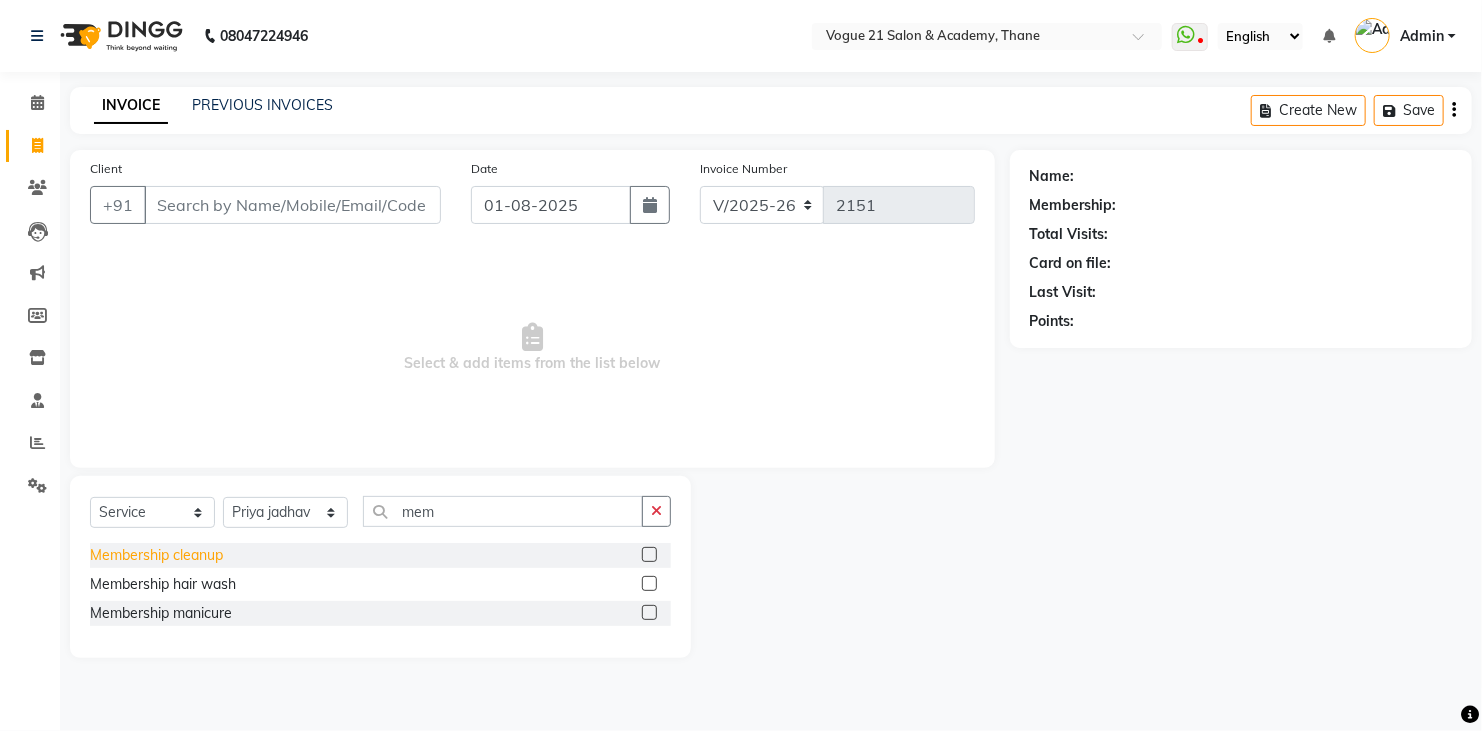 click on "Membership cleanup" 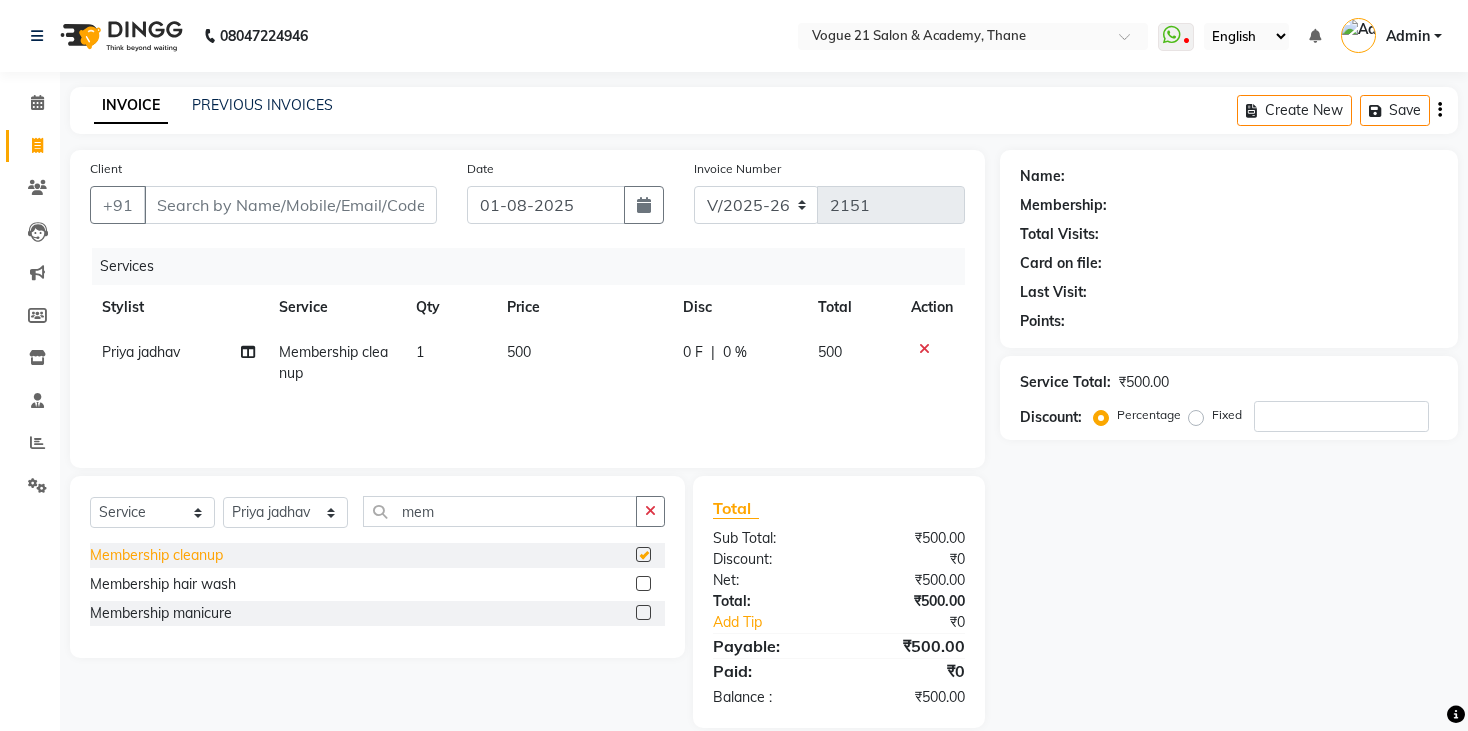 checkbox on "false" 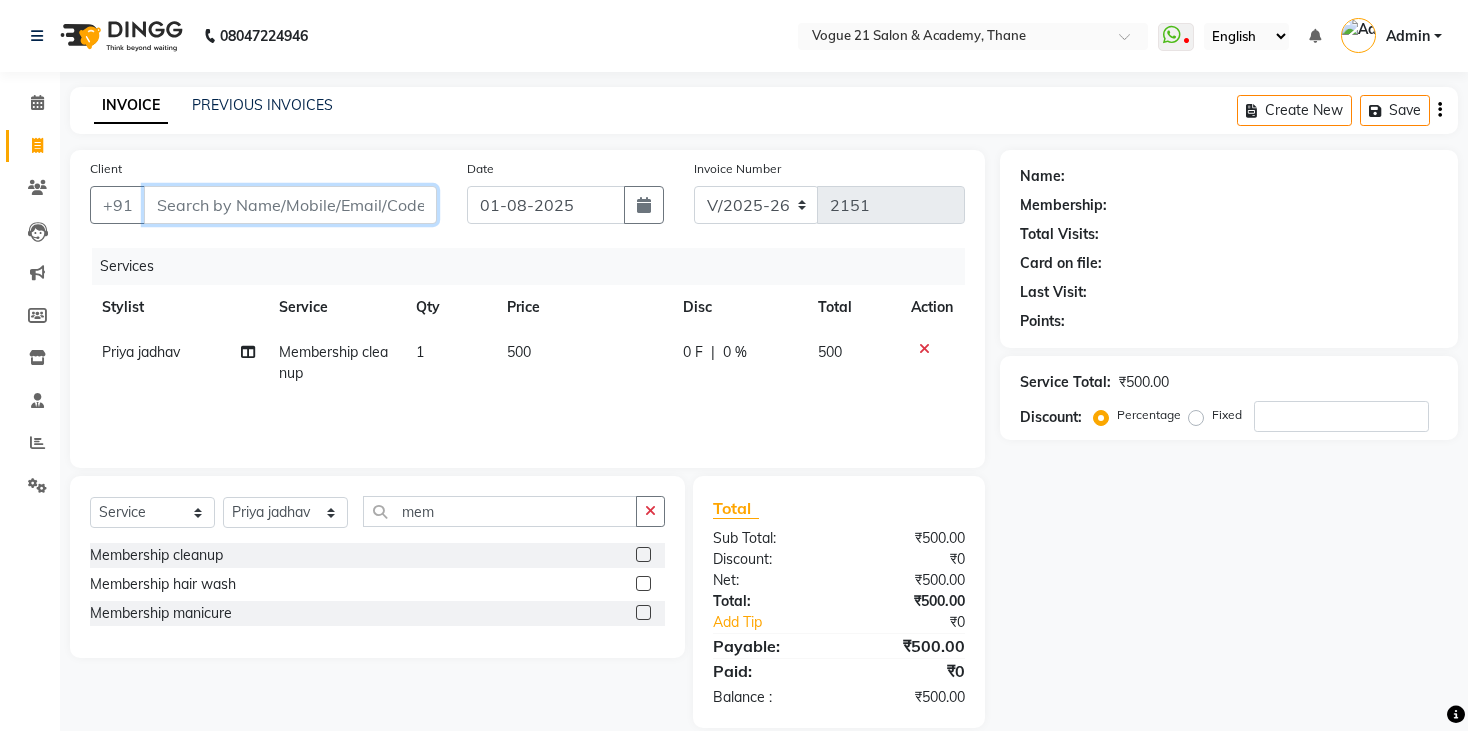 click on "Client" at bounding box center (290, 205) 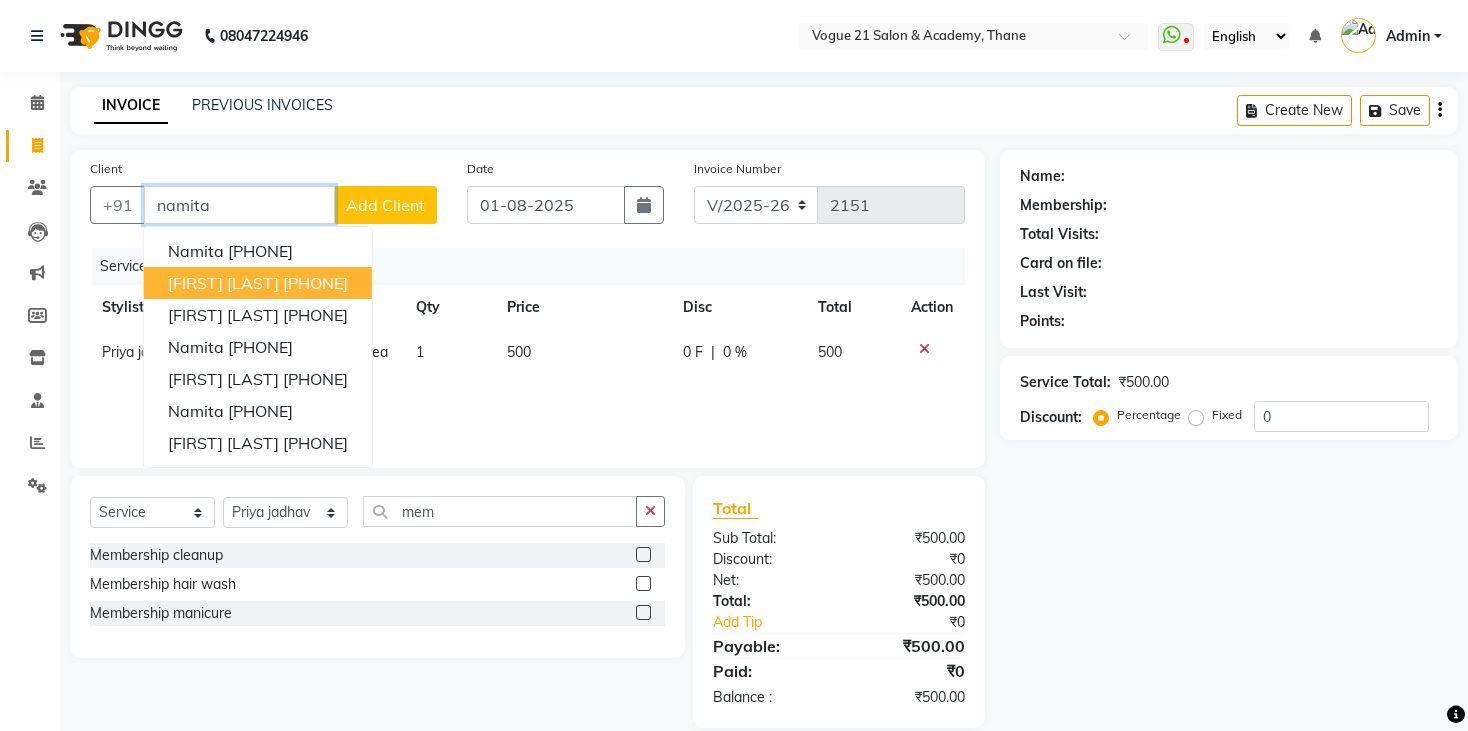 click on "[PHONE]" at bounding box center (315, 283) 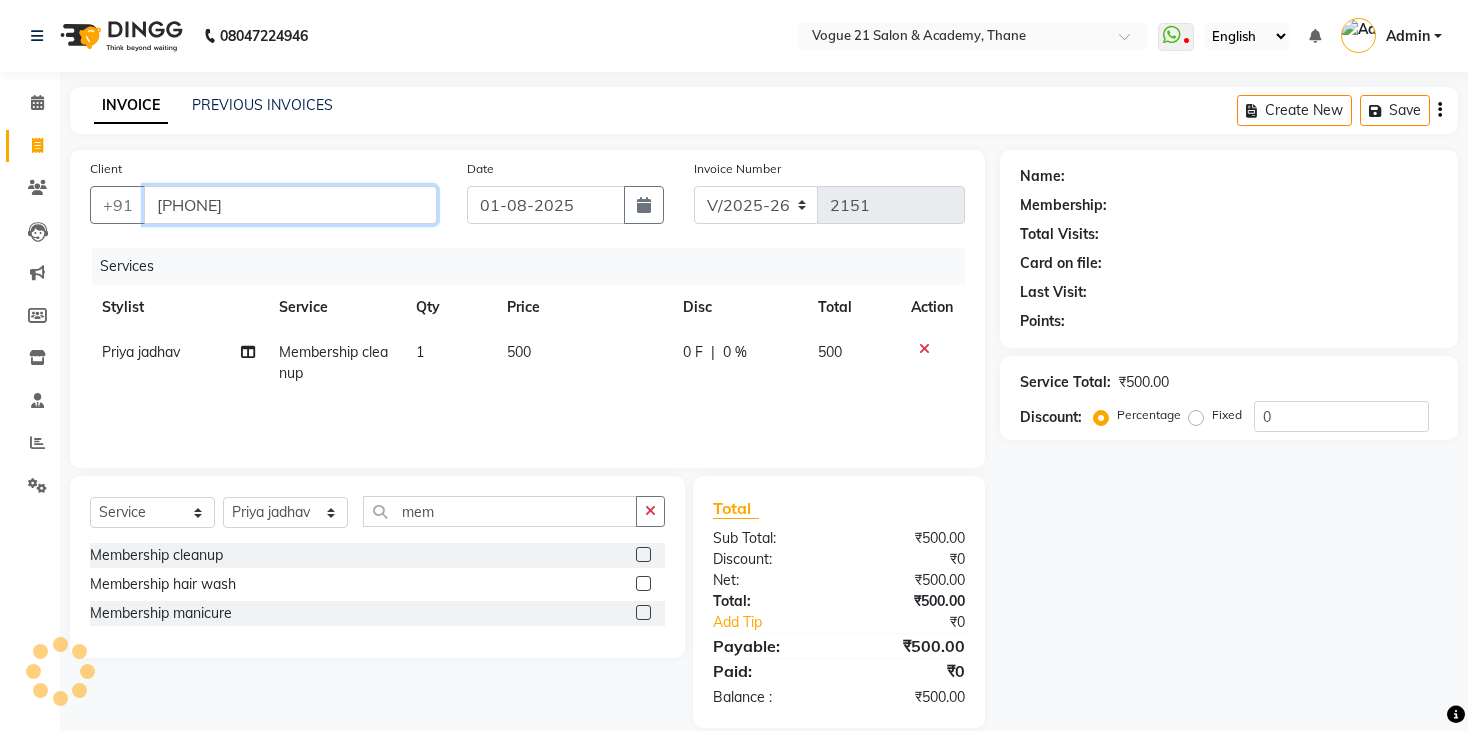 type on "[PHONE]" 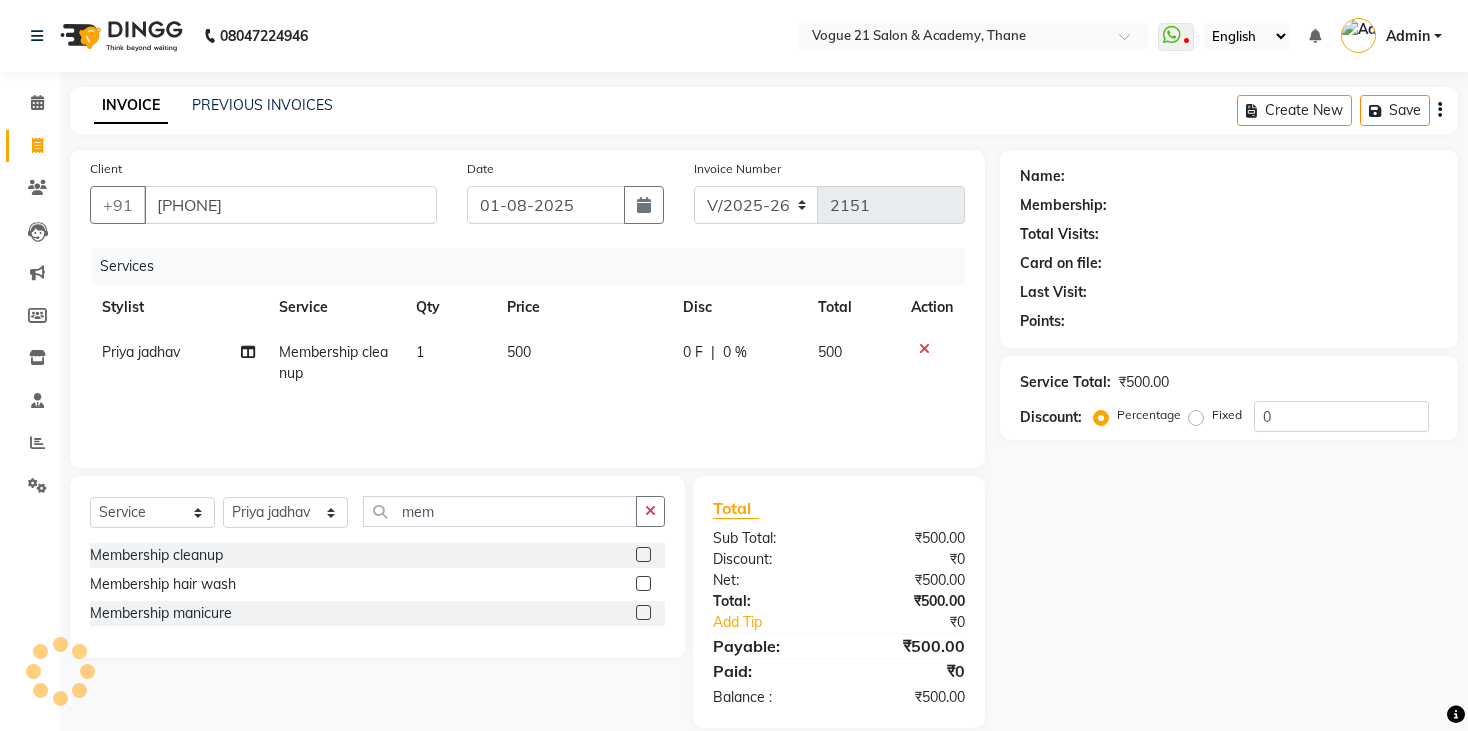 select on "1: Object" 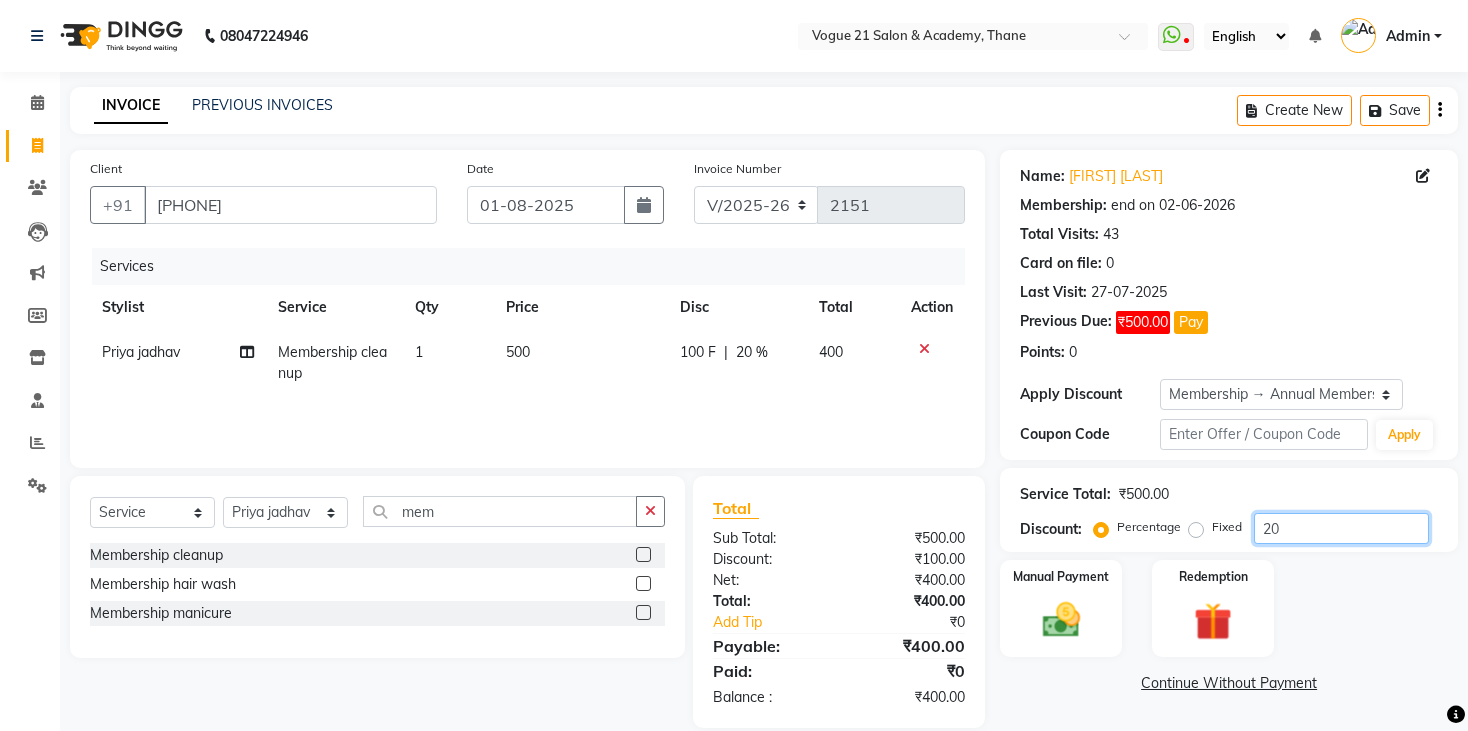 click on "20" 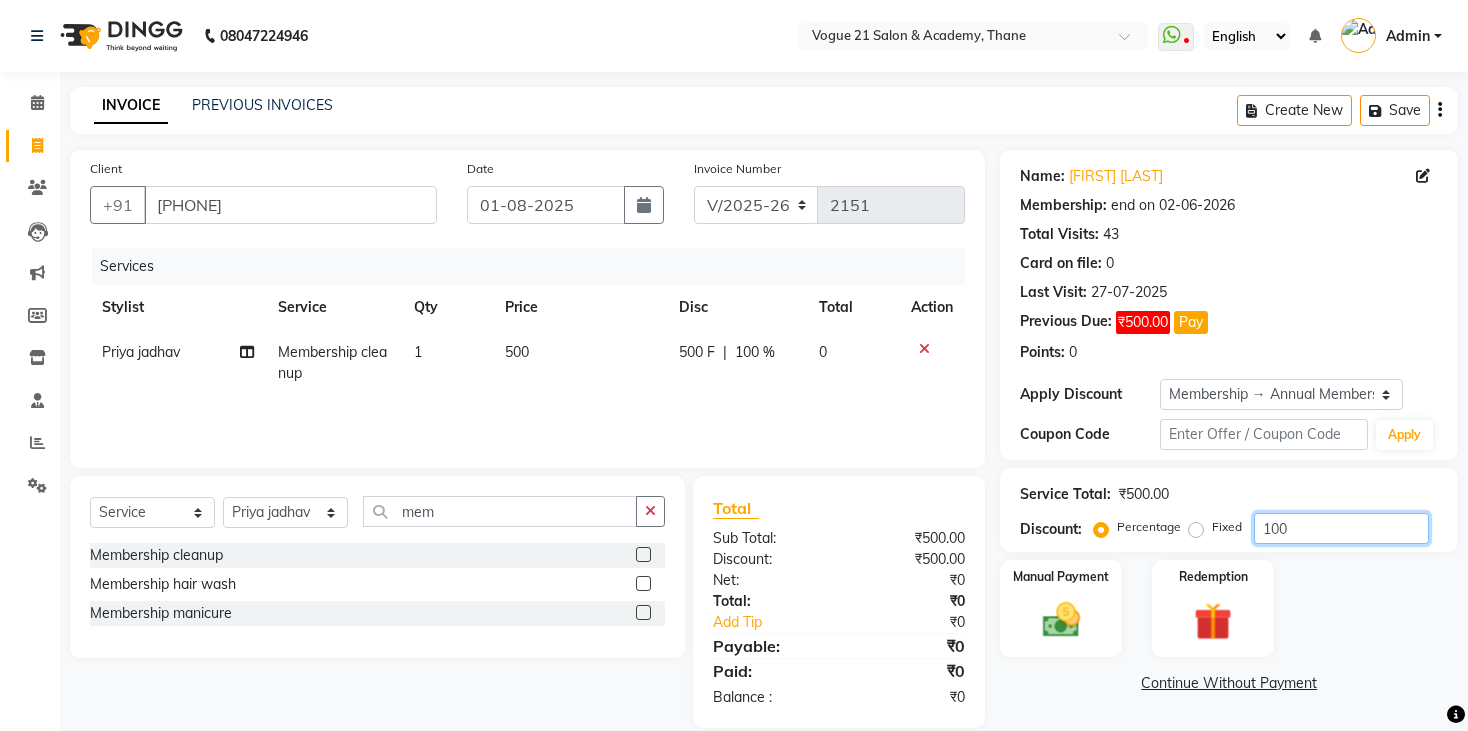 type on "100" 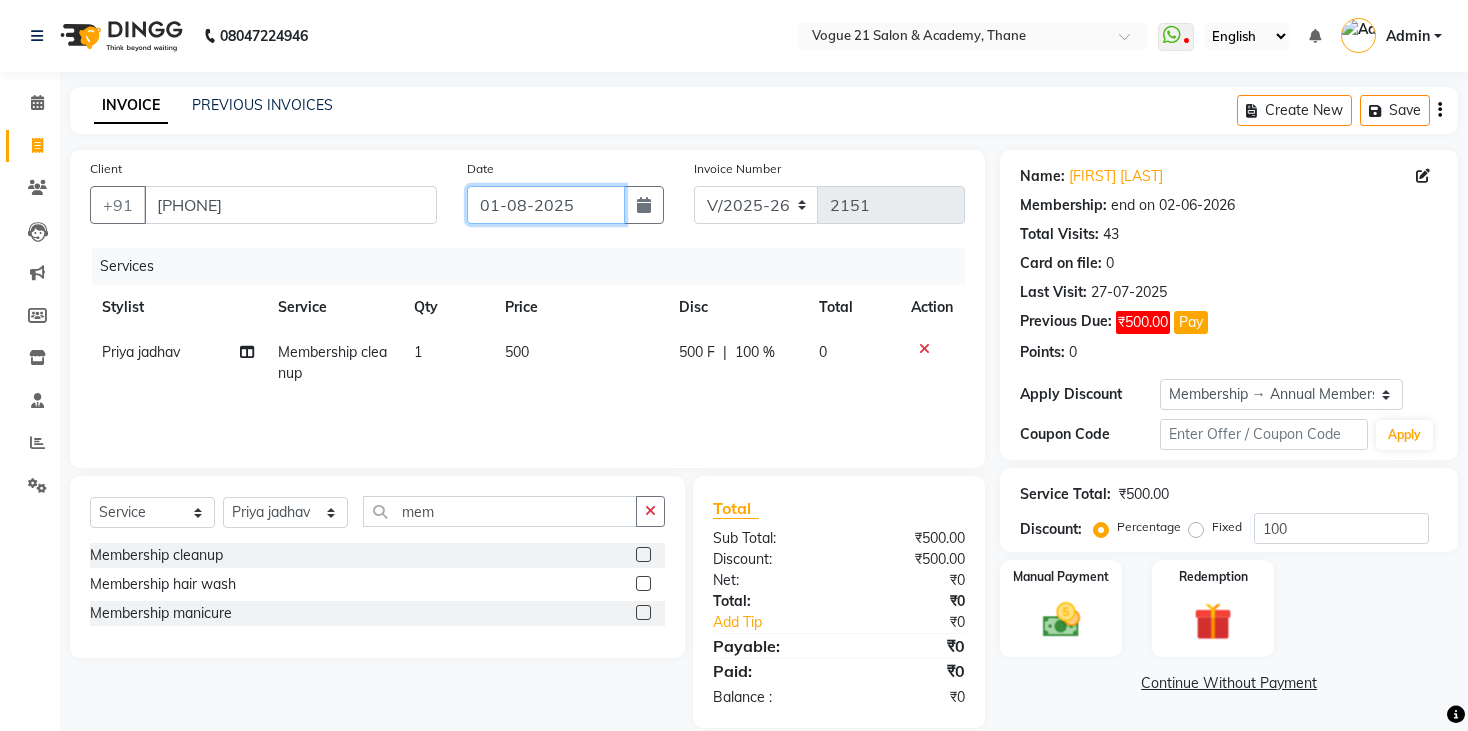 click on "01-08-2025" 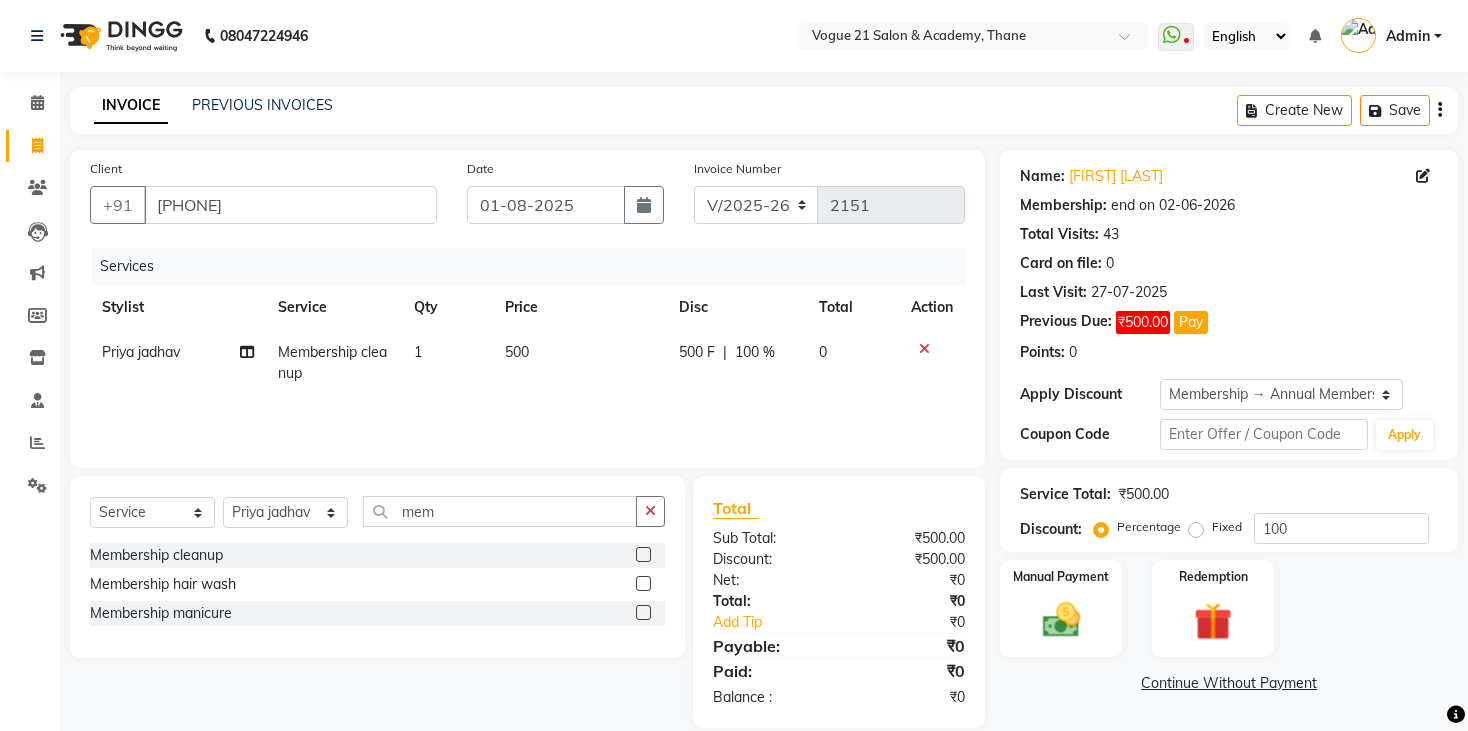 select on "8" 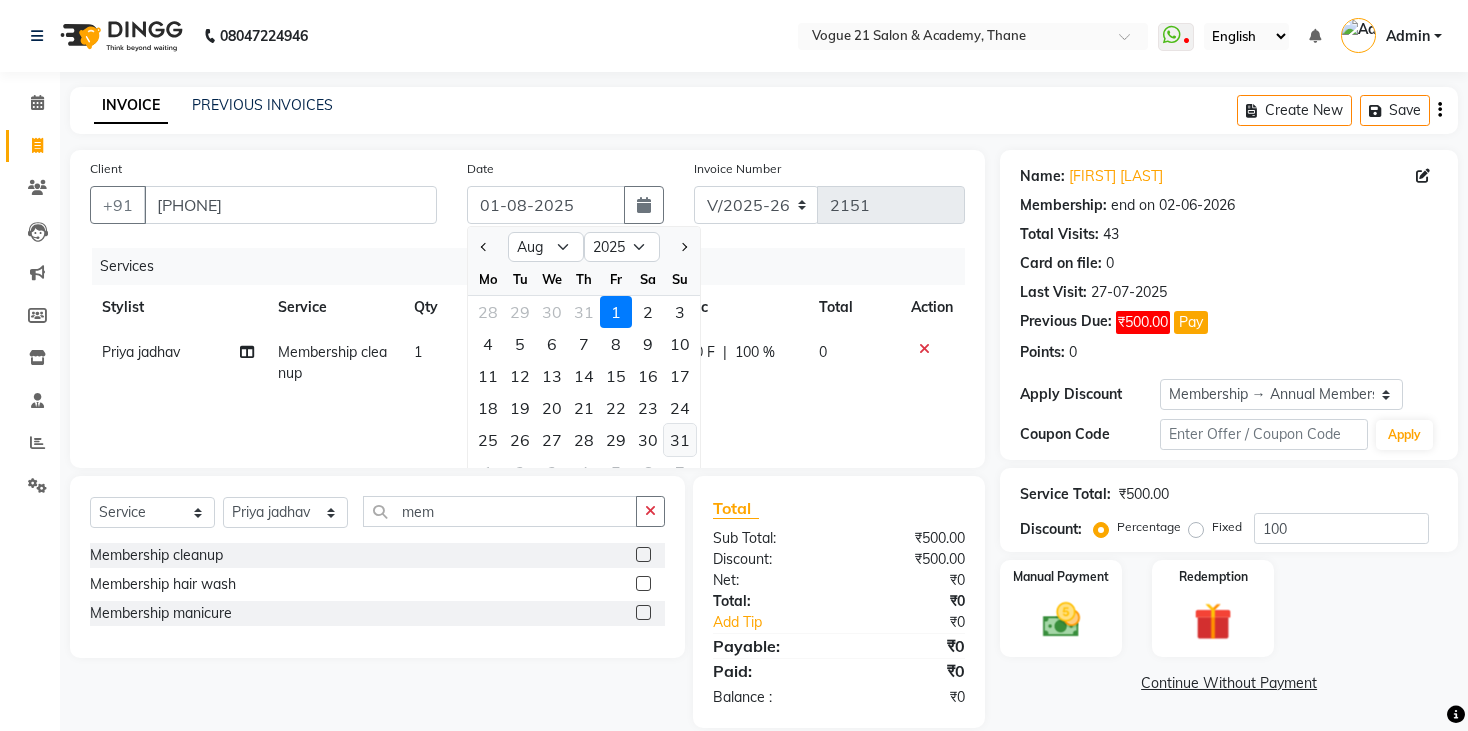 click on "31" 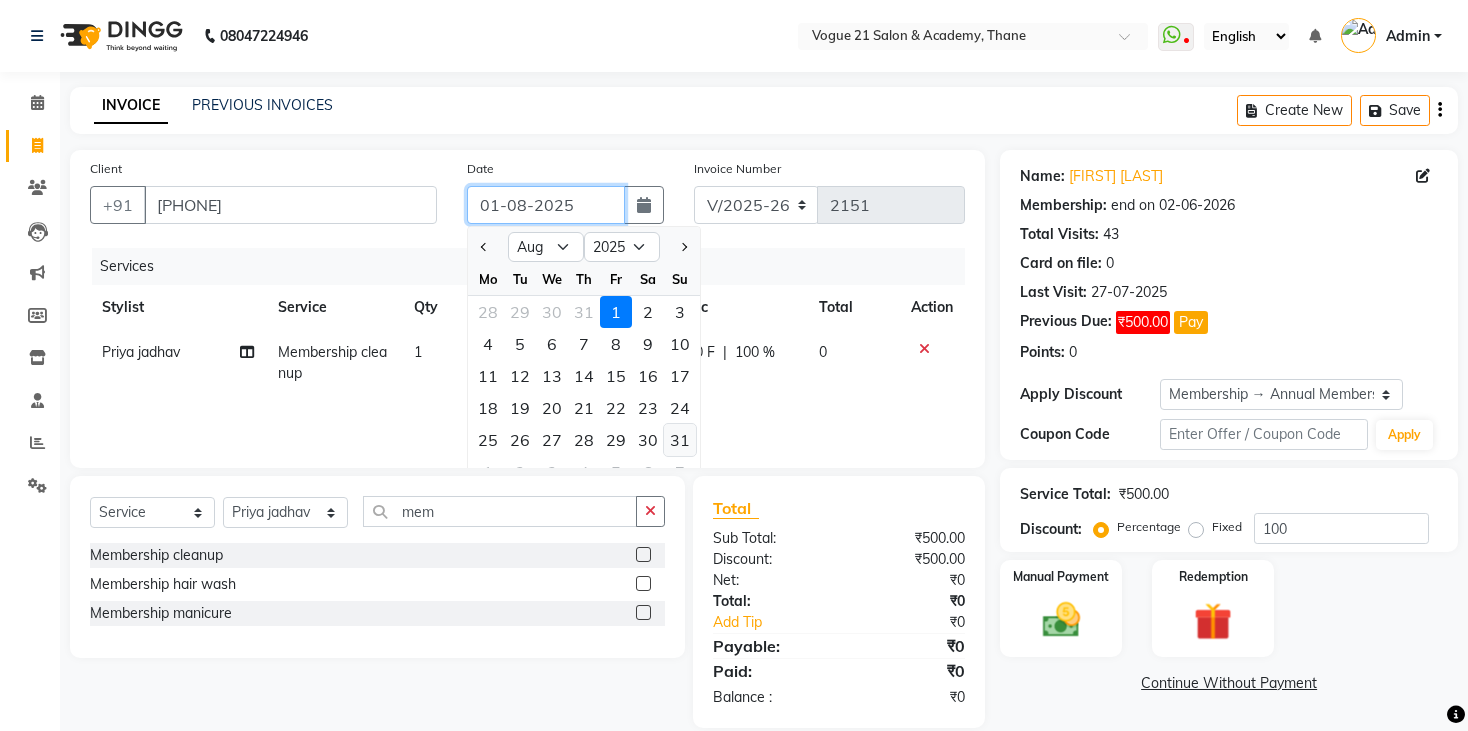 type on "31-08-2025" 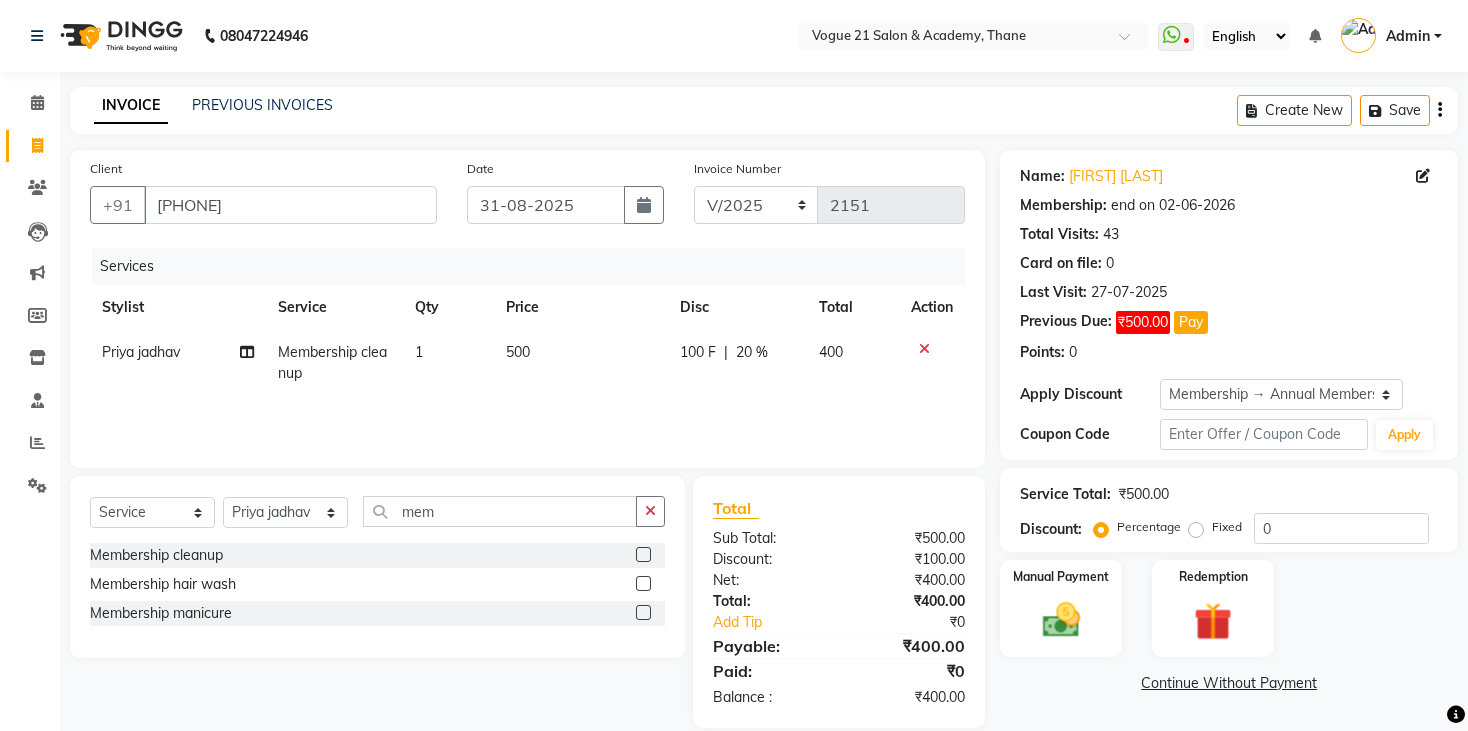click on "Name: [FIRST] [LAST] Membership: end on [DATE] Total Visits:  43 Card on file:  0 Last Visit:   27-07-2025 Previous Due:  ₹500.00 Pay Points:   0  Apply Discount Select Membership → Annual Membership 1000 Coupon Code Apply Service Total:  ₹500.00  Discount:  Percentage   Fixed  0 Manual Payment Redemption  Continue Without Payment" 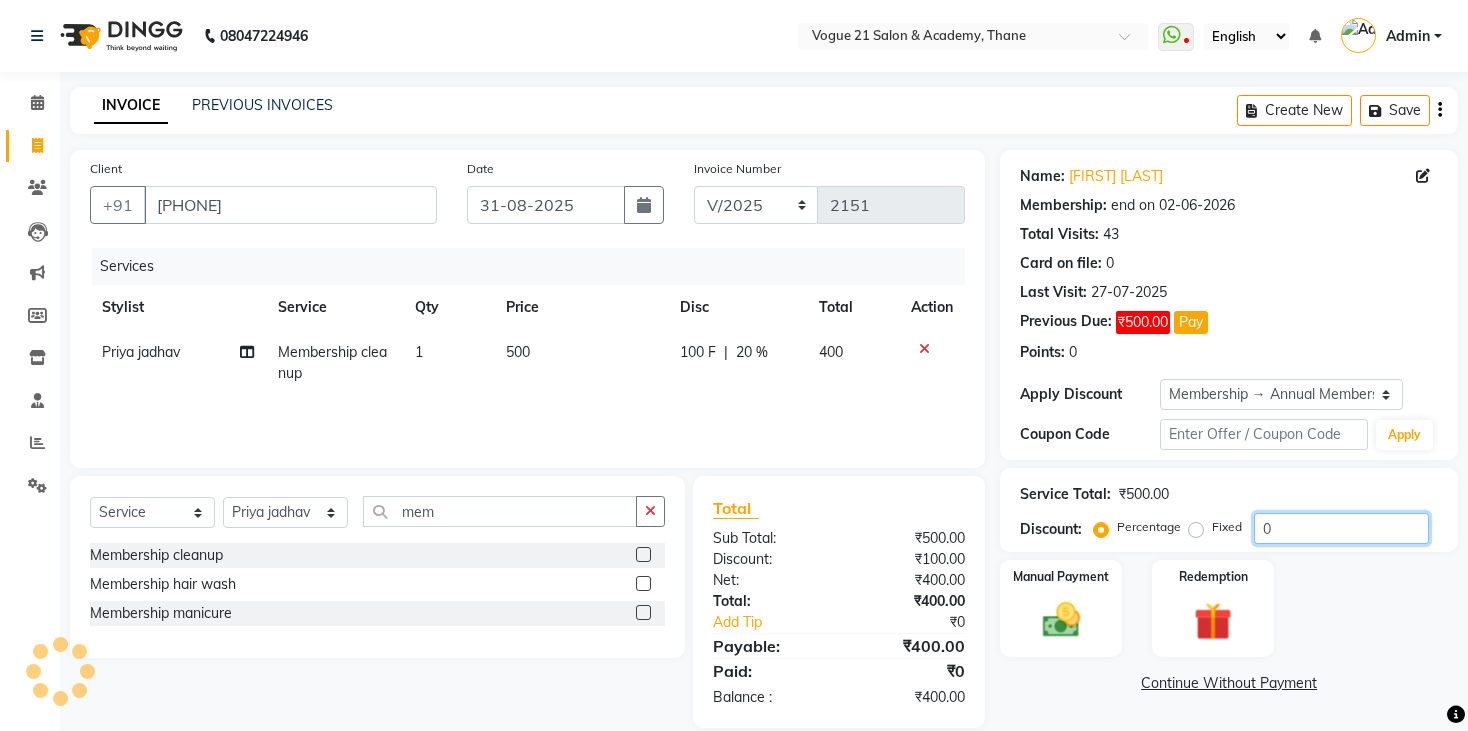 click on "0" 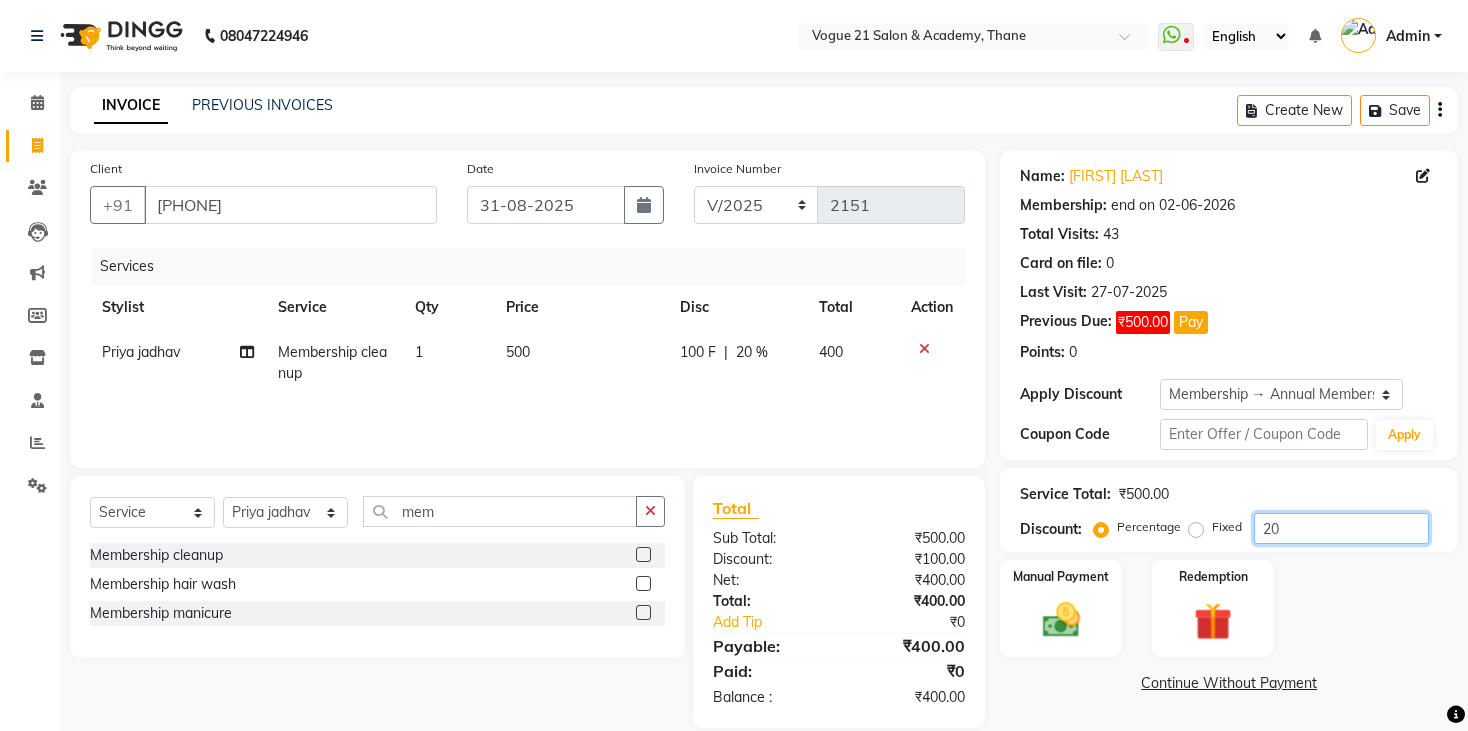 type on "2" 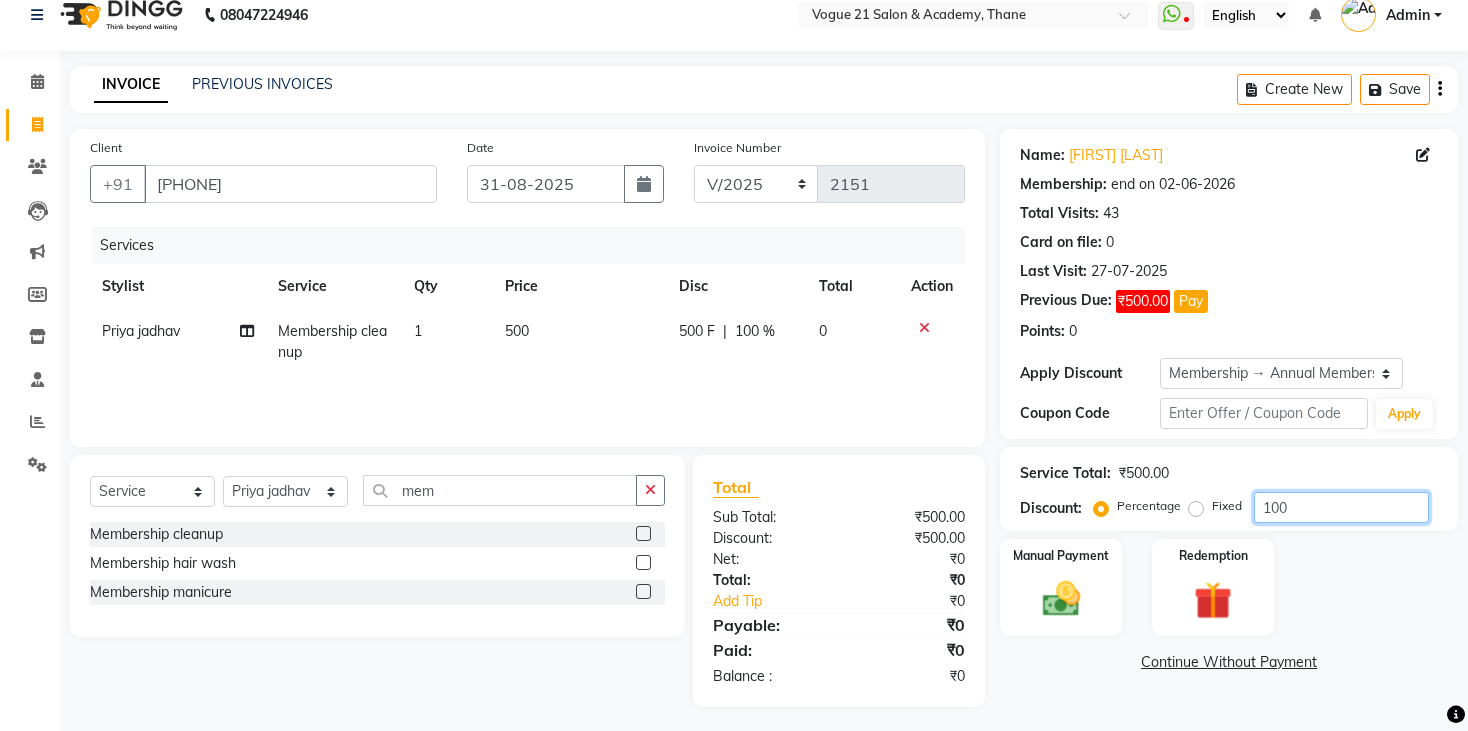 scroll, scrollTop: 27, scrollLeft: 0, axis: vertical 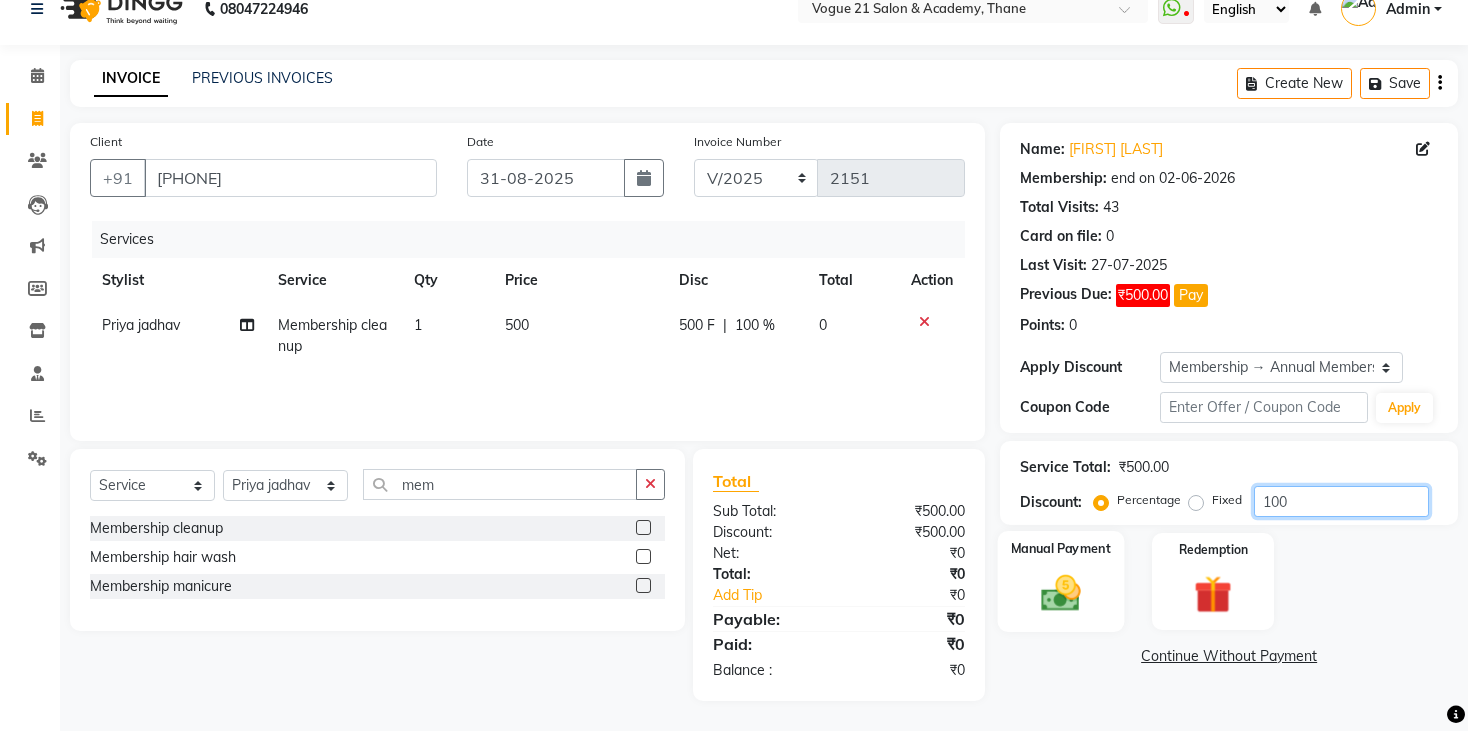 type on "100" 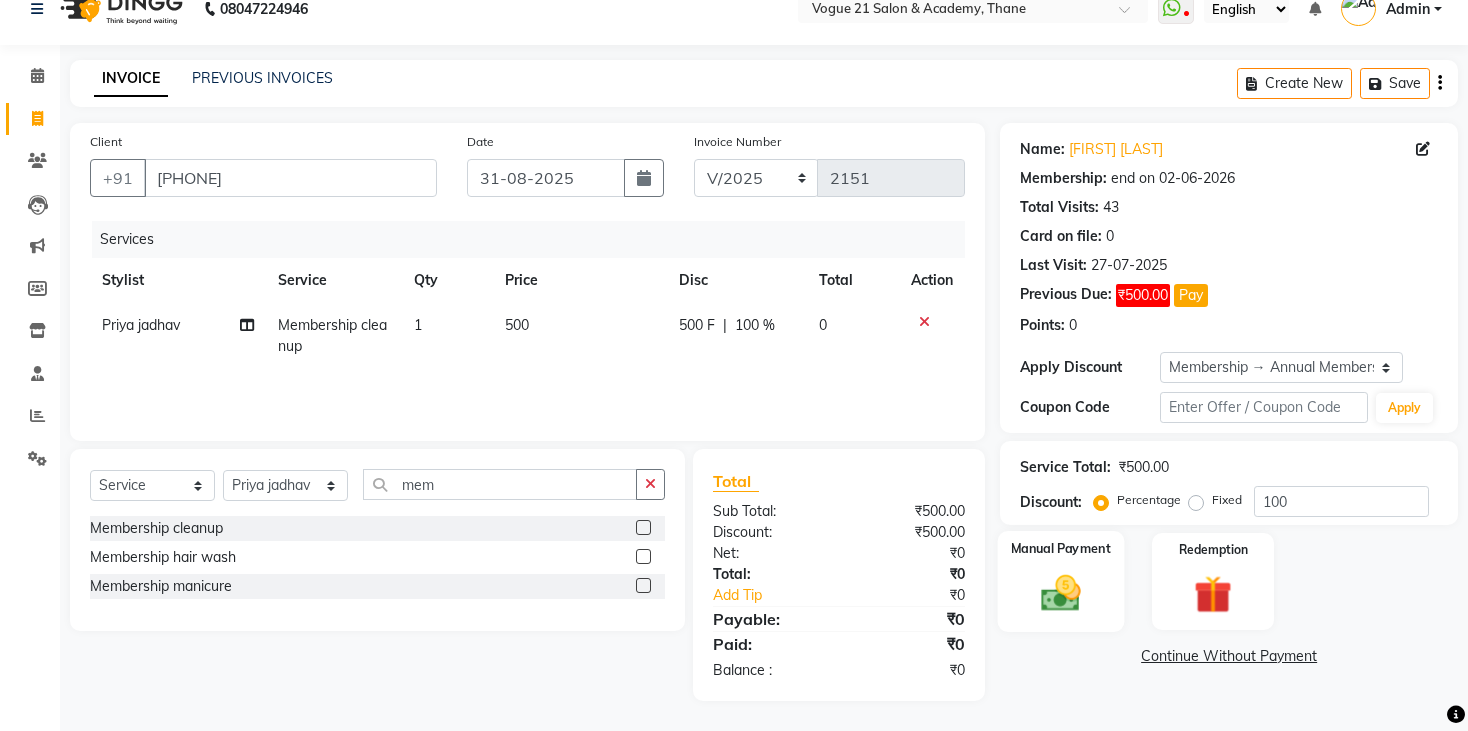 click 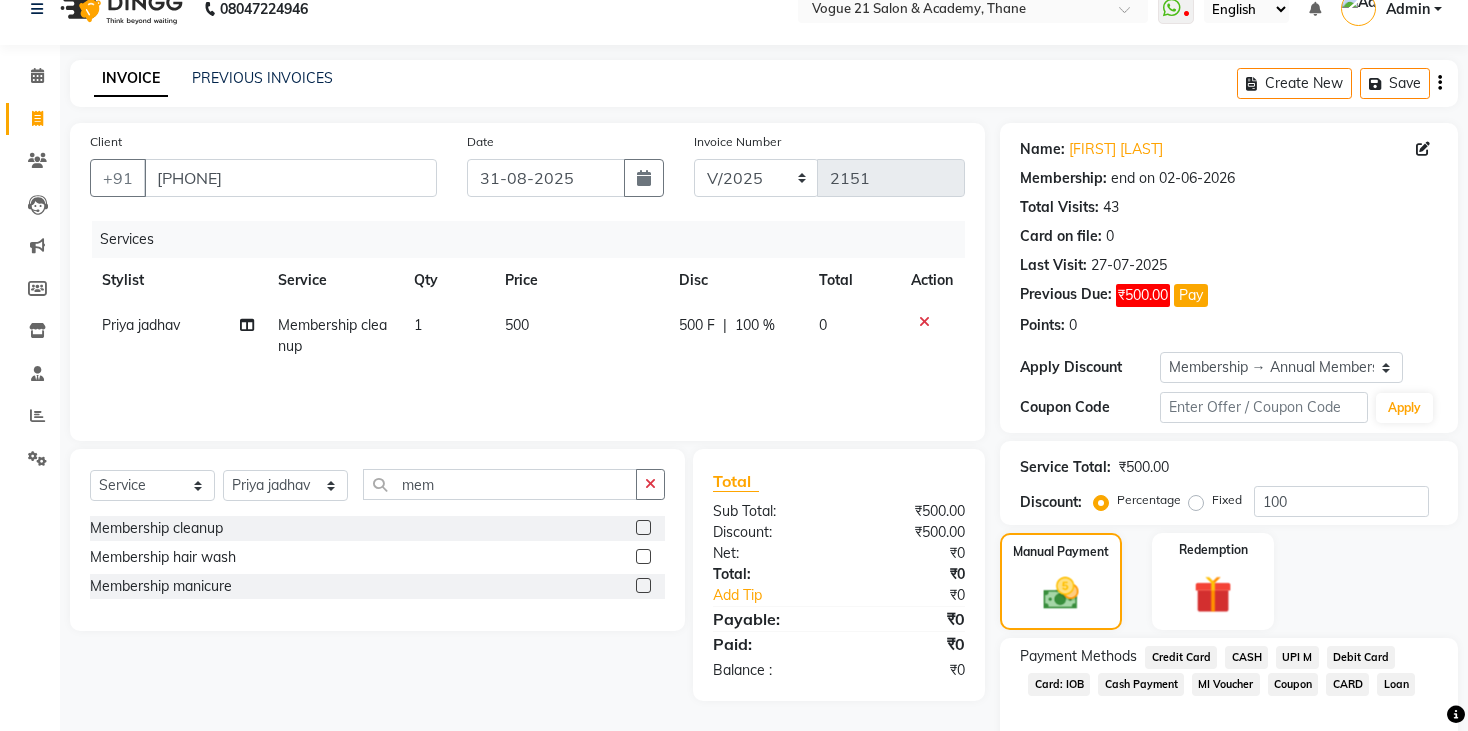 click on "UPI M" 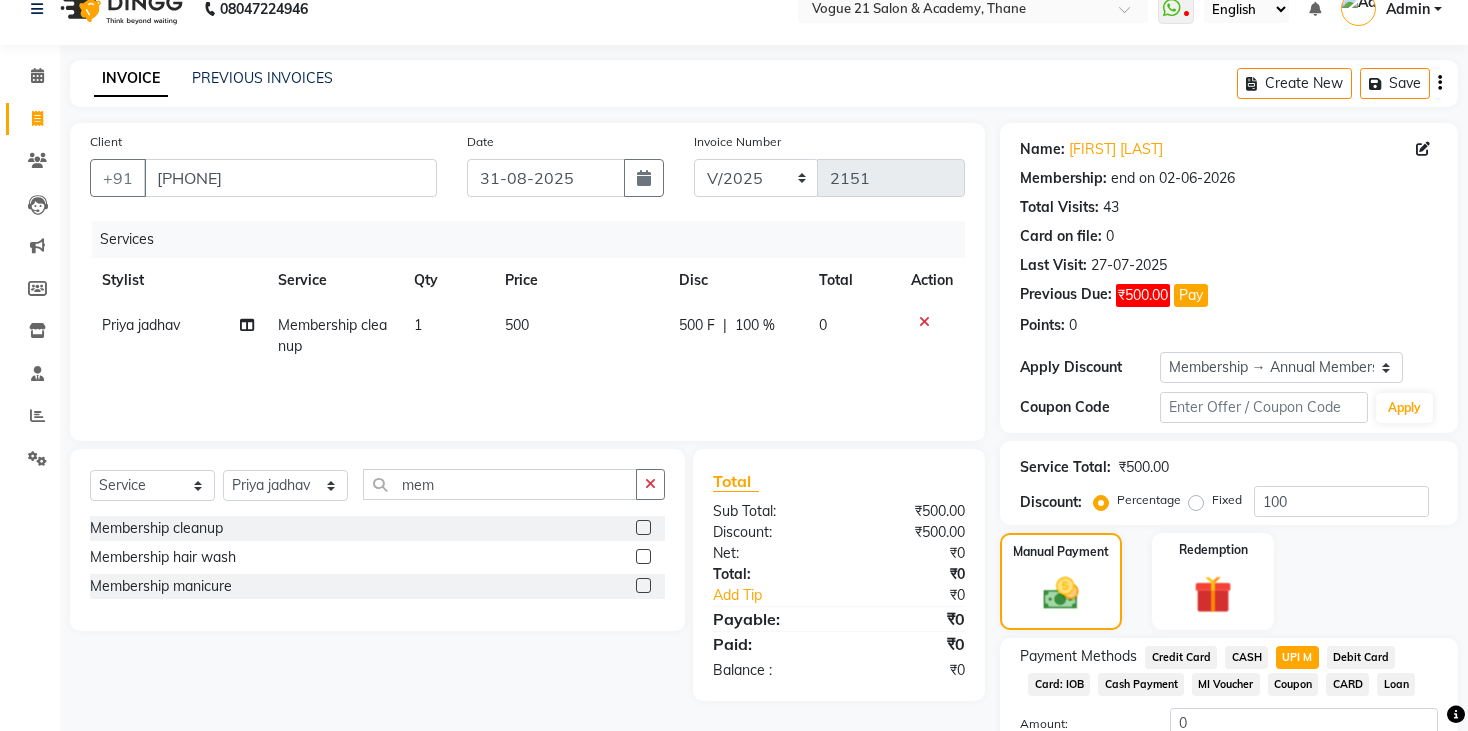 scroll, scrollTop: 183, scrollLeft: 0, axis: vertical 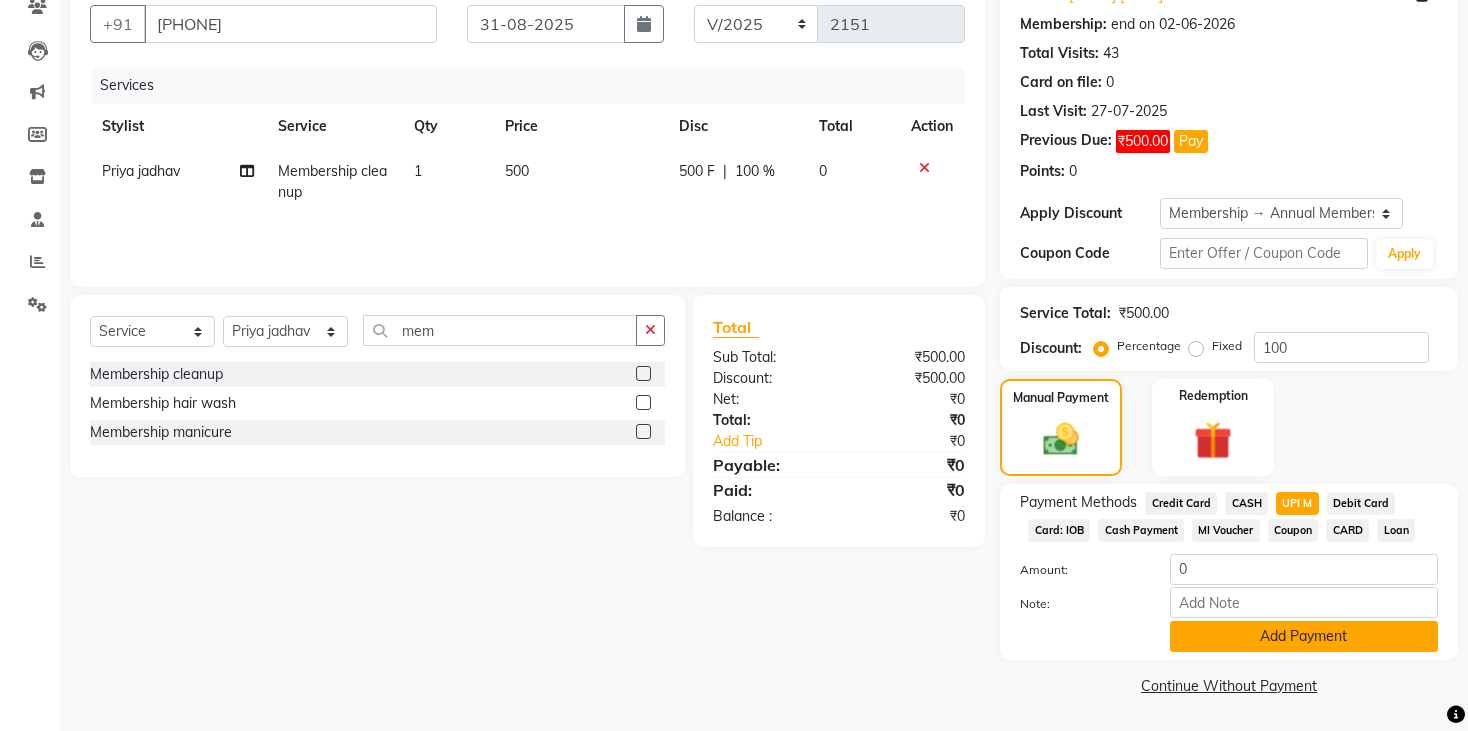 click on "Add Payment" 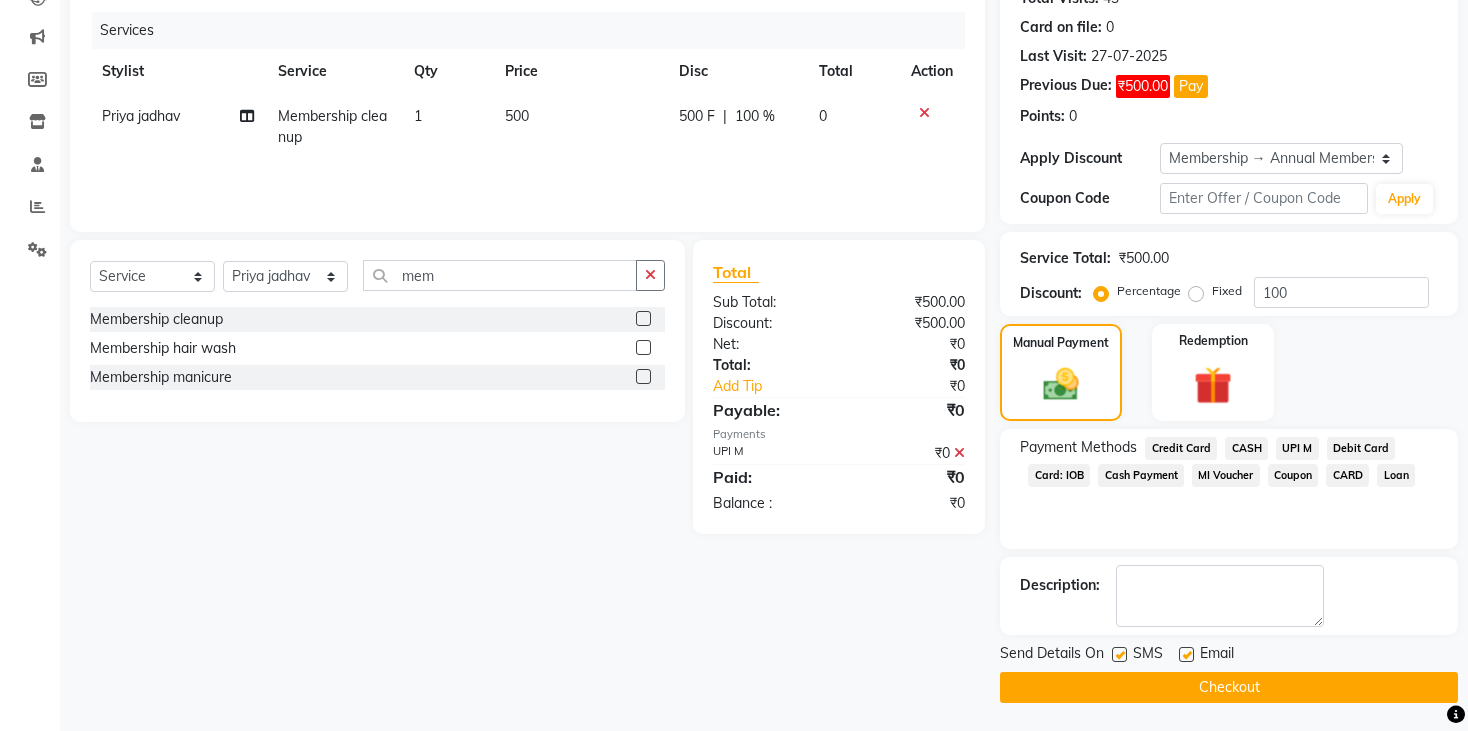 scroll, scrollTop: 236, scrollLeft: 0, axis: vertical 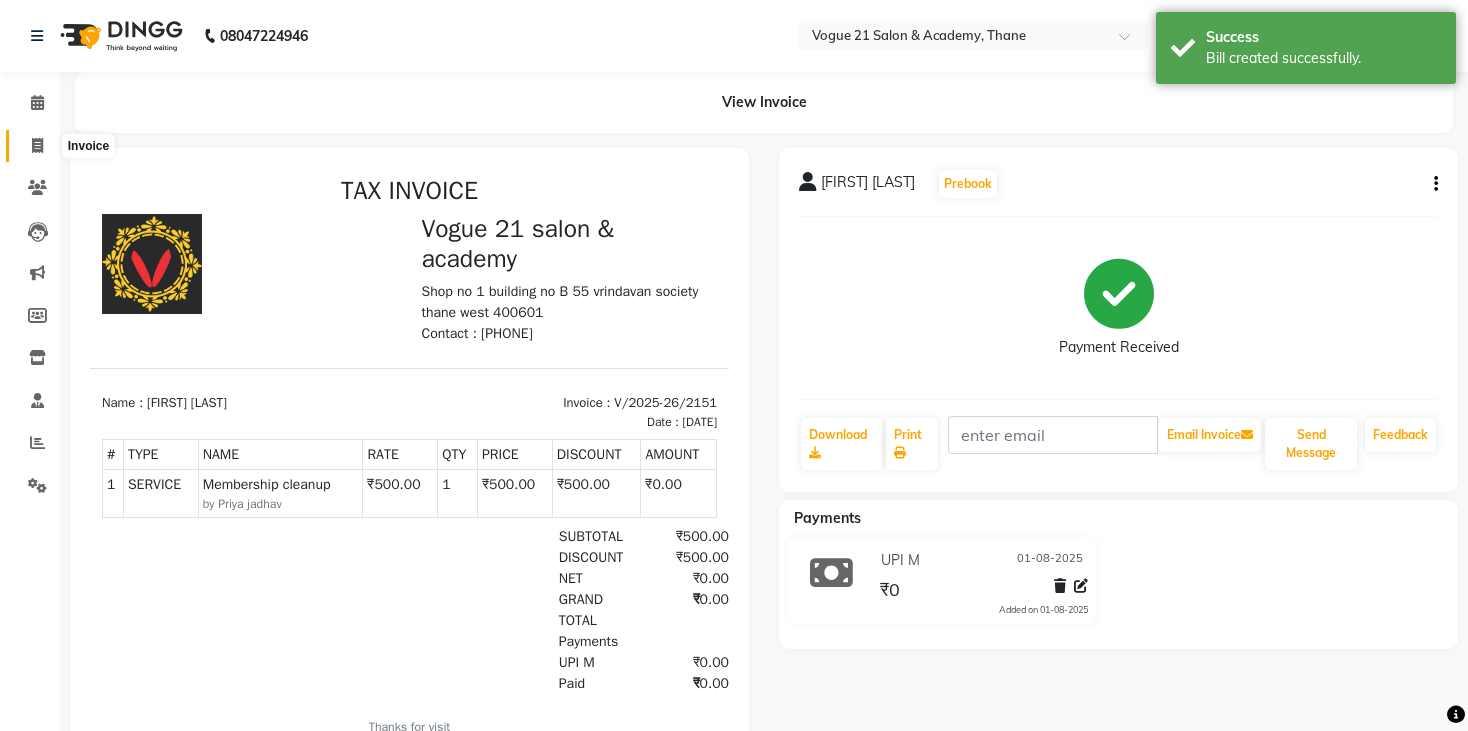 click 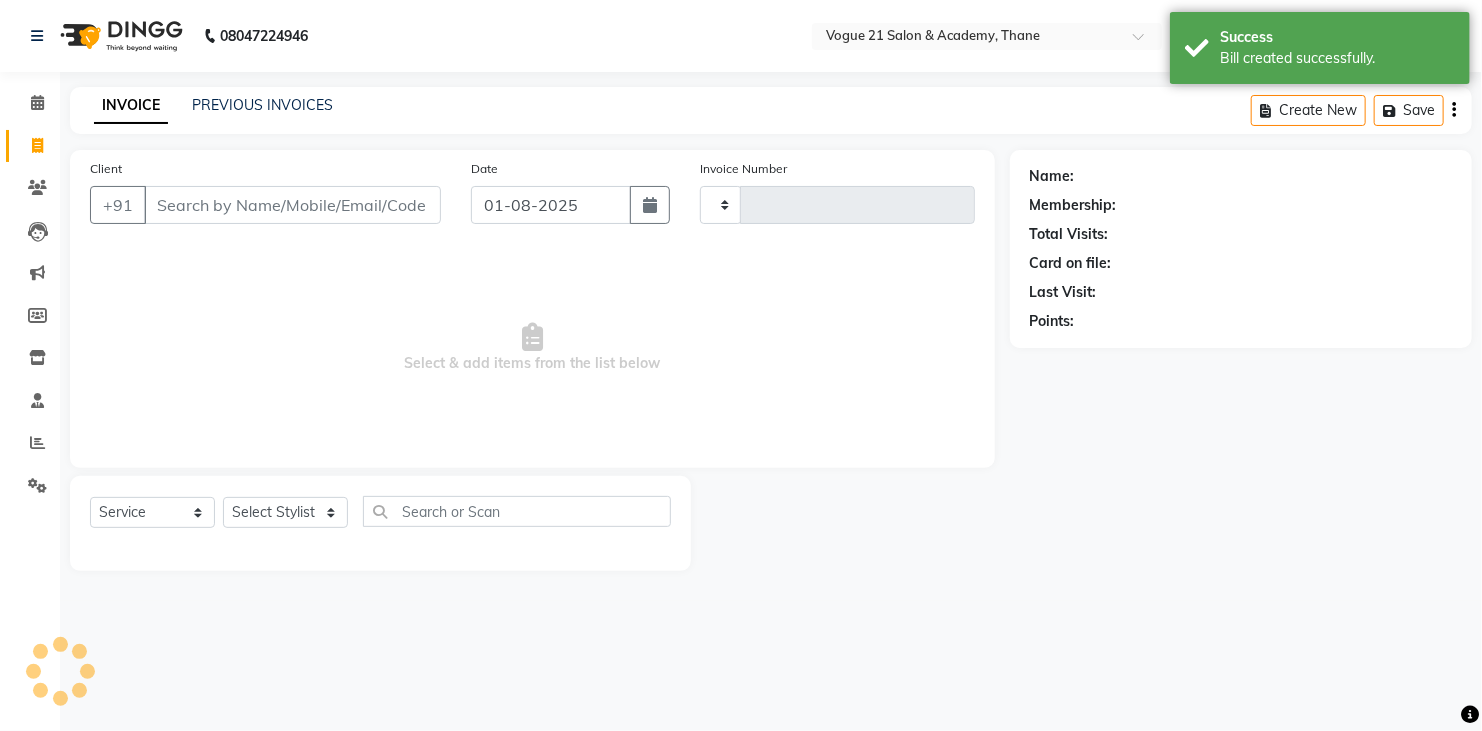 type on "2152" 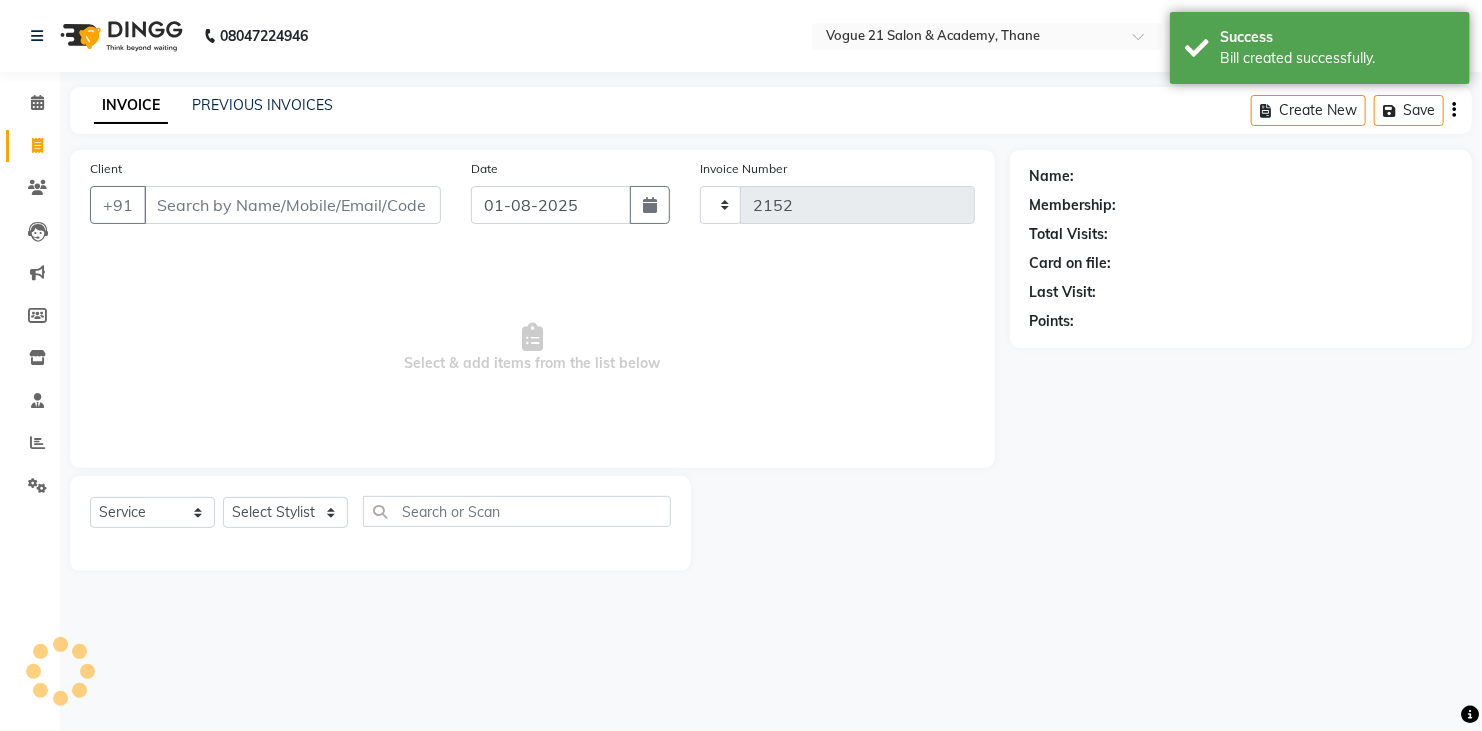 select on "4433" 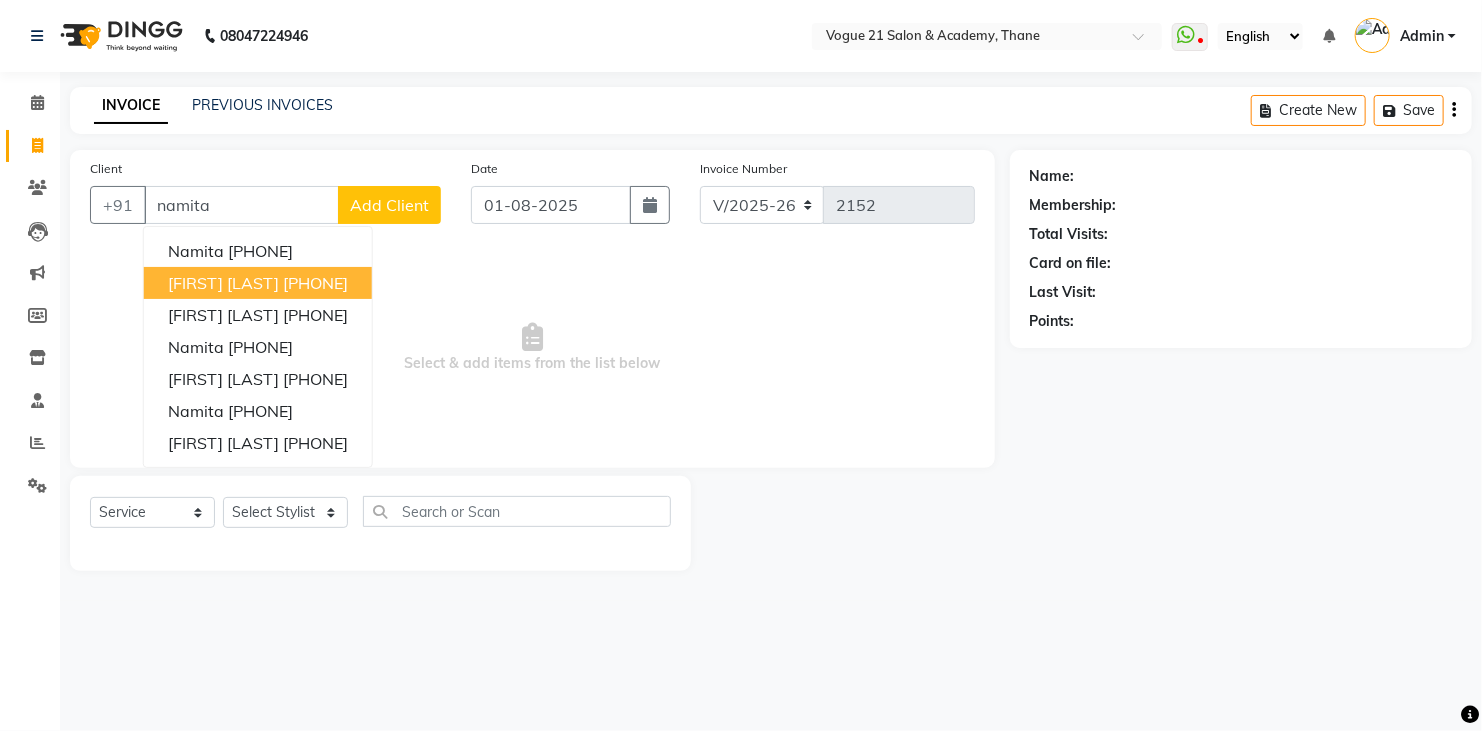 click on "[PHONE]" at bounding box center [315, 283] 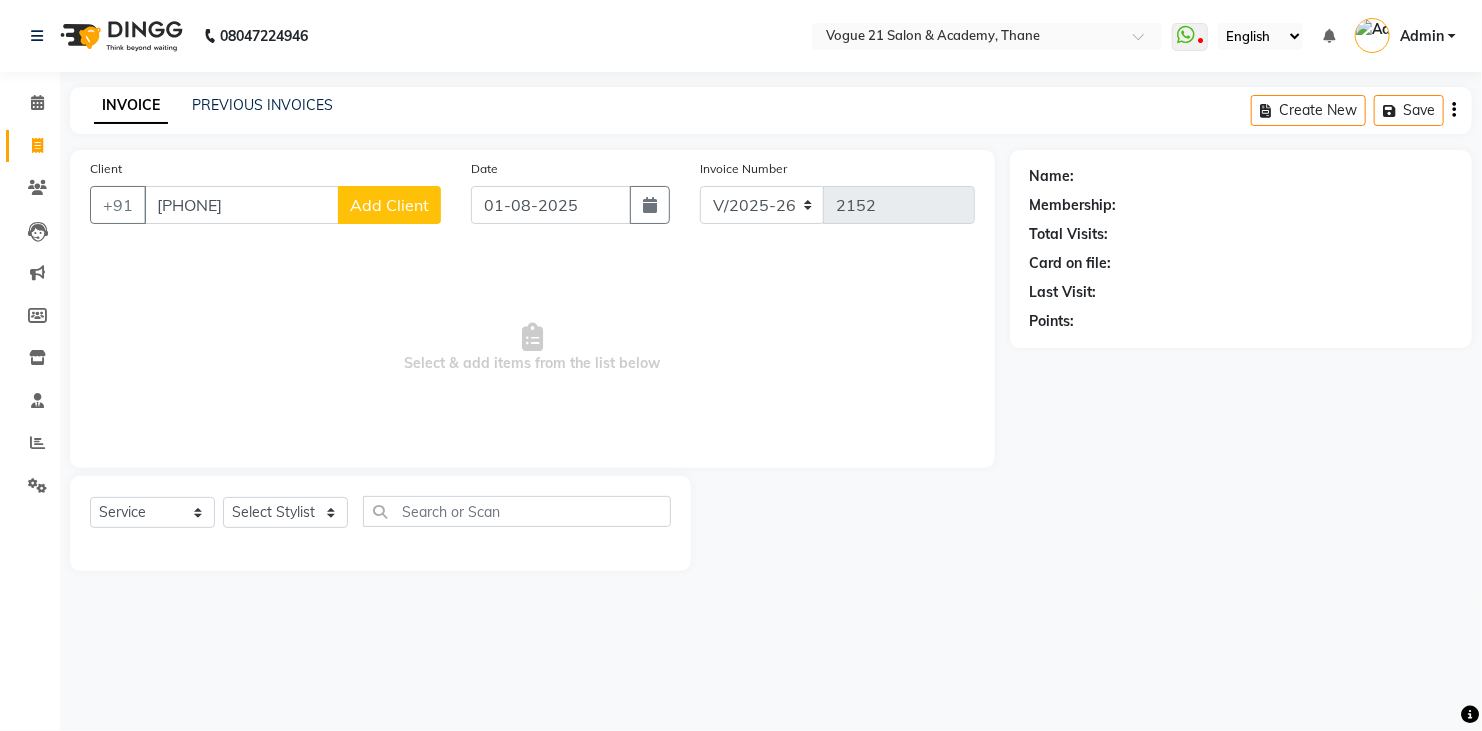 click on "[PHONE]" at bounding box center [241, 205] 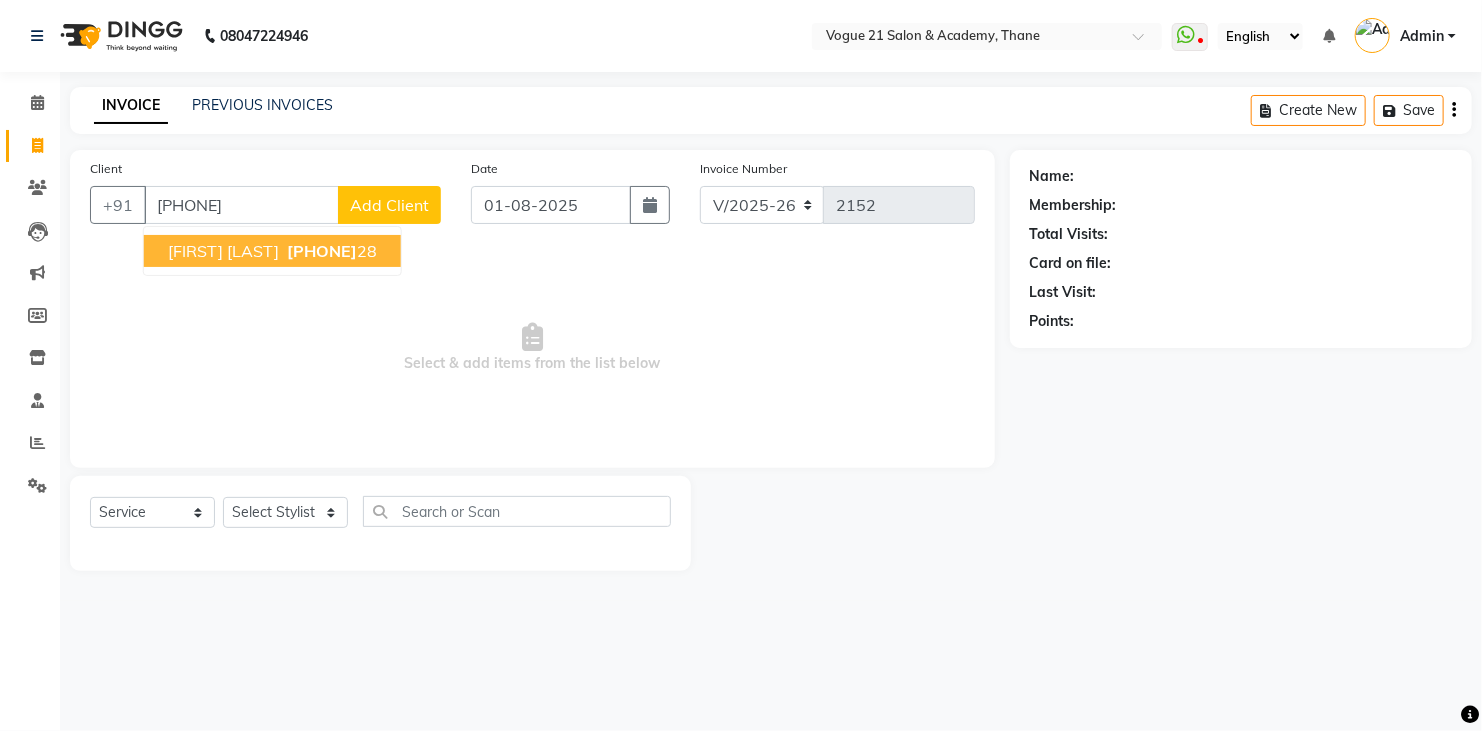 click on "[PHONE]" at bounding box center (322, 251) 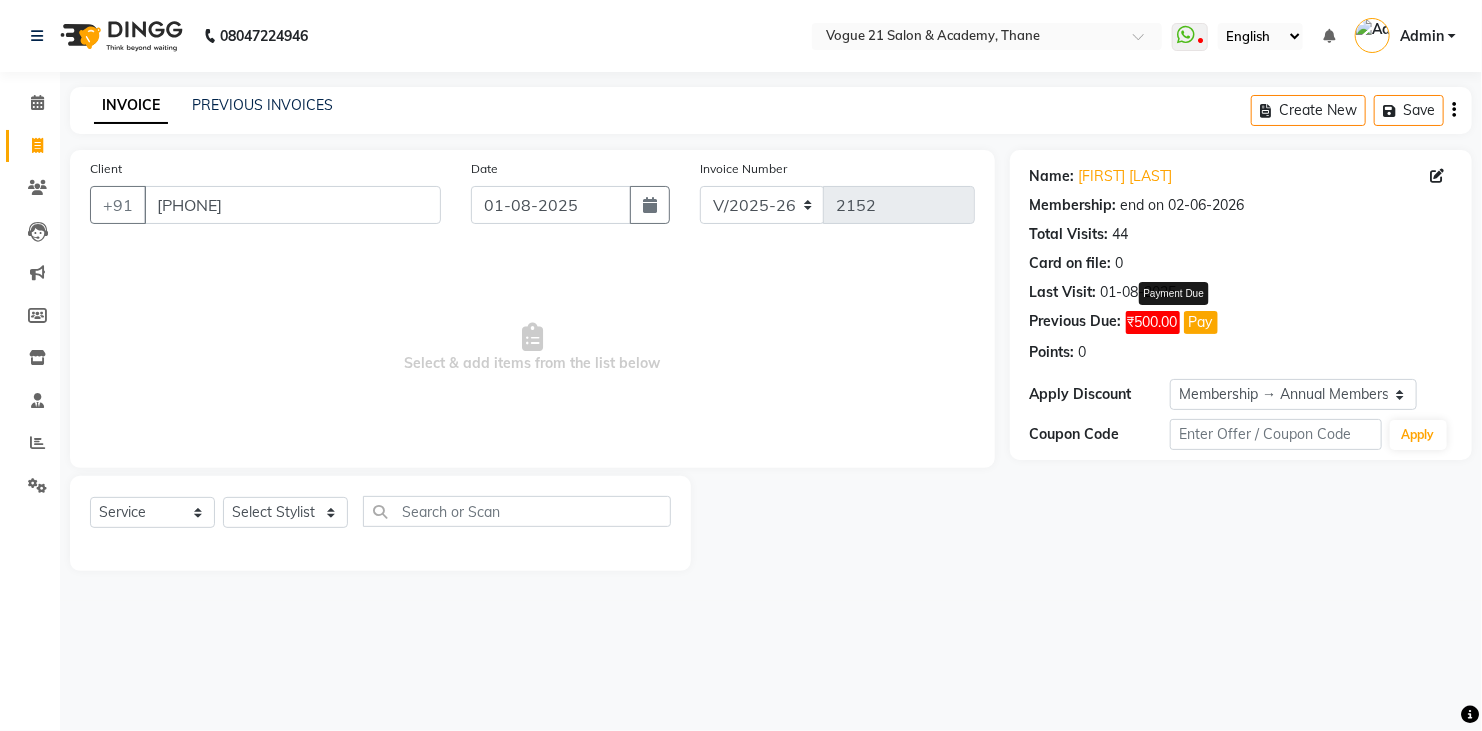 click on "Pay" 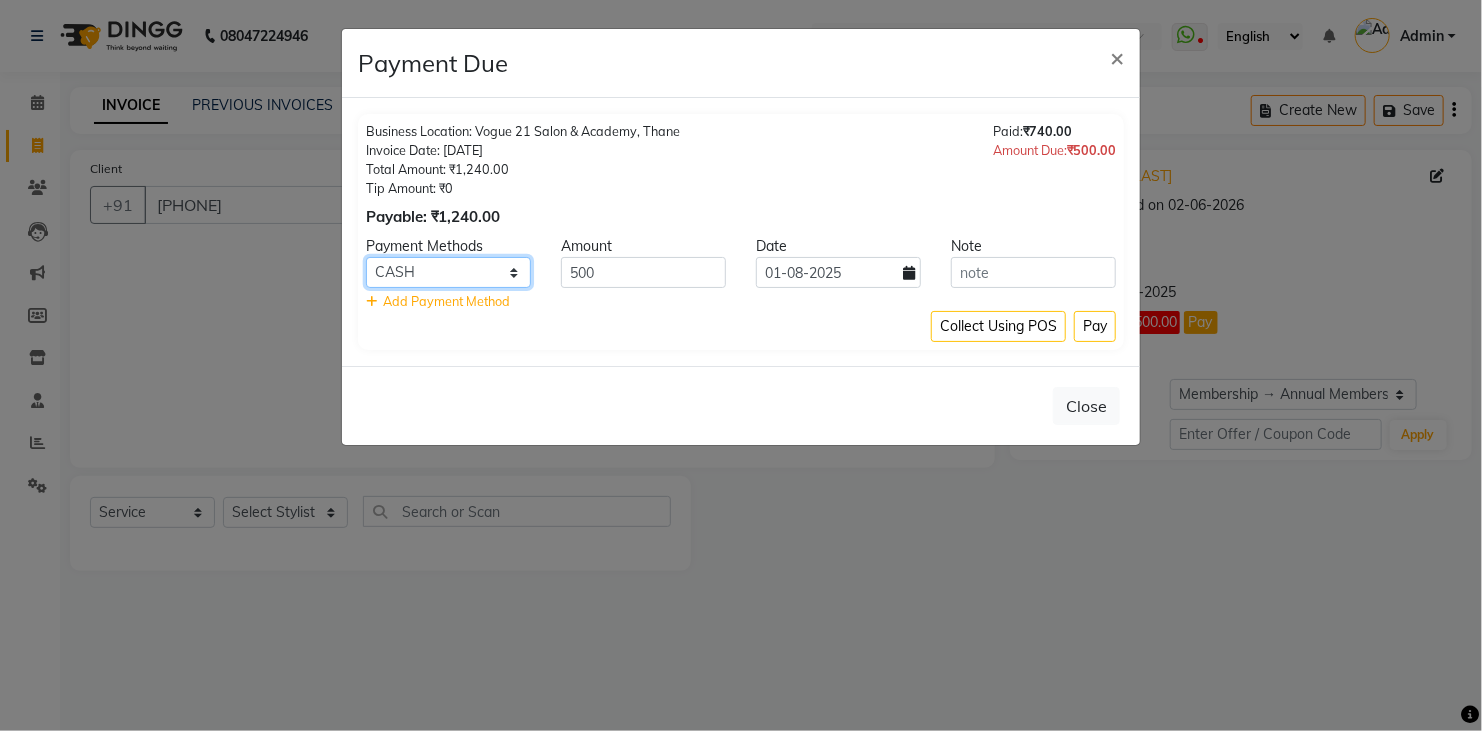 click on "Credit Card CASH UPI M Debit Card Card: IOB Cash Payment MI Voucher Coupon CARD Loan" 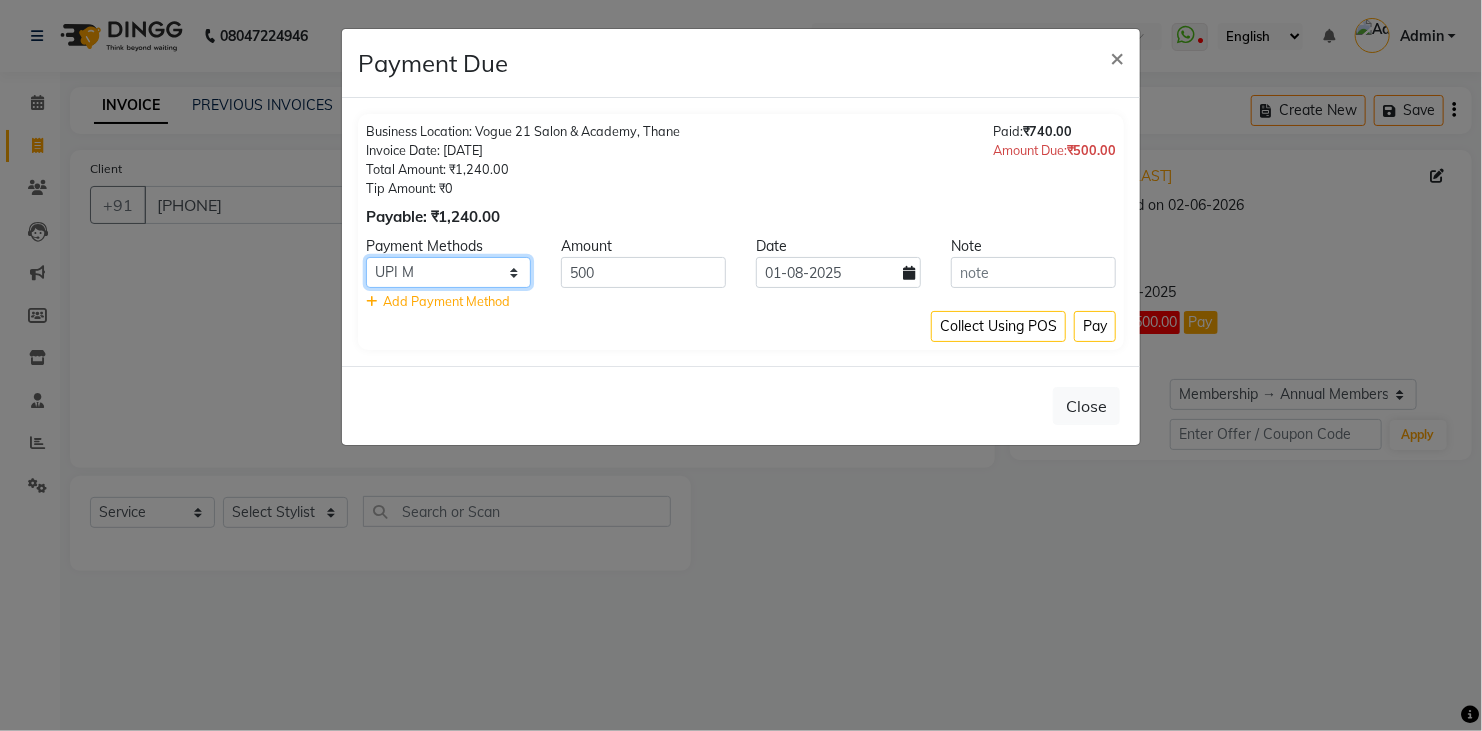 click on "Credit Card CASH UPI M Debit Card Card: IOB Cash Payment MI Voucher Coupon CARD Loan" 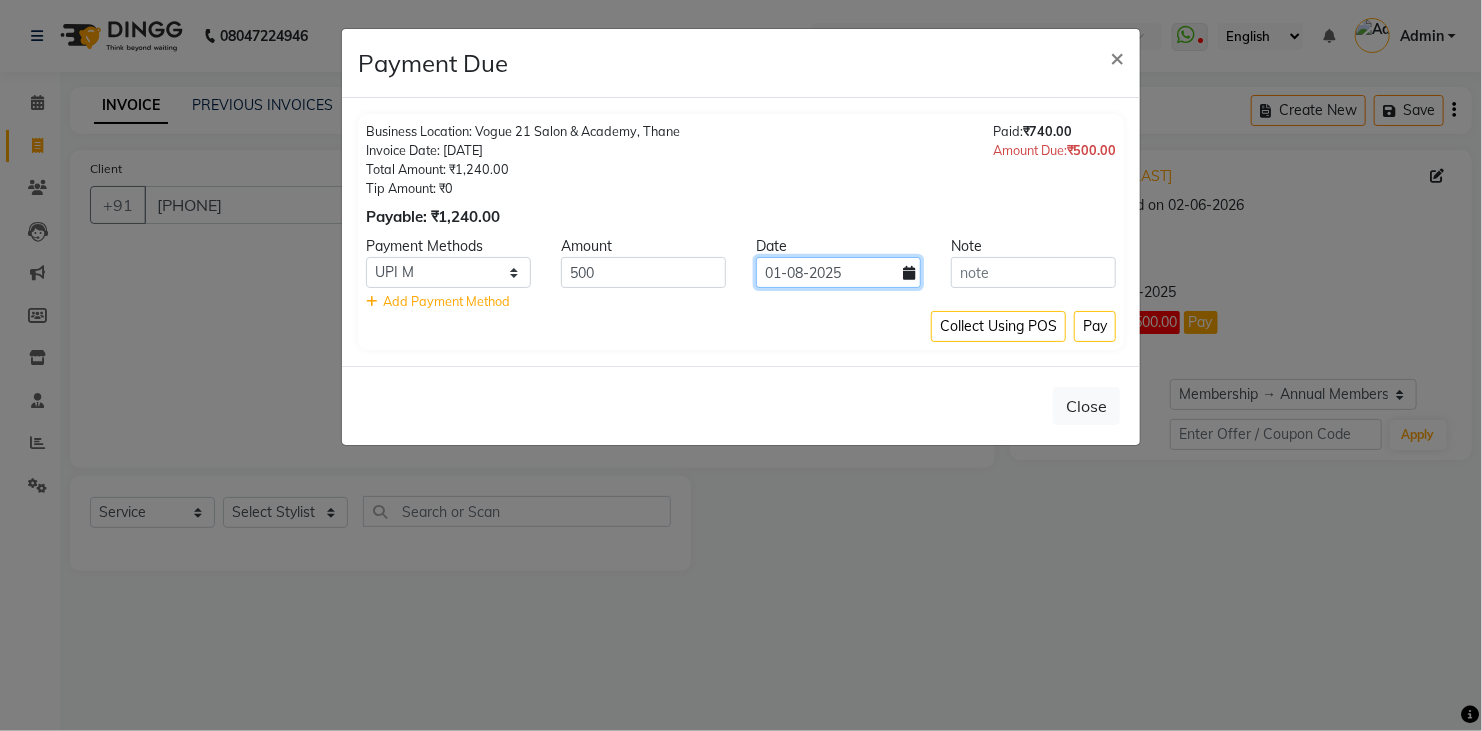 click on "01-08-2025" 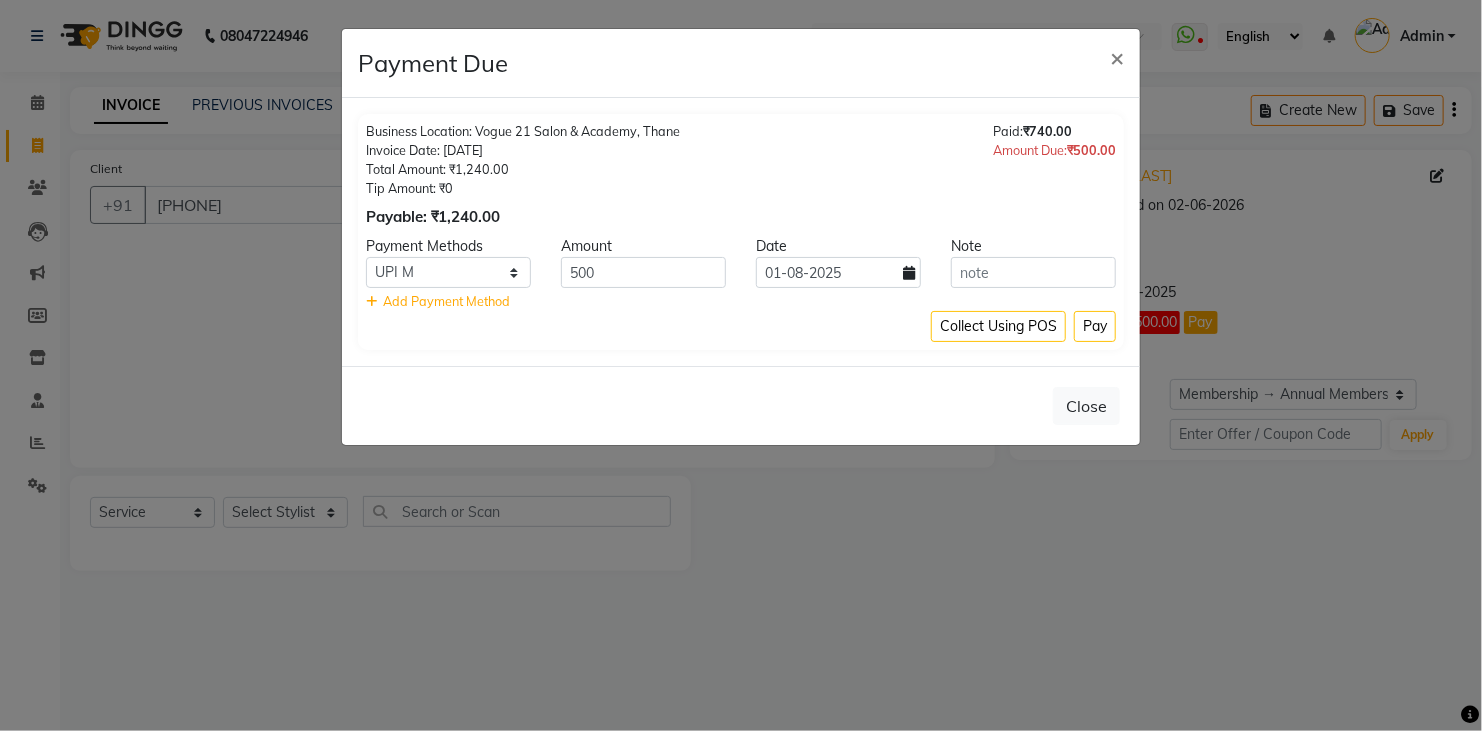 select on "8" 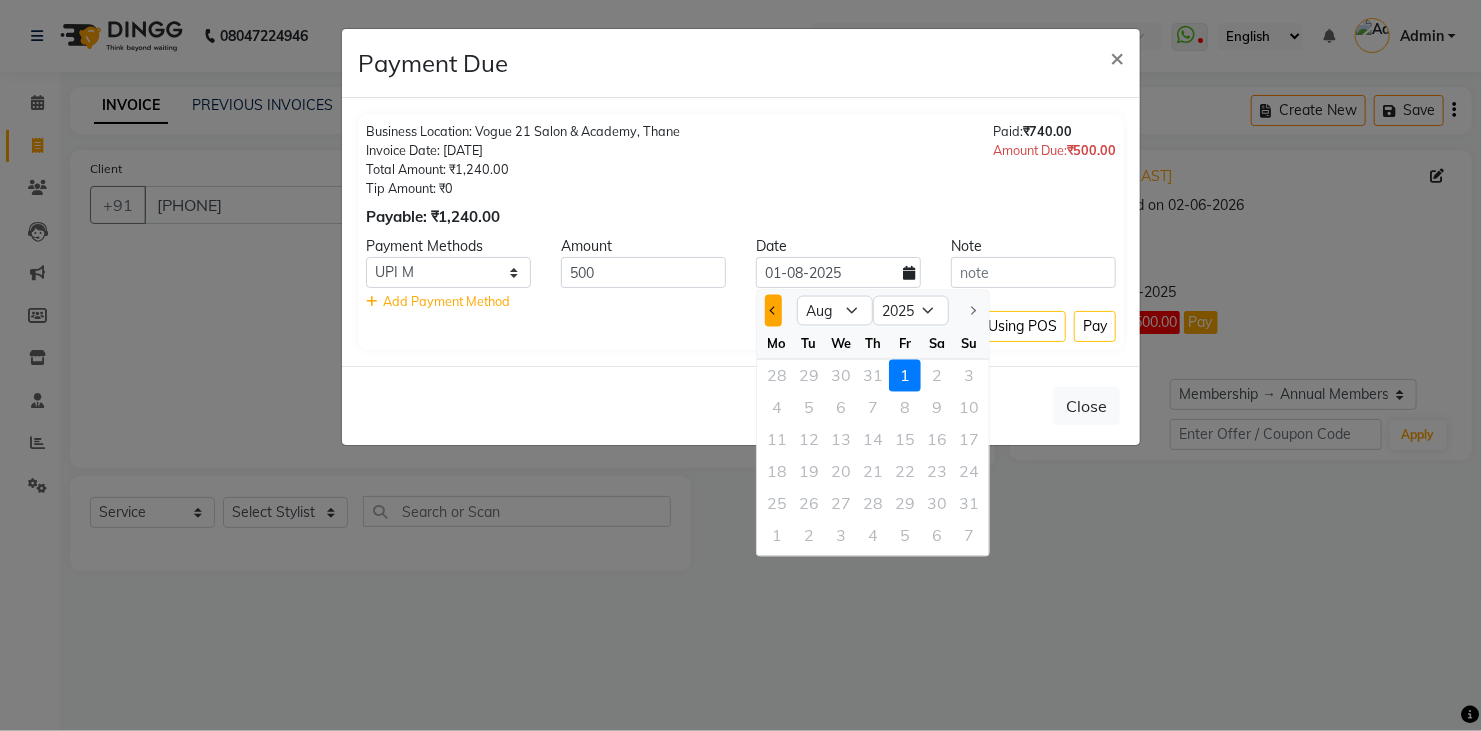 click 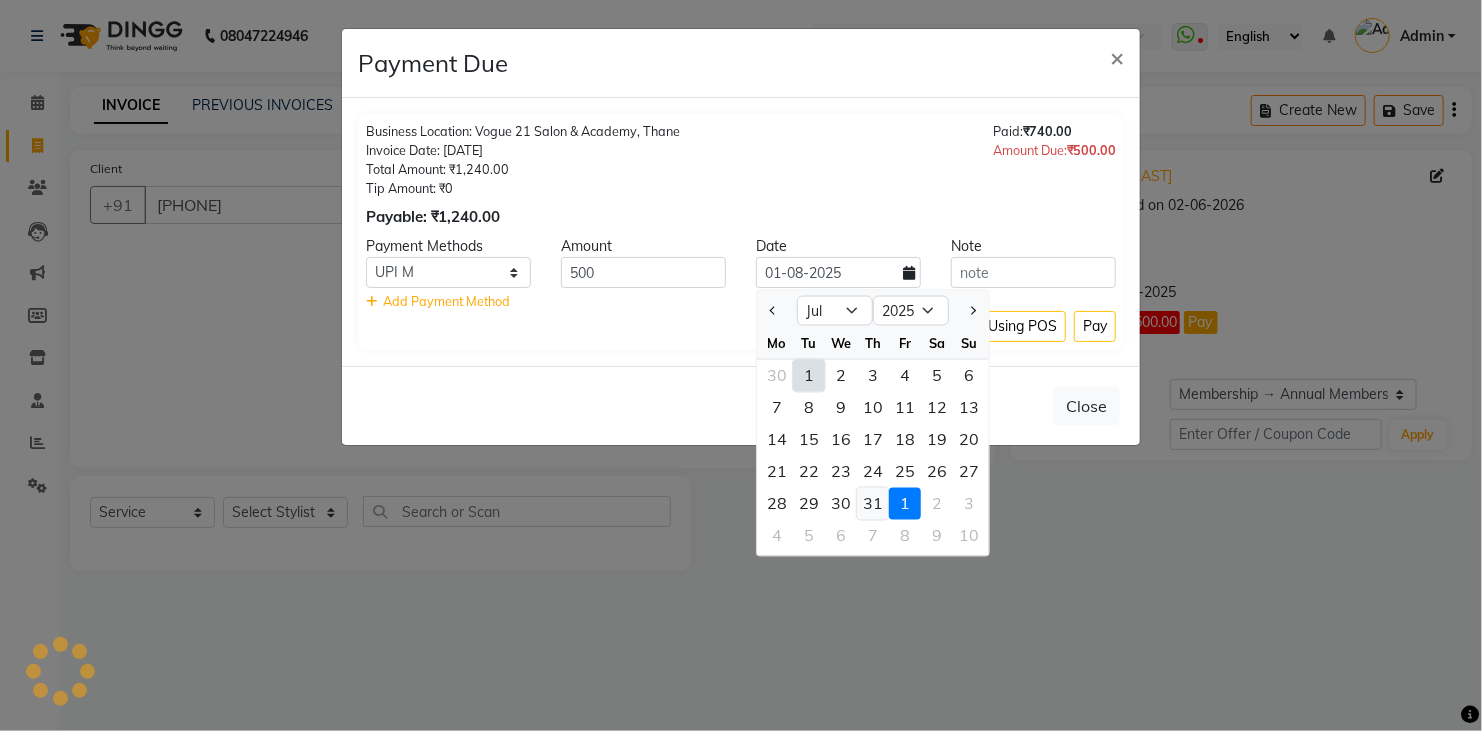 click on "31" 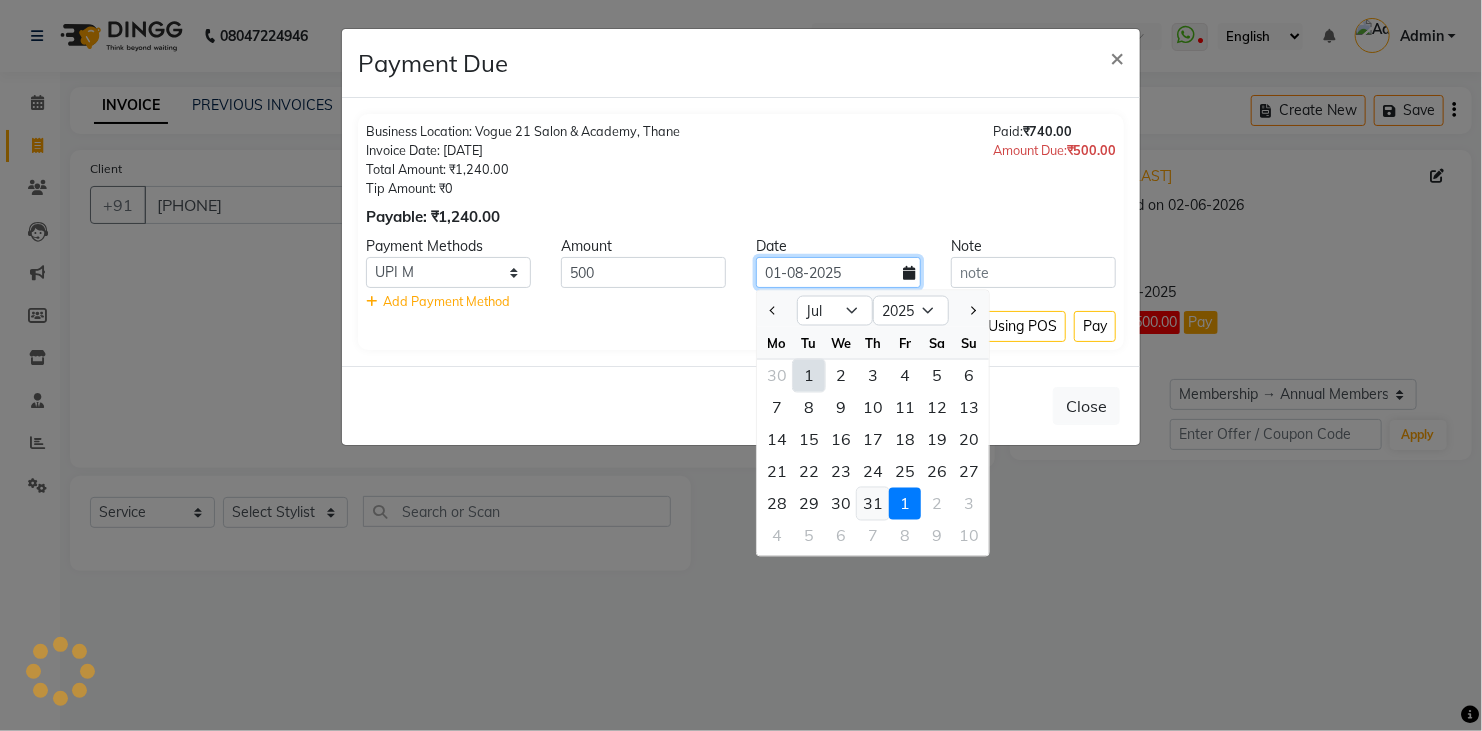 type on "31-07-2025" 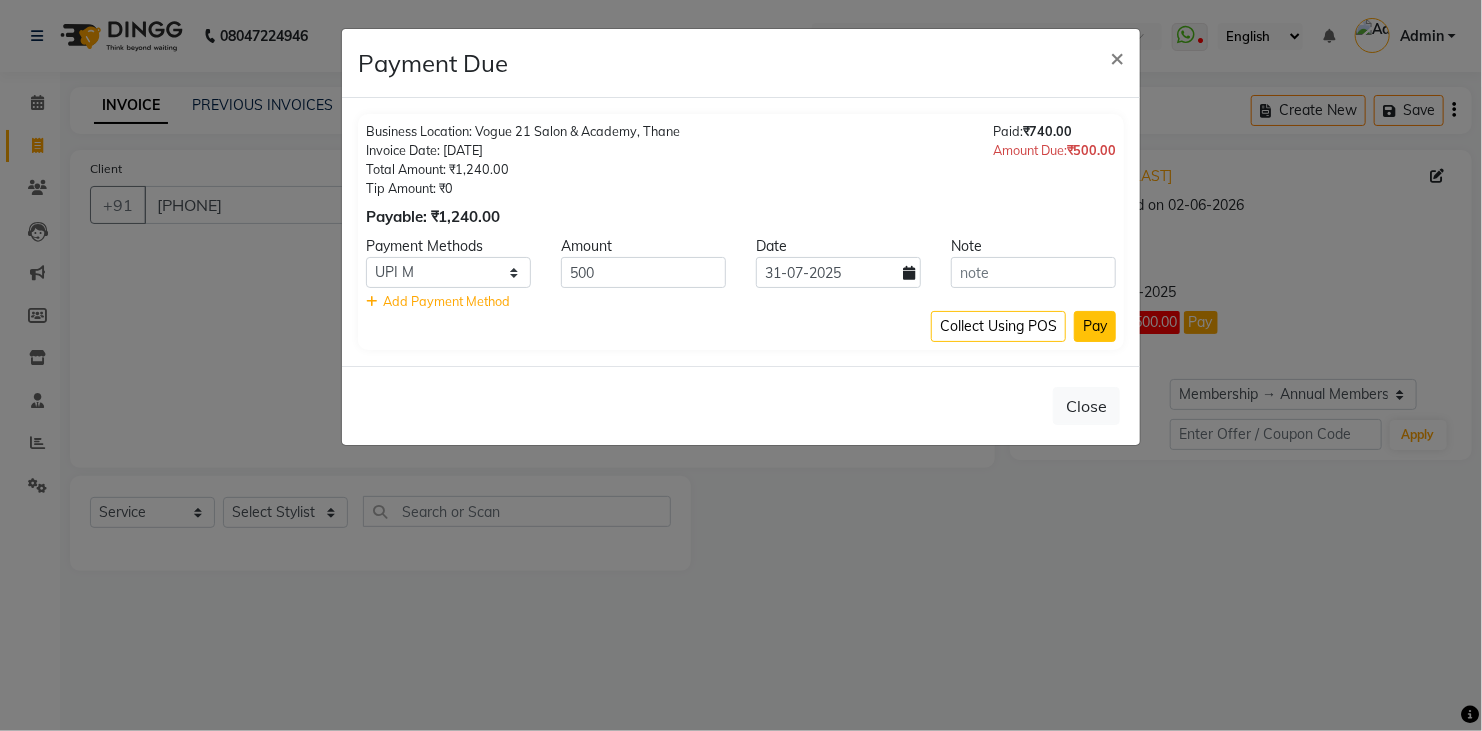 click on "Pay" 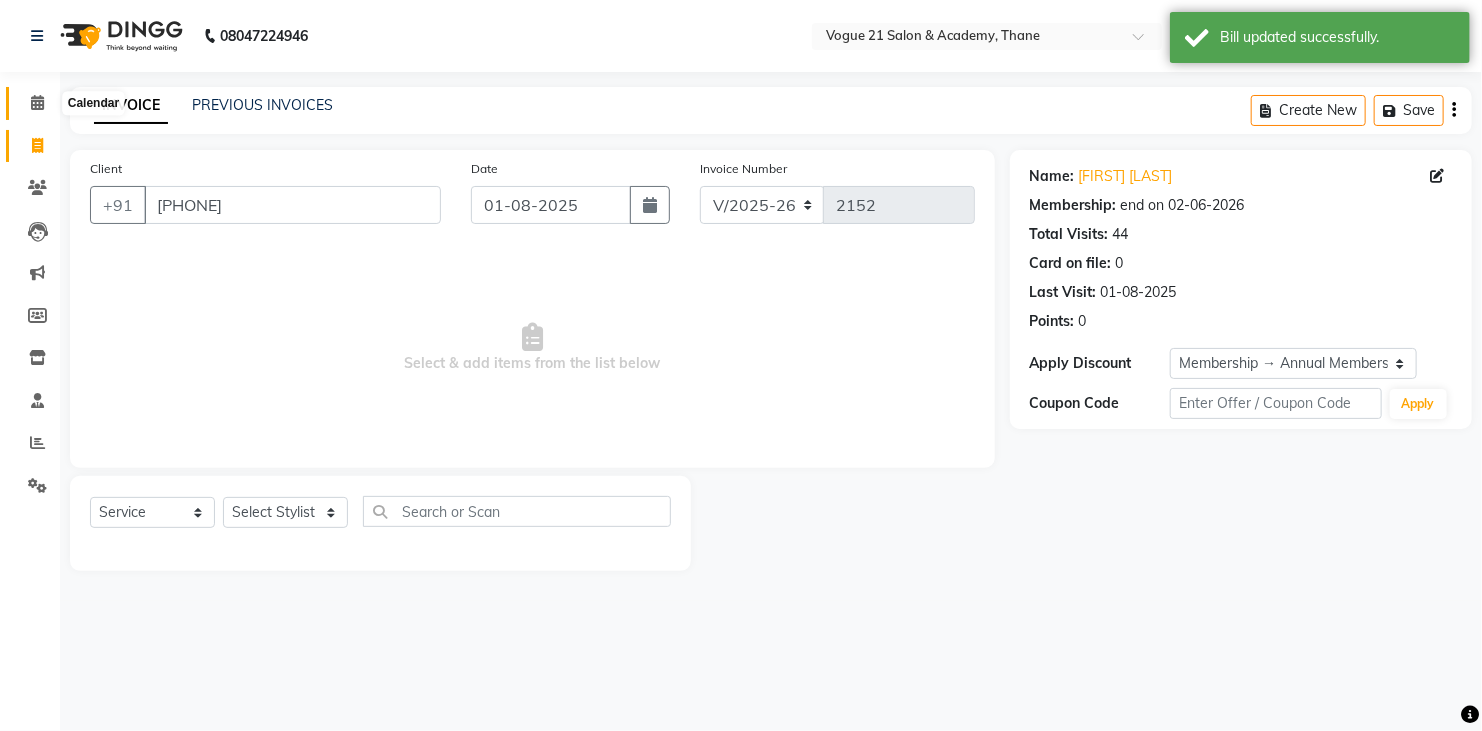 click 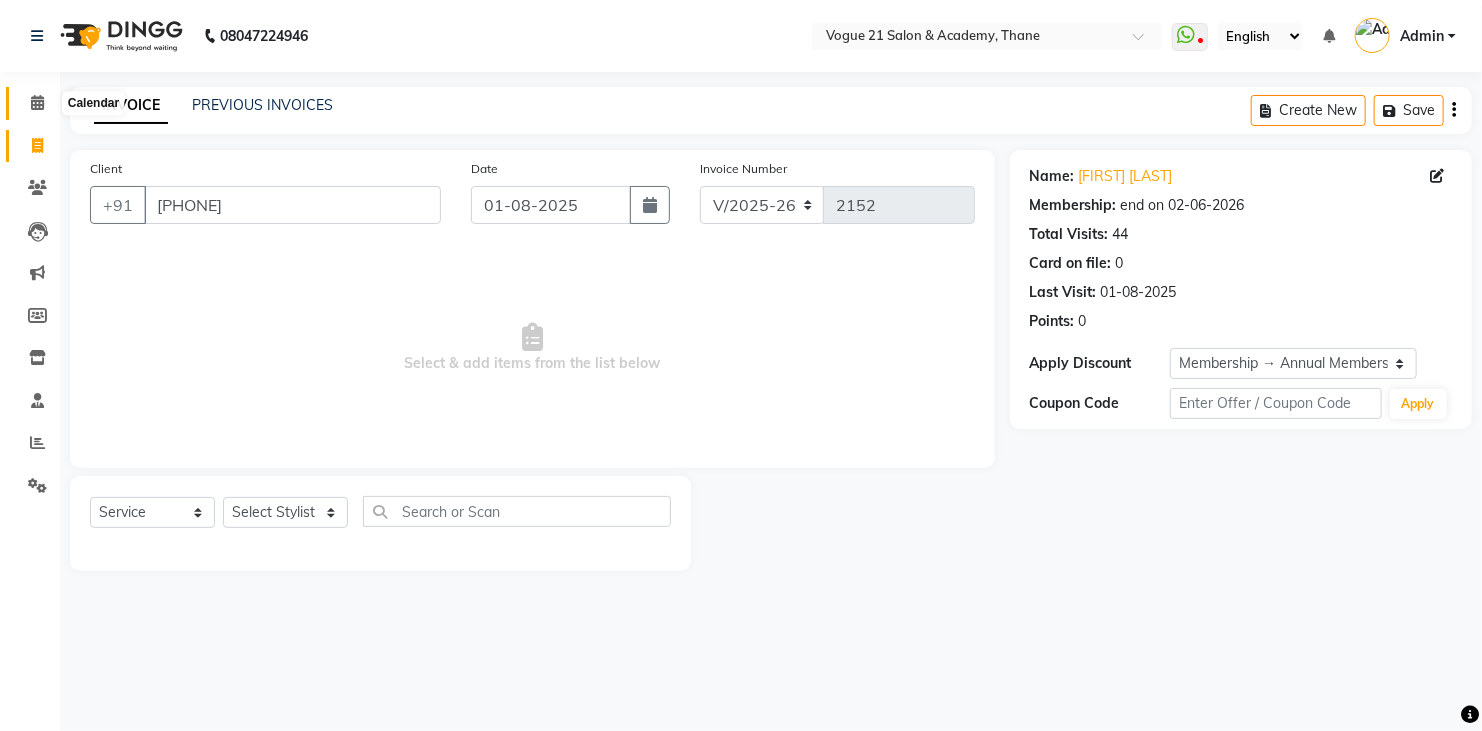 click 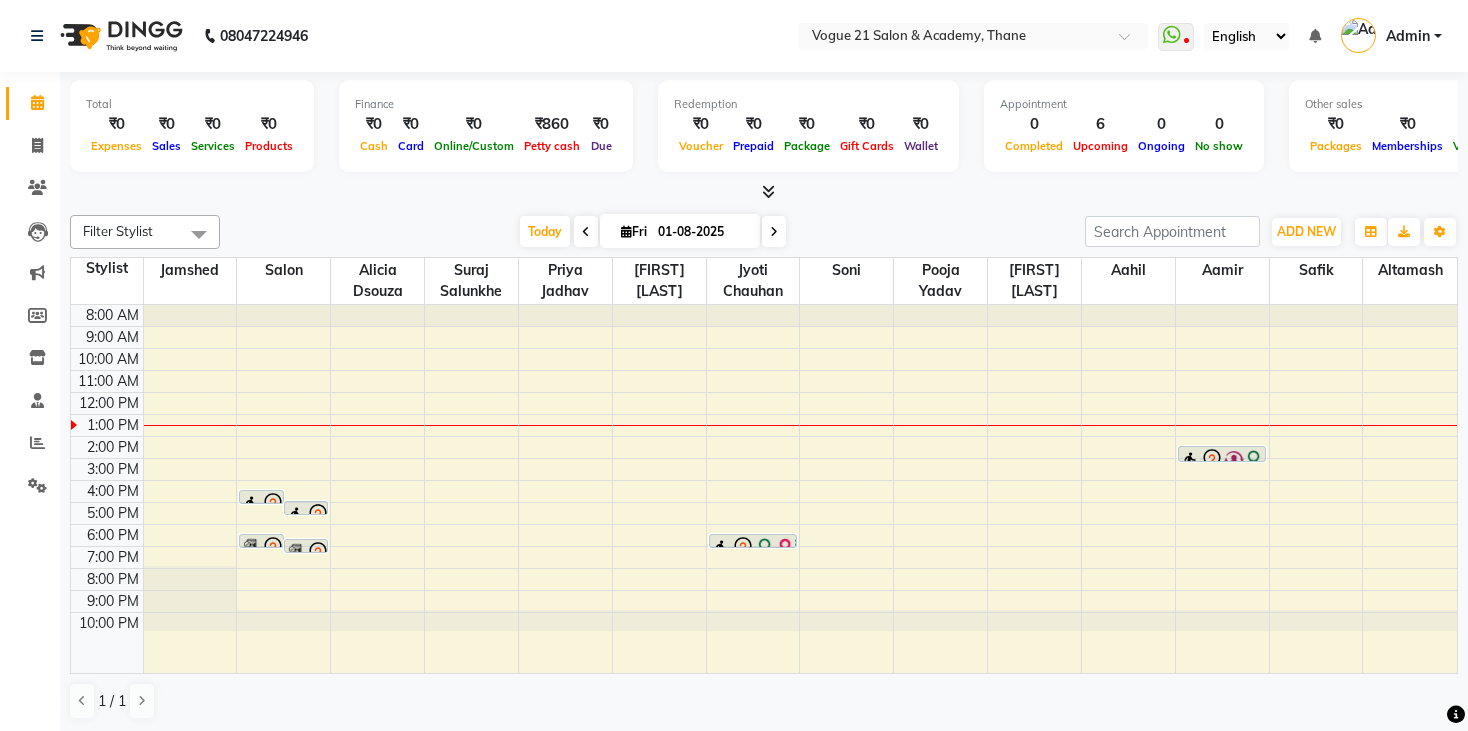 click on "Total  ₹0  Expenses ₹0  Sales ₹0  Services ₹0  Products Finance  ₹0  Cash ₹0  Card ₹0  Online/Custom ₹860 Petty cash ₹0 Due  Redemption  ₹0 Voucher ₹0 Prepaid ₹0 Package ₹0  Gift Cards ₹0  Wallet  Appointment  0 Completed 6 Upcoming 0 Ongoing 0 No show  Other sales  ₹0  Packages ₹0  Memberships ₹0  Vouchers ₹0  Prepaids ₹0  Gift Cards" at bounding box center [764, 137] 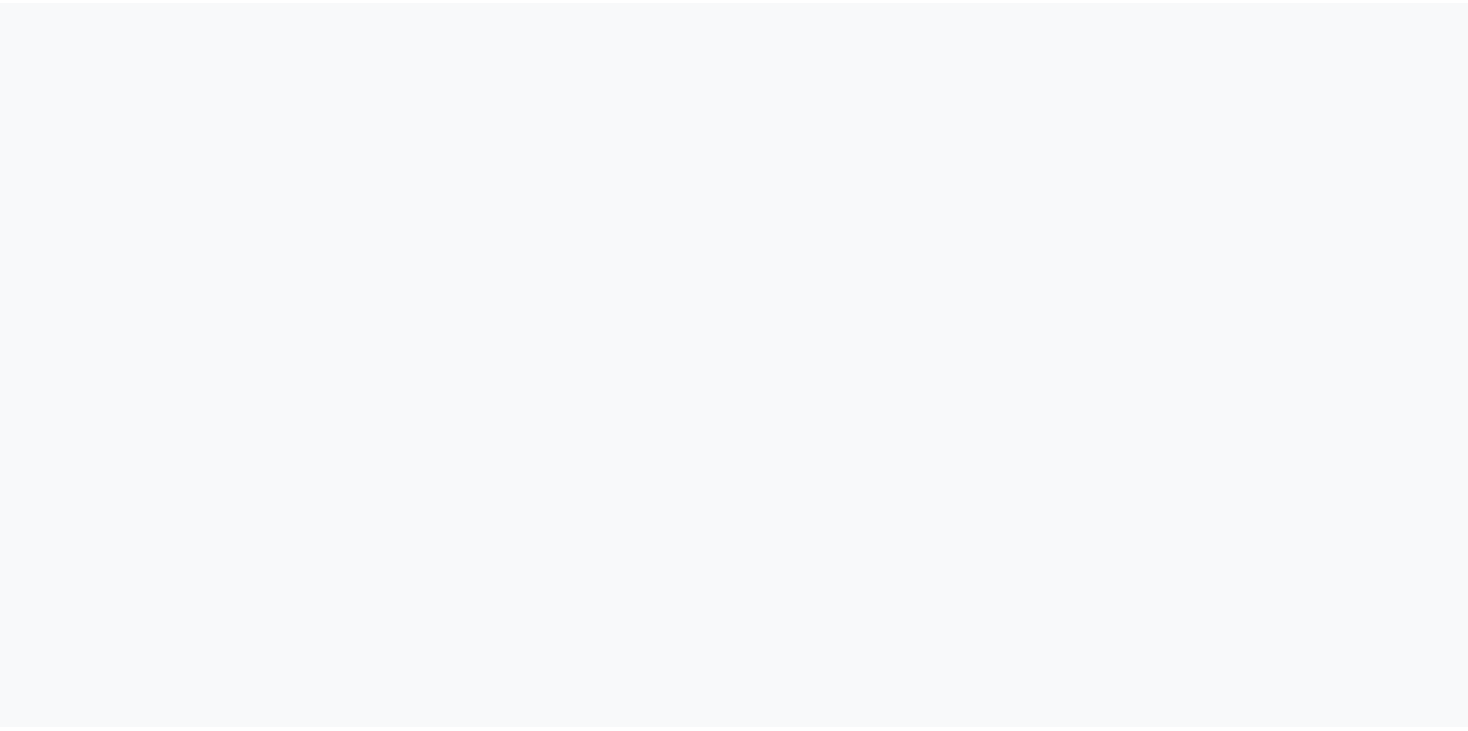 scroll, scrollTop: 0, scrollLeft: 0, axis: both 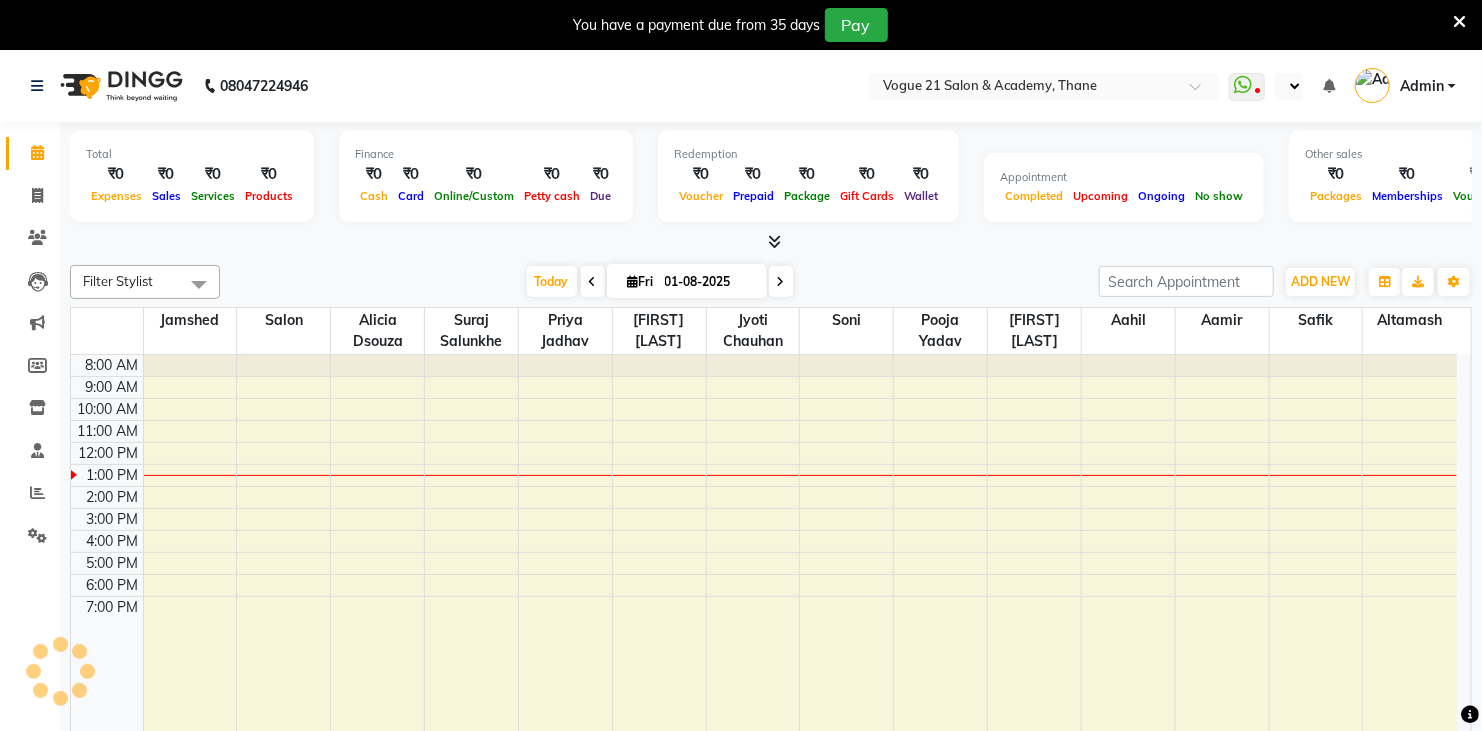 select on "en" 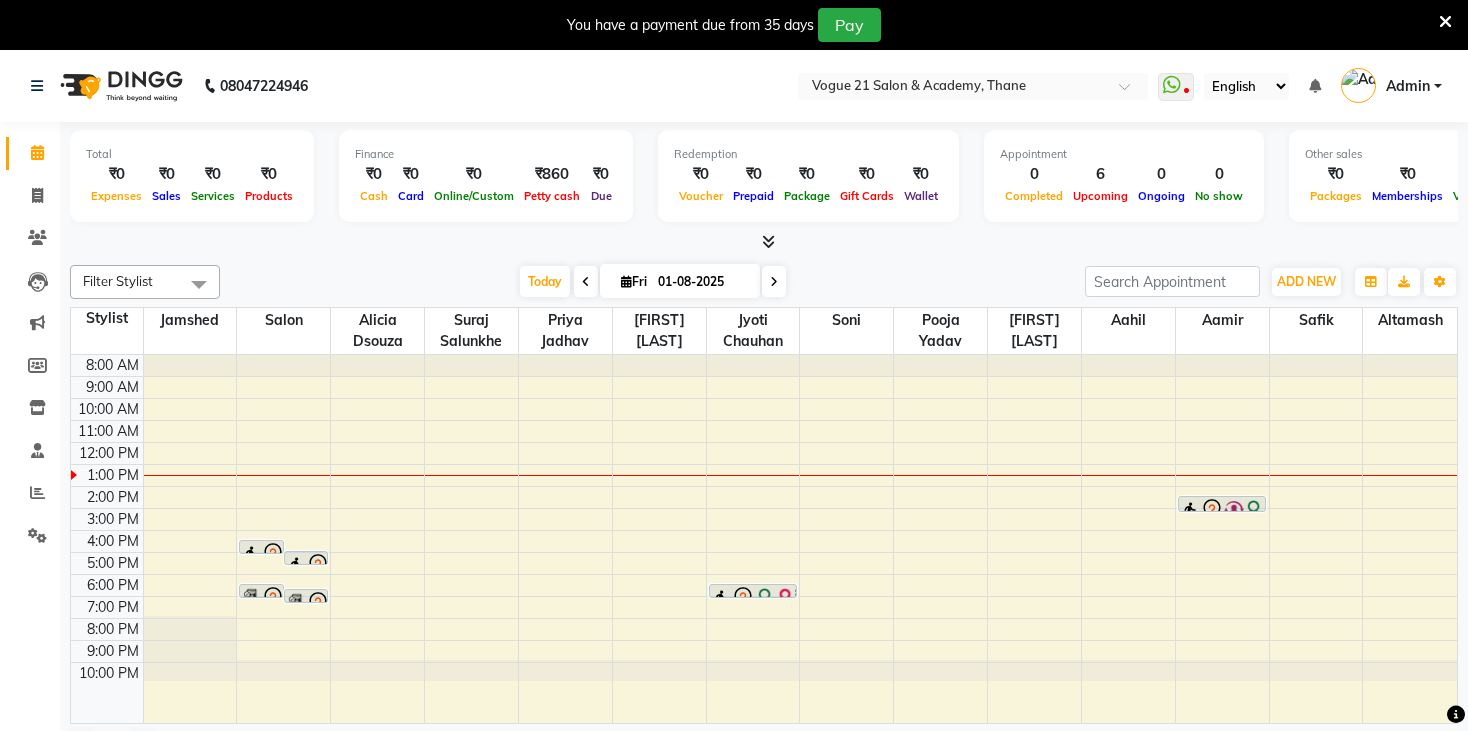 click on "You have a payment due from 35 days   Pay" at bounding box center [723, 25] 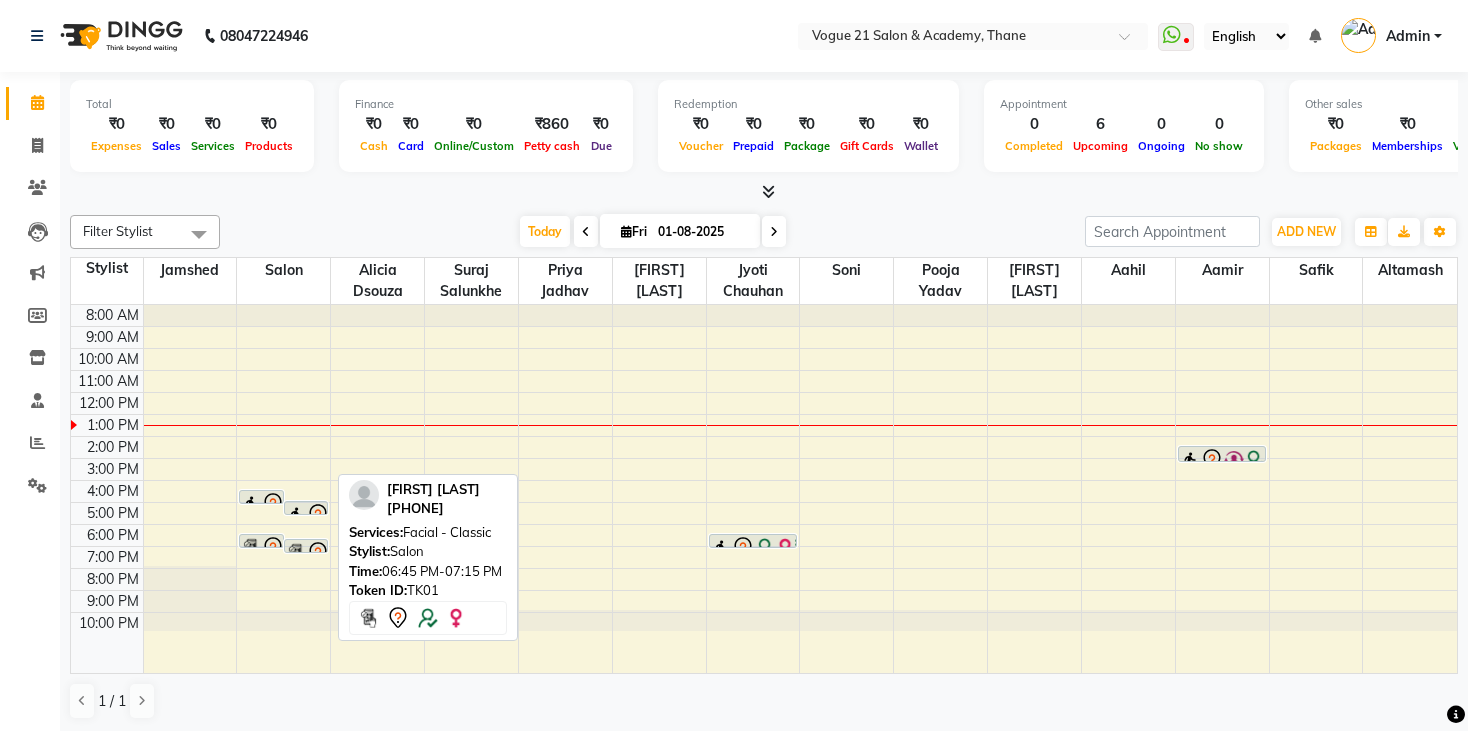 click at bounding box center (296, 553) 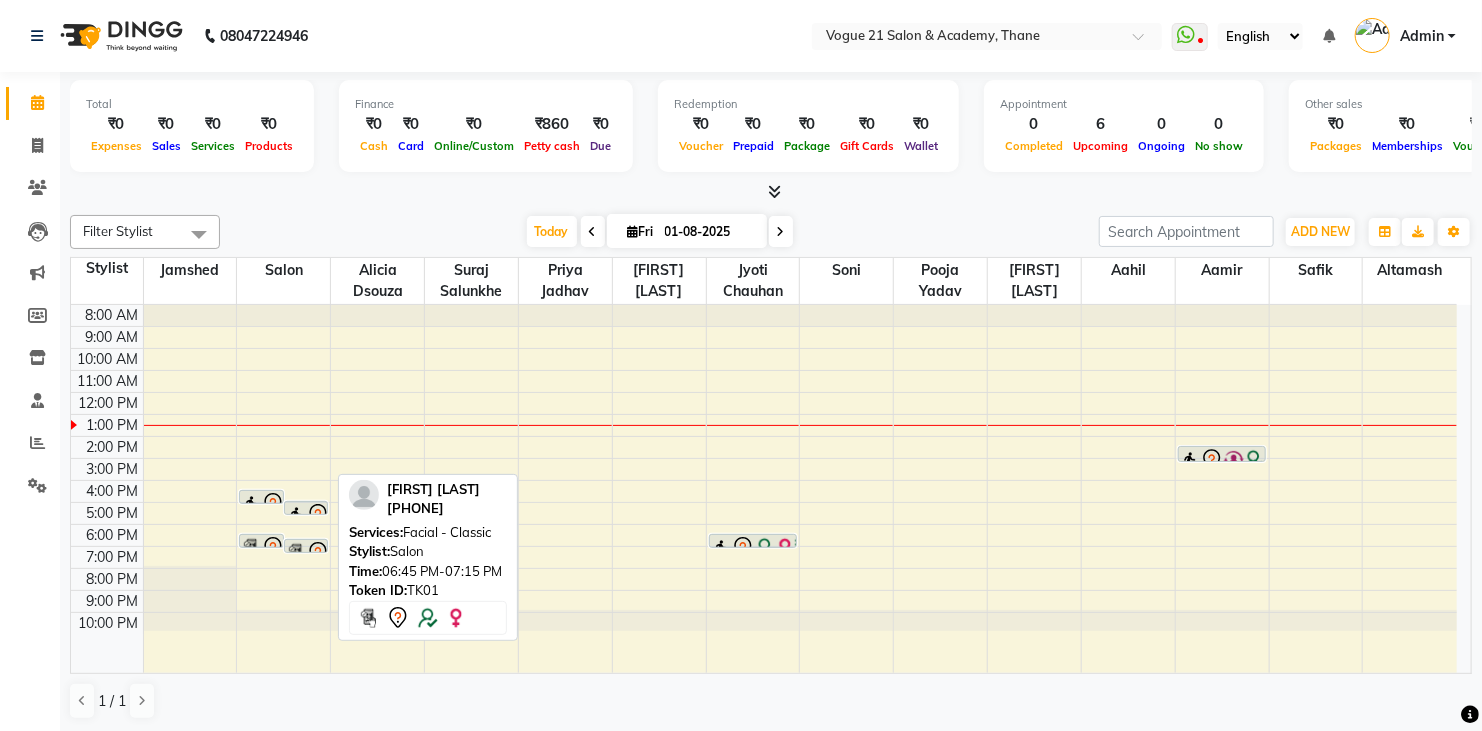 select on "7" 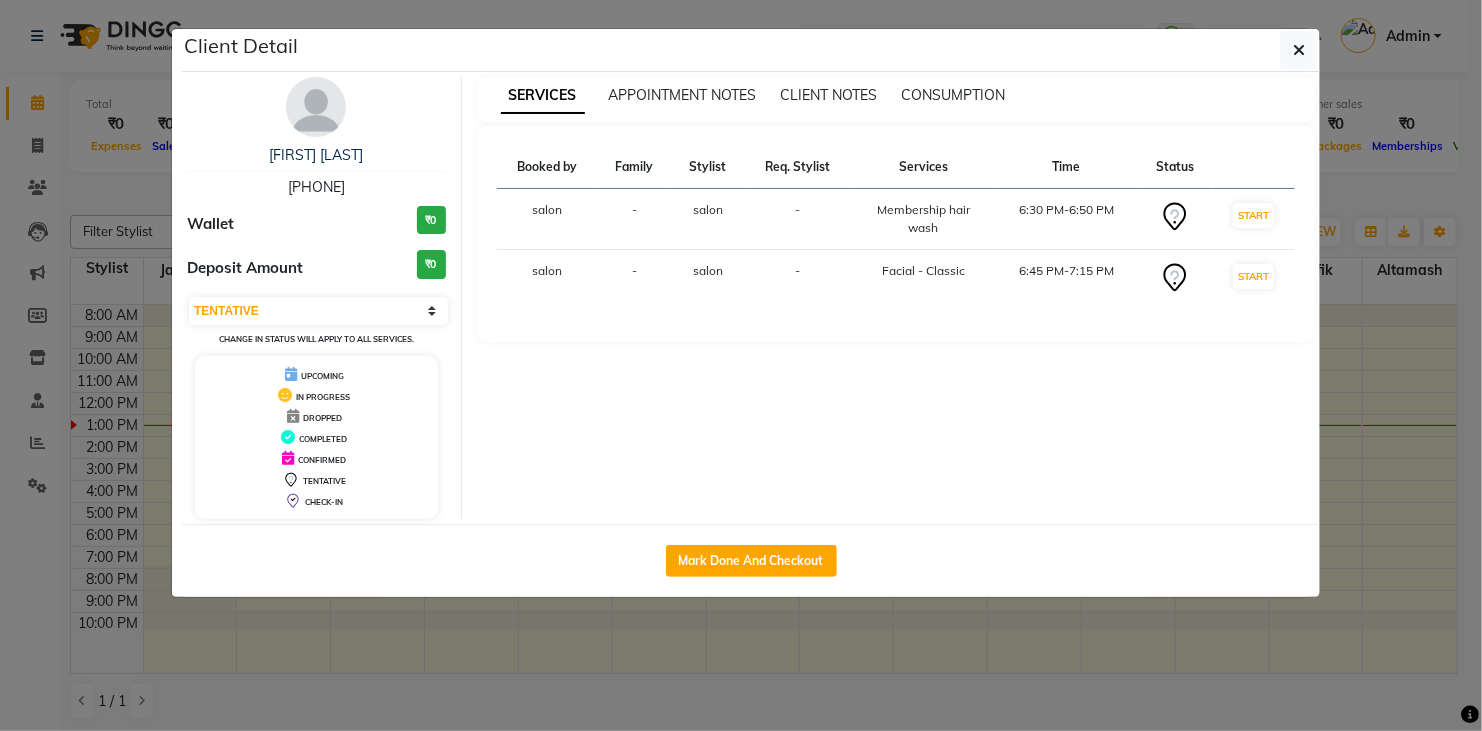 click on "6:45 PM-7:15 PM" at bounding box center (1066, 278) 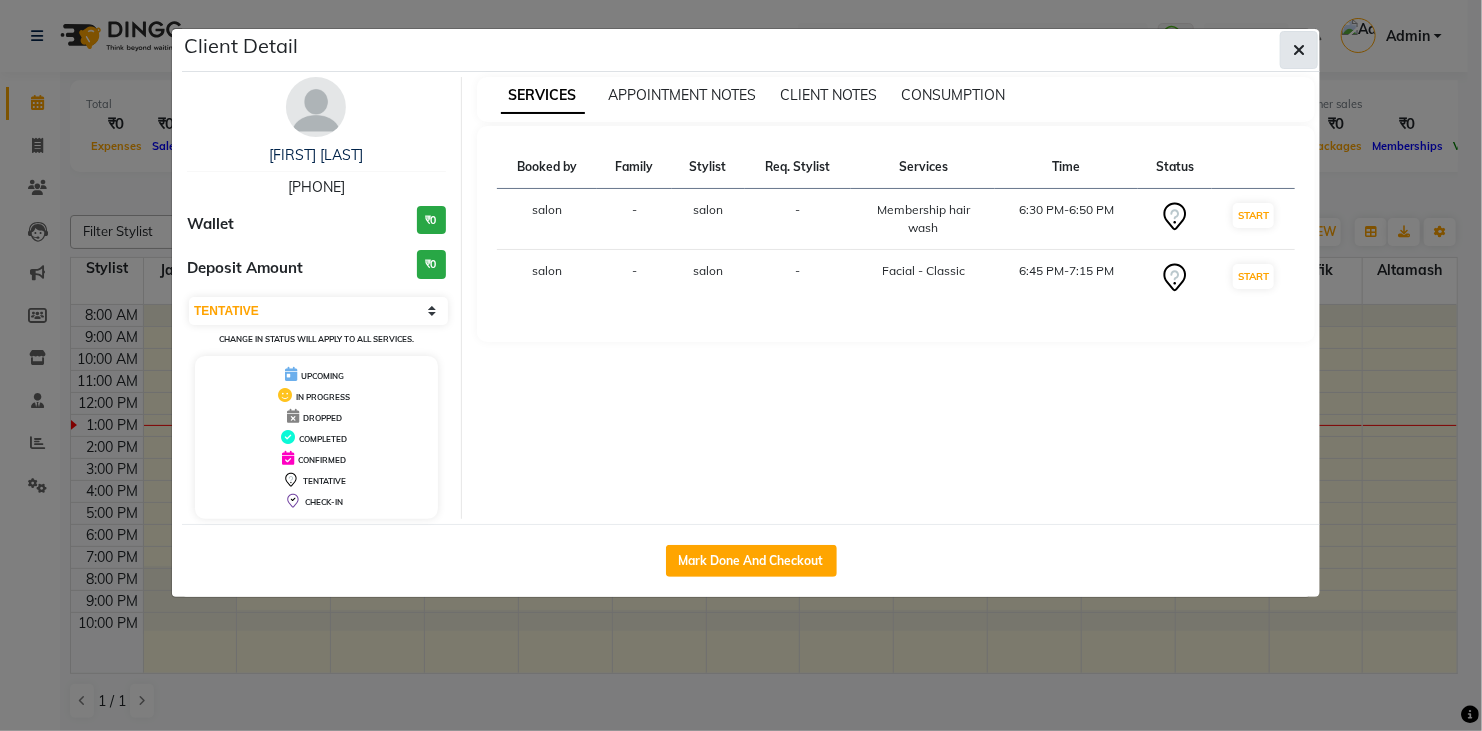 click 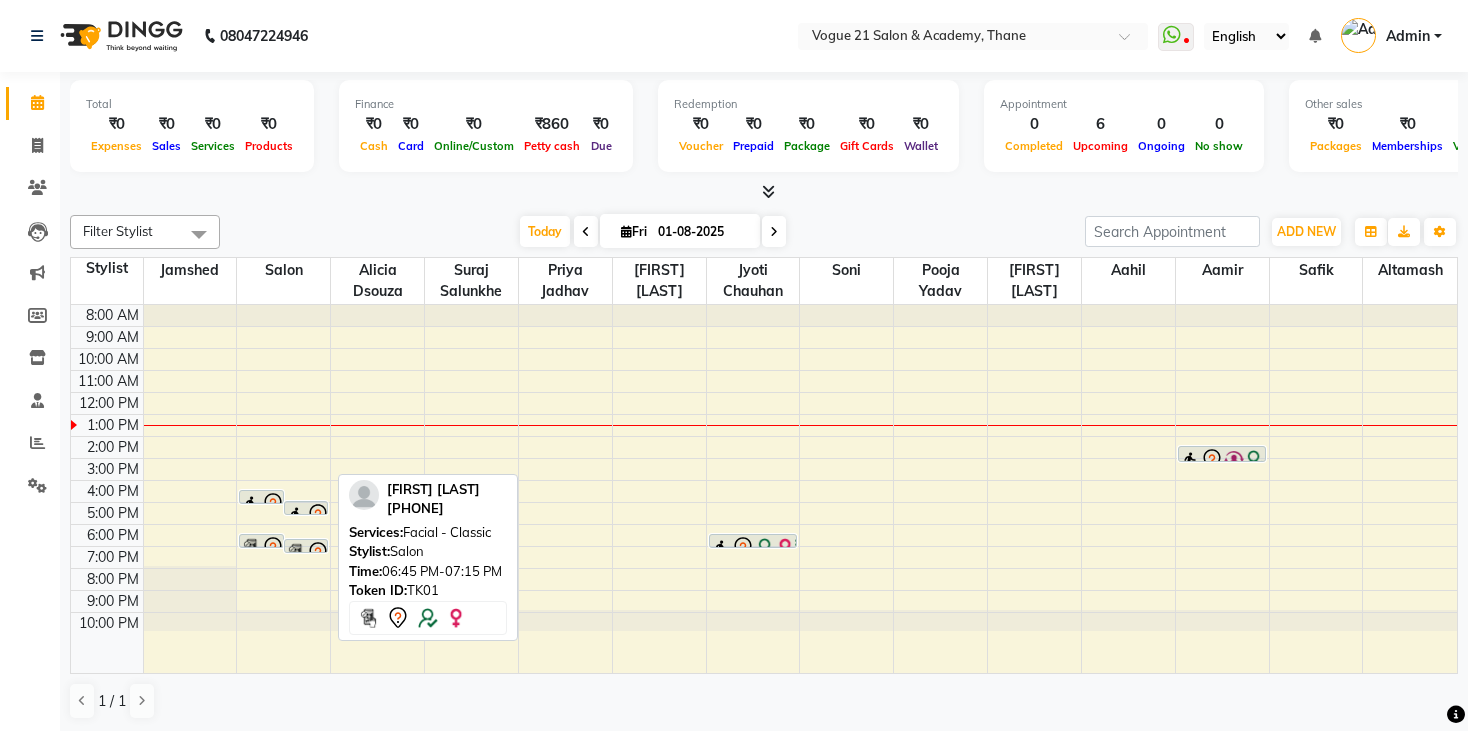 click at bounding box center [306, 552] 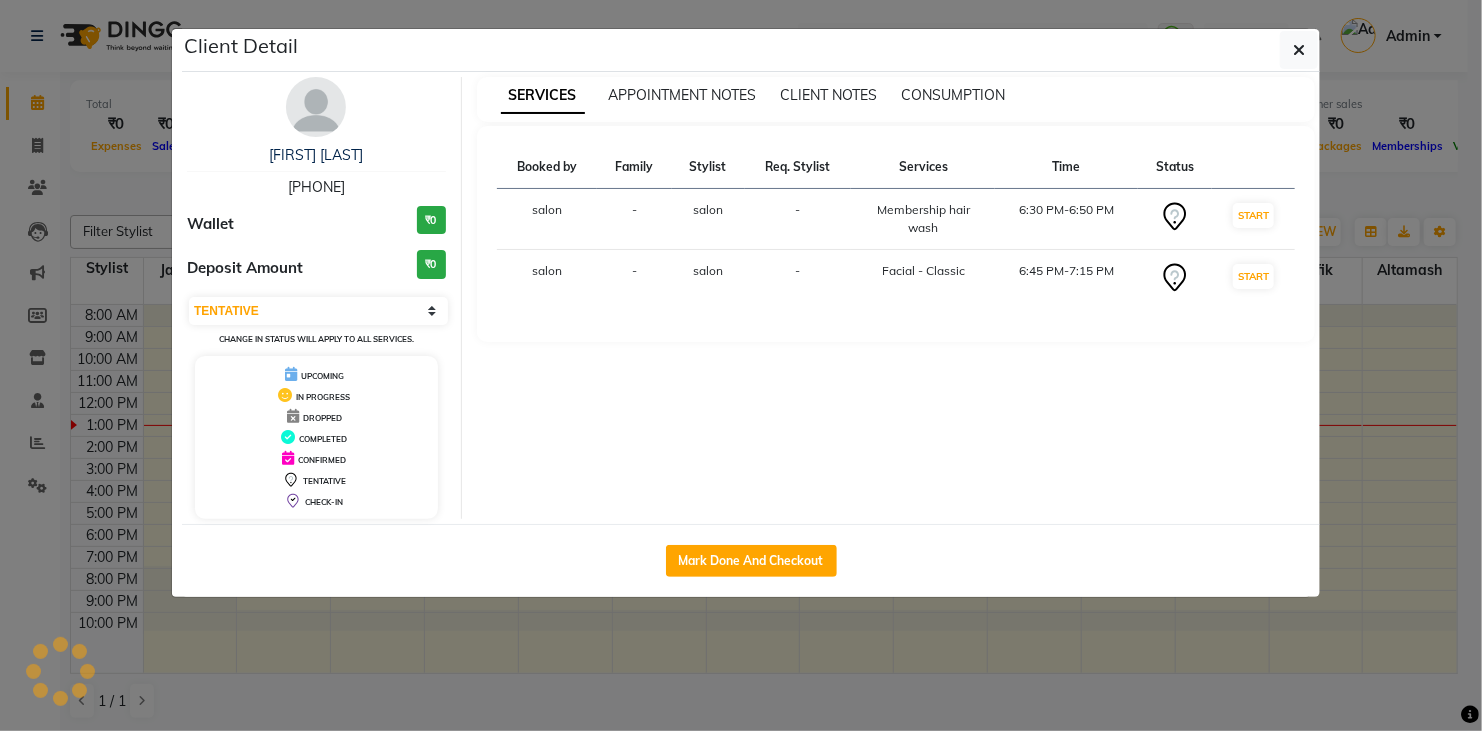 click on "Mark Done And Checkout" 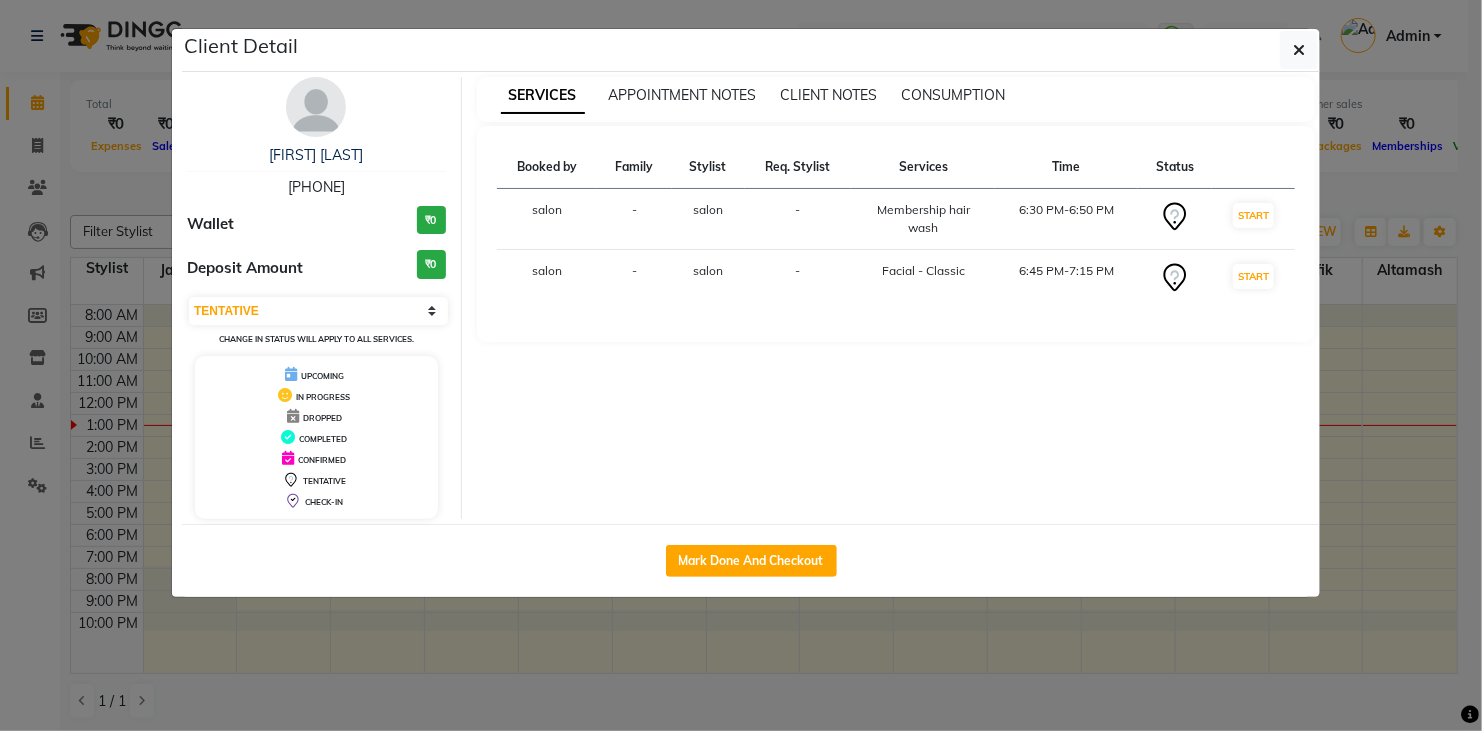 click on "Mark Done And Checkout" 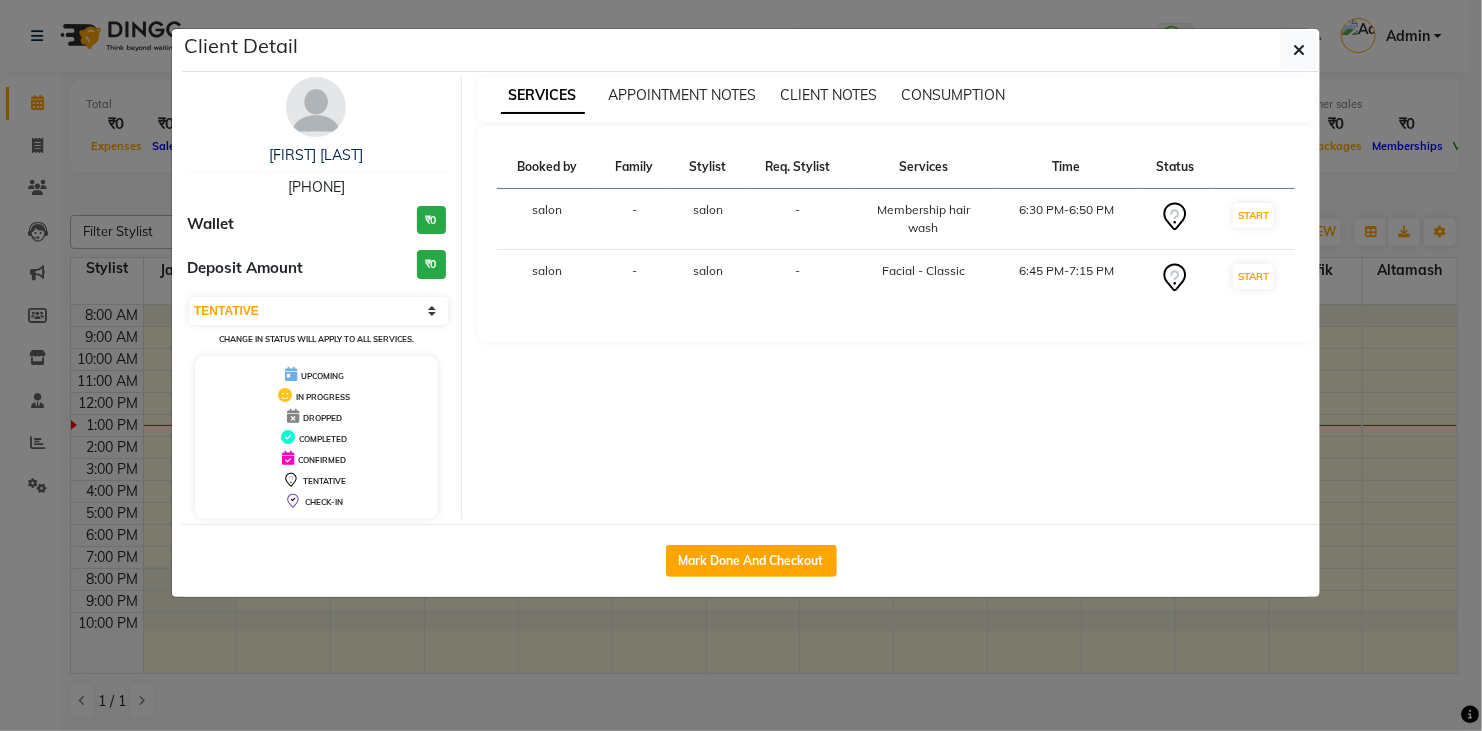 click on "Client Detail  [FIRST] [LAST]   [PHONE] Wallet ₹0 Deposit Amount  ₹0  Select IN SERVICE CONFIRMED TENTATIVE CHECK IN MARK DONE DROPPED UPCOMING Change in status will apply to all services. UPCOMING IN PROGRESS DROPPED COMPLETED CONFIRMED TENTATIVE CHECK-IN SERVICES APPOINTMENT NOTES CLIENT NOTES CONSUMPTION Booked by Family Stylist Req. Stylist Services Time Status  salon  - salon -  Membership hair wash   [TIME]   START   salon  - salon -   Facial   -   Classic   [TIME]   START   Mark Done And Checkout" 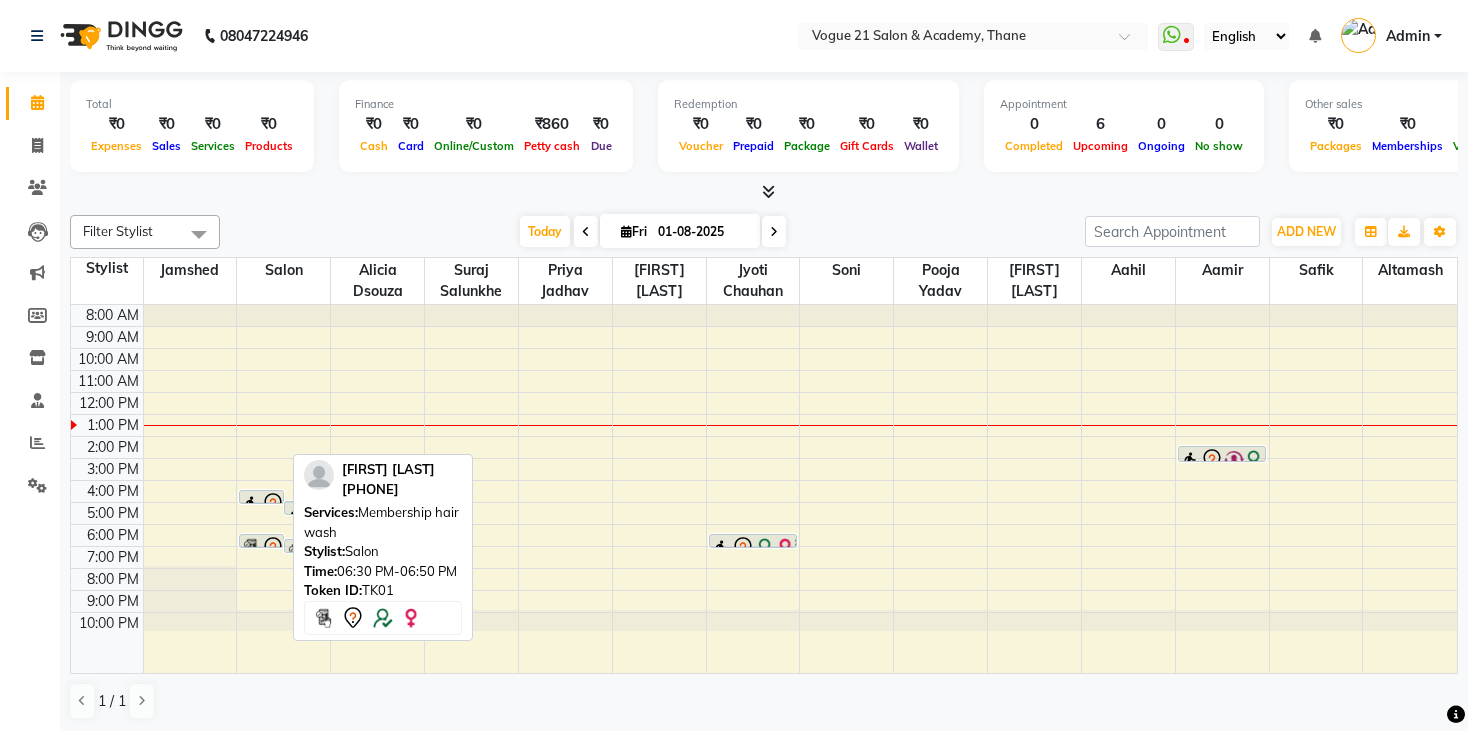 click at bounding box center [261, 547] 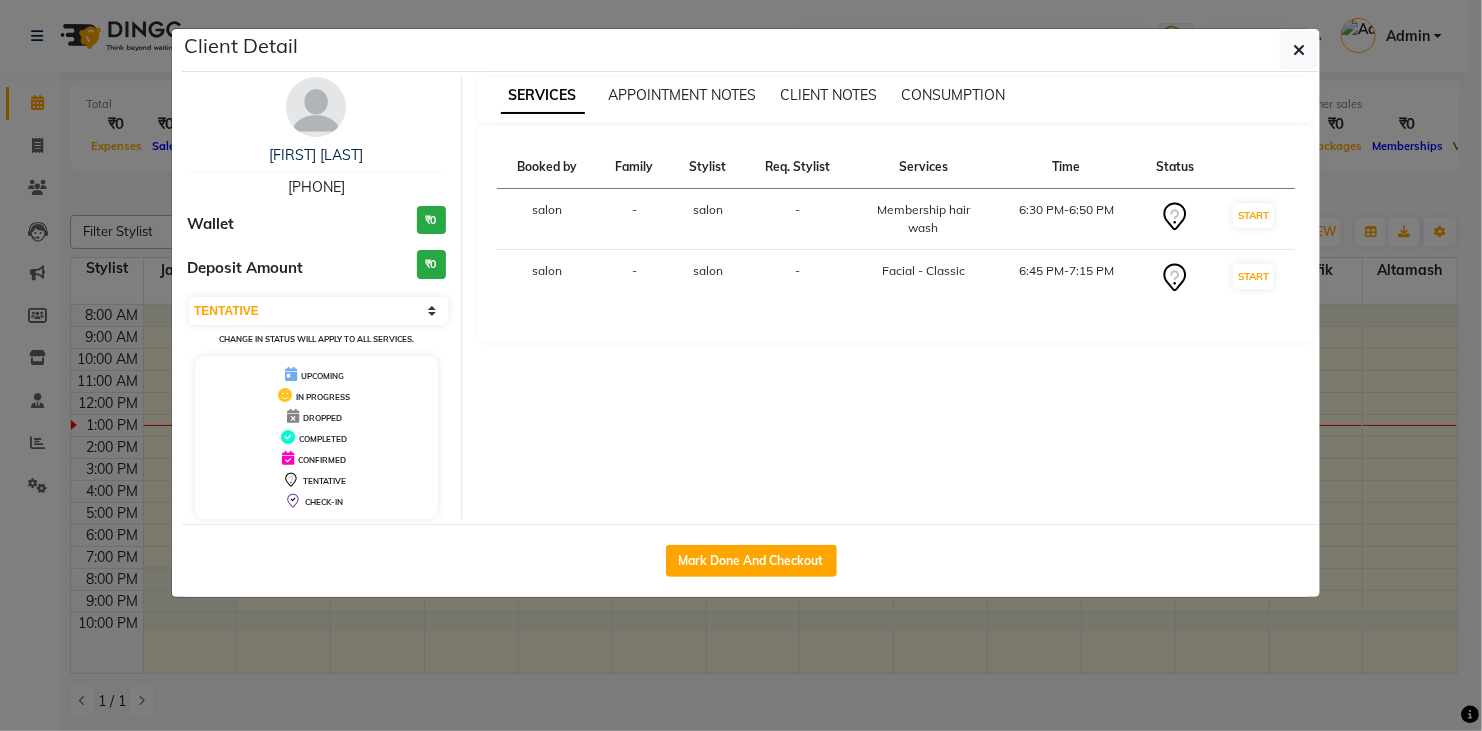 click on "Client Detail  [FIRST] [LAST]   [PHONE] Wallet ₹0 Deposit Amount  ₹0  Select IN SERVICE CONFIRMED TENTATIVE CHECK IN MARK DONE DROPPED UPCOMING Change in status will apply to all services. UPCOMING IN PROGRESS DROPPED COMPLETED CONFIRMED TENTATIVE CHECK-IN SERVICES APPOINTMENT NOTES CLIENT NOTES CONSUMPTION Booked by Family Stylist Req. Stylist Services Time Status  salon  - salon -  Membership hair wash   [TIME]   START   salon  - salon -   Facial   -   Classic   [TIME]   START   Mark Done And Checkout" 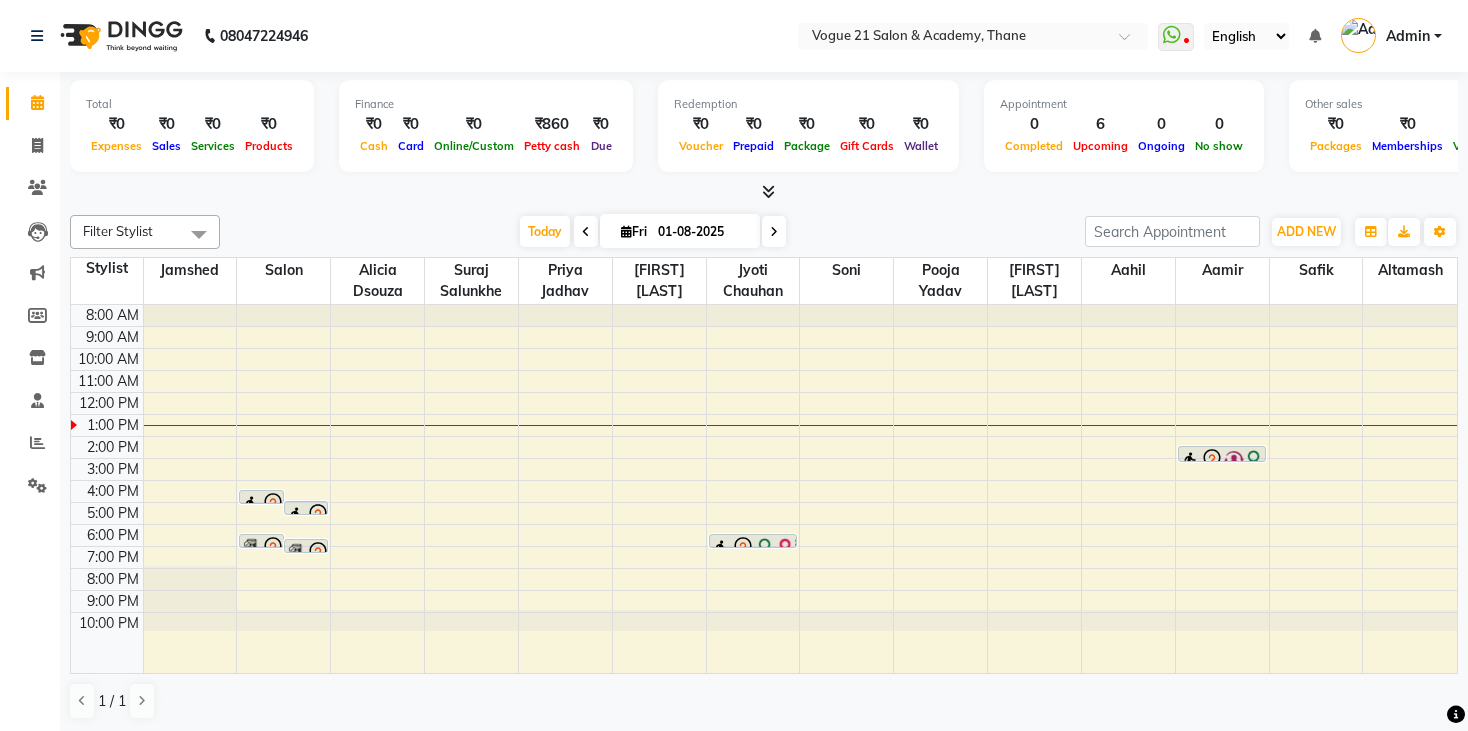 click at bounding box center (377, 620) 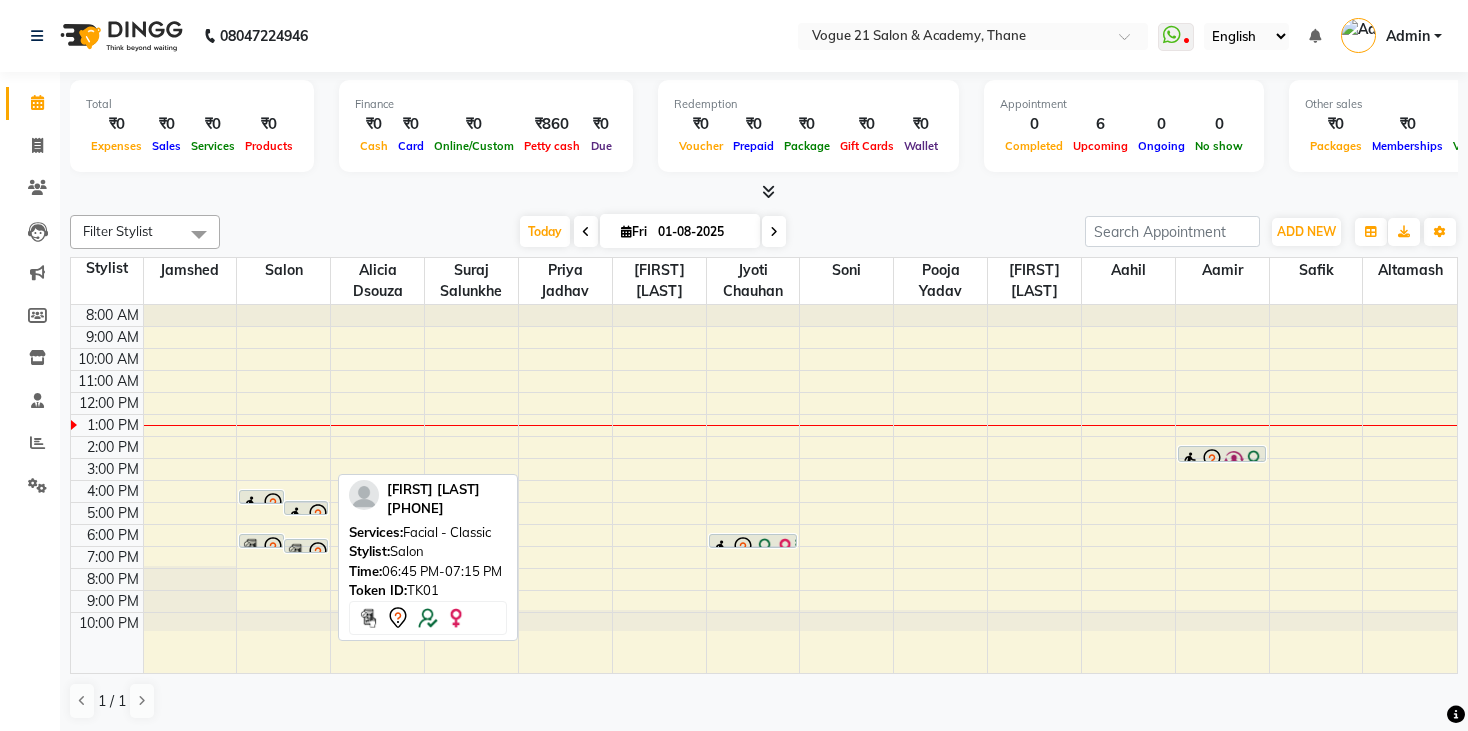 click at bounding box center (306, 553) 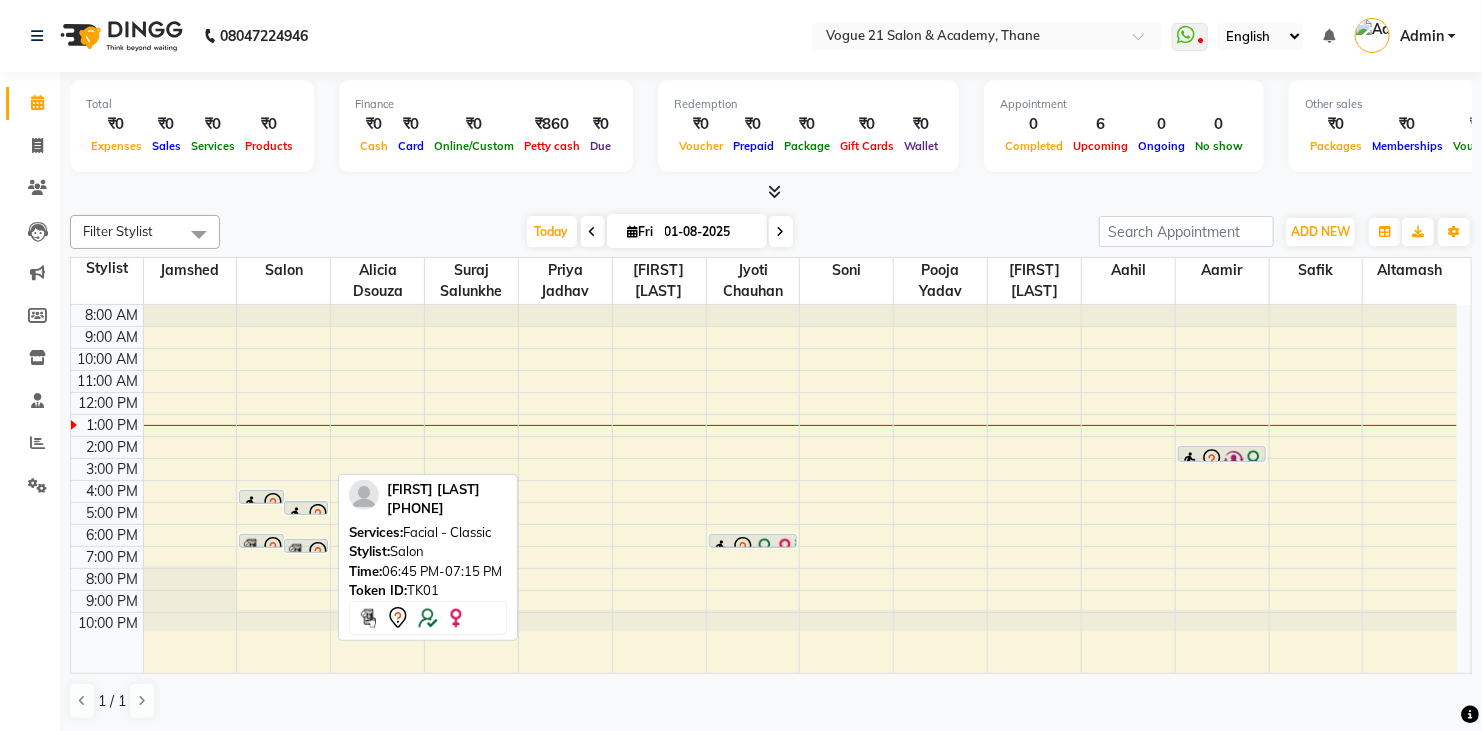 select on "7" 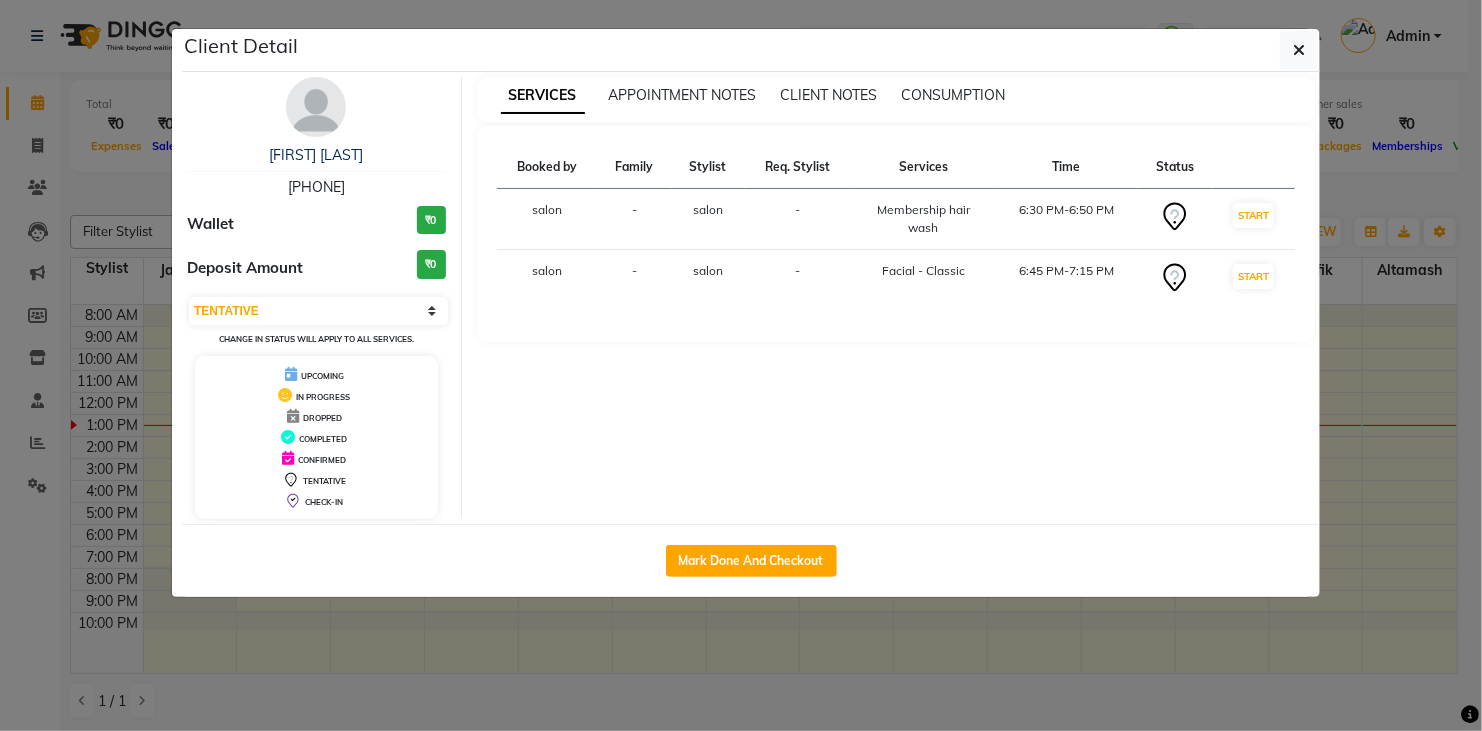 click on "Client Detail  [FIRST] [LAST]   [PHONE] Wallet ₹0 Deposit Amount  ₹0  Select IN SERVICE CONFIRMED TENTATIVE CHECK IN MARK DONE DROPPED UPCOMING Change in status will apply to all services. UPCOMING IN PROGRESS DROPPED COMPLETED CONFIRMED TENTATIVE CHECK-IN SERVICES APPOINTMENT NOTES CLIENT NOTES CONSUMPTION Booked by Family Stylist Req. Stylist Services Time Status  salon  - salon -  Membership hair wash   [TIME]   START   salon  - salon -   Facial   -   Classic   [TIME]   START   Mark Done And Checkout" 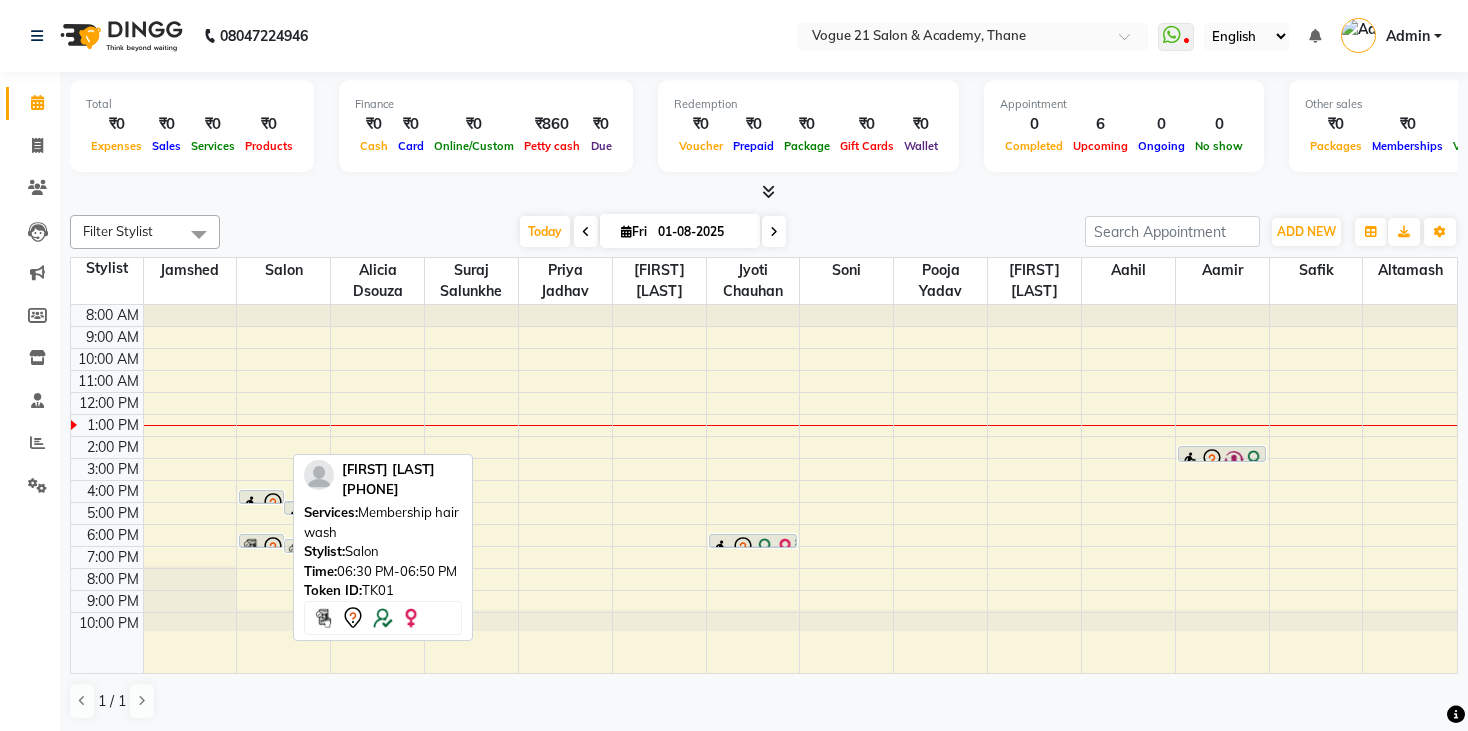 click at bounding box center [251, 548] 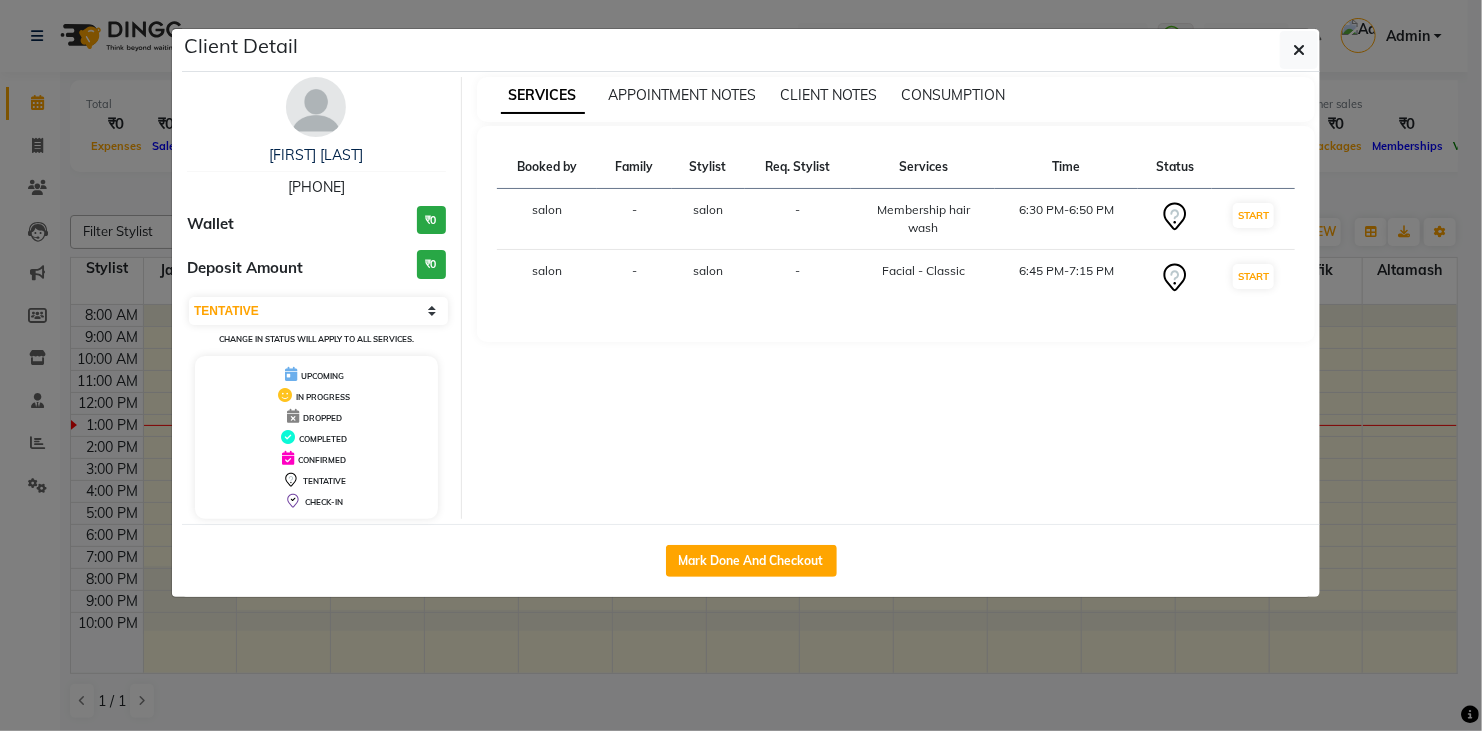 click on "Client Detail  [FIRST] [LAST]   [PHONE] Wallet ₹0 Deposit Amount  ₹0  Select IN SERVICE CONFIRMED TENTATIVE CHECK IN MARK DONE DROPPED UPCOMING Change in status will apply to all services. UPCOMING IN PROGRESS DROPPED COMPLETED CONFIRMED TENTATIVE CHECK-IN SERVICES APPOINTMENT NOTES CLIENT NOTES CONSUMPTION Booked by Family Stylist Req. Stylist Services Time Status  salon  - salon -  Membership hair wash   [TIME]   START   salon  - salon -   Facial   -   Classic   [TIME]   START   Mark Done And Checkout" 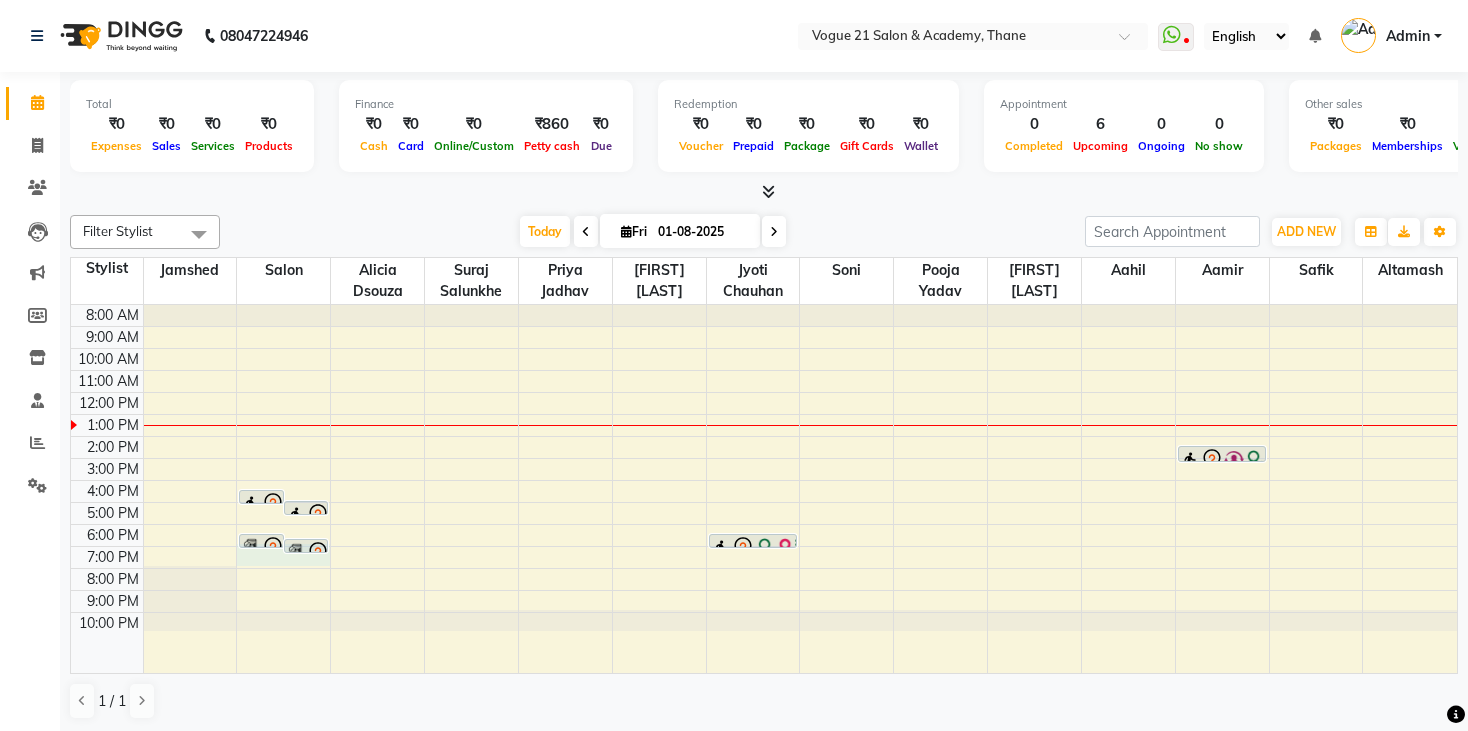 click on "[TIME] [TIME] [TIME] [TIME] [TIME] [TIME] [TIME] [TIME] [TIME] [TIME] [TIME] [TIME] [TIME] [TIME] [TIME]             [FIRST] ., TK04, [TIME] - [TIME], Anti Dandruff/Hair Fall Treatmen   -   For Men             [FIRST] ., TK04, [TIME] - [TIME], Beard   -   Crafting             [FIRST] [LAST], TK01, [TIME] - [TIME], Membership hair wash             [FIRST] [LAST], TK01, [TIME] - [TIME],  Facial   -   Classic             [FIRST] [LAST], TK03, [TIME] - [TIME], Peel Off Waxing   -   Face             [FIRST] [LAST], TK02, [TIME] - [TIME], Hair Spa   -   Hair Below Shoulde" at bounding box center [764, 489] 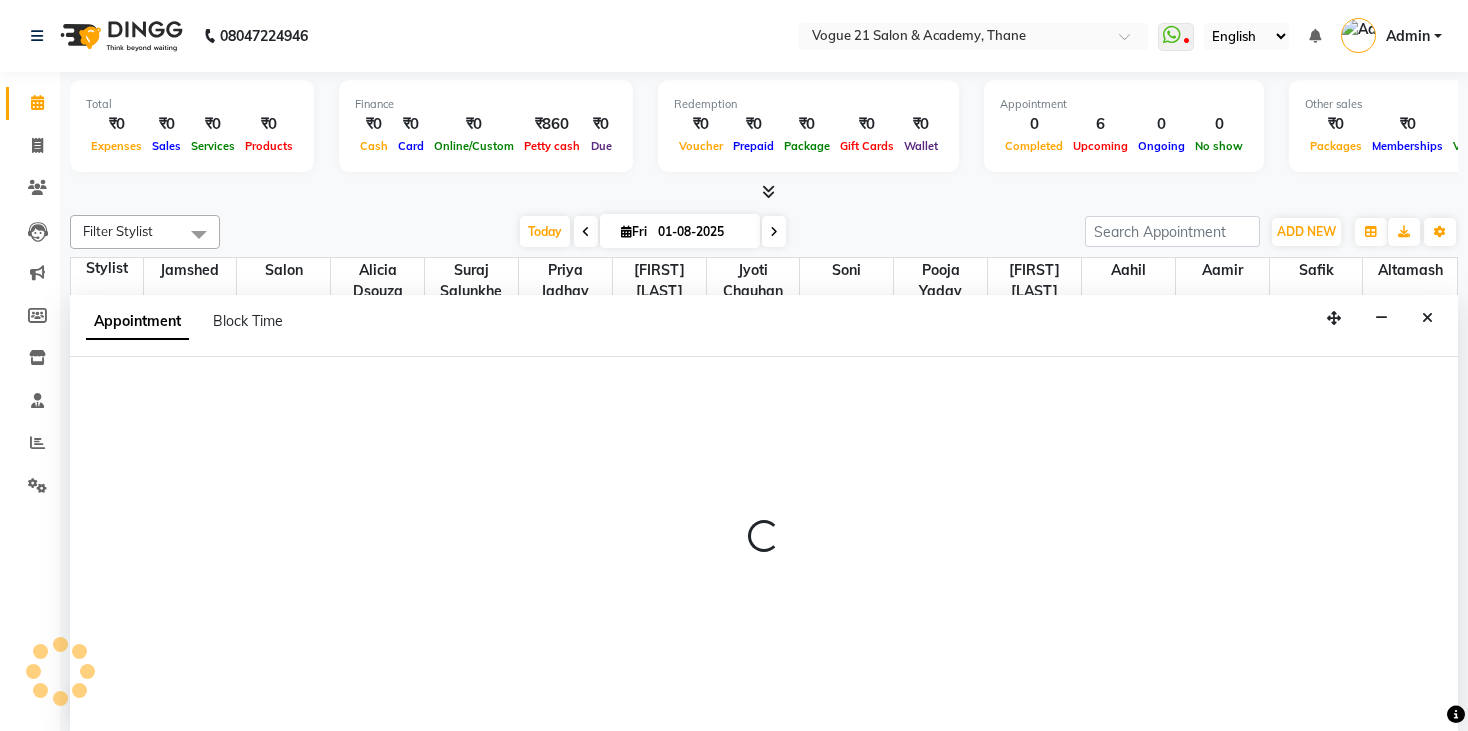 scroll, scrollTop: 0, scrollLeft: 0, axis: both 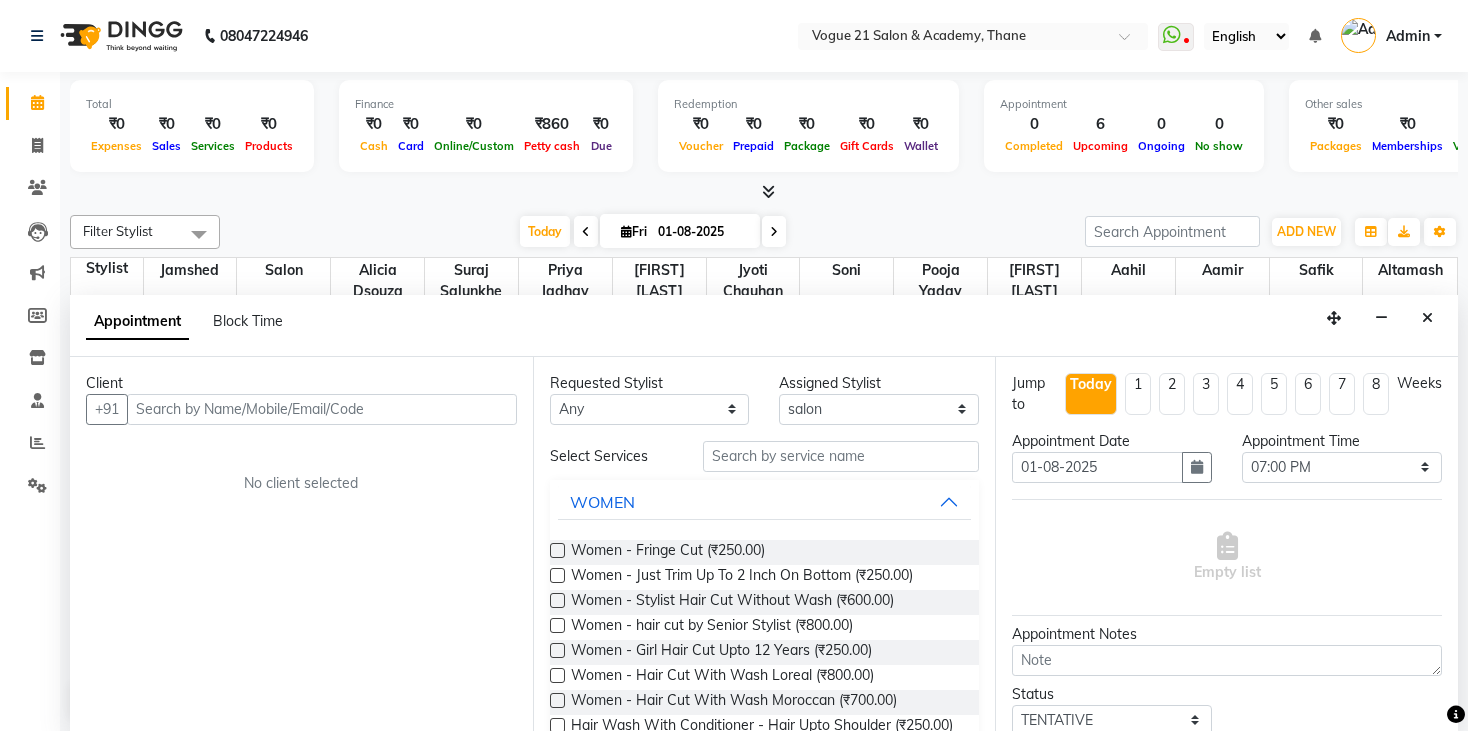 click on "Client +91  No client selected" at bounding box center (301, 545) 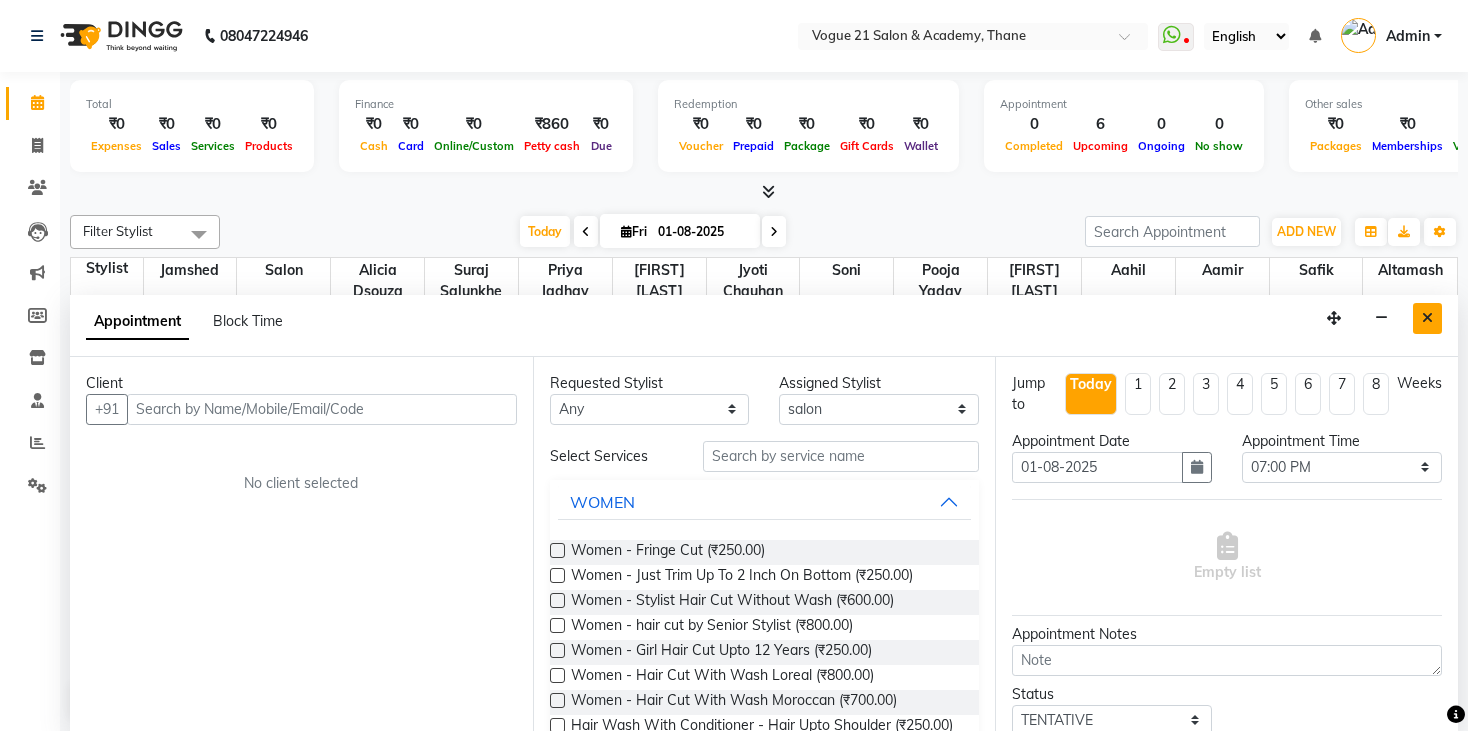 click at bounding box center (1427, 318) 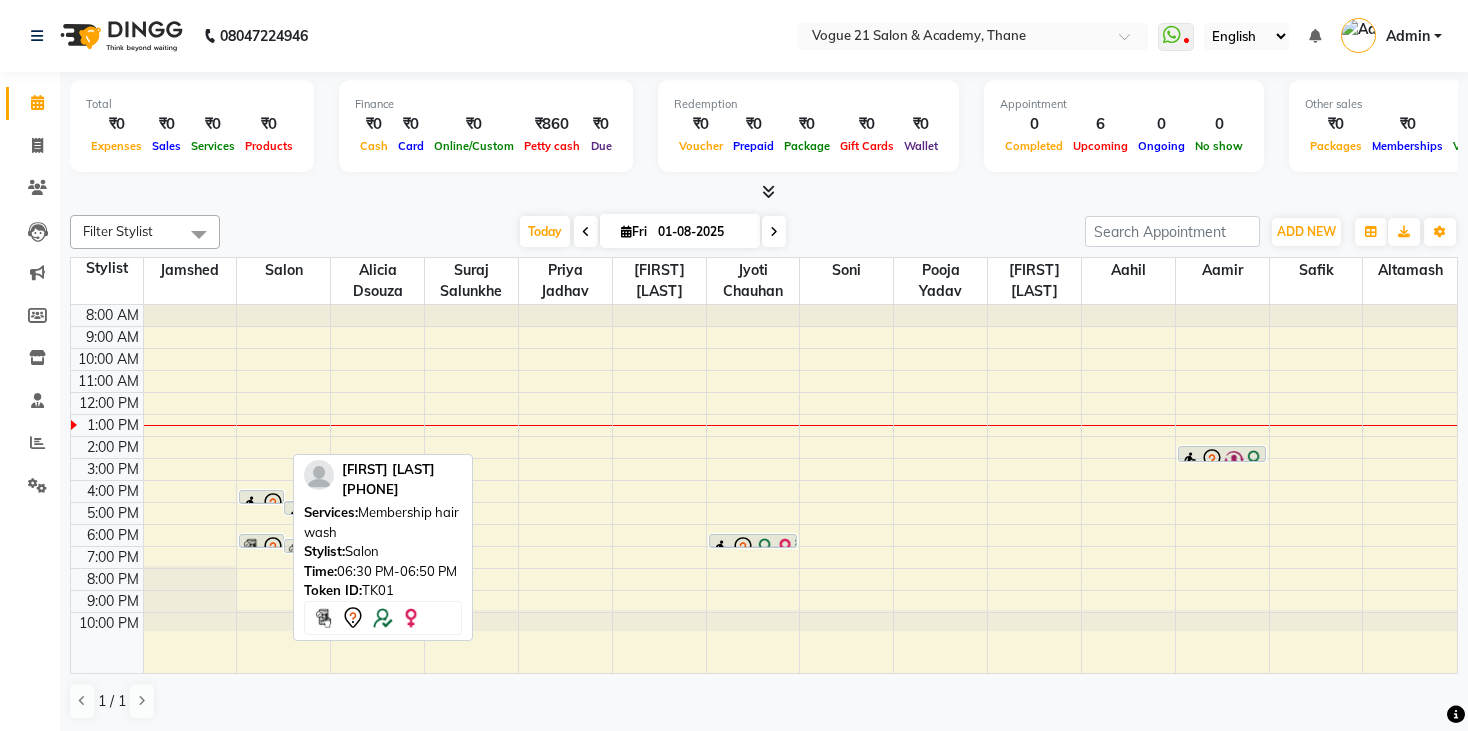 click at bounding box center [261, 547] 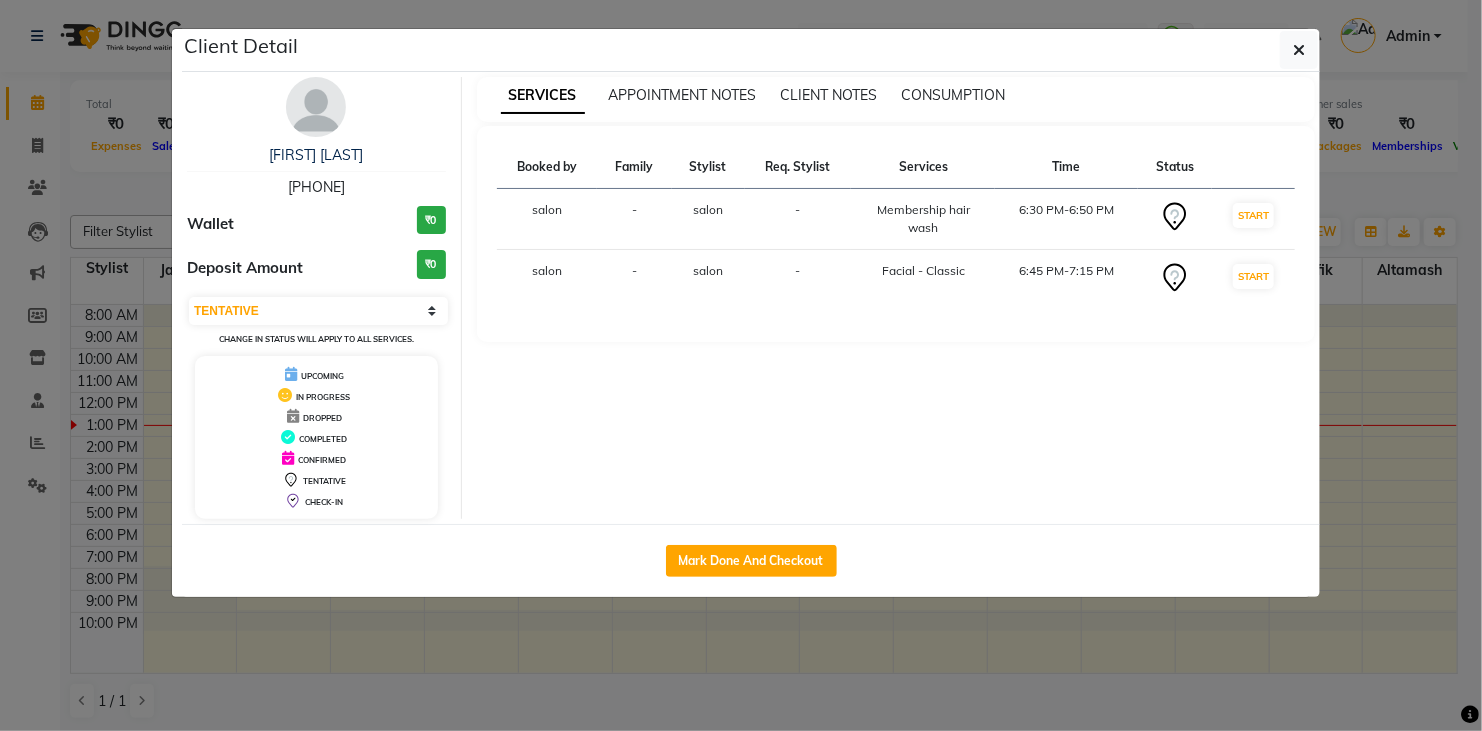 click on "Client Detail  [FIRST] [LAST]   [PHONE] Wallet ₹0 Deposit Amount  ₹0  Select IN SERVICE CONFIRMED TENTATIVE CHECK IN MARK DONE DROPPED UPCOMING Change in status will apply to all services. UPCOMING IN PROGRESS DROPPED COMPLETED CONFIRMED TENTATIVE CHECK-IN SERVICES APPOINTMENT NOTES CLIENT NOTES CONSUMPTION Booked by Family Stylist Req. Stylist Services Time Status  salon  - salon -  Membership hair wash   [TIME]   START   salon  - salon -   Facial   -   Classic   [TIME]   START   Mark Done And Checkout" 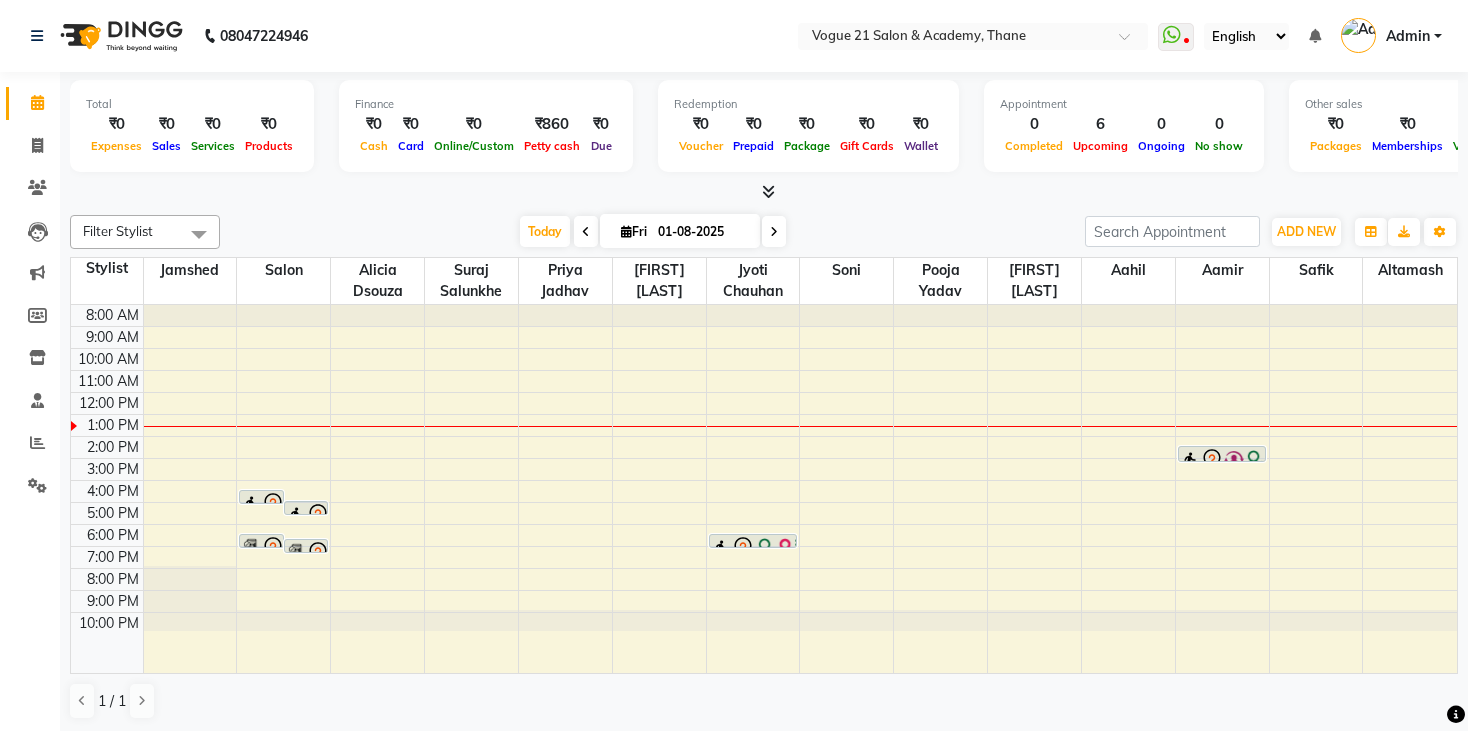 scroll, scrollTop: 0, scrollLeft: 0, axis: both 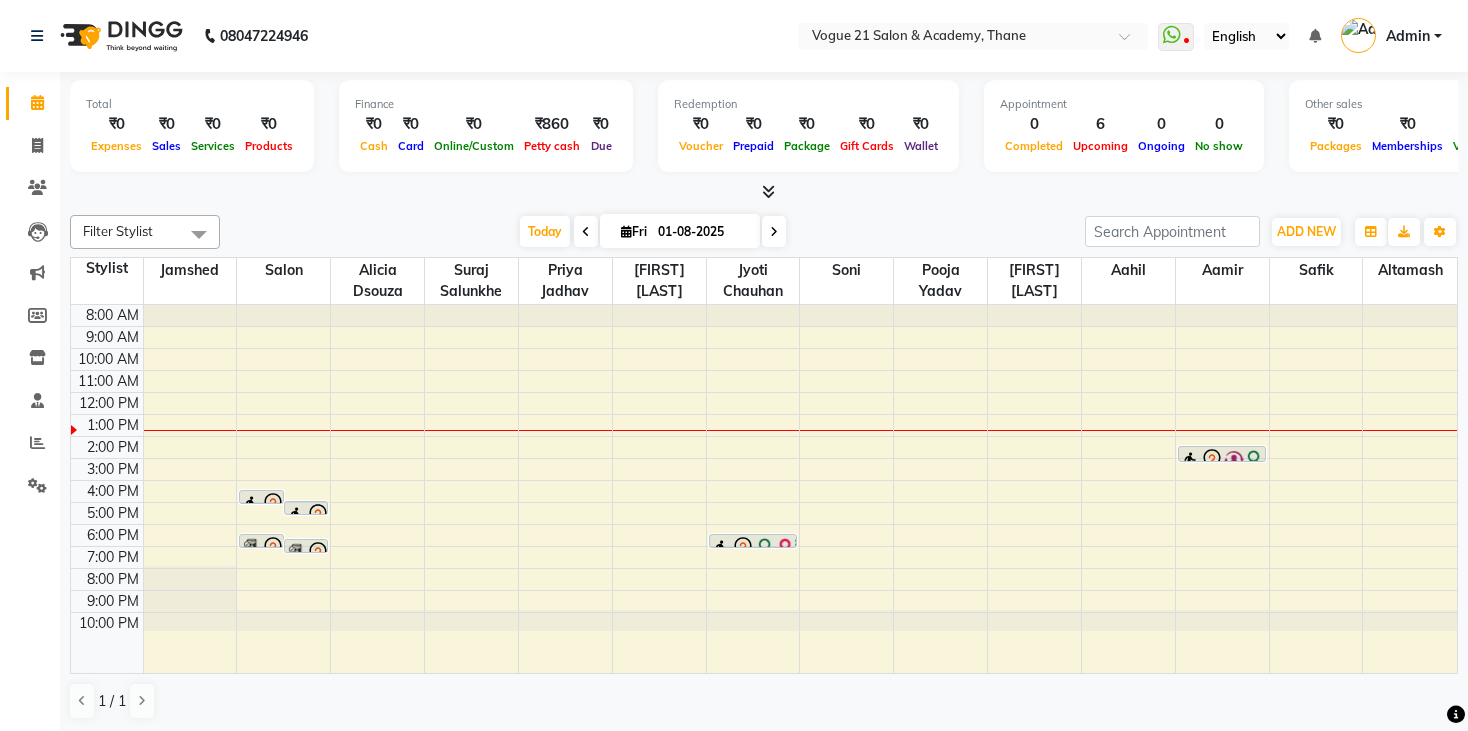 click on "Admin" at bounding box center [1408, 36] 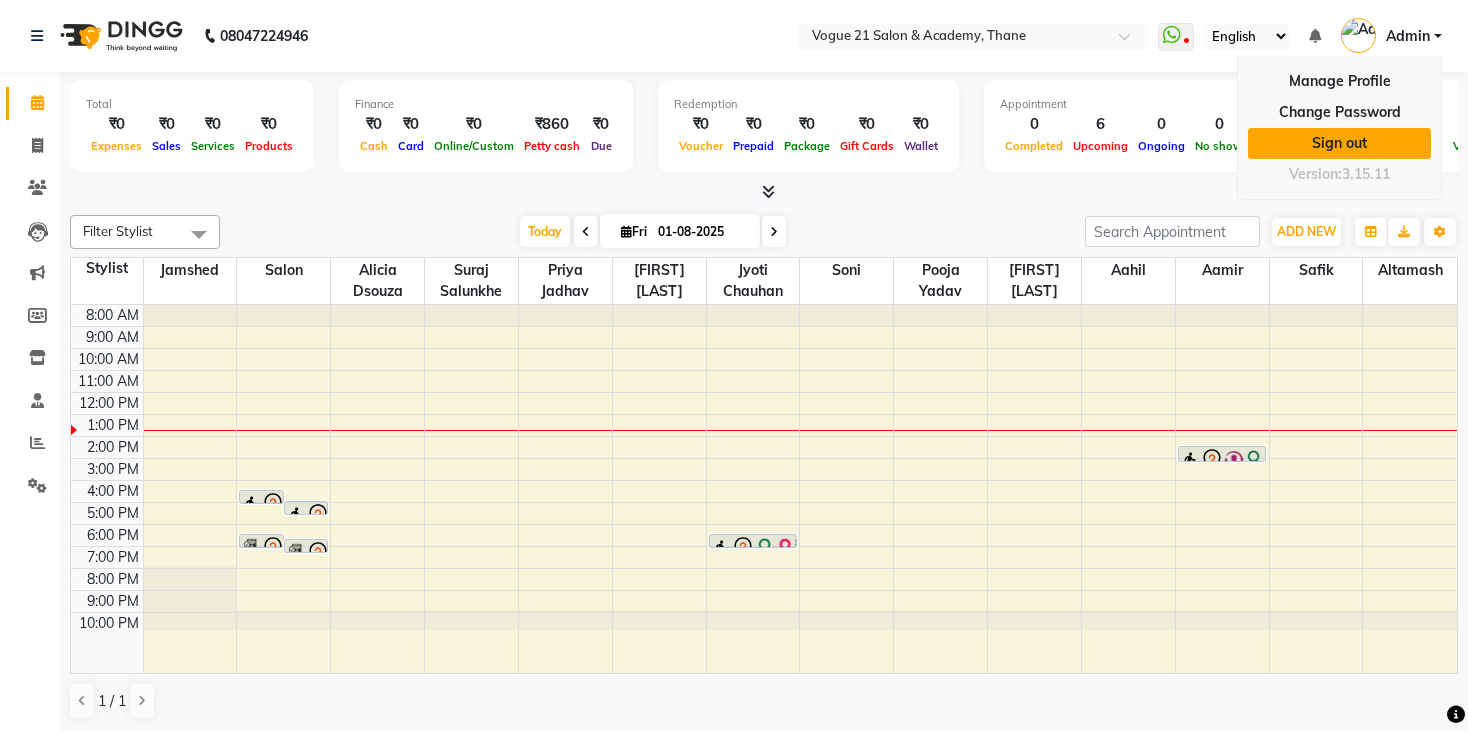 click on "Sign out" at bounding box center [1339, 143] 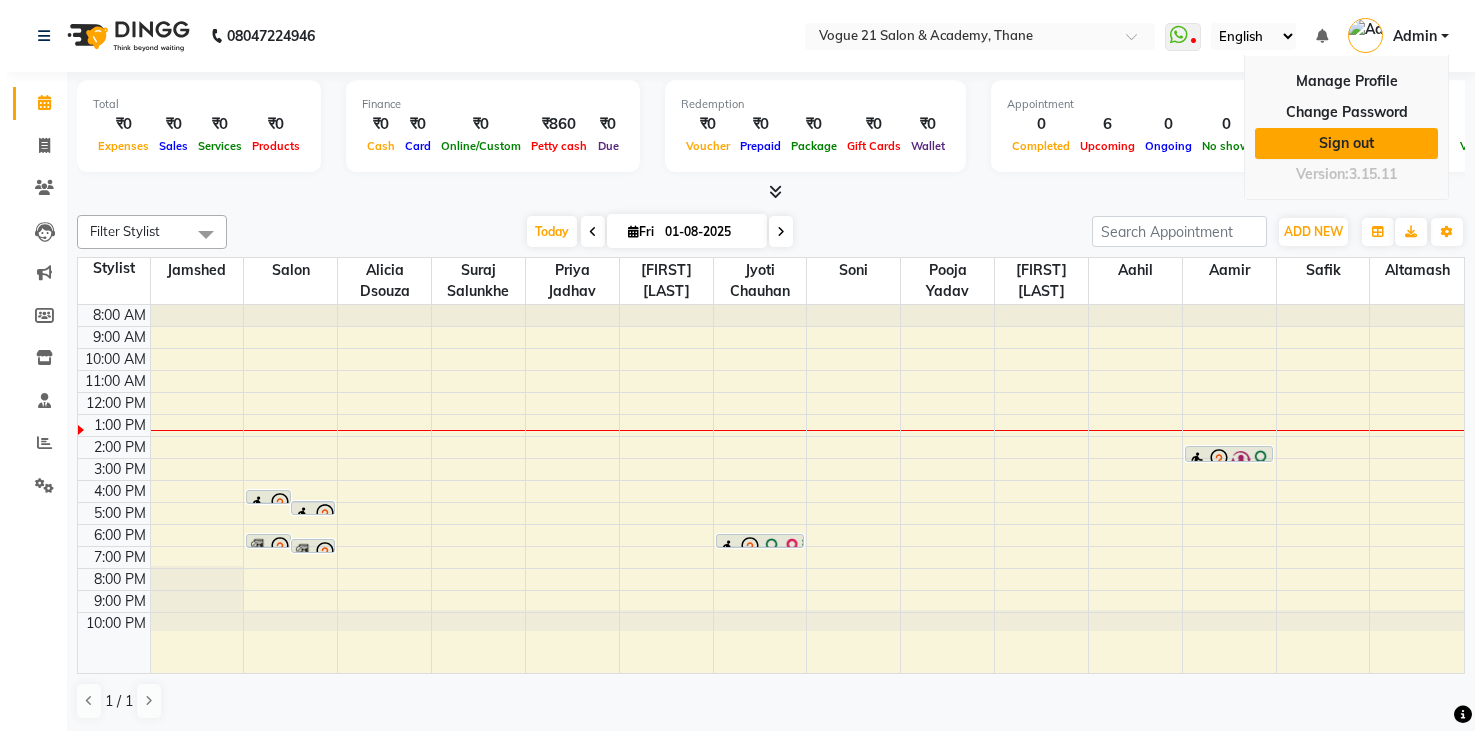 scroll, scrollTop: 0, scrollLeft: 0, axis: both 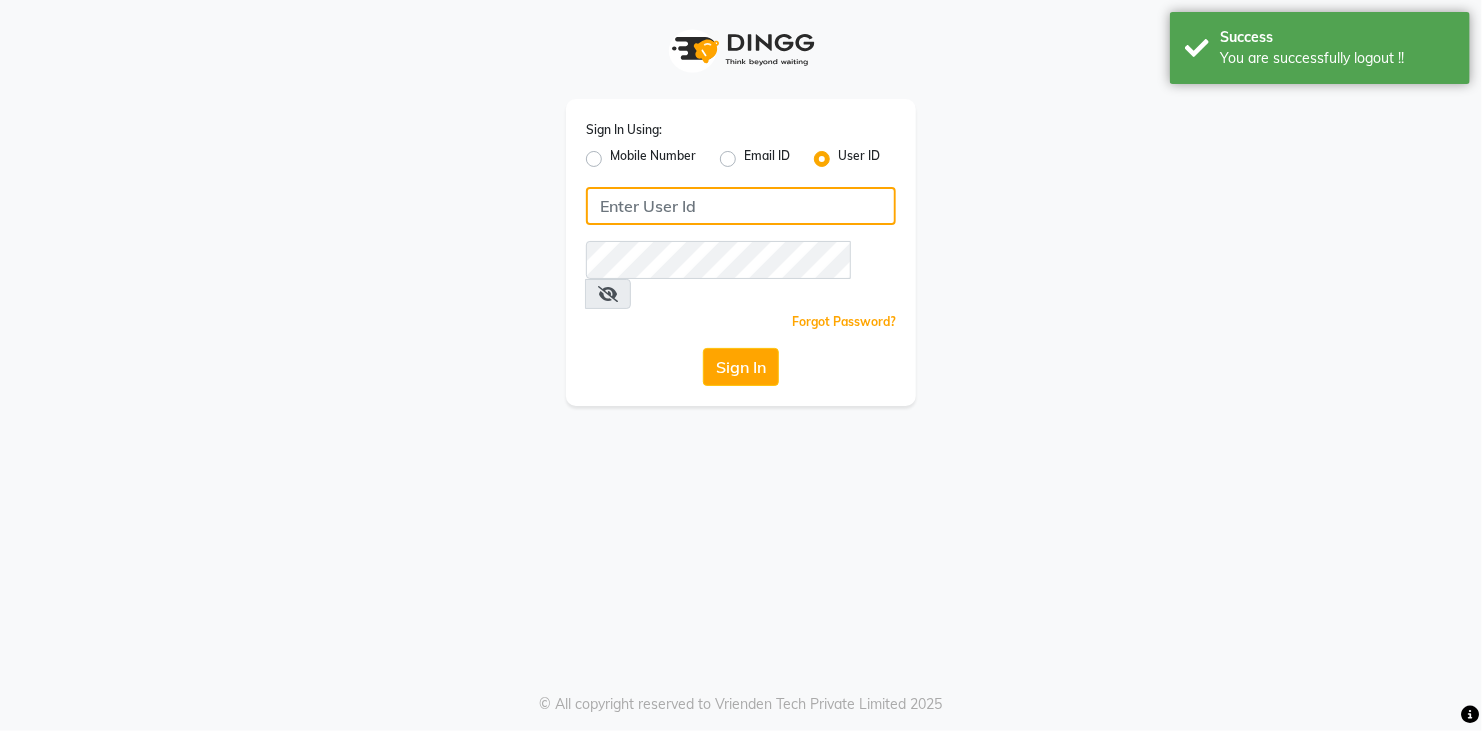 type on "8755555546" 